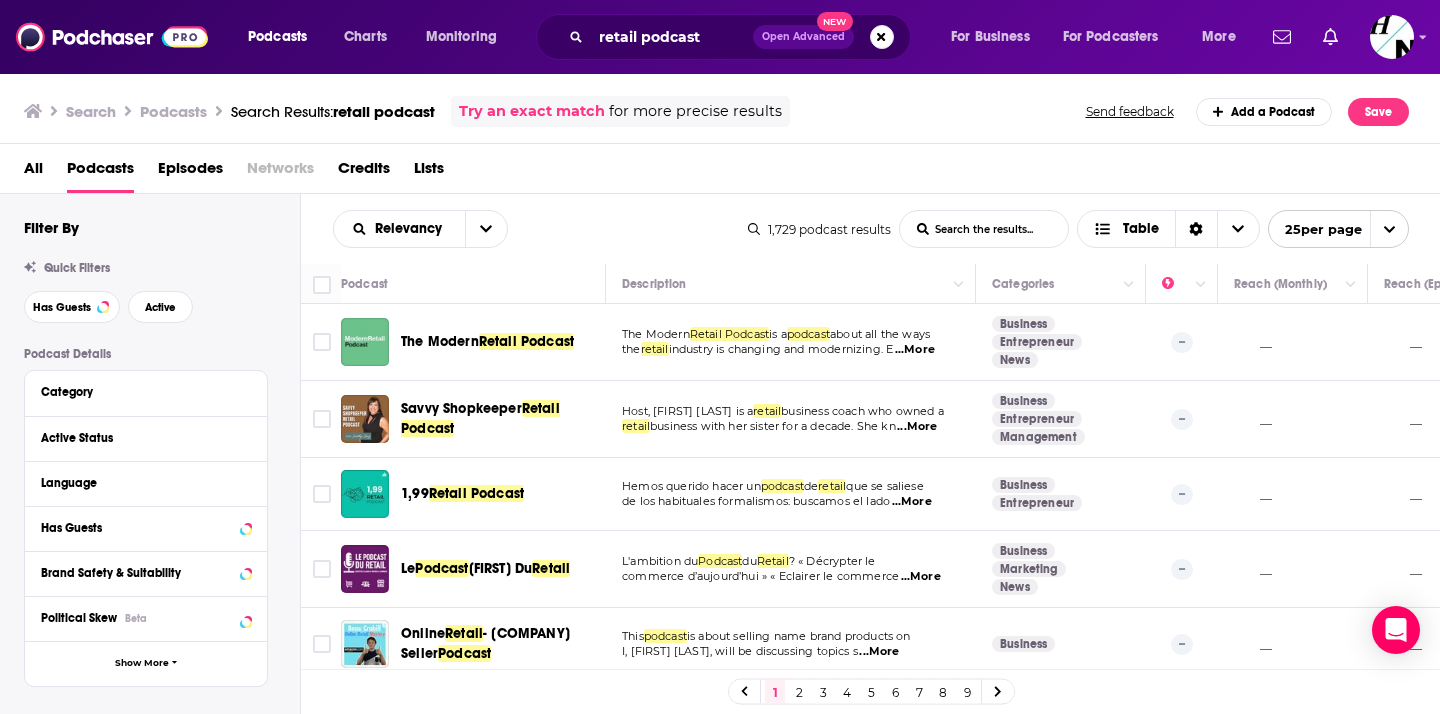 scroll, scrollTop: 0, scrollLeft: 0, axis: both 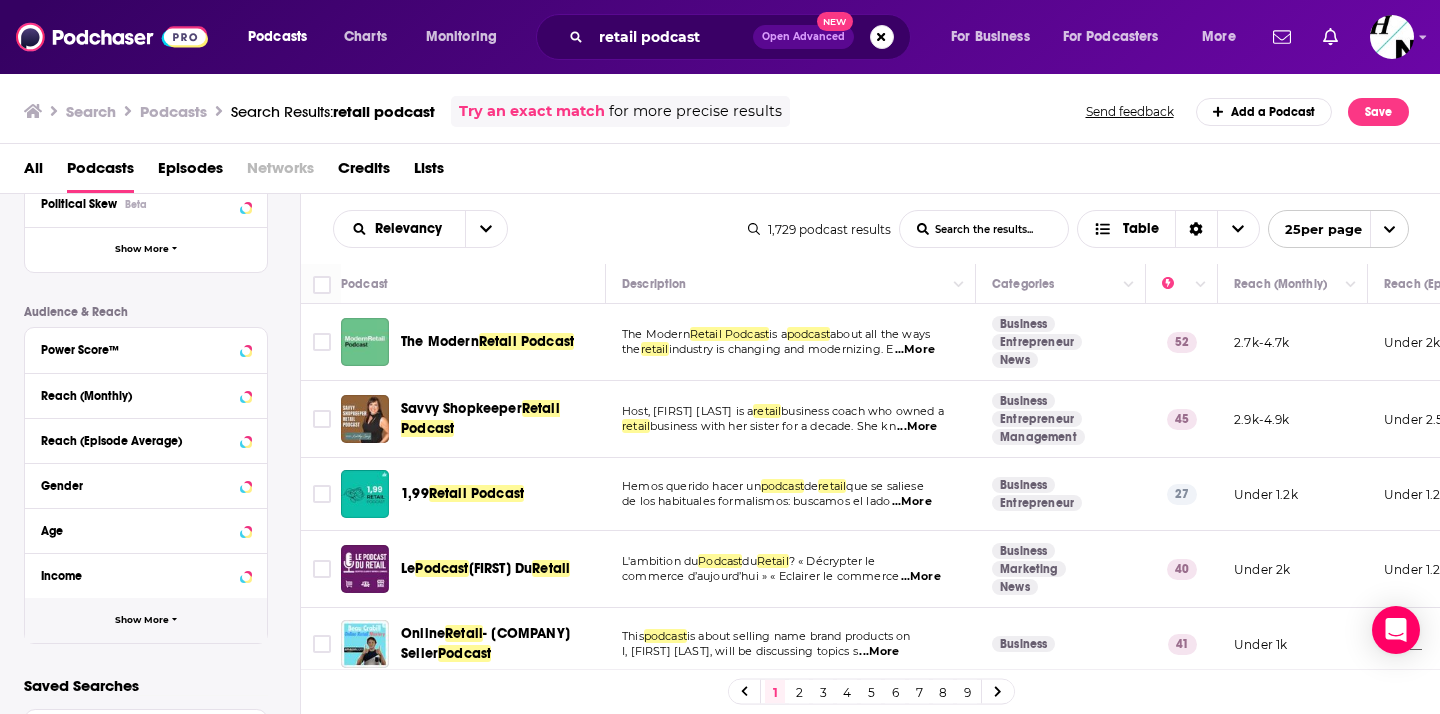 click on "Show More" at bounding box center (146, 620) 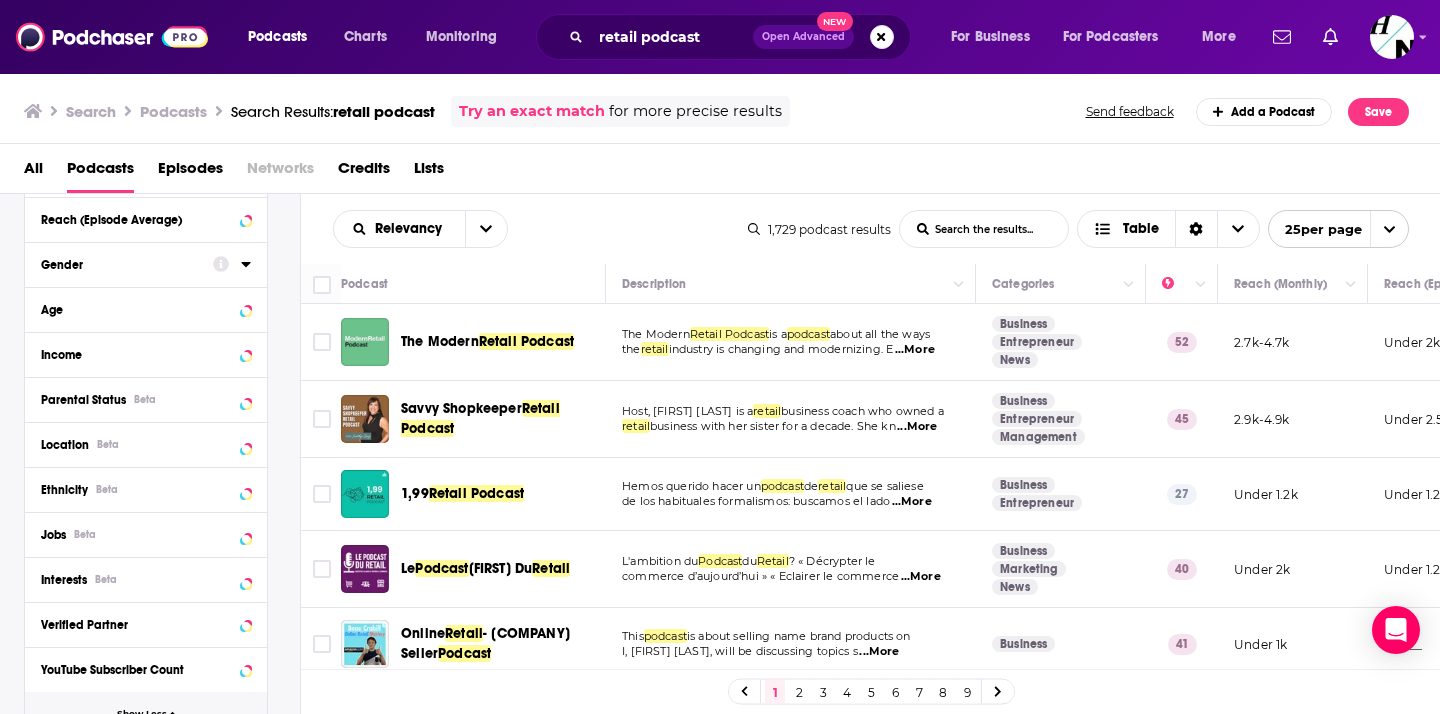 scroll, scrollTop: 684, scrollLeft: 0, axis: vertical 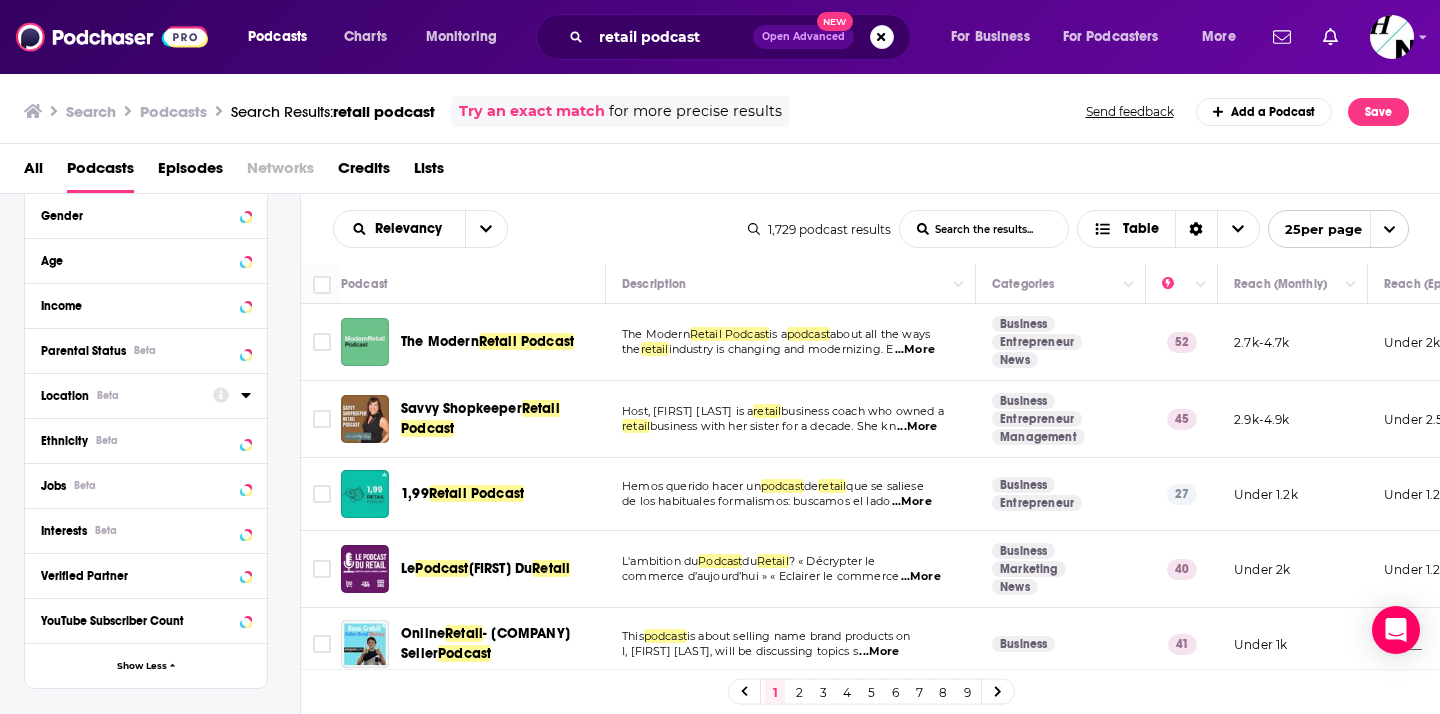 click on "Location Beta" at bounding box center (120, 396) 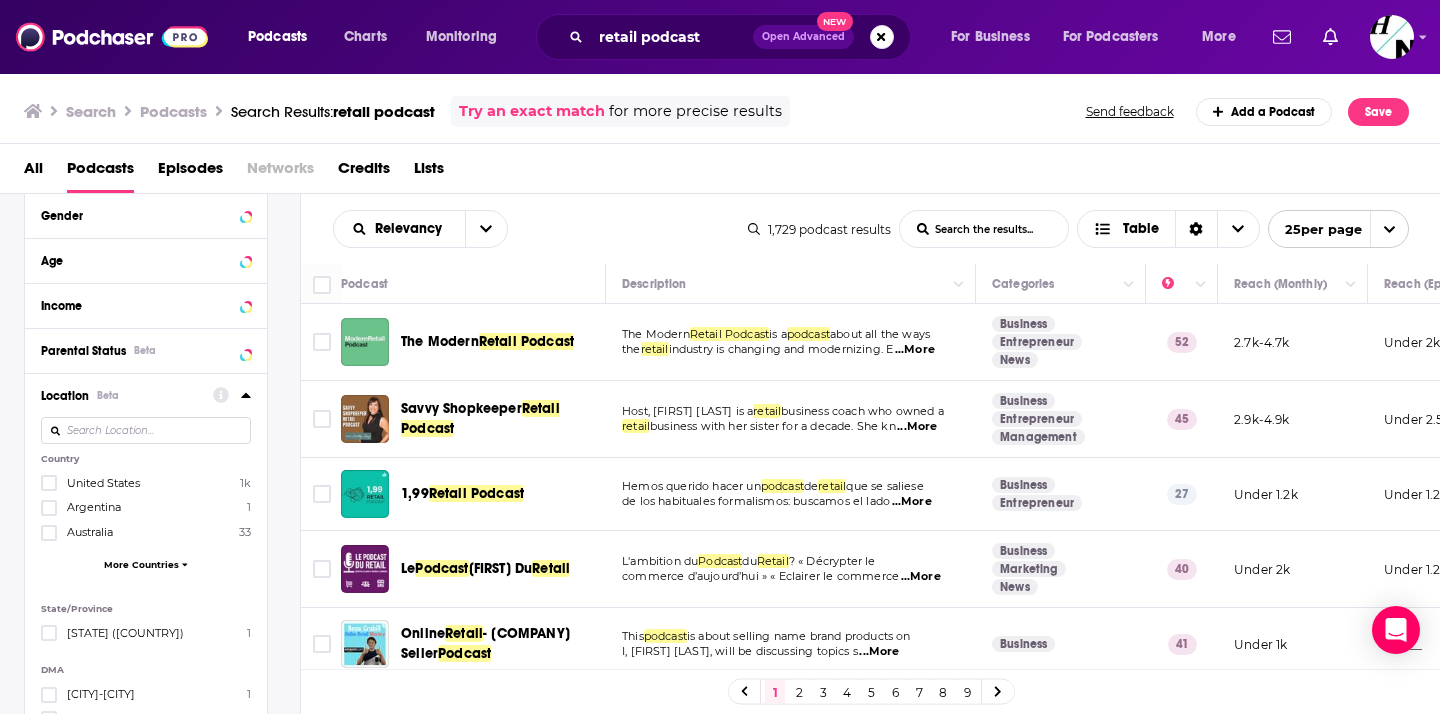 type 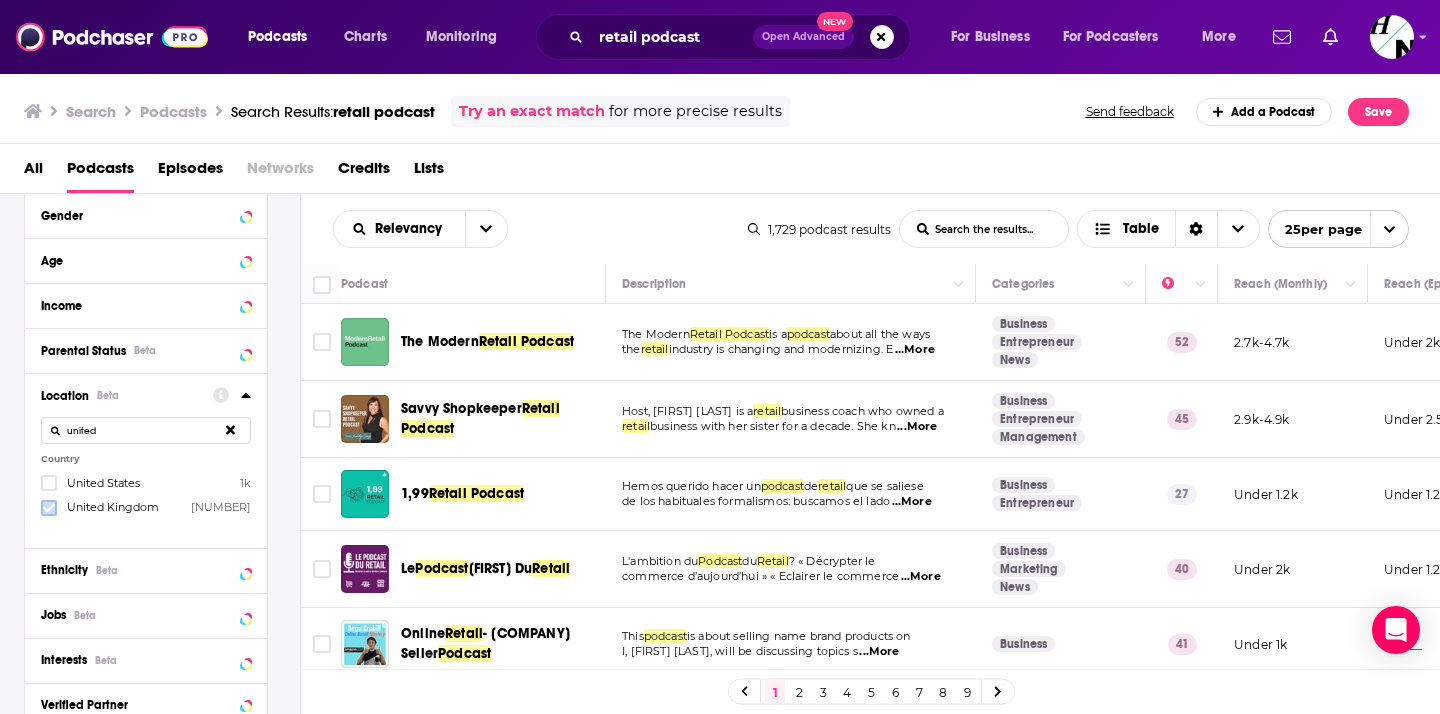 type on "united" 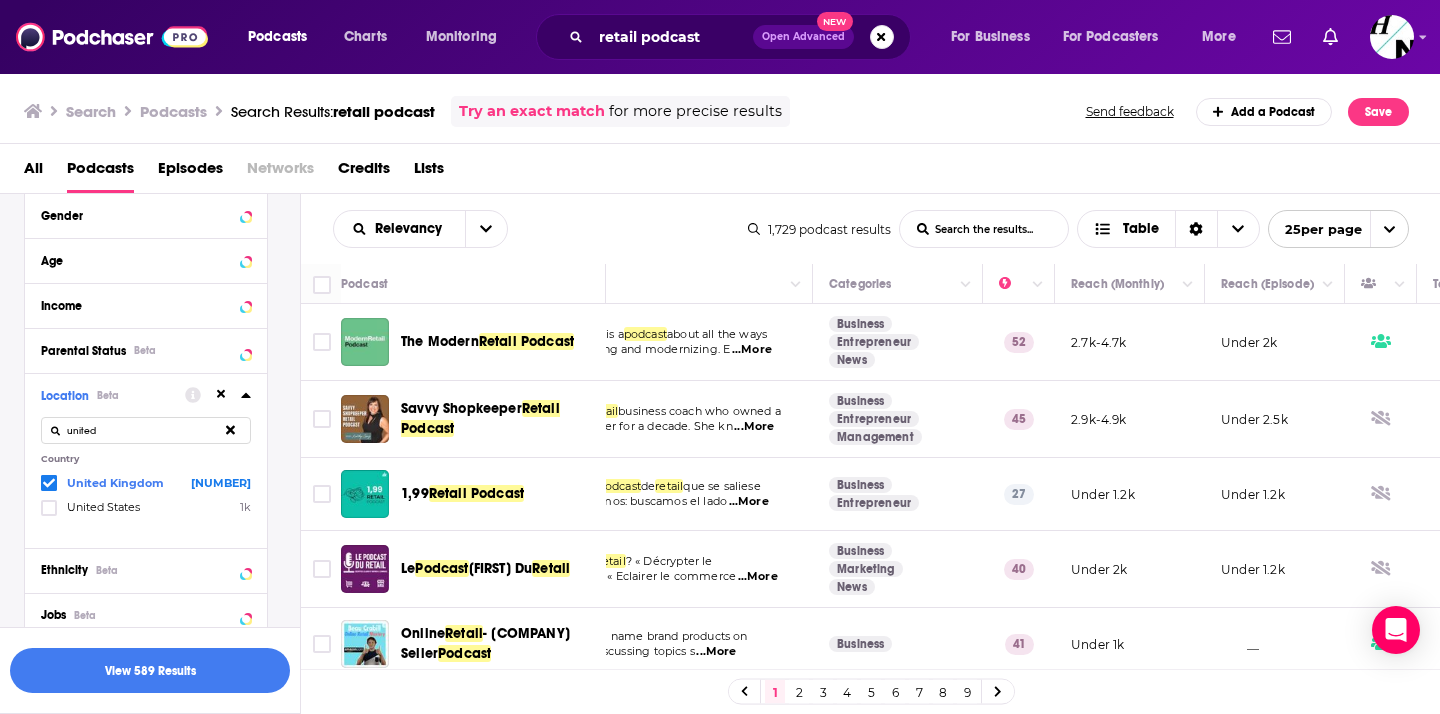 scroll, scrollTop: 0, scrollLeft: 364, axis: horizontal 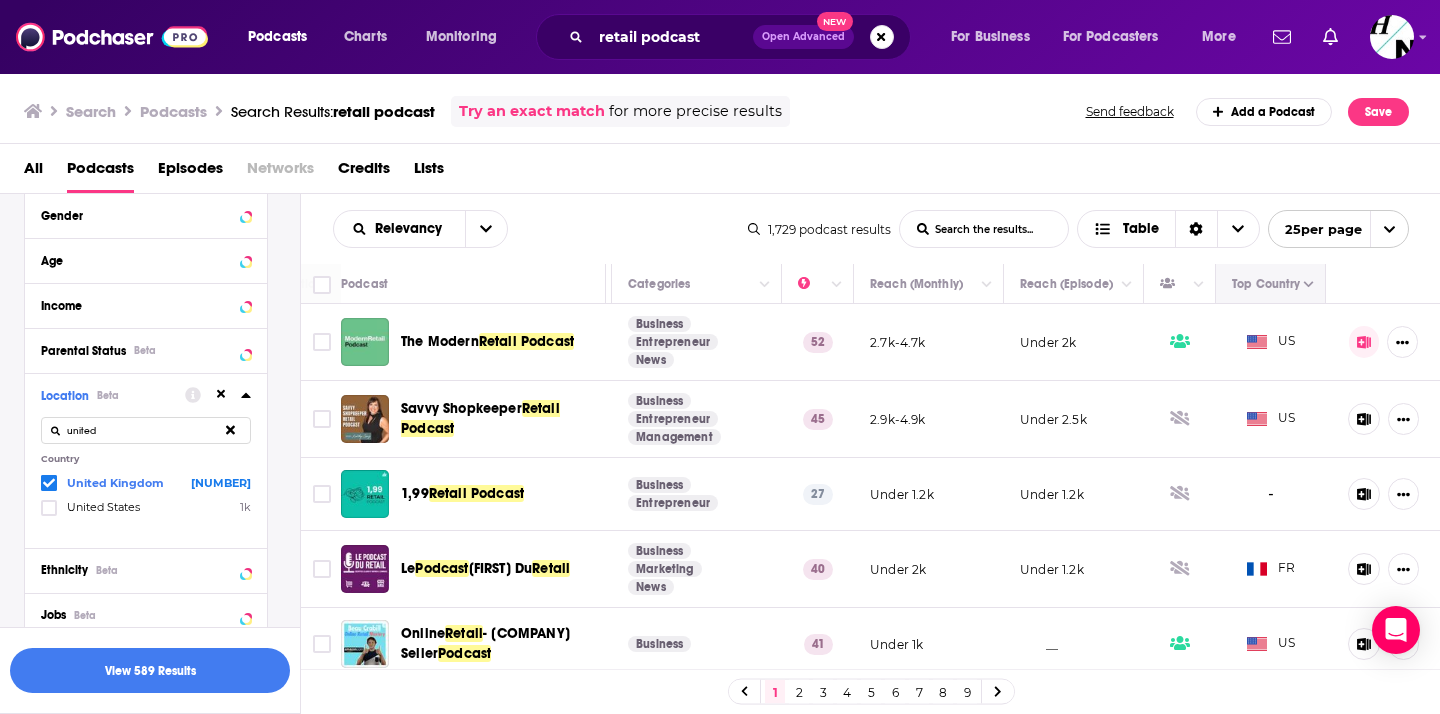 click 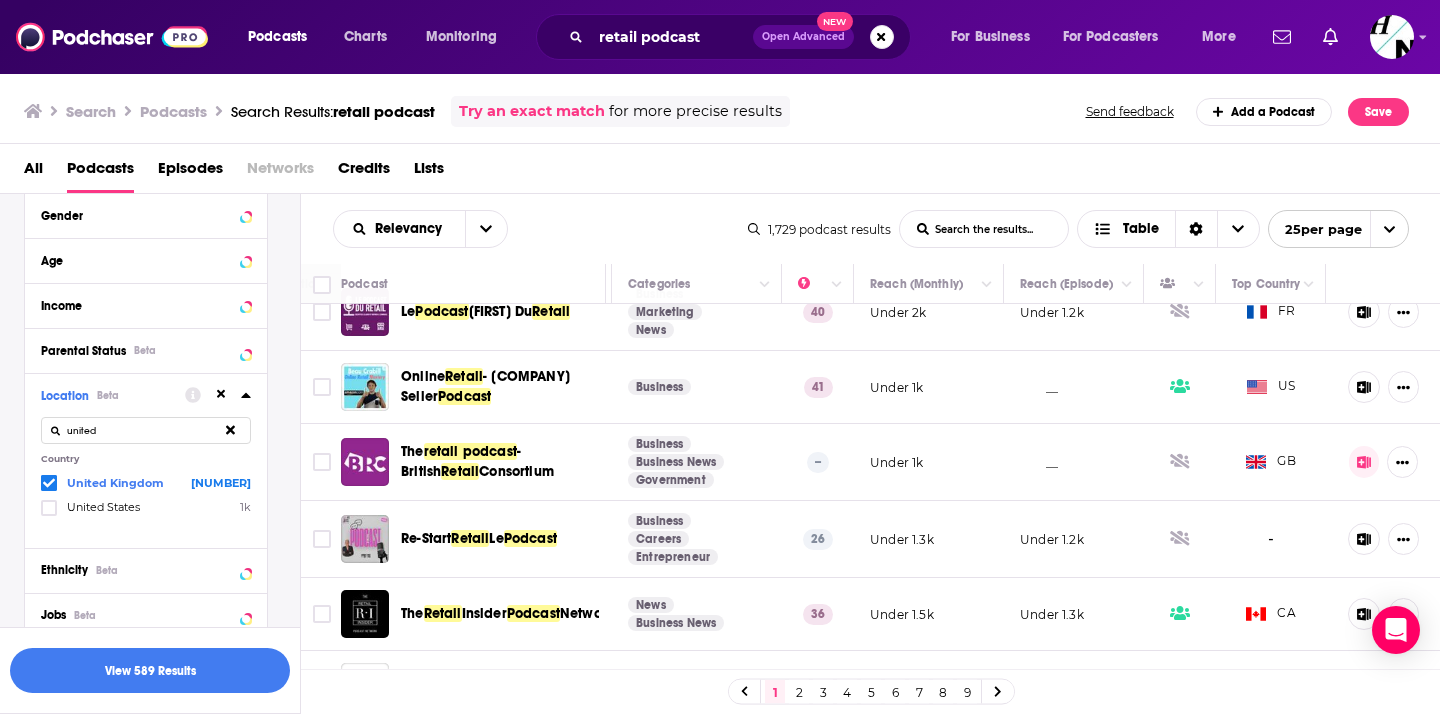 scroll, scrollTop: 0, scrollLeft: 364, axis: horizontal 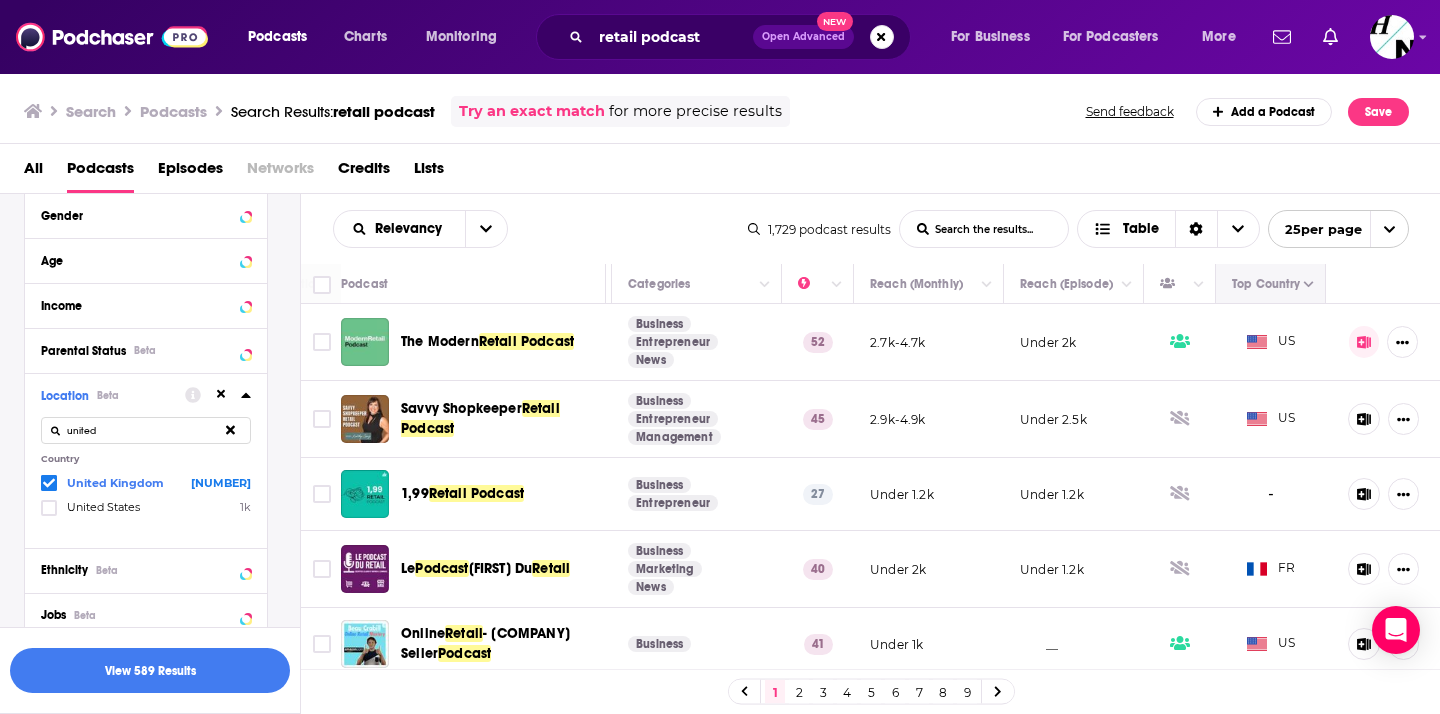click at bounding box center [1309, 285] 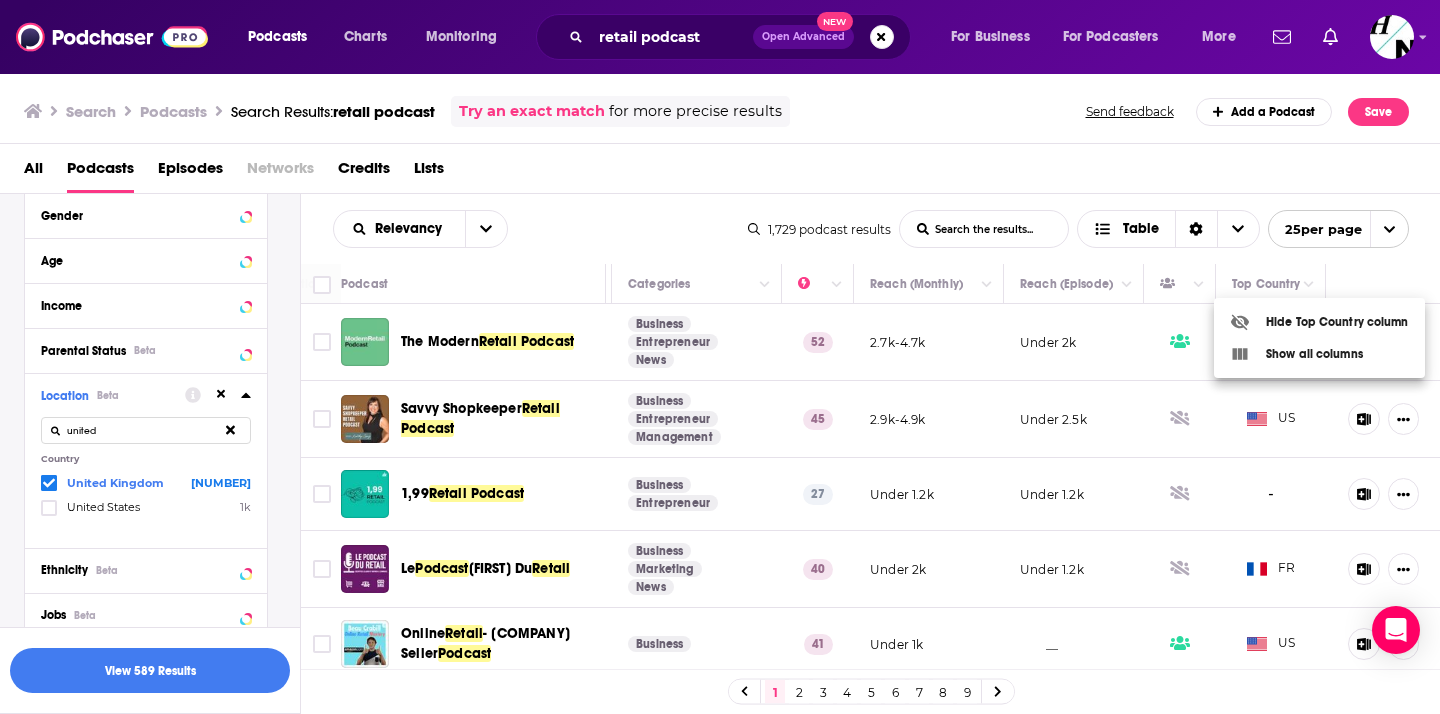 click at bounding box center (720, 357) 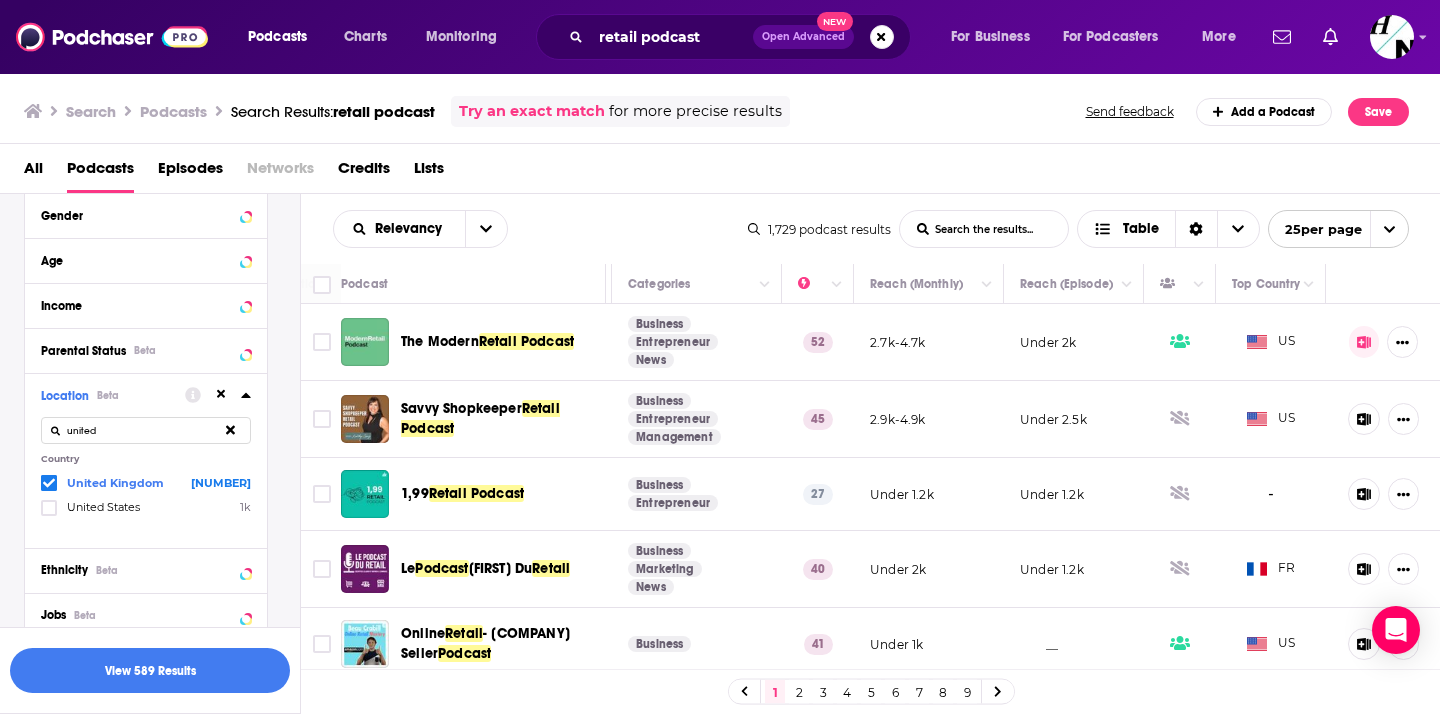 scroll, scrollTop: 0, scrollLeft: 0, axis: both 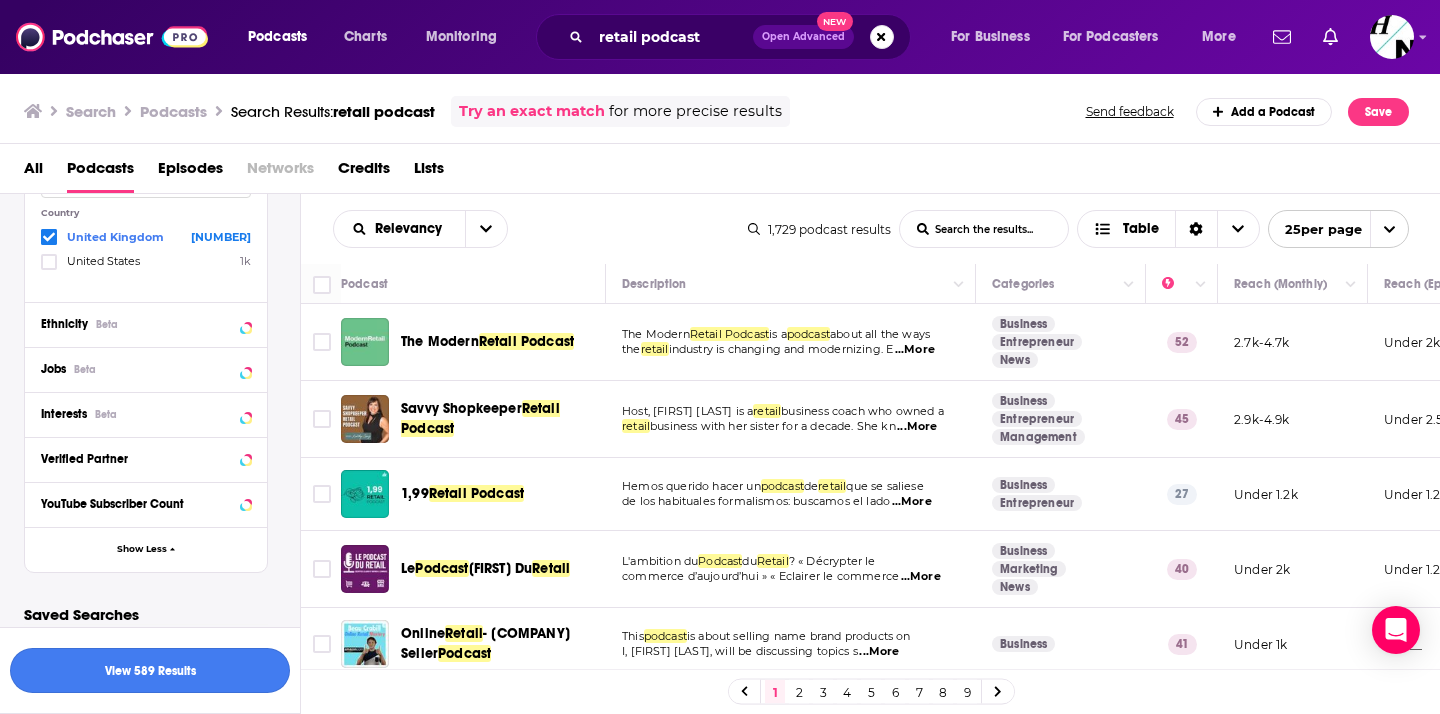 click on "View 589 Results" at bounding box center (150, 670) 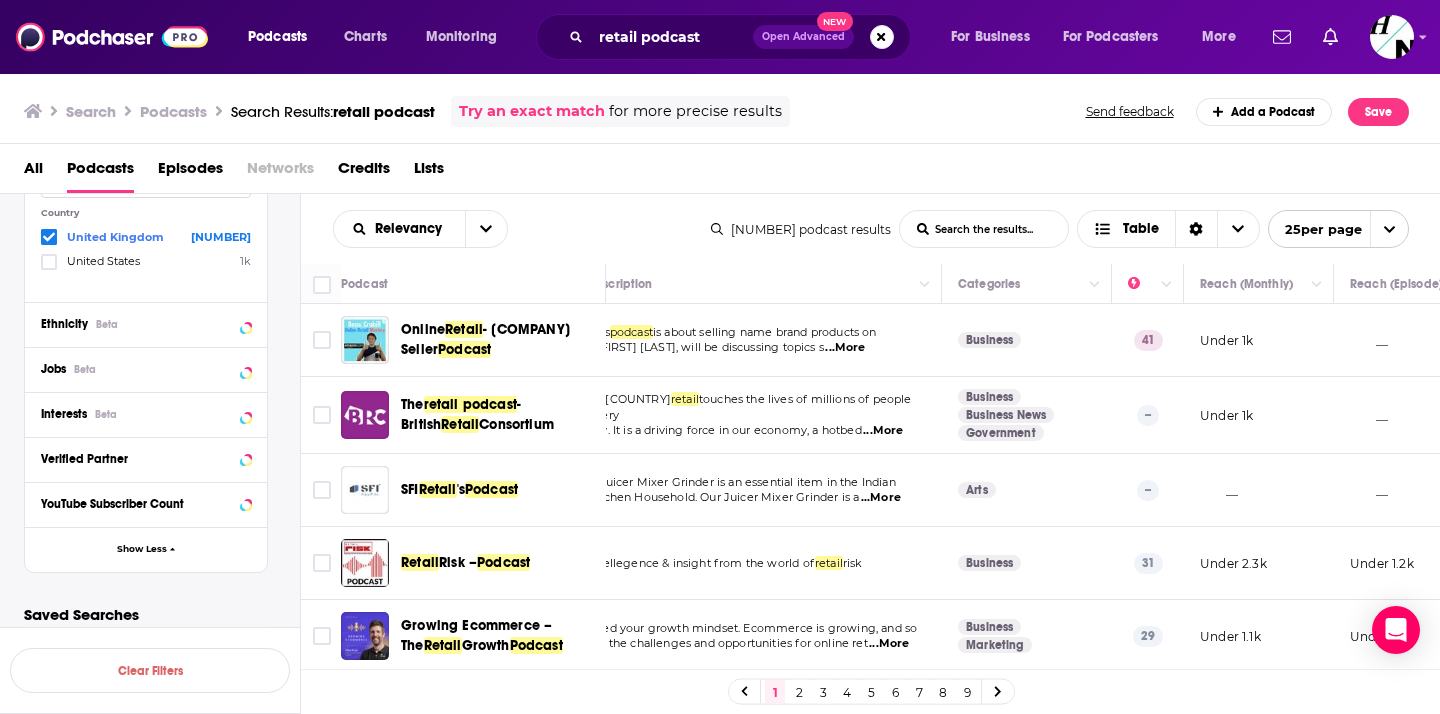 scroll, scrollTop: 0, scrollLeft: 0, axis: both 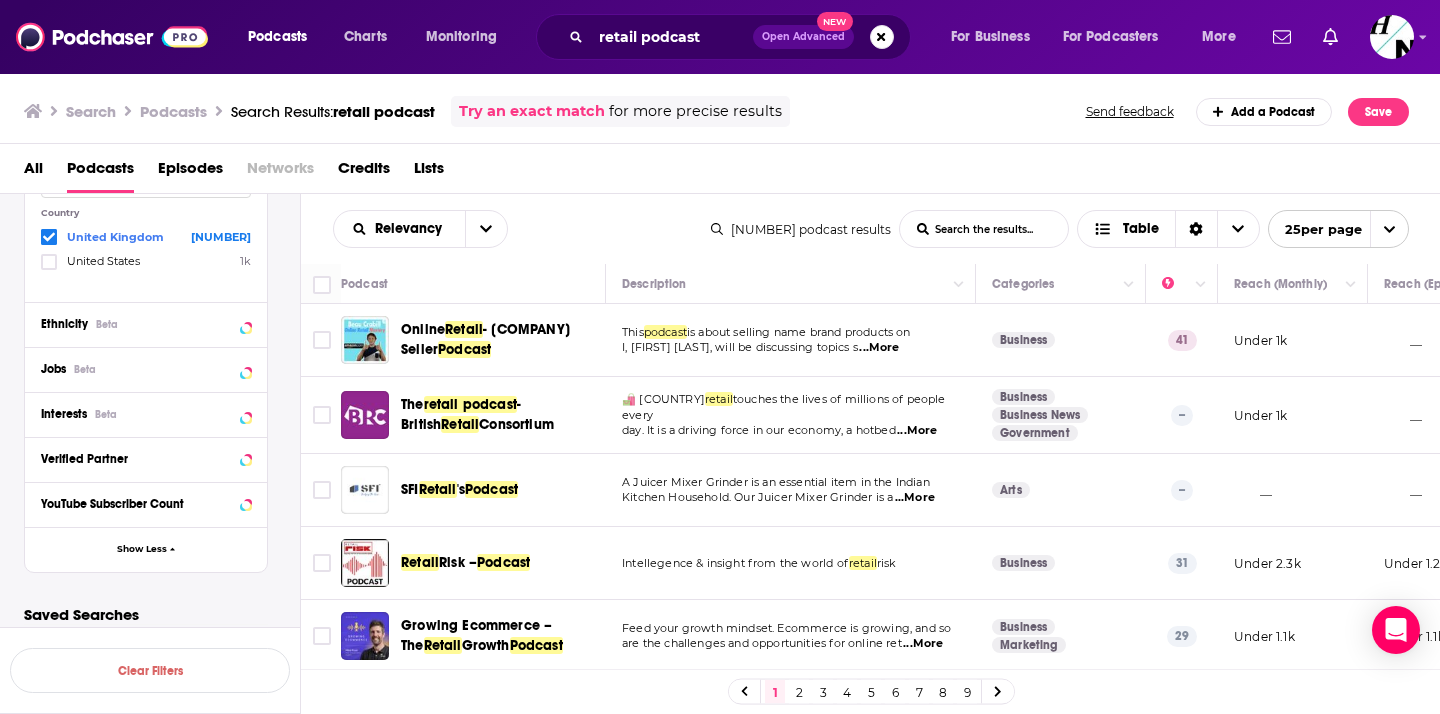 click on "...More" at bounding box center [879, 348] 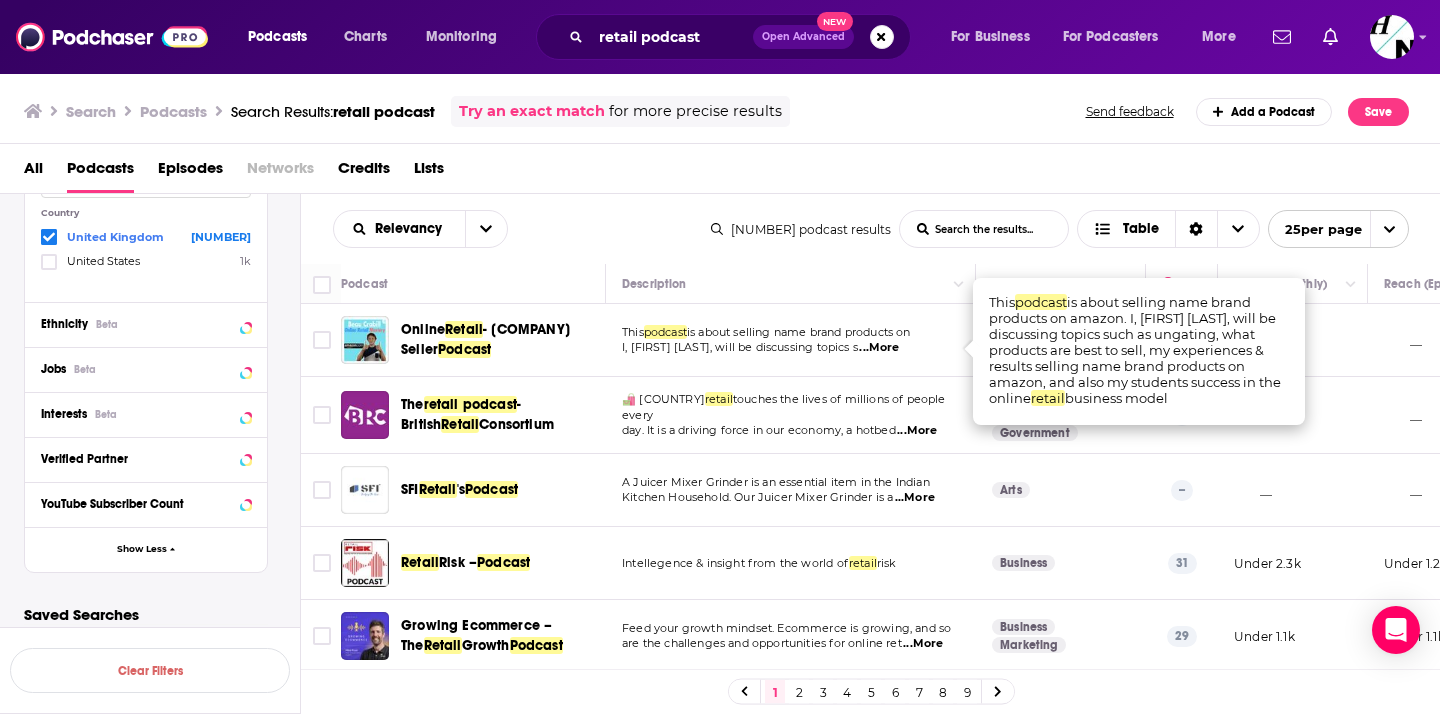 click on "🛍️ UK  retail  touches the lives of millions of people every day. It is a driving force in our economy, a hotbed   ...More" at bounding box center (791, 415) 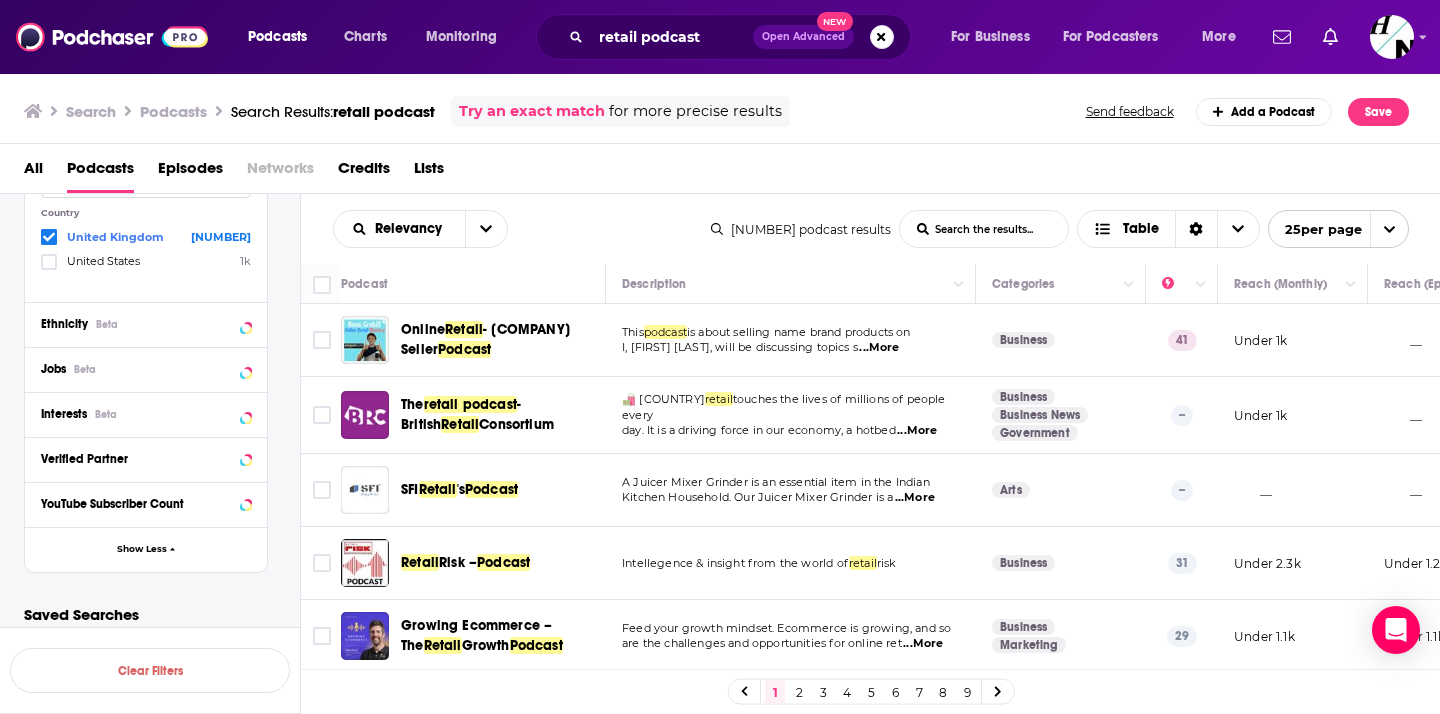 click on "...More" at bounding box center (917, 431) 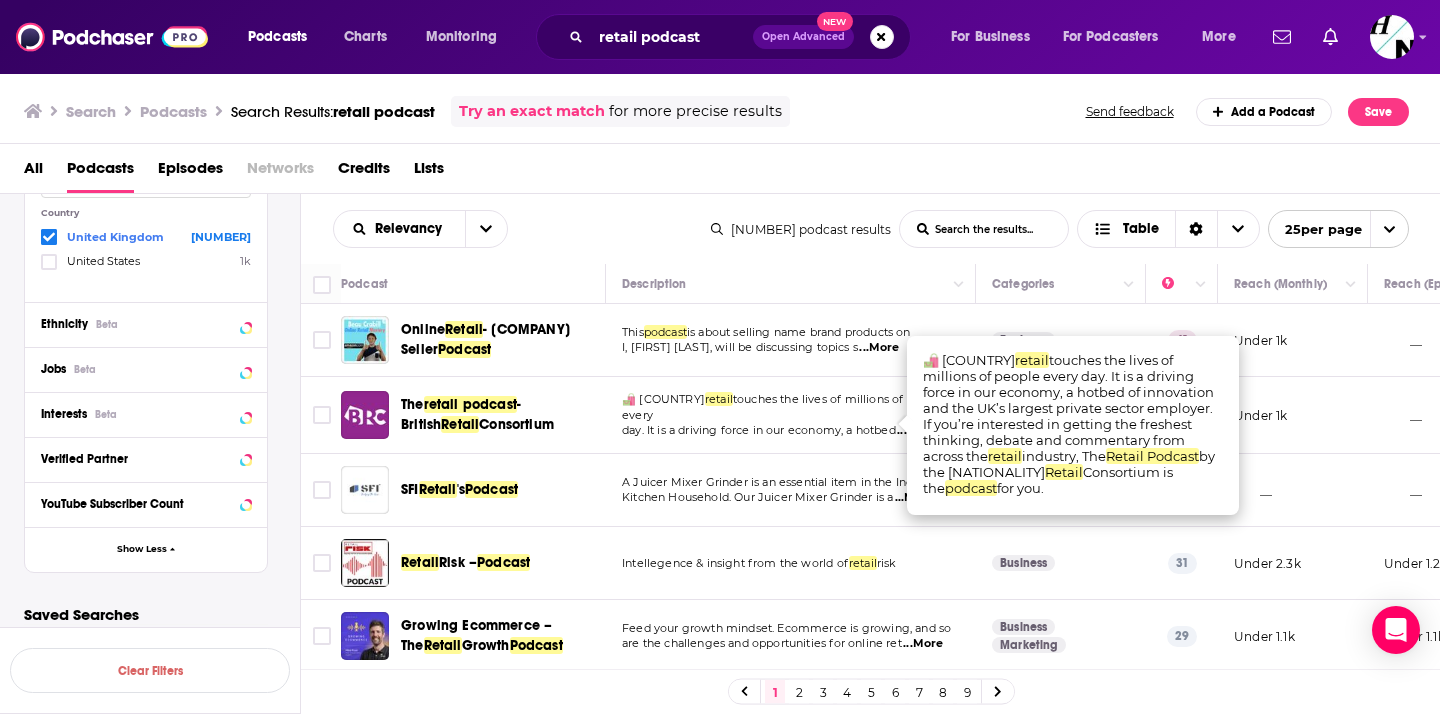 scroll, scrollTop: 0, scrollLeft: 331, axis: horizontal 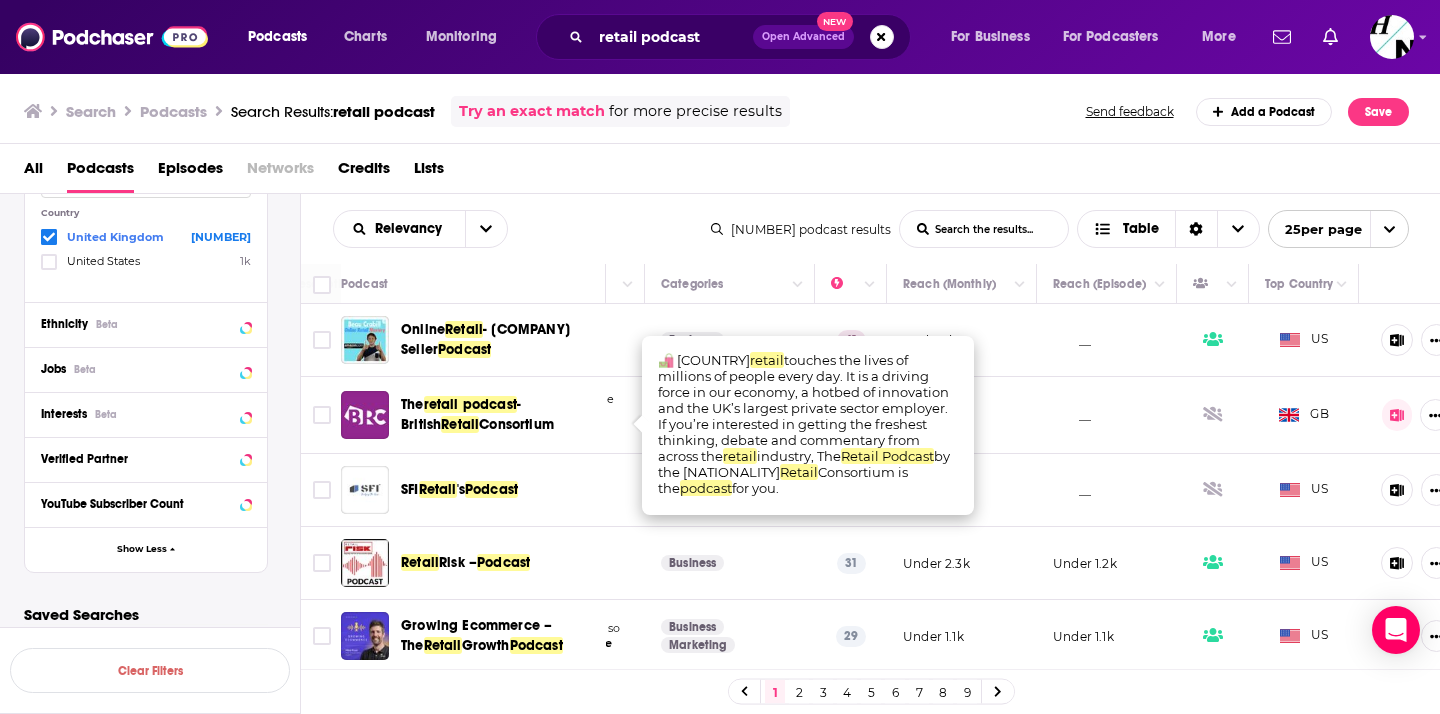 click on "All Podcasts Episodes Networks Credits Lists" at bounding box center (724, 172) 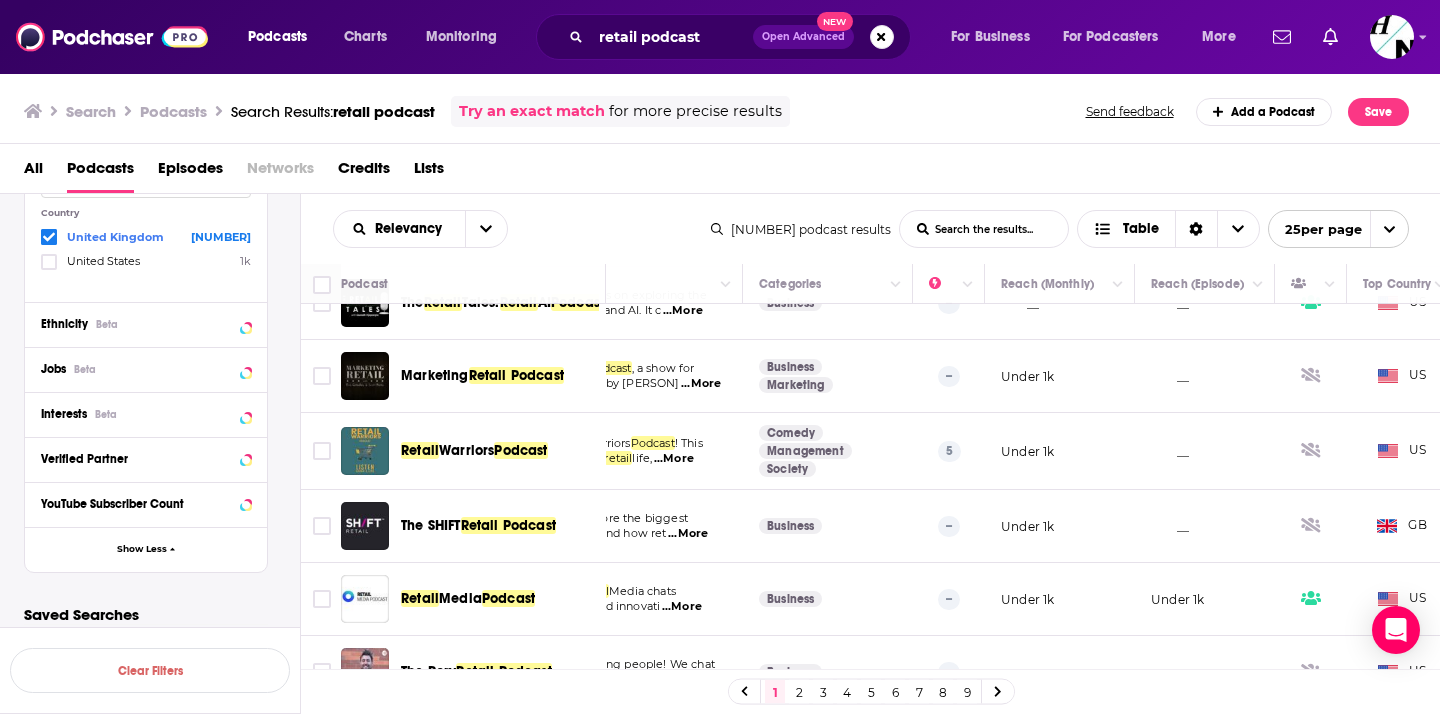 scroll, scrollTop: 568, scrollLeft: 0, axis: vertical 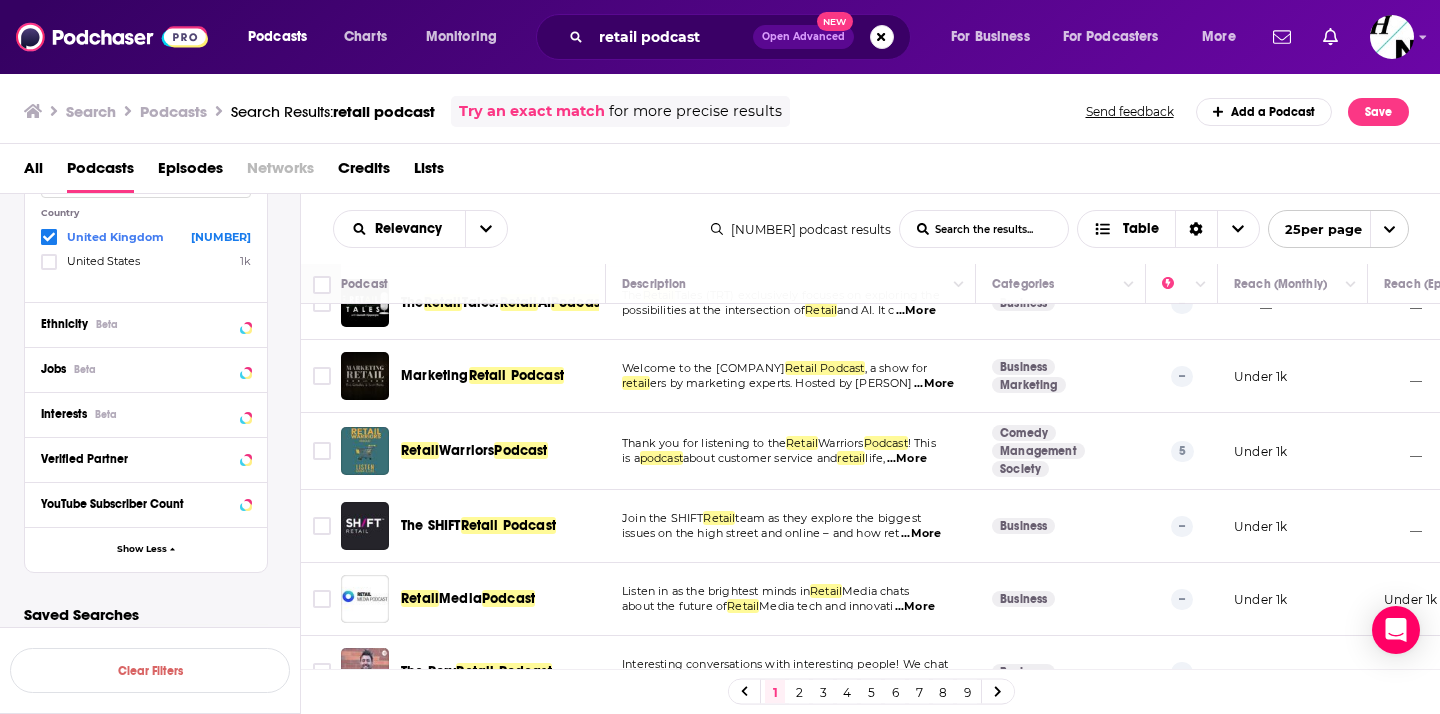 click on "...More" at bounding box center (921, 534) 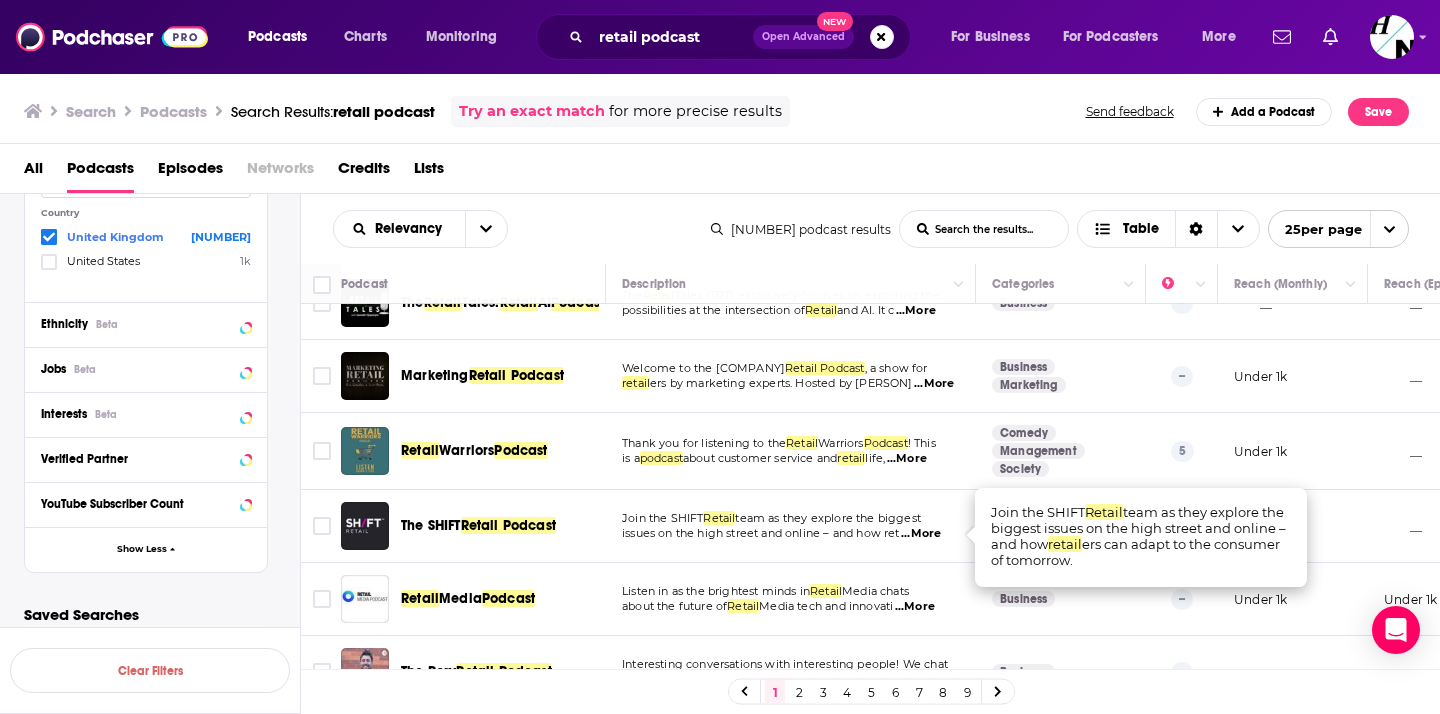 scroll, scrollTop: 568, scrollLeft: 364, axis: both 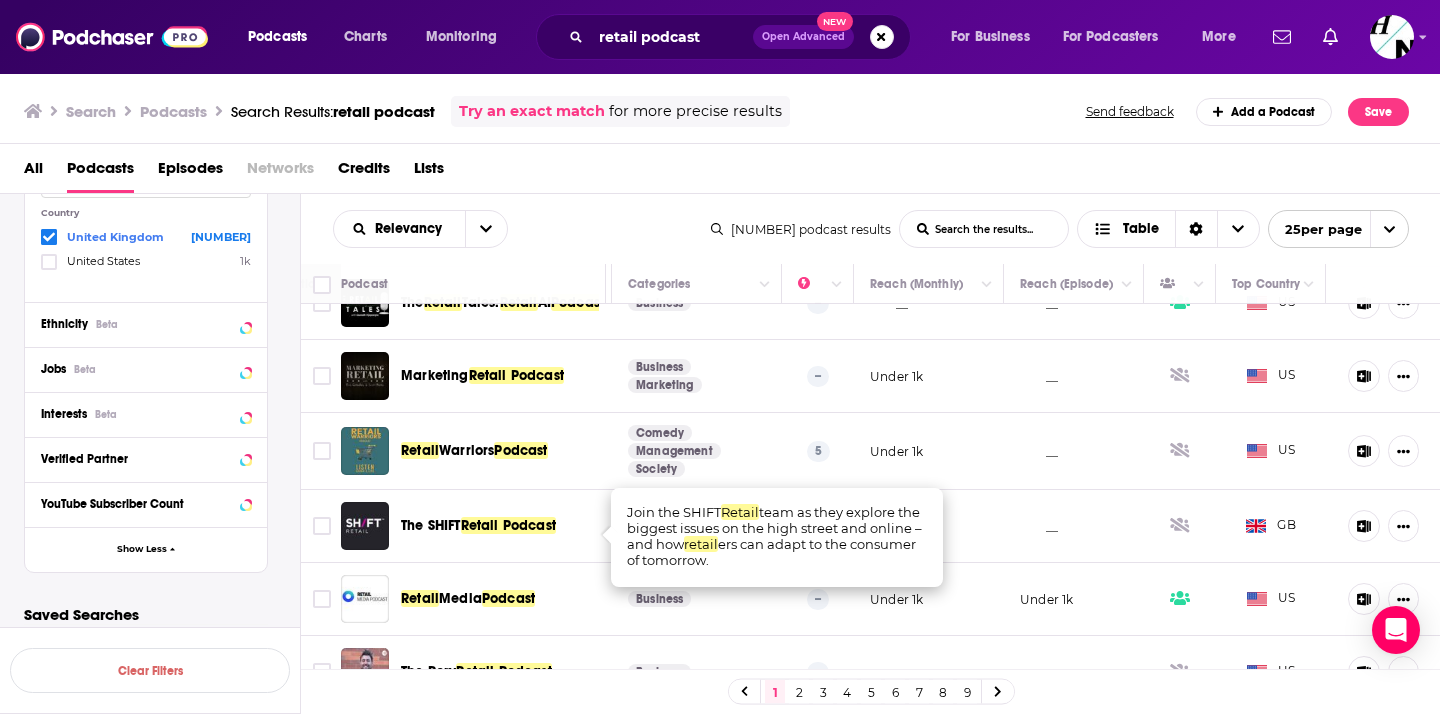 click on "Search Podcasts Search Results:   retail podcast Try an exact match for more precise results Send feedback Add a Podcast Save" at bounding box center (720, 108) 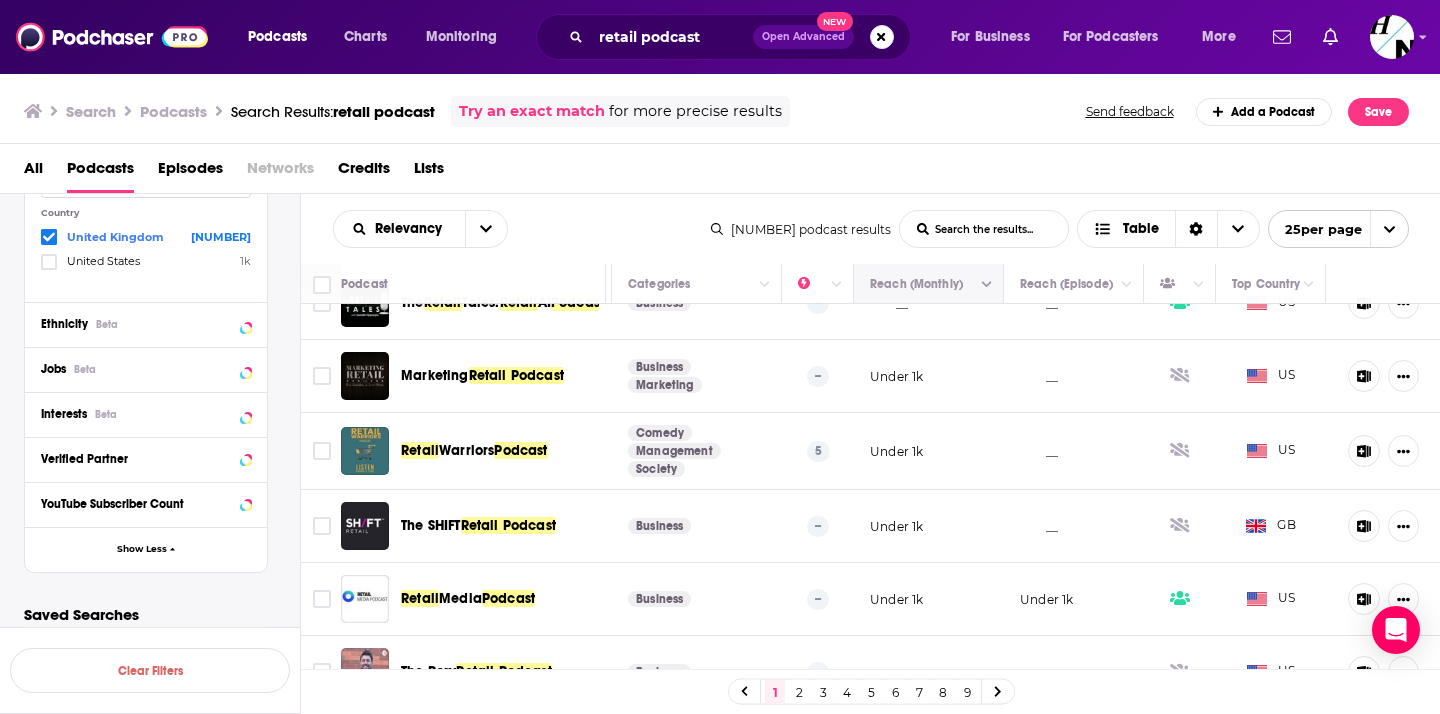 click 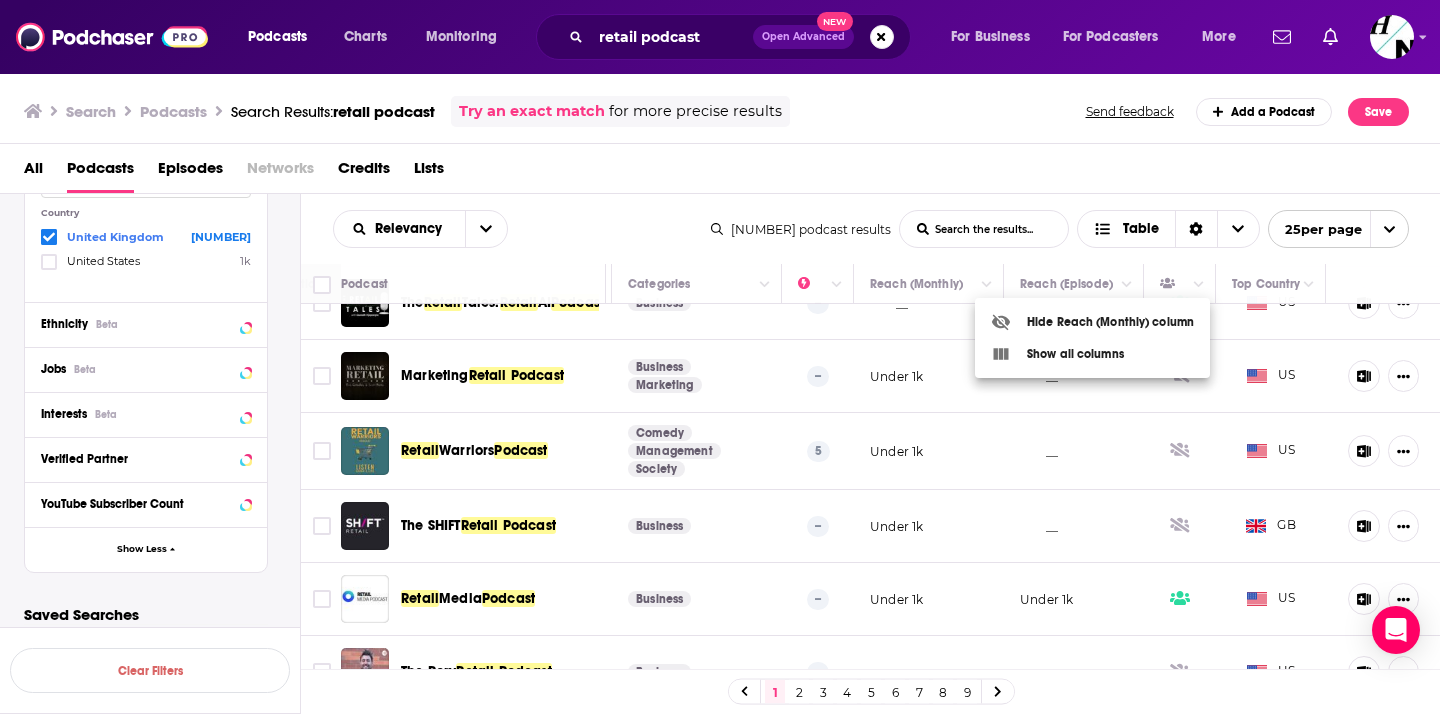 click at bounding box center (720, 357) 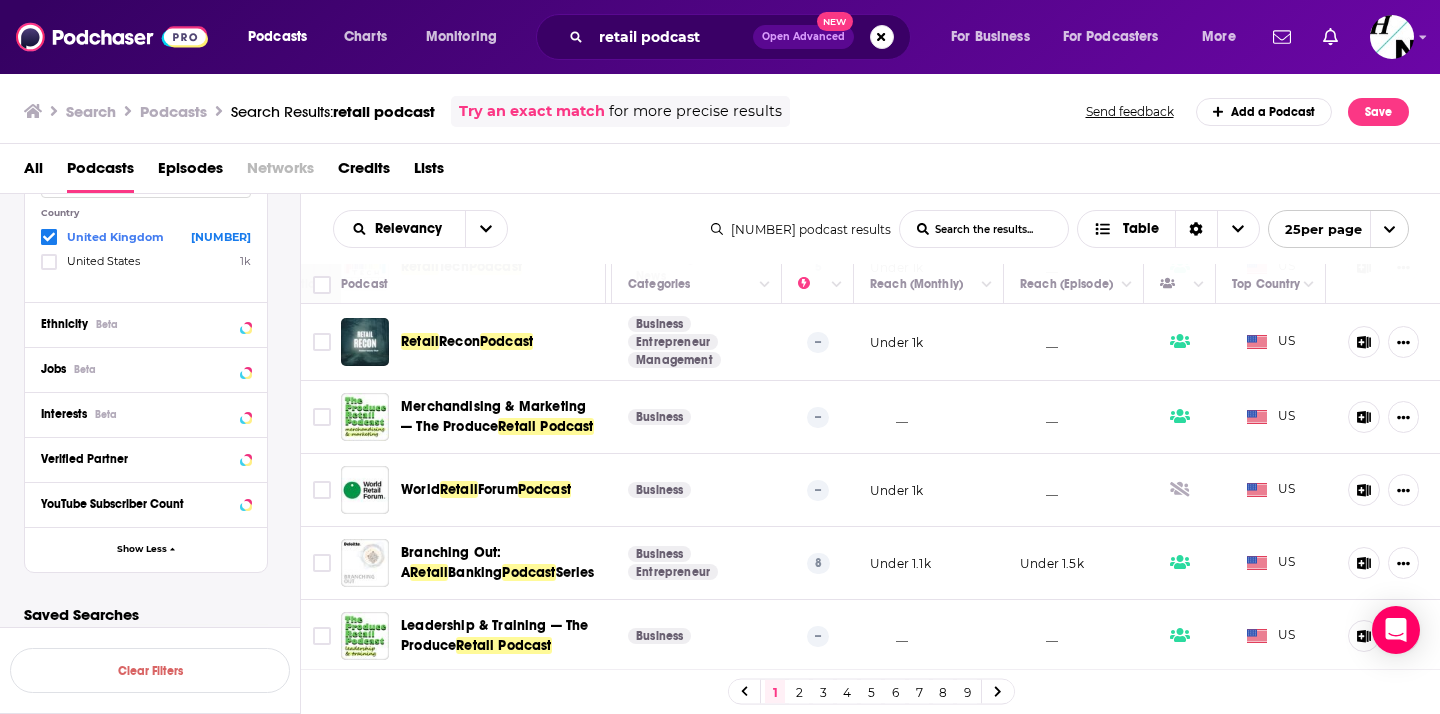 scroll, scrollTop: 1172, scrollLeft: 364, axis: both 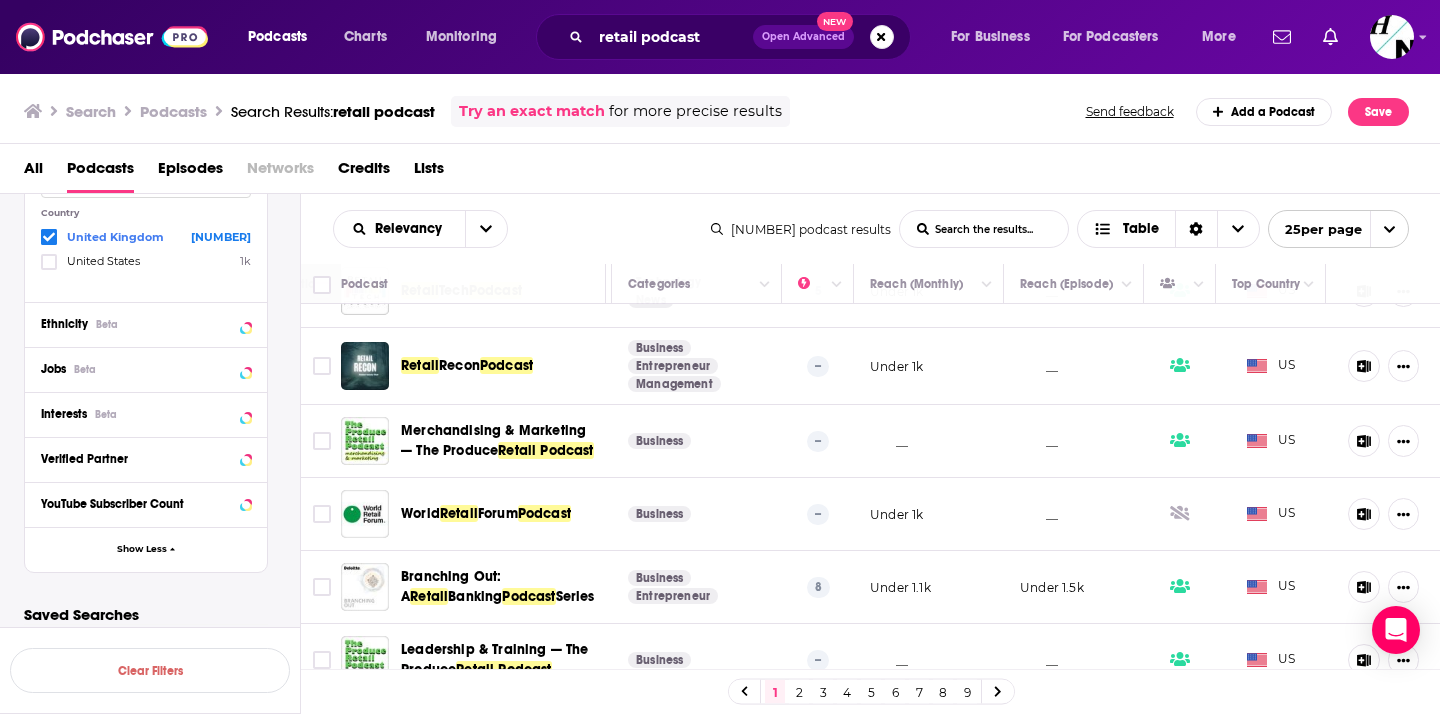 click on "2" at bounding box center (799, 692) 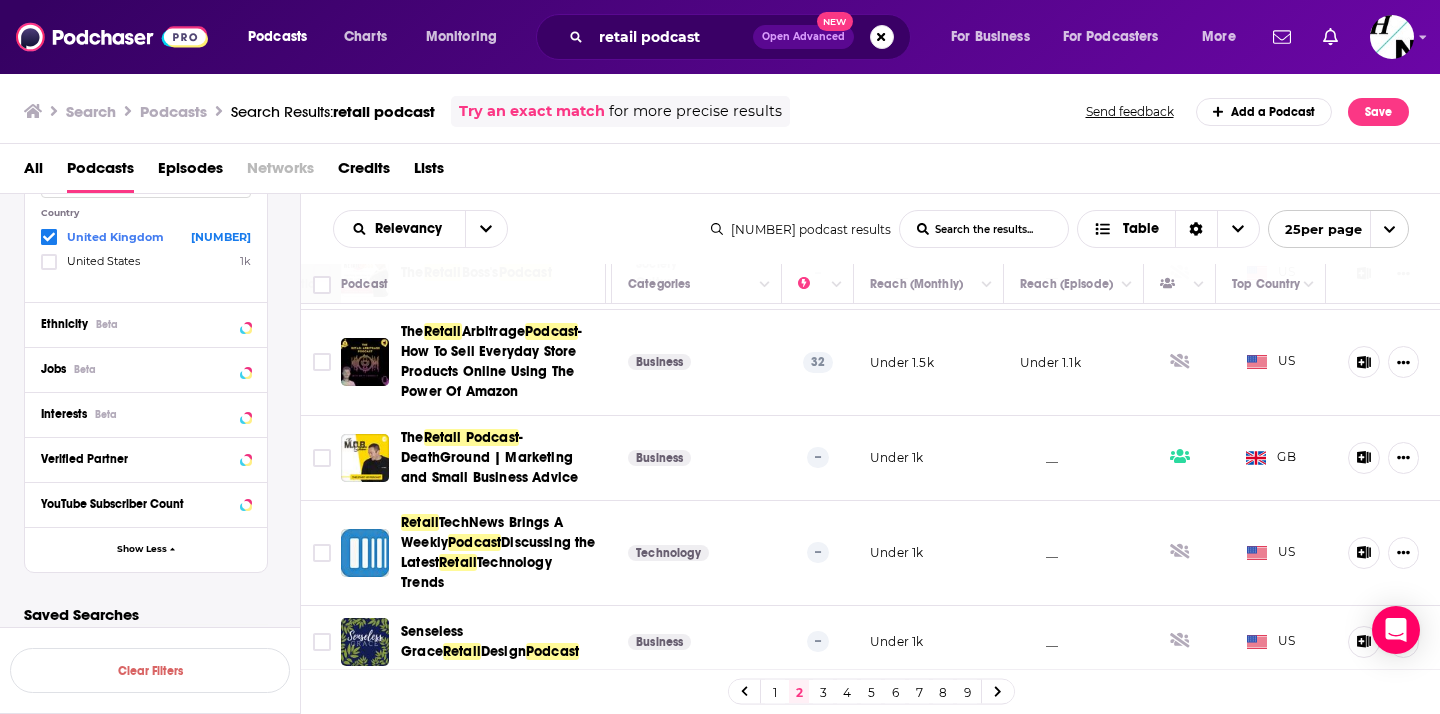 scroll, scrollTop: 700, scrollLeft: 364, axis: both 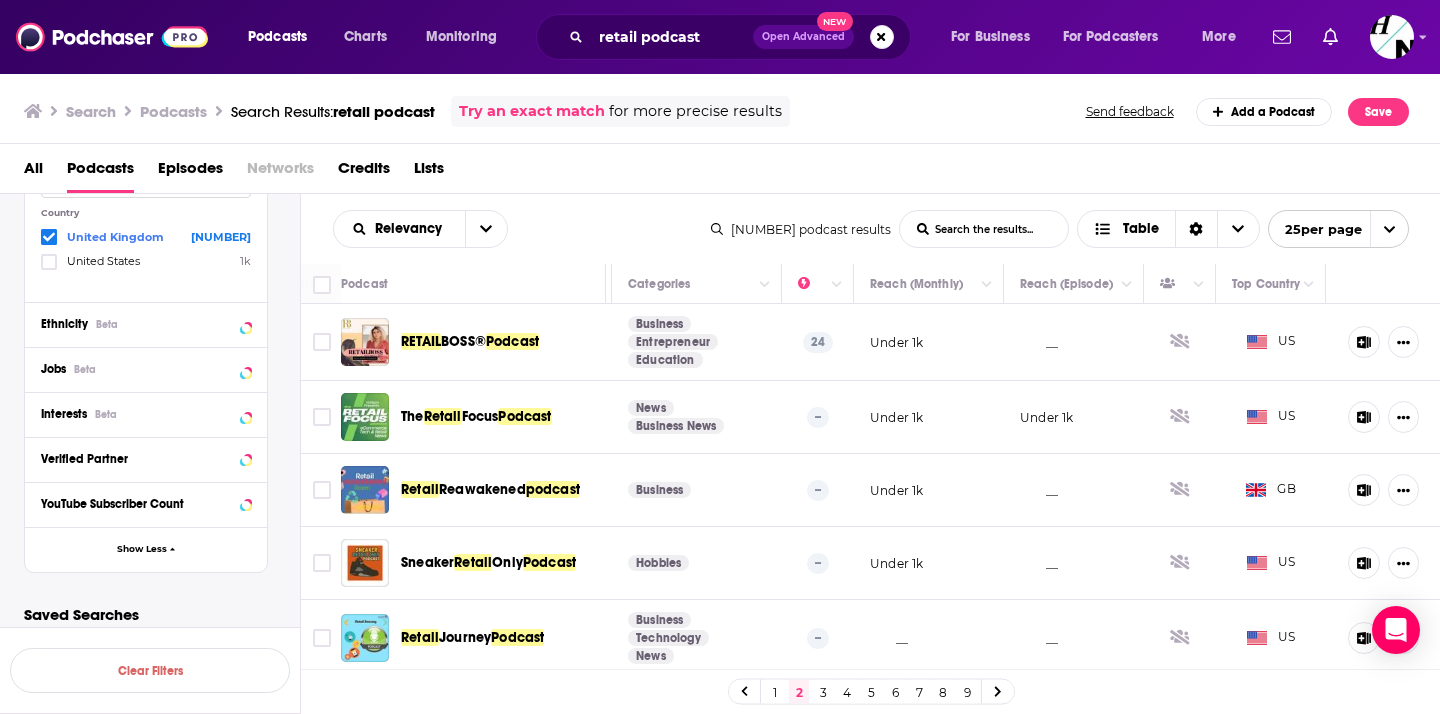 click on "1" at bounding box center (775, 692) 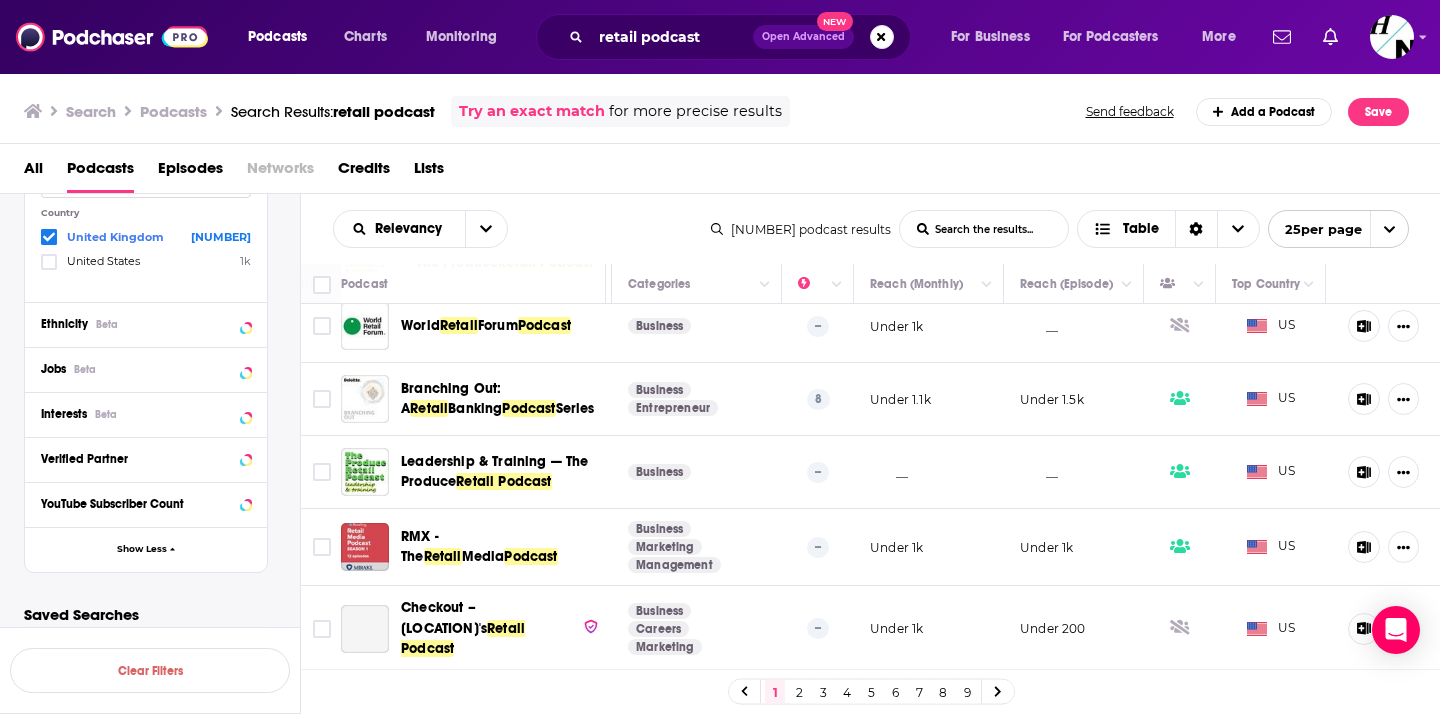 scroll, scrollTop: 1500, scrollLeft: 364, axis: both 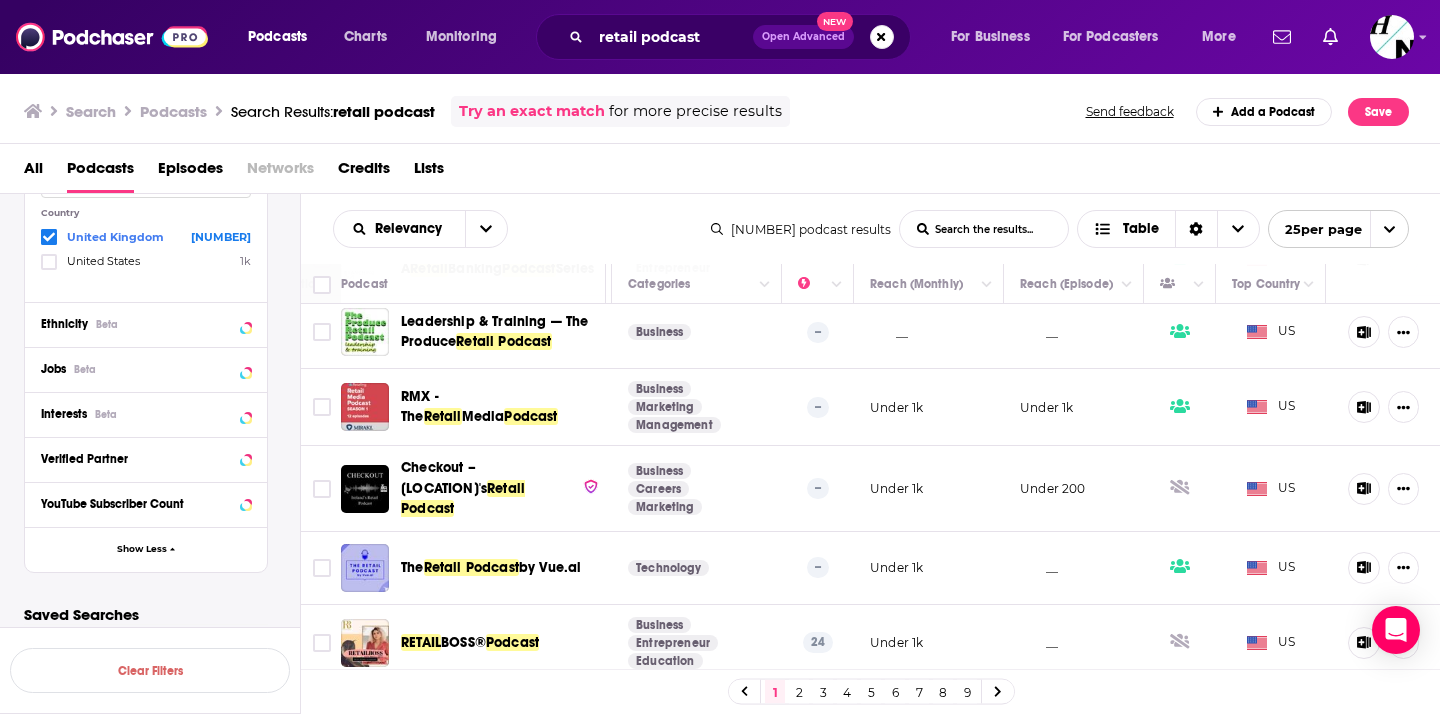 click on "2" at bounding box center (799, 692) 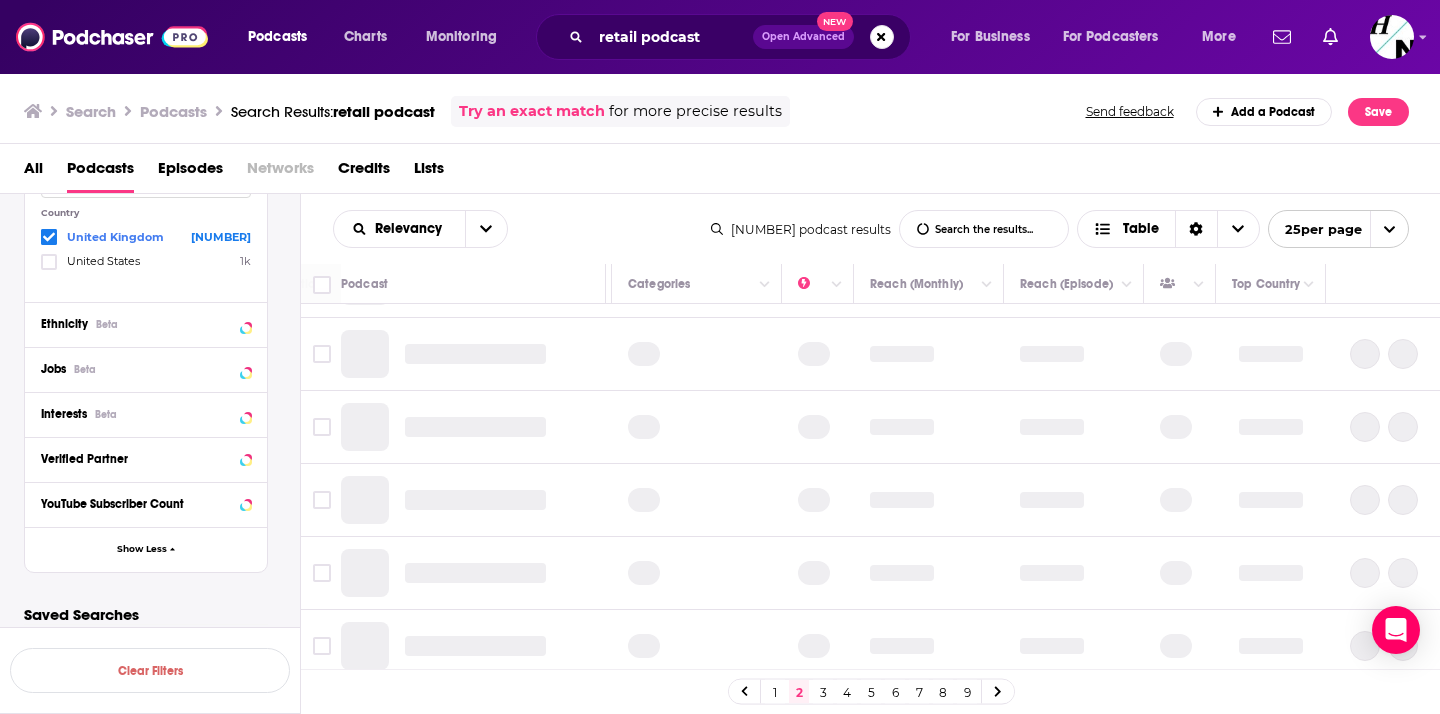 scroll, scrollTop: 0, scrollLeft: 364, axis: horizontal 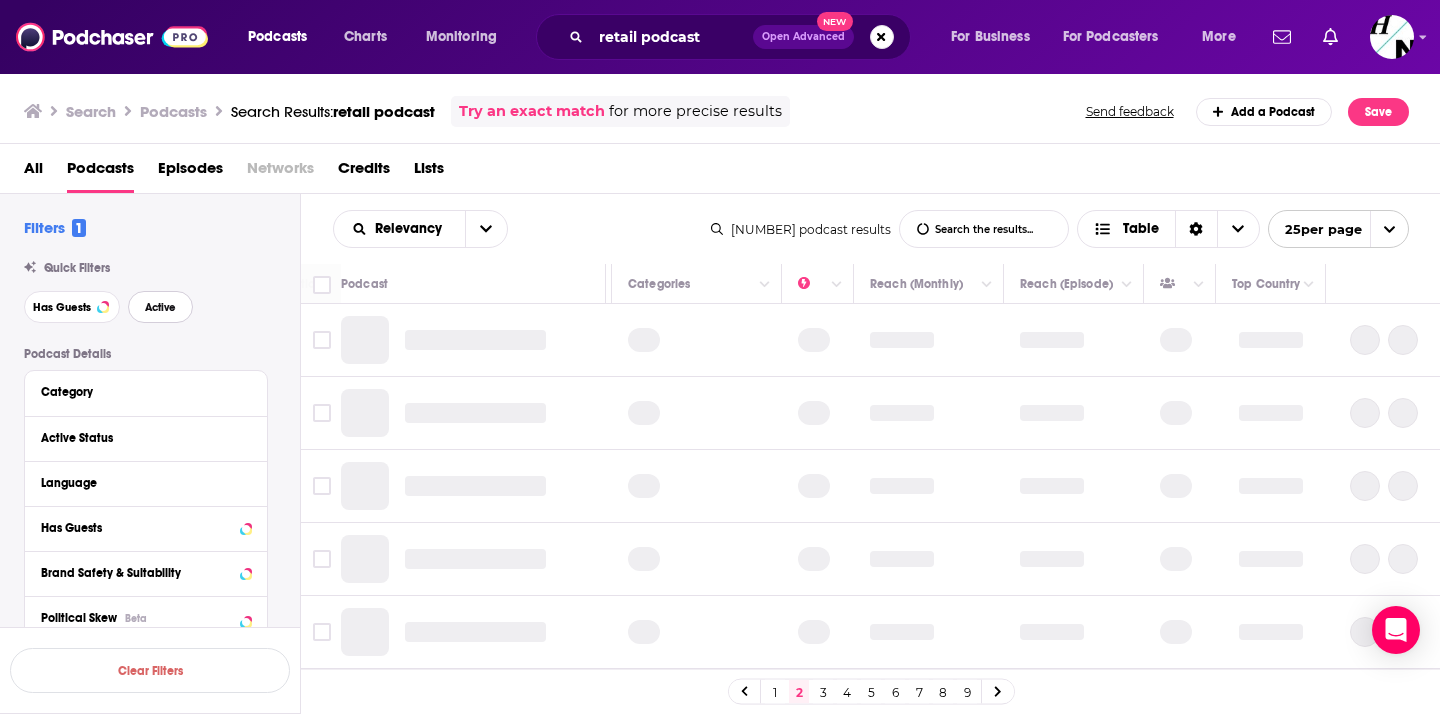 click on "Active" at bounding box center [160, 307] 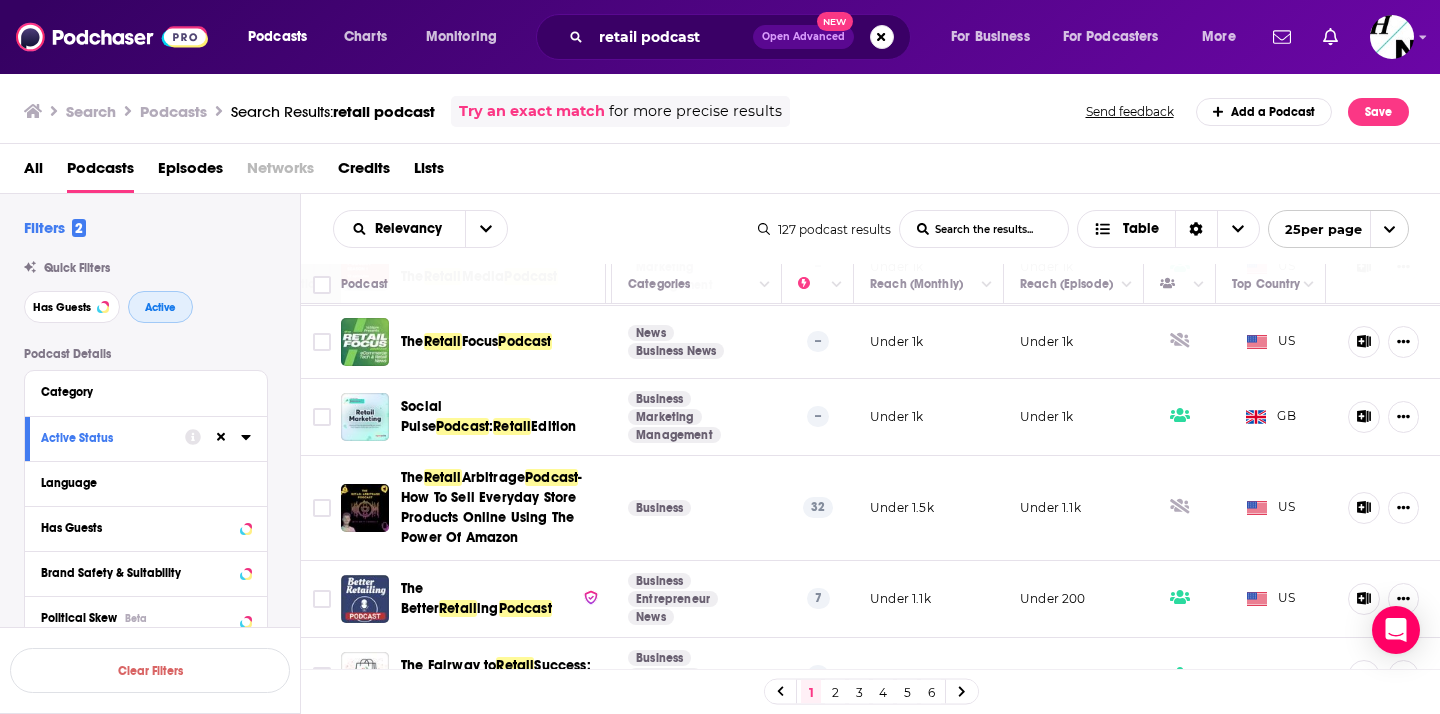 scroll, scrollTop: 472, scrollLeft: 364, axis: both 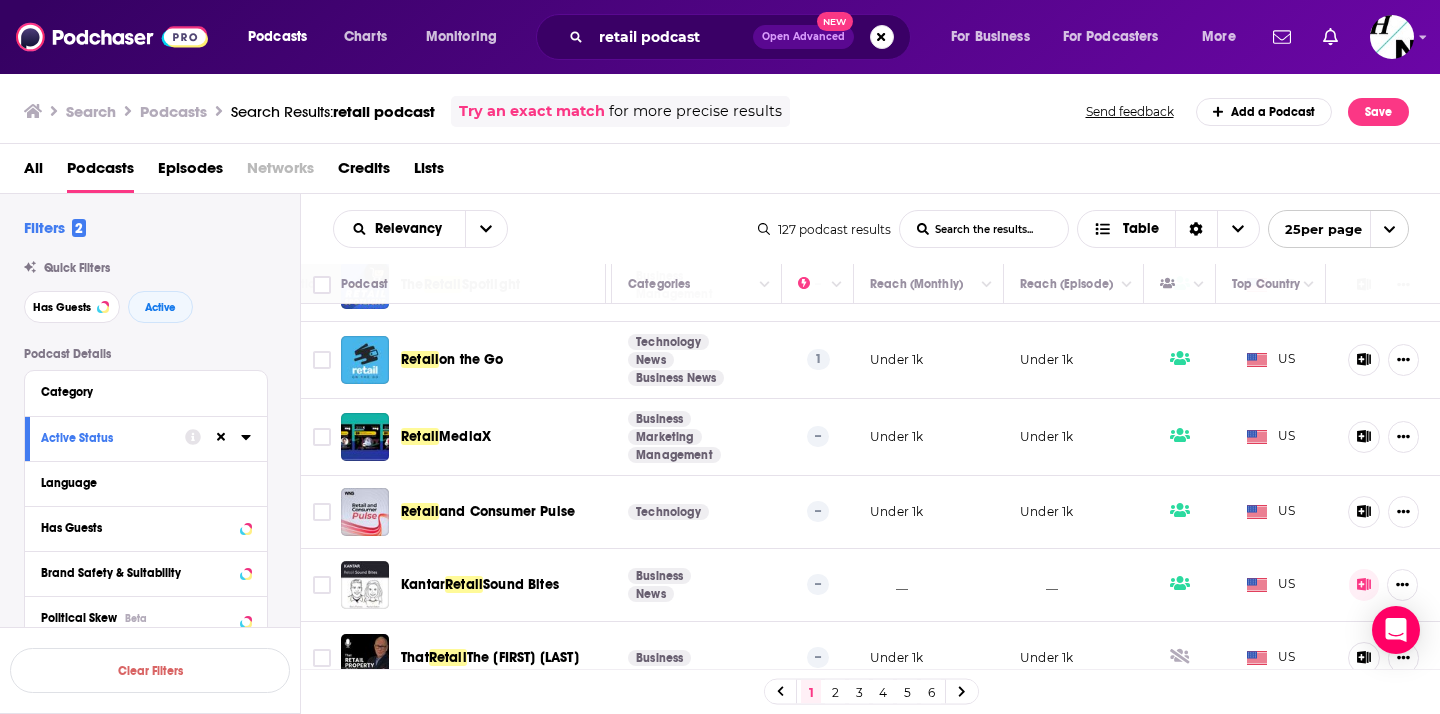 click on "2" at bounding box center [835, 692] 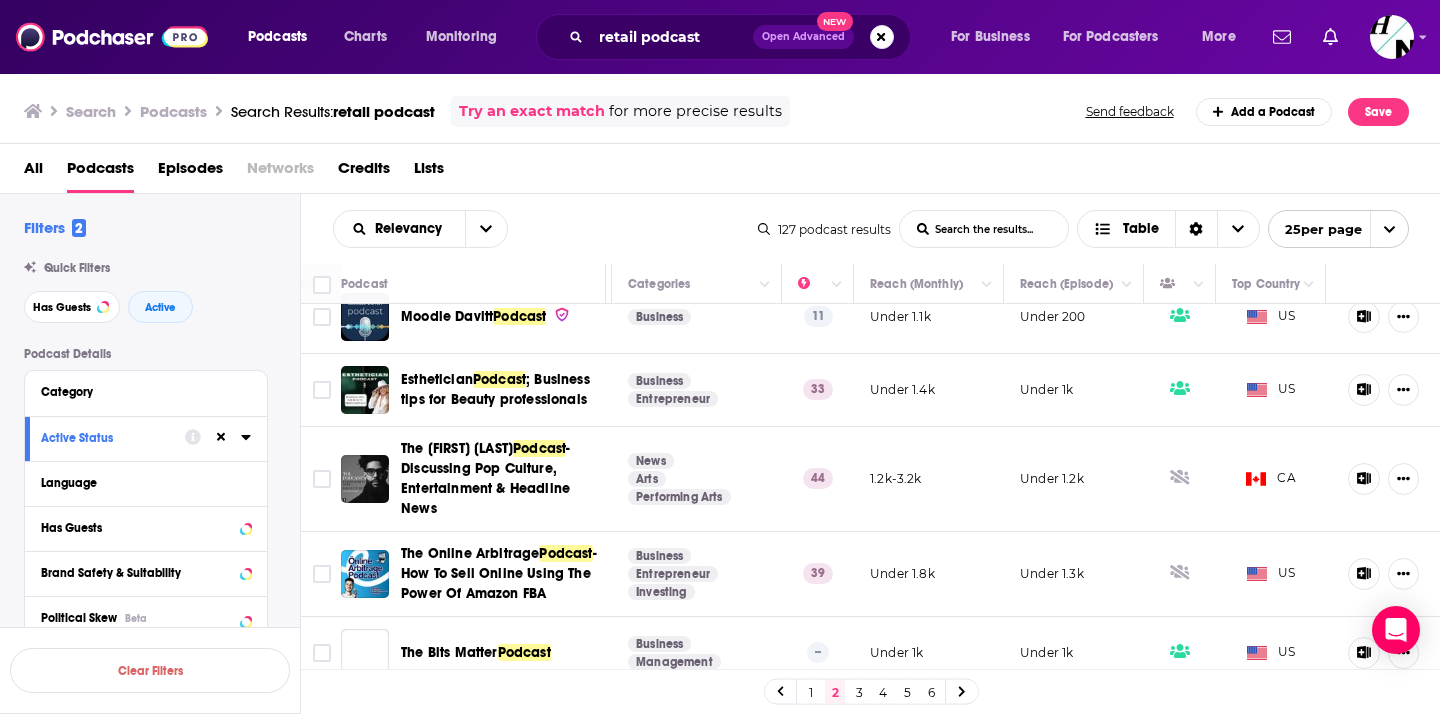 scroll, scrollTop: 1576, scrollLeft: 364, axis: both 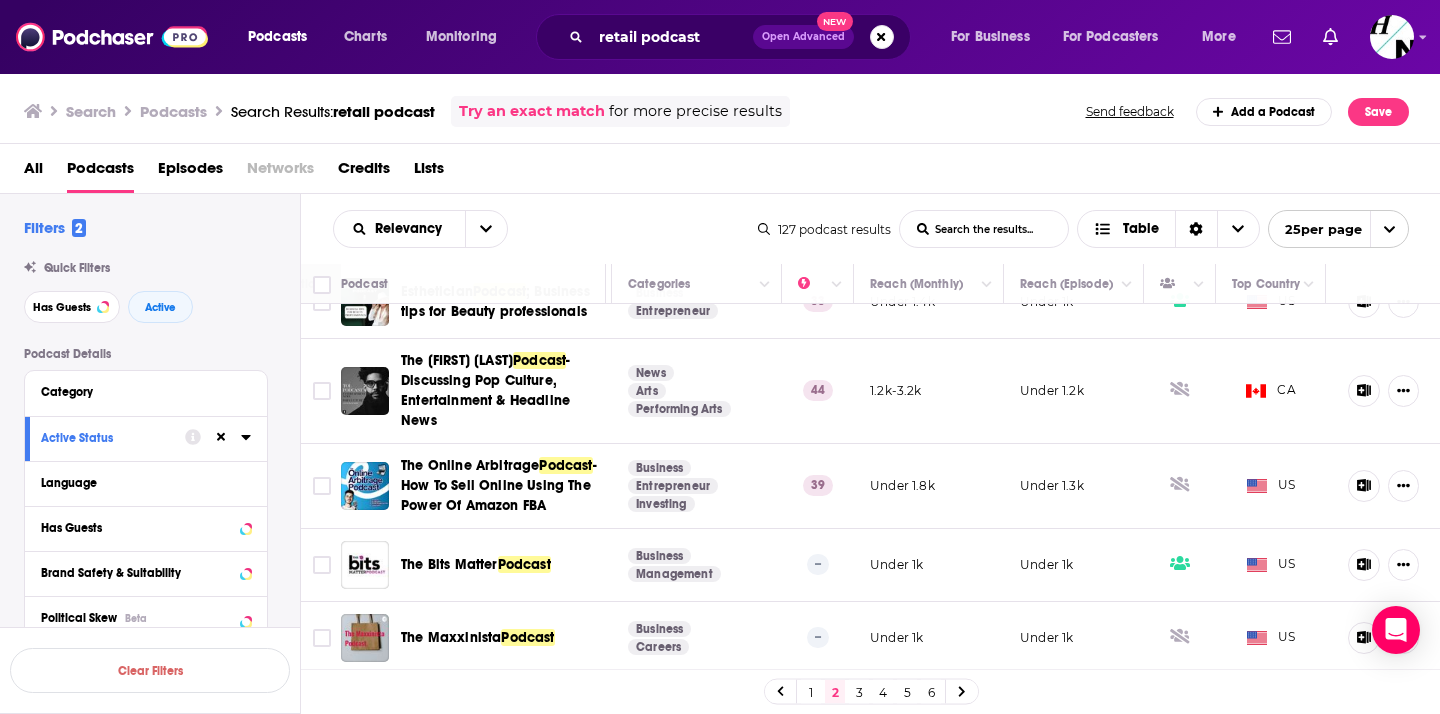 click on "3" at bounding box center [859, 692] 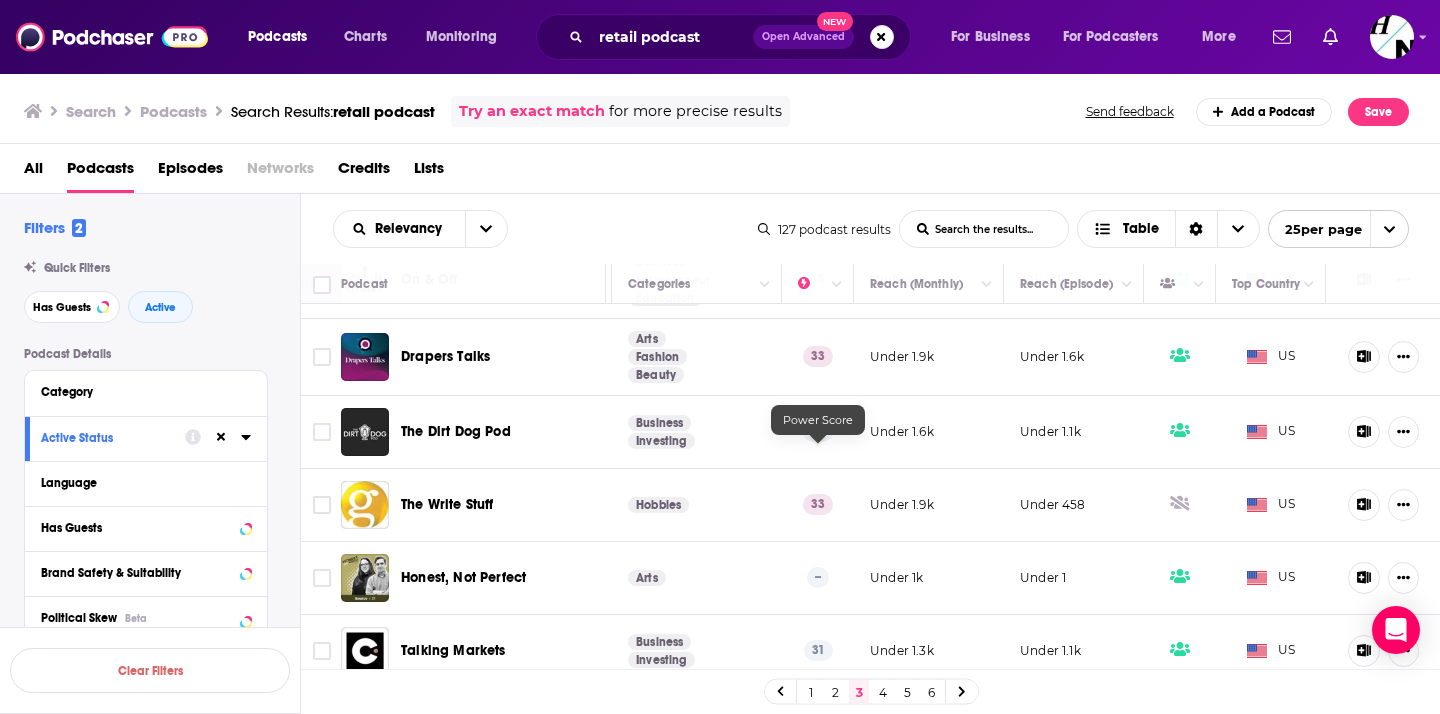 scroll, scrollTop: 1504, scrollLeft: 364, axis: both 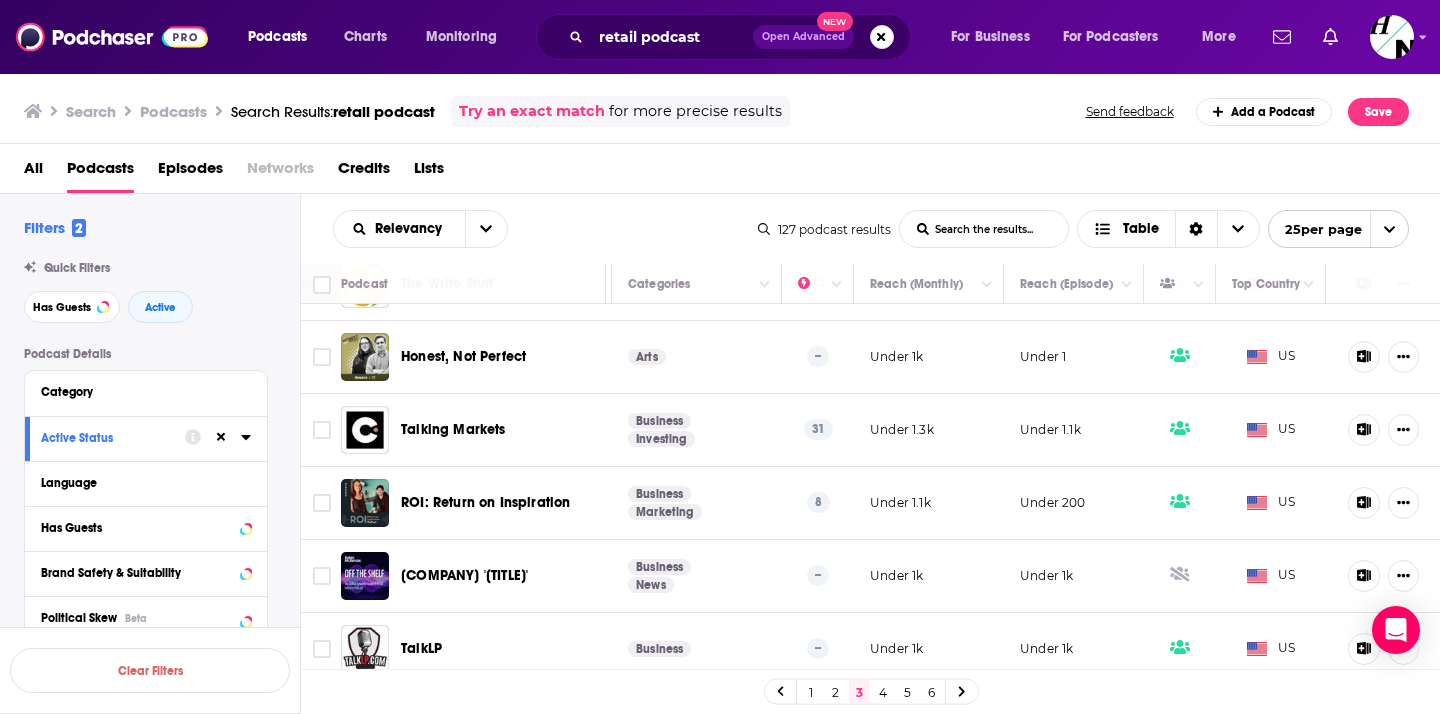 click on "4" at bounding box center [883, 692] 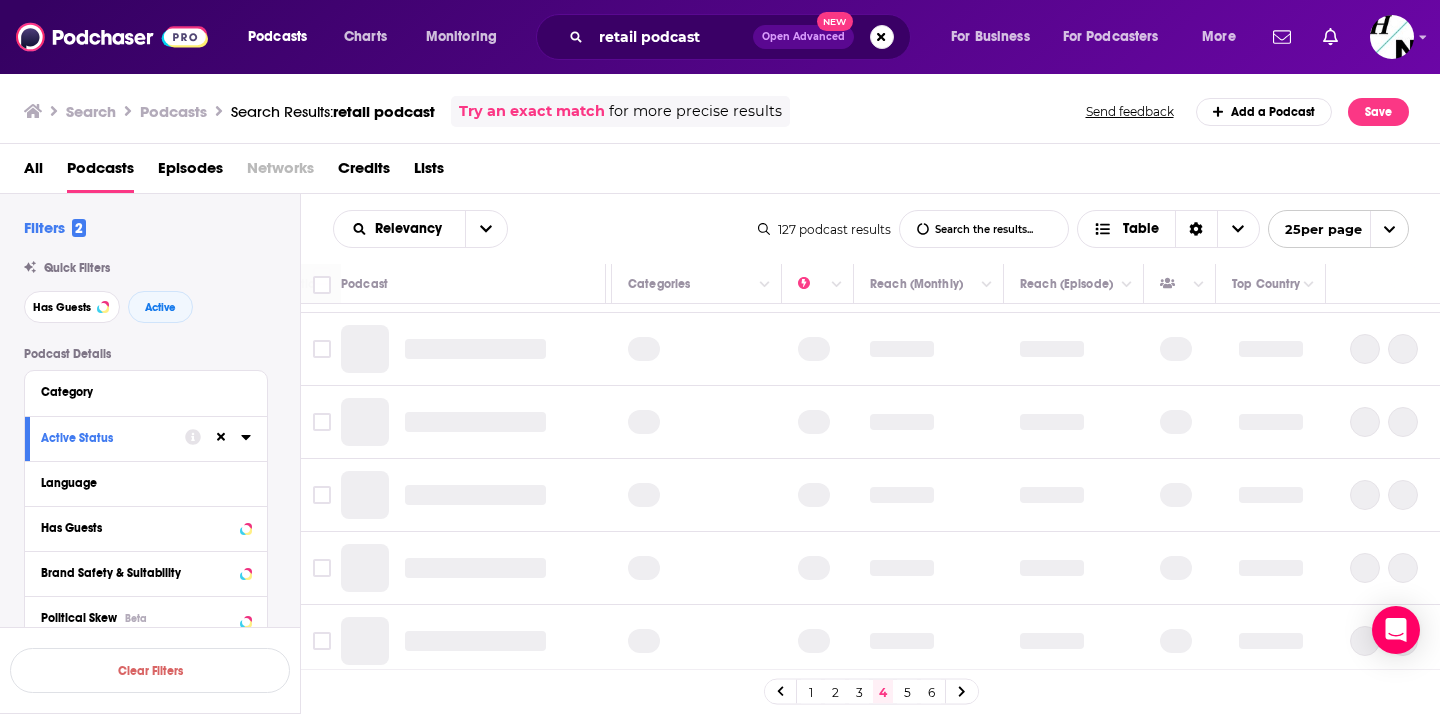 scroll, scrollTop: 0, scrollLeft: 364, axis: horizontal 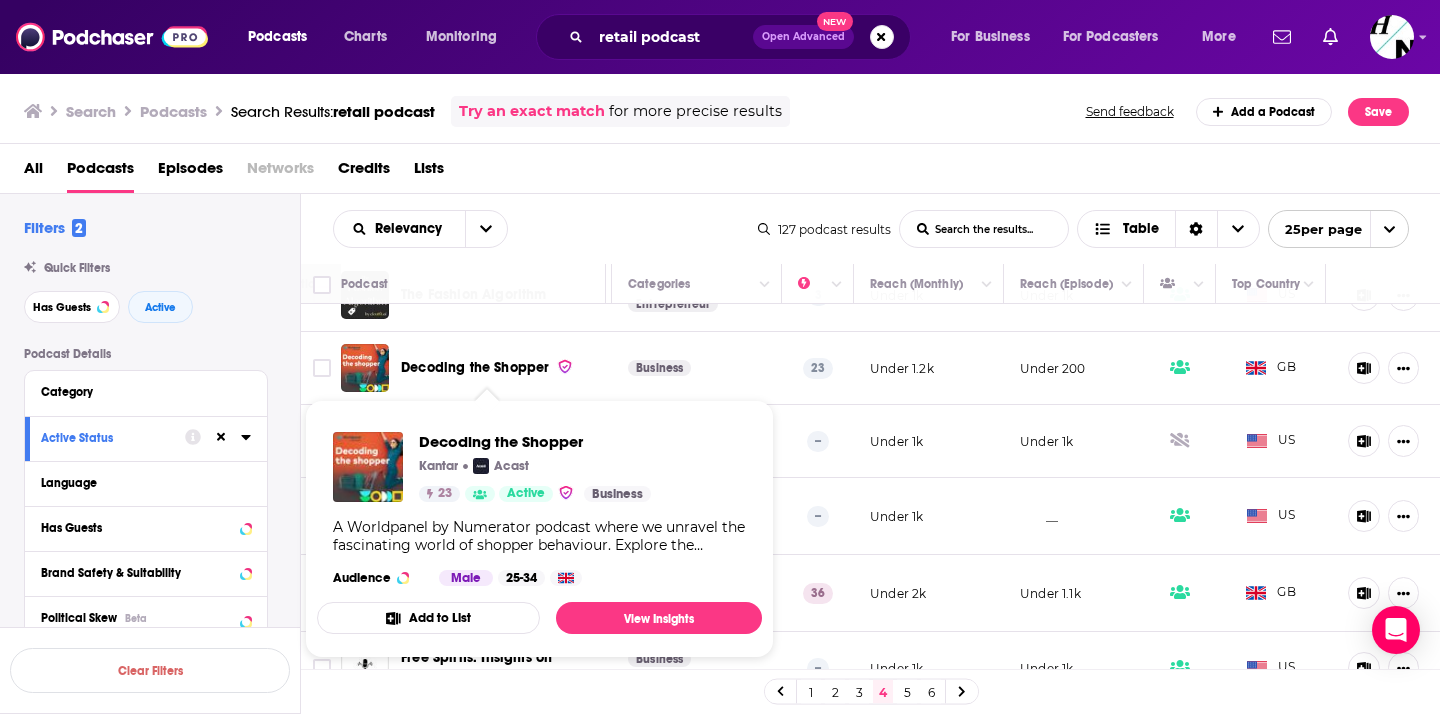 click on "Decoding the Shopper" at bounding box center (475, 368) 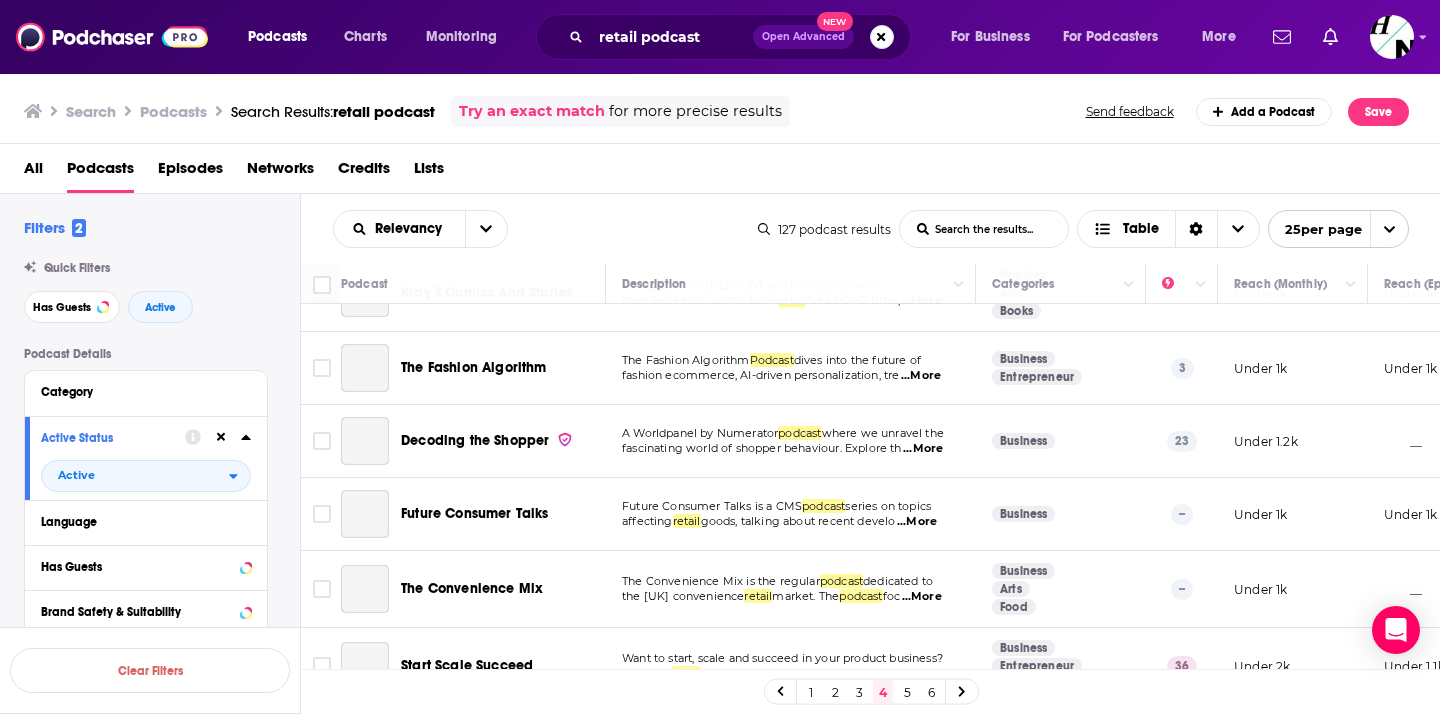 scroll, scrollTop: 163, scrollLeft: 0, axis: vertical 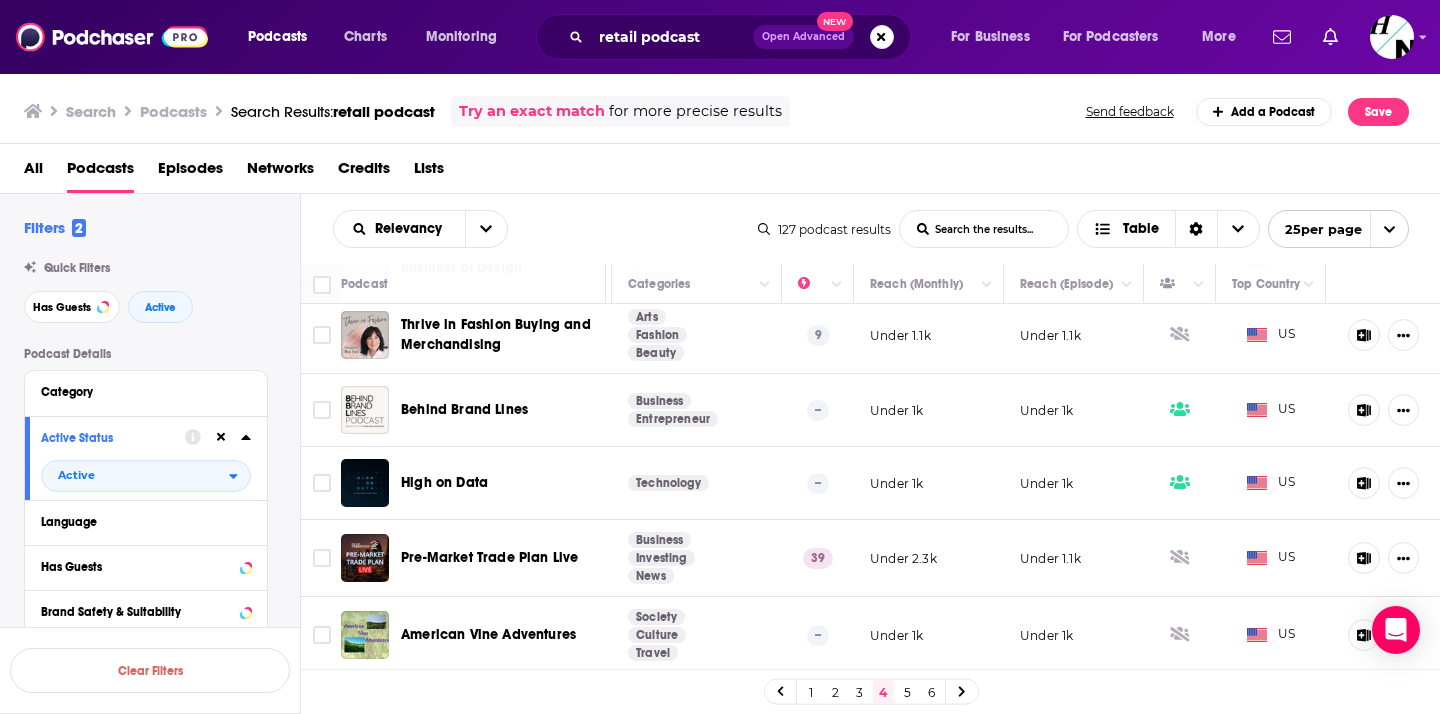click on "5" at bounding box center (907, 692) 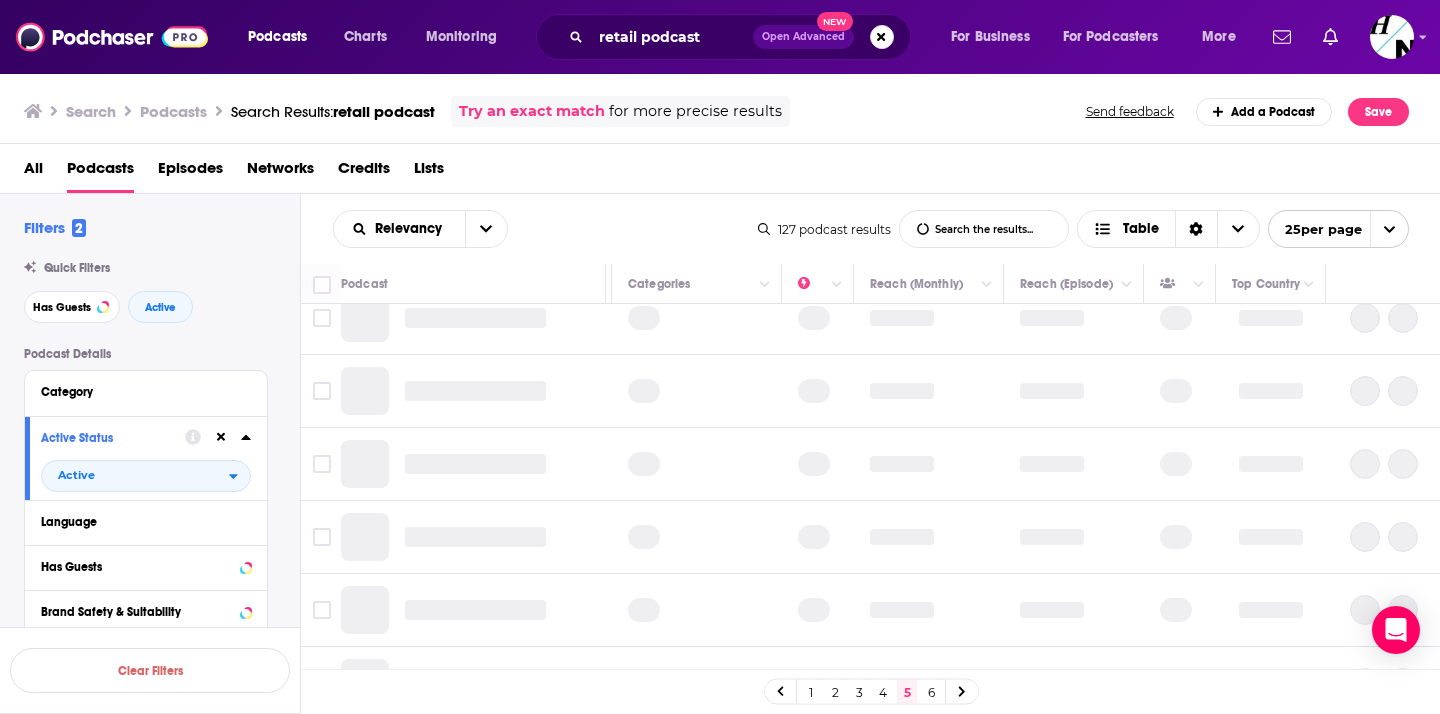 scroll, scrollTop: 0, scrollLeft: 364, axis: horizontal 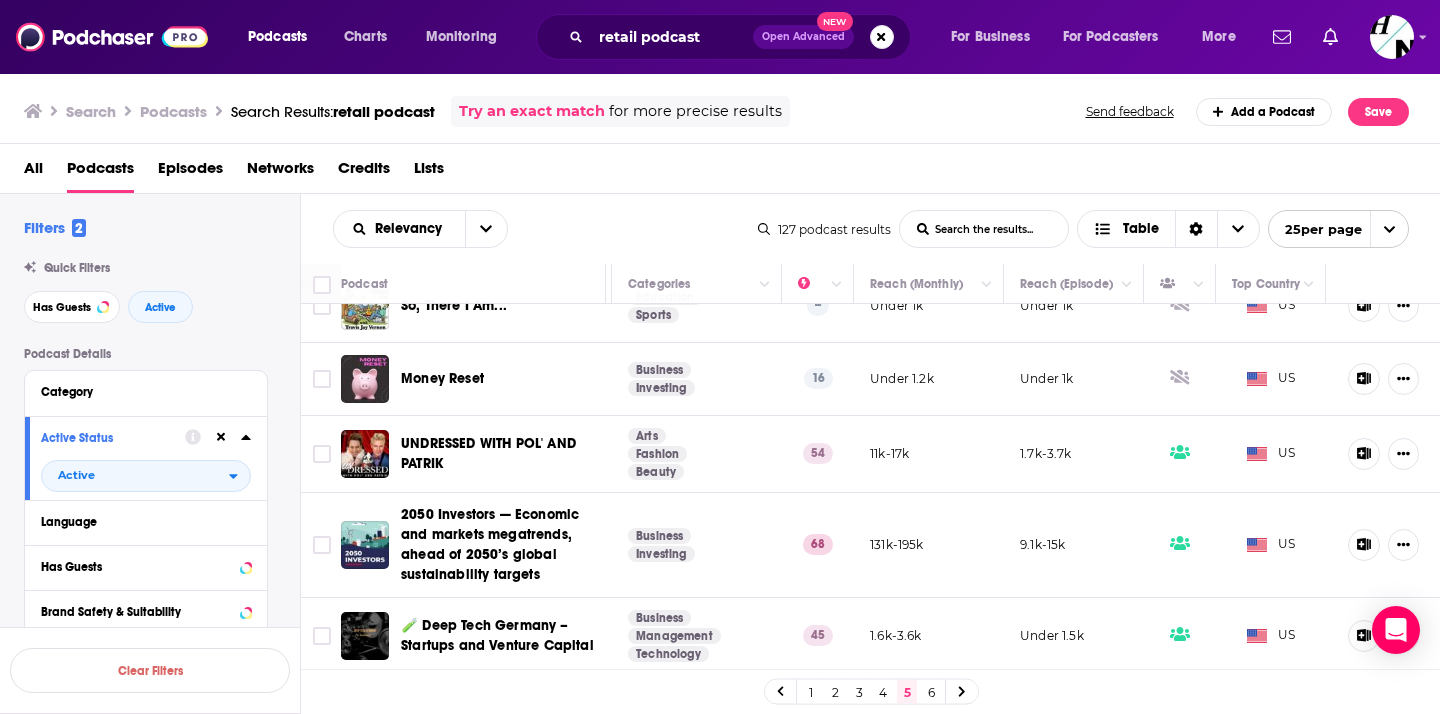 click on "6" at bounding box center [931, 692] 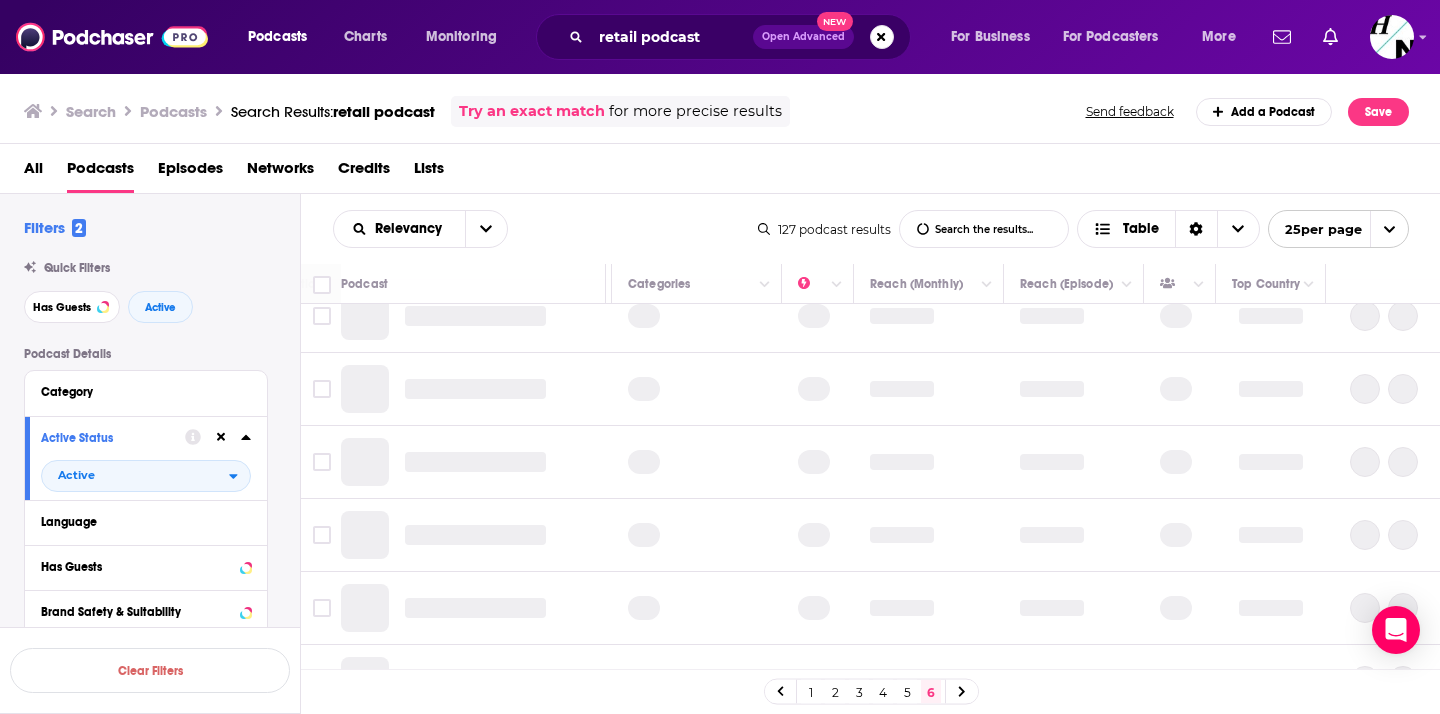 scroll, scrollTop: 0, scrollLeft: 364, axis: horizontal 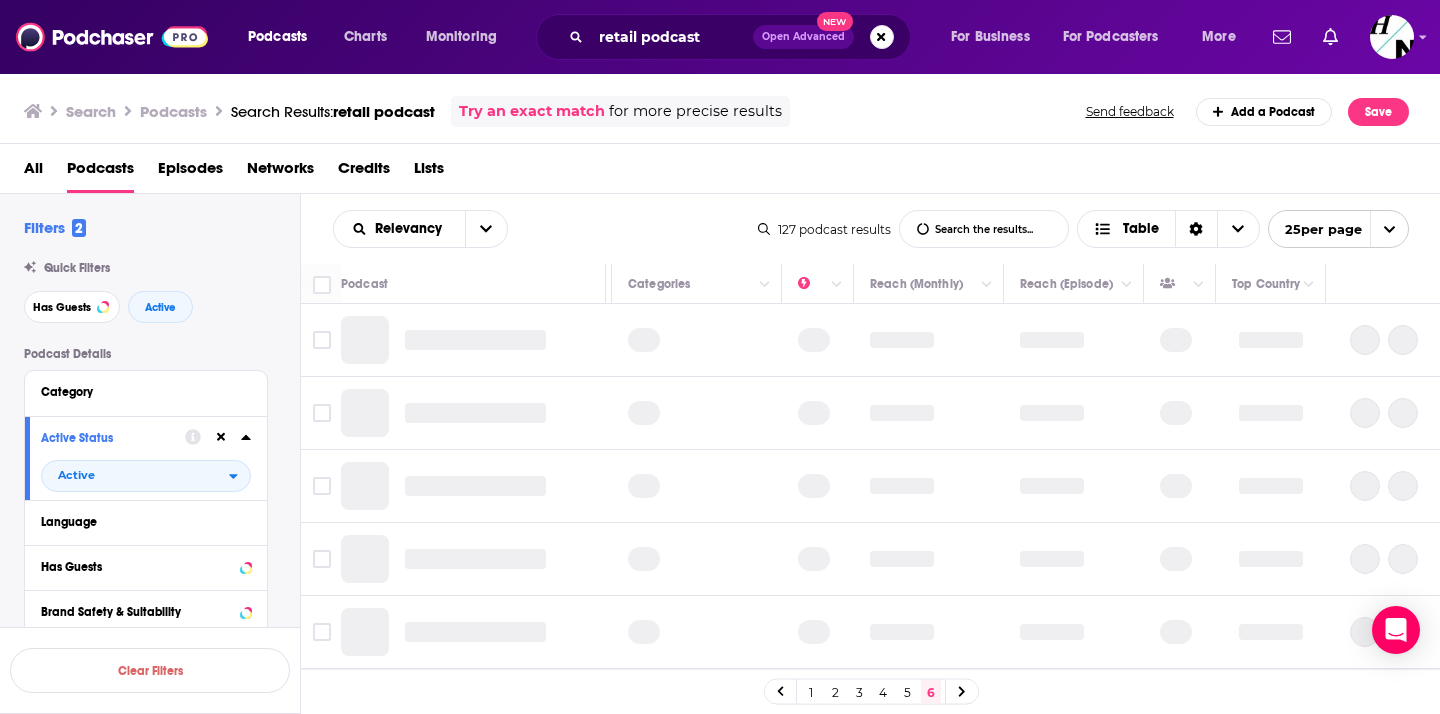 click at bounding box center [929, 632] 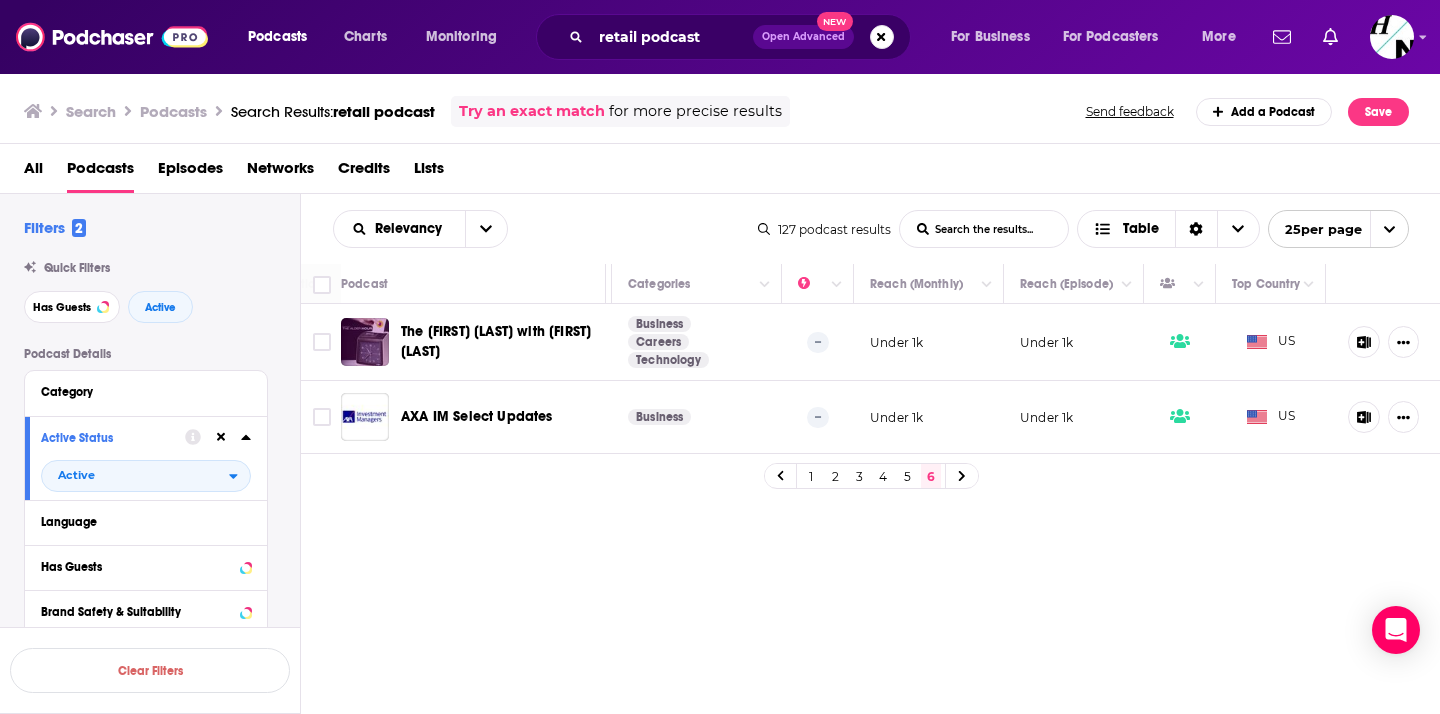 click on "1" at bounding box center (811, 476) 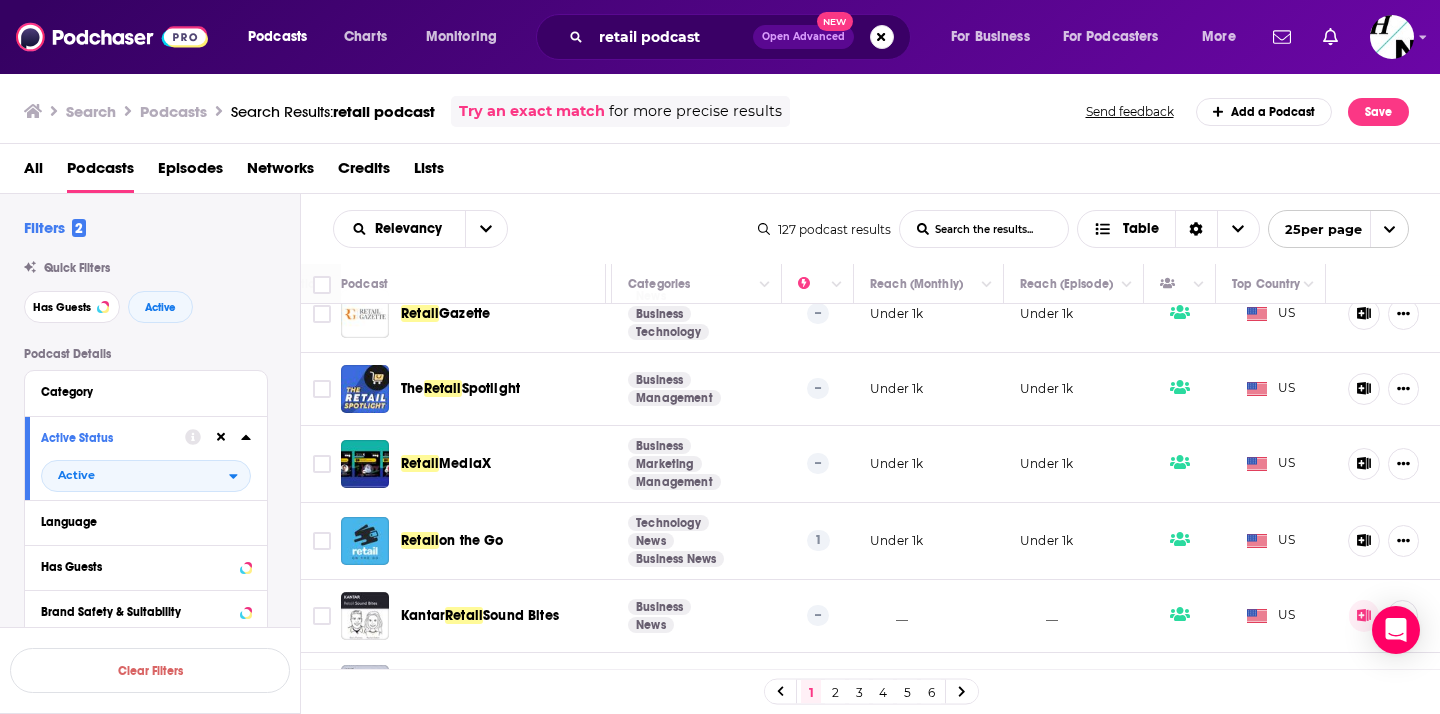 scroll, scrollTop: 1552, scrollLeft: 364, axis: both 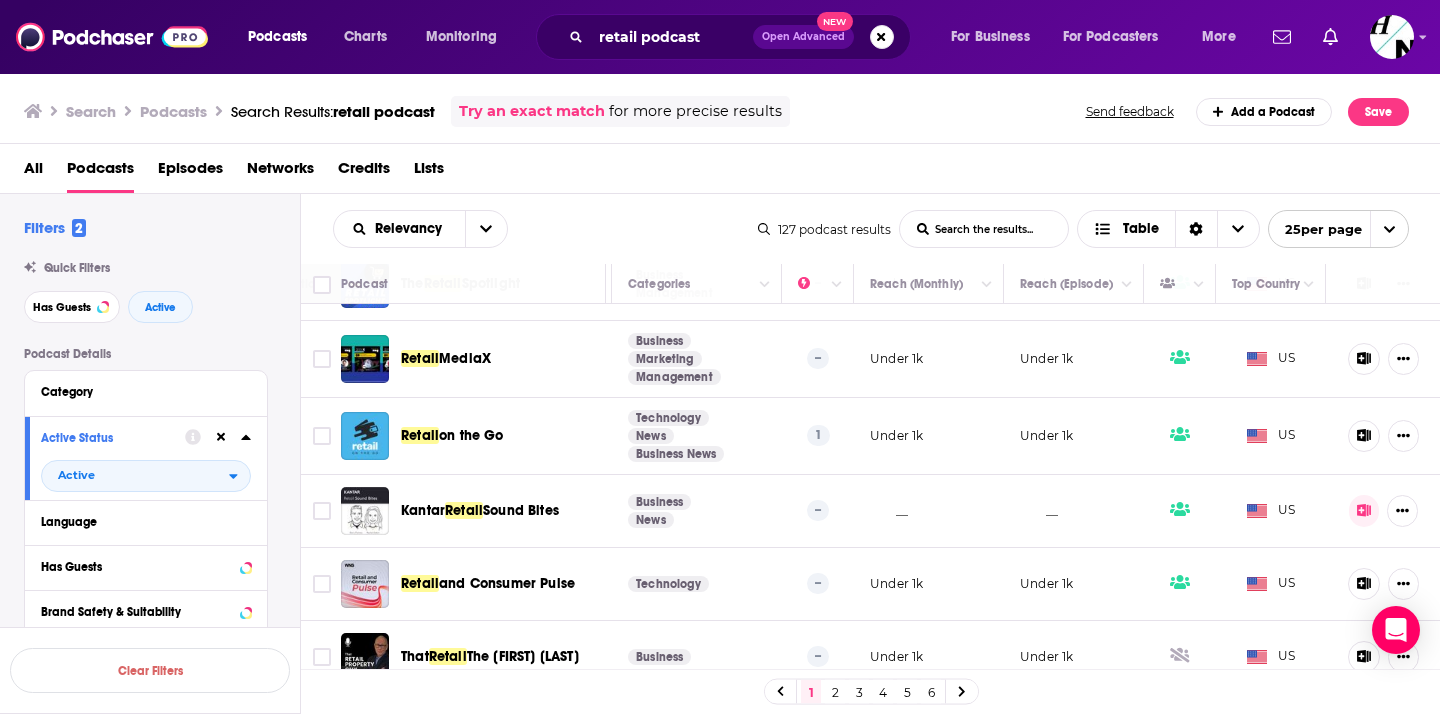 click on "2" at bounding box center [835, 692] 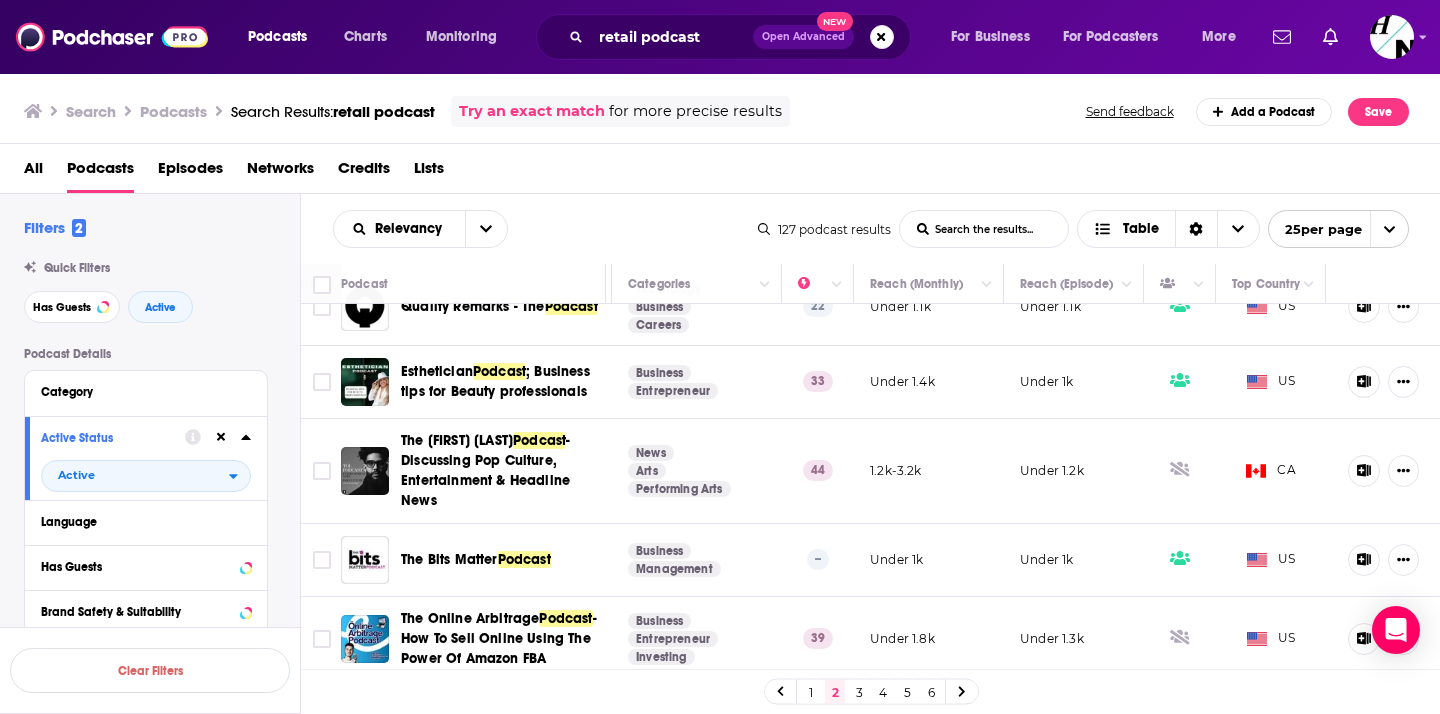 scroll, scrollTop: 1576, scrollLeft: 364, axis: both 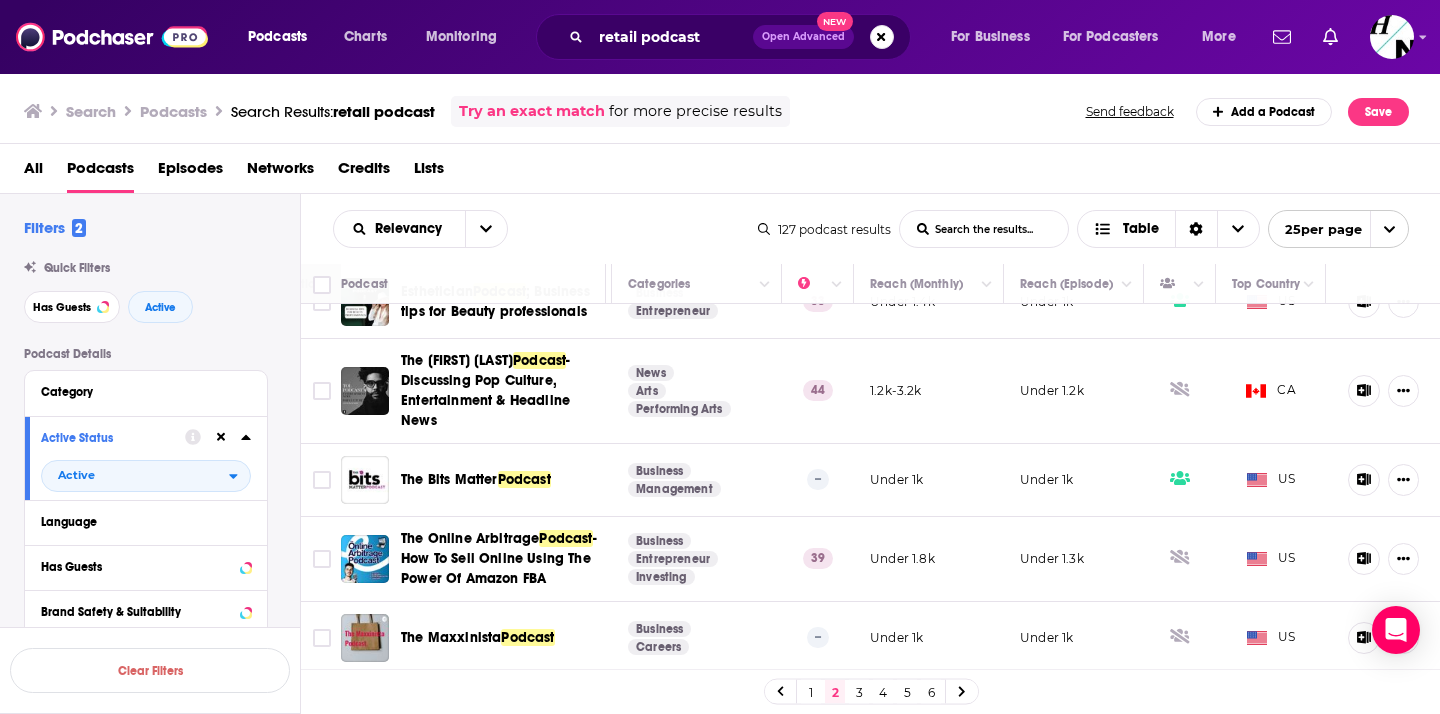 click on "3" at bounding box center [859, 692] 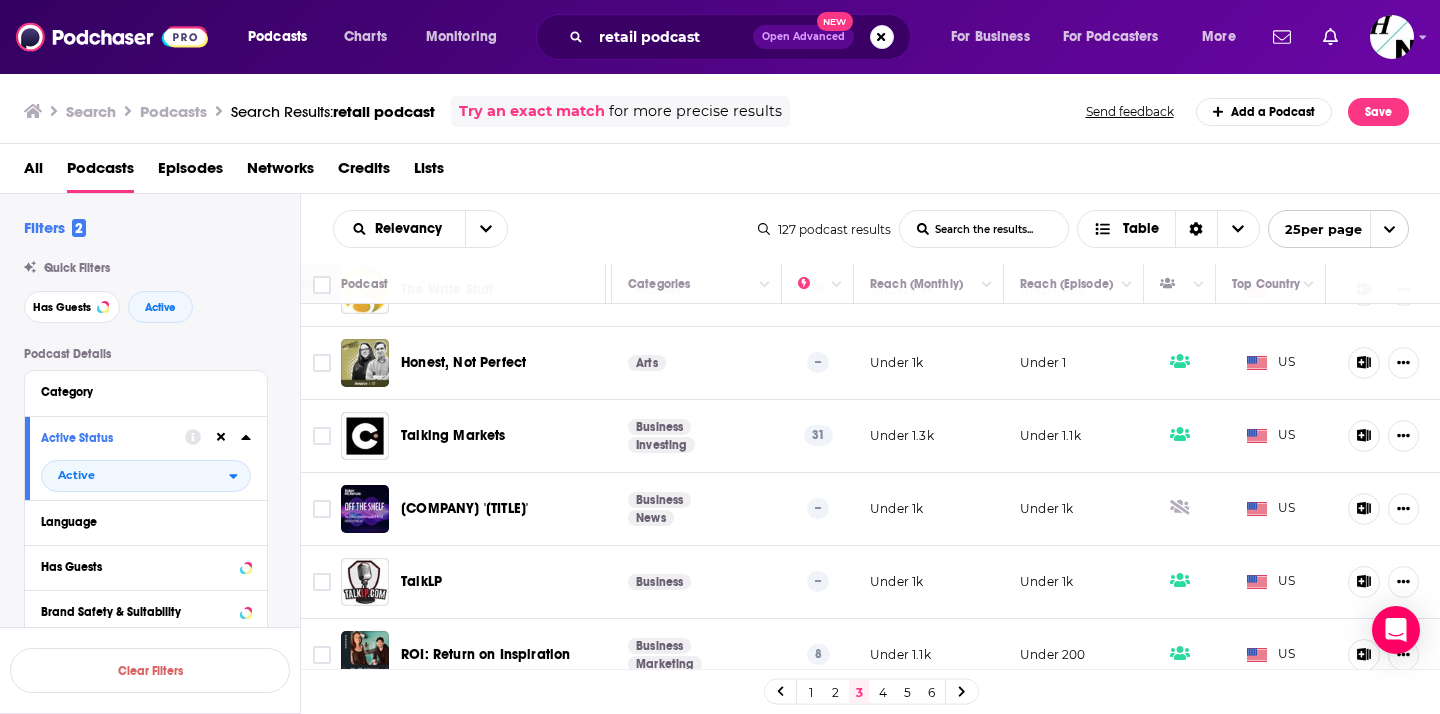 scroll, scrollTop: 1504, scrollLeft: 364, axis: both 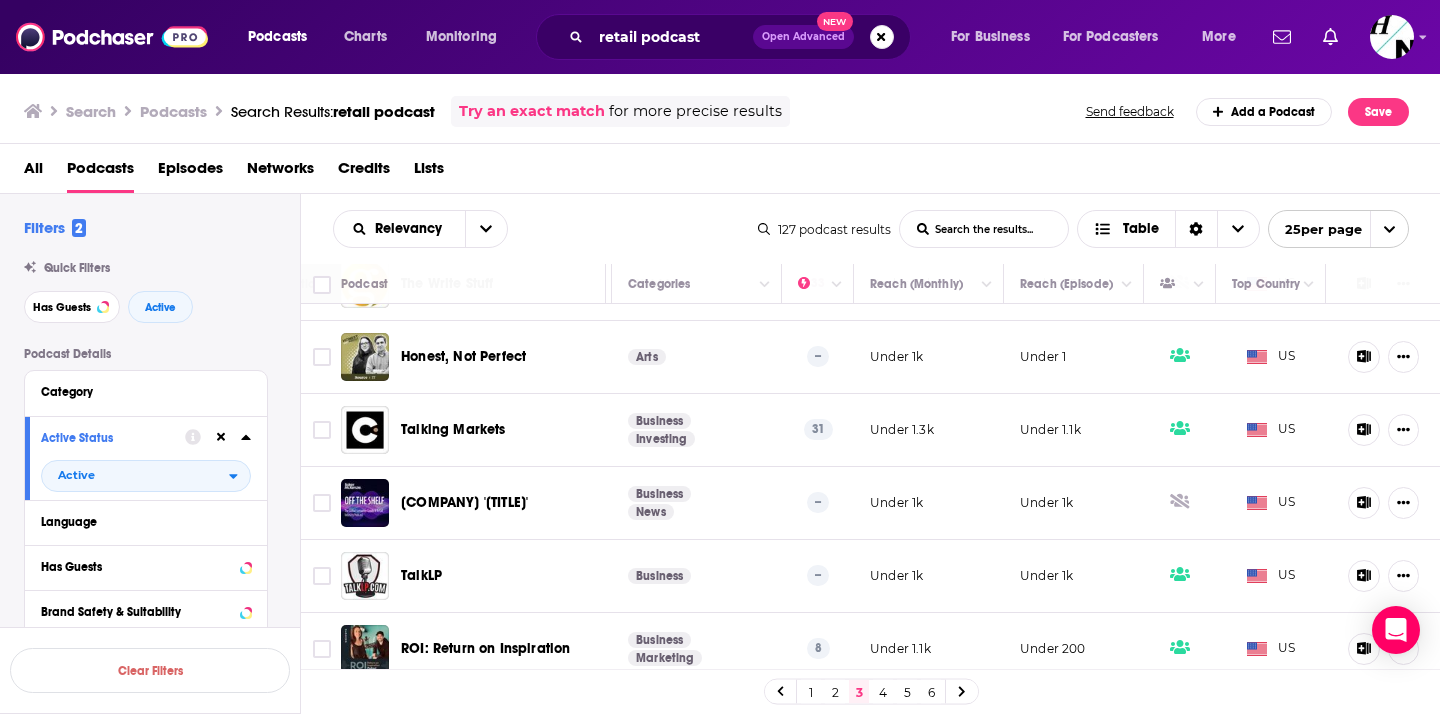 click on "4" at bounding box center [883, 692] 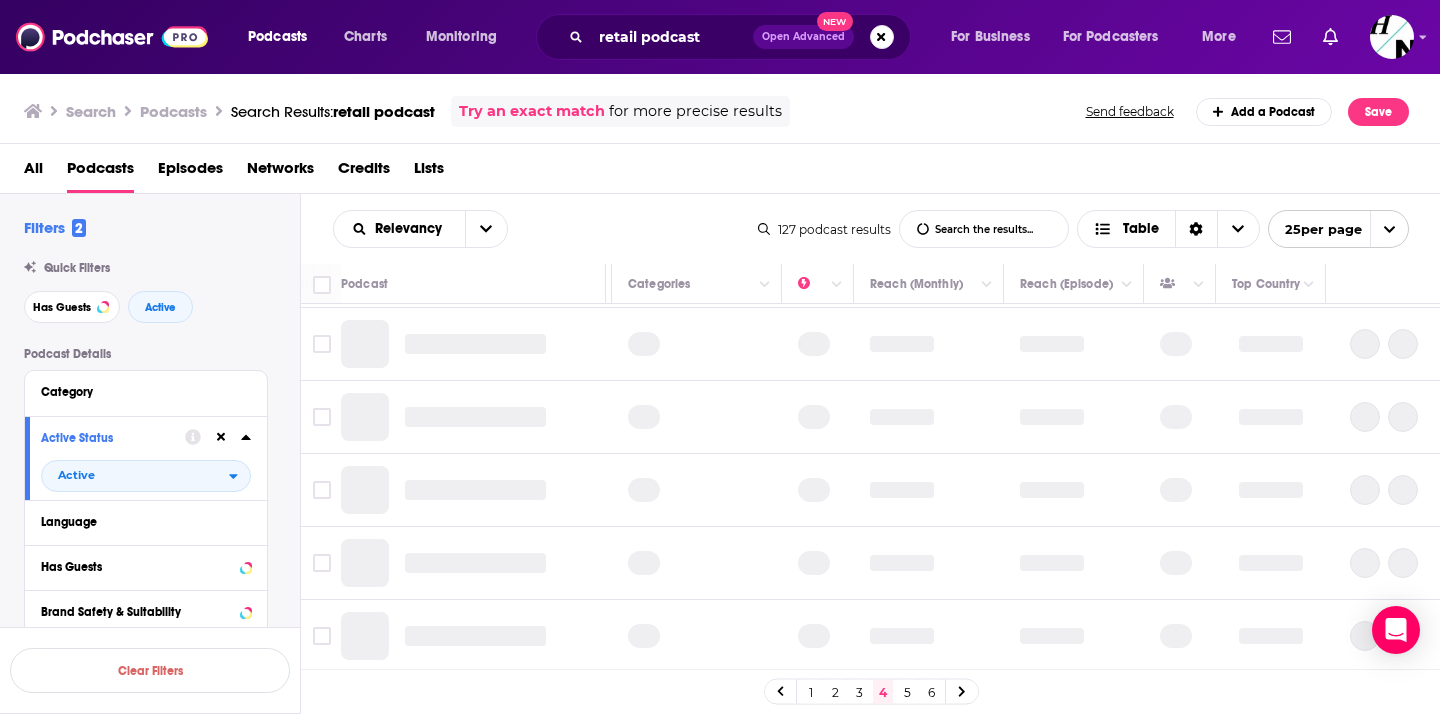 scroll, scrollTop: 0, scrollLeft: 364, axis: horizontal 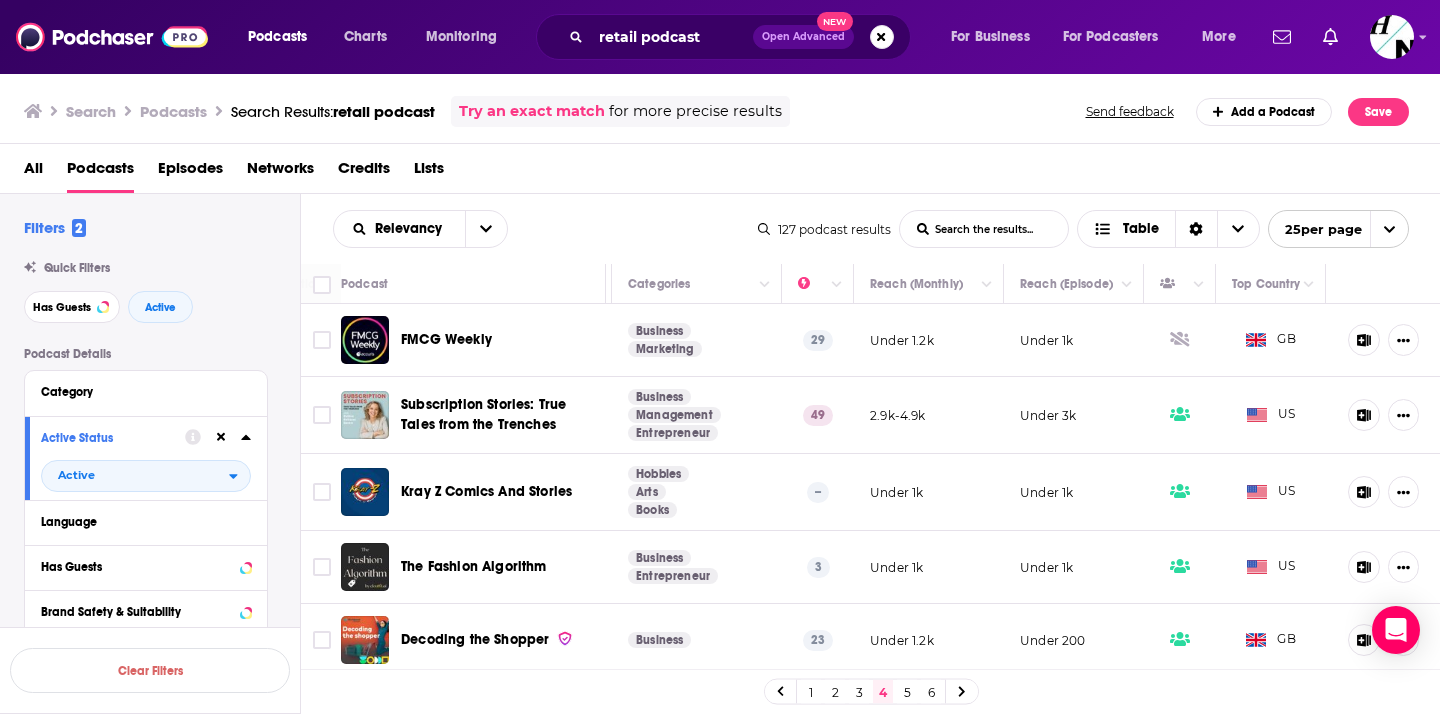 click on "FMCG Weekly" at bounding box center [446, 339] 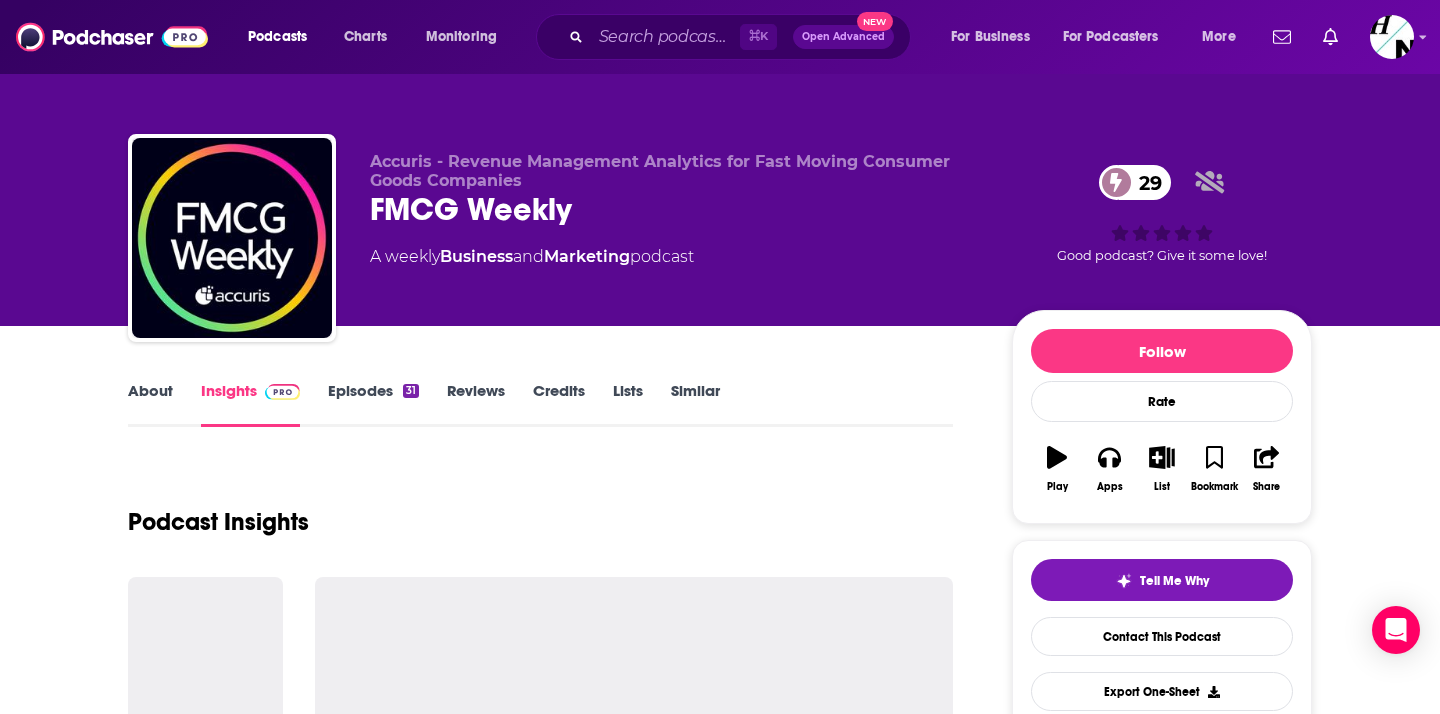 scroll, scrollTop: 217, scrollLeft: 0, axis: vertical 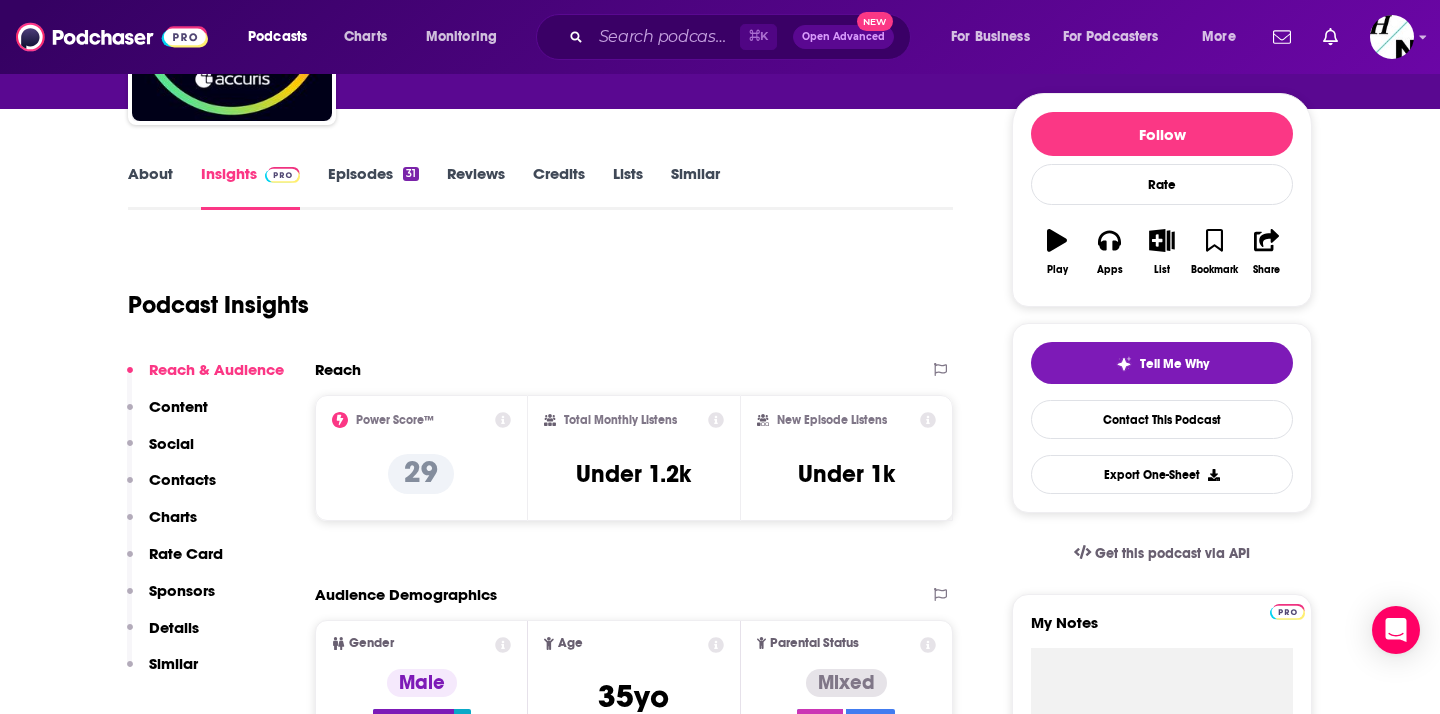 click on "Episodes 31" at bounding box center [373, 187] 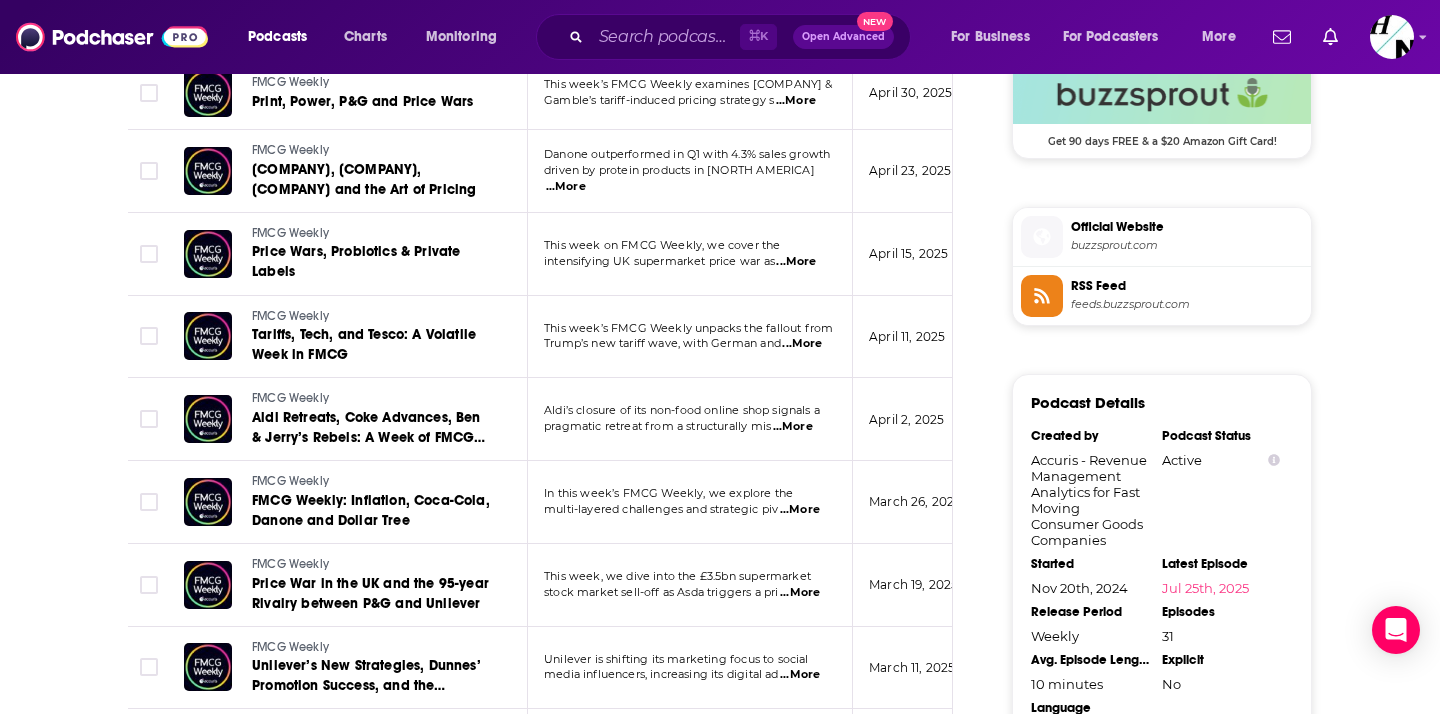 scroll, scrollTop: 2289, scrollLeft: 0, axis: vertical 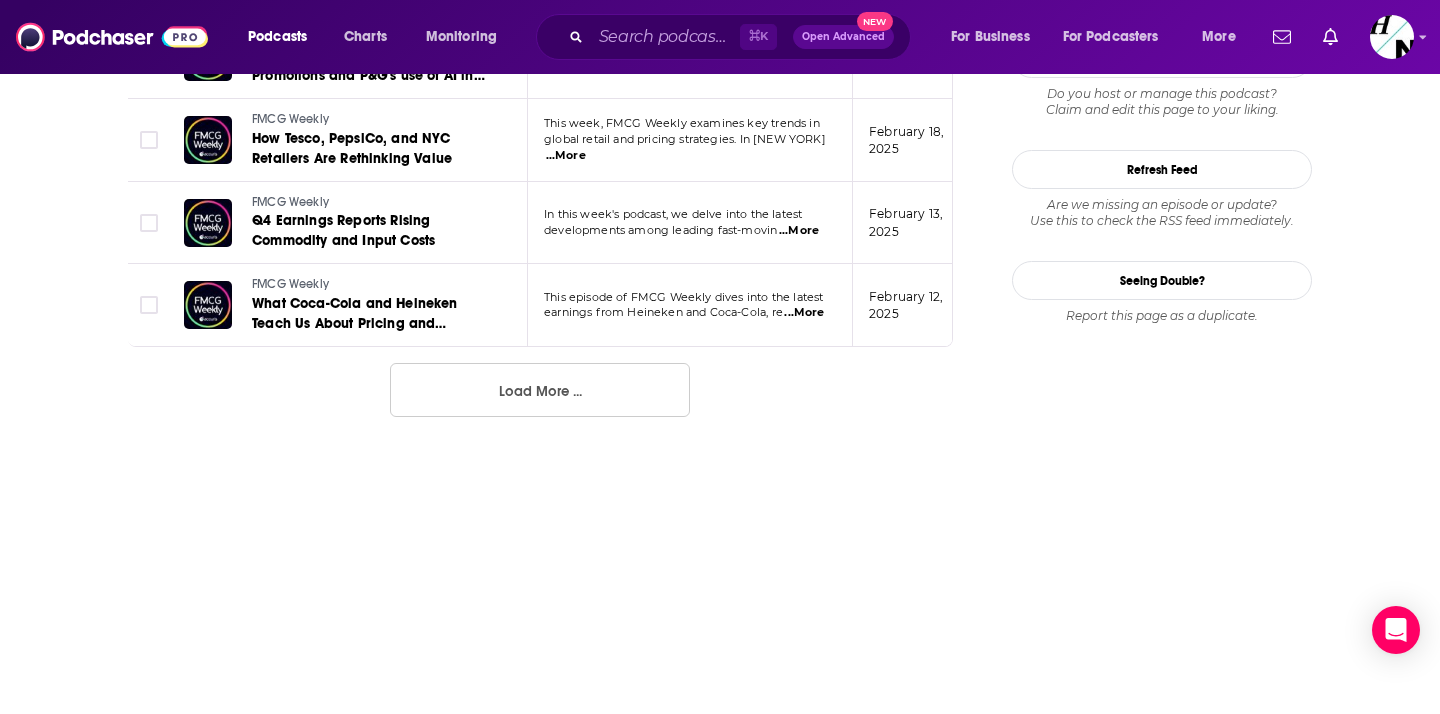 click on "Load More ..." at bounding box center [540, 390] 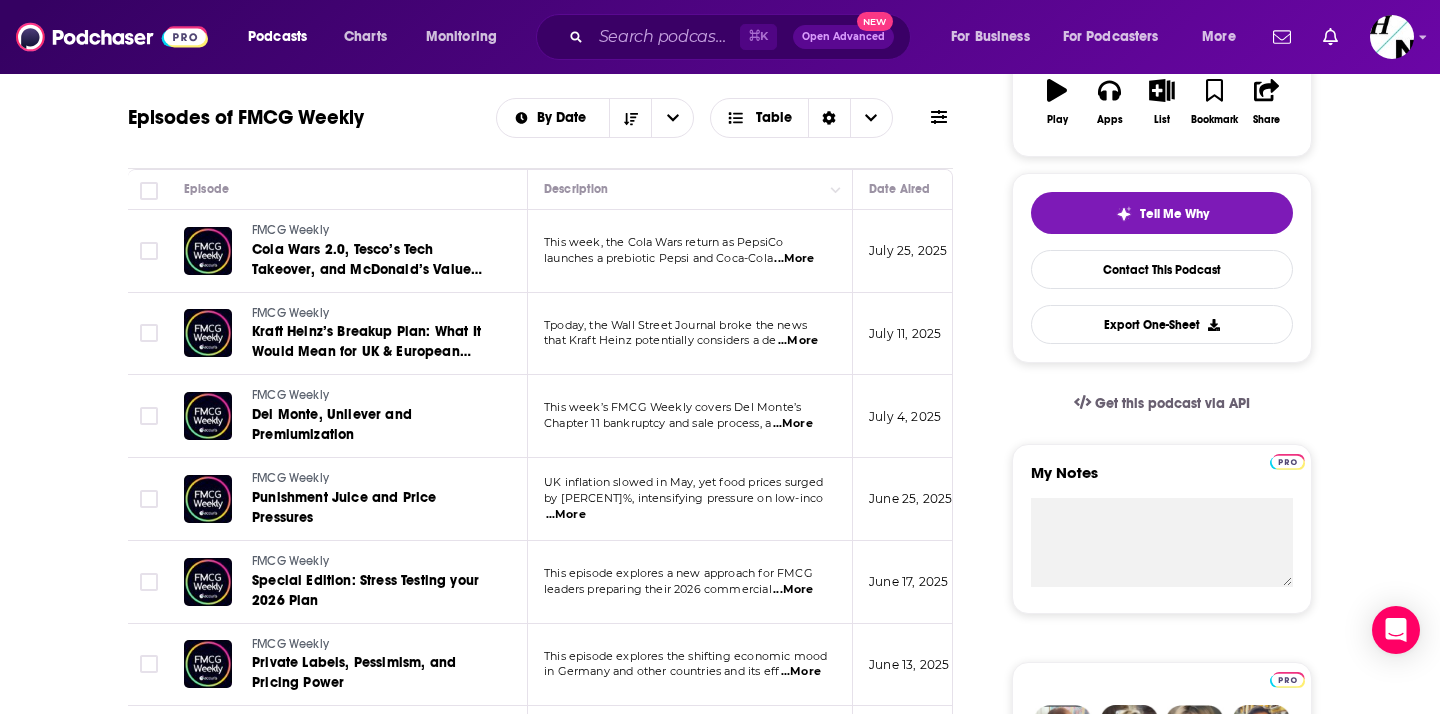 scroll, scrollTop: 0, scrollLeft: 0, axis: both 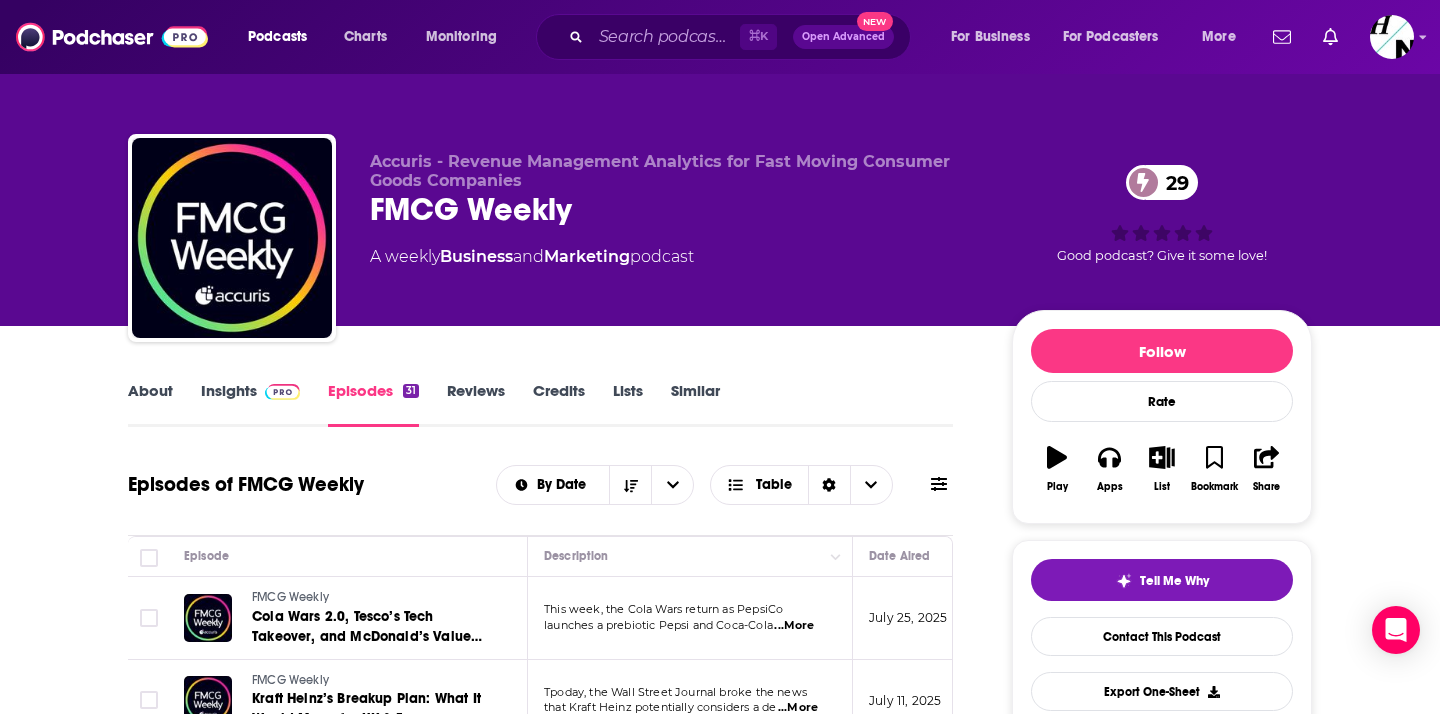 click on "Insights" at bounding box center (250, 404) 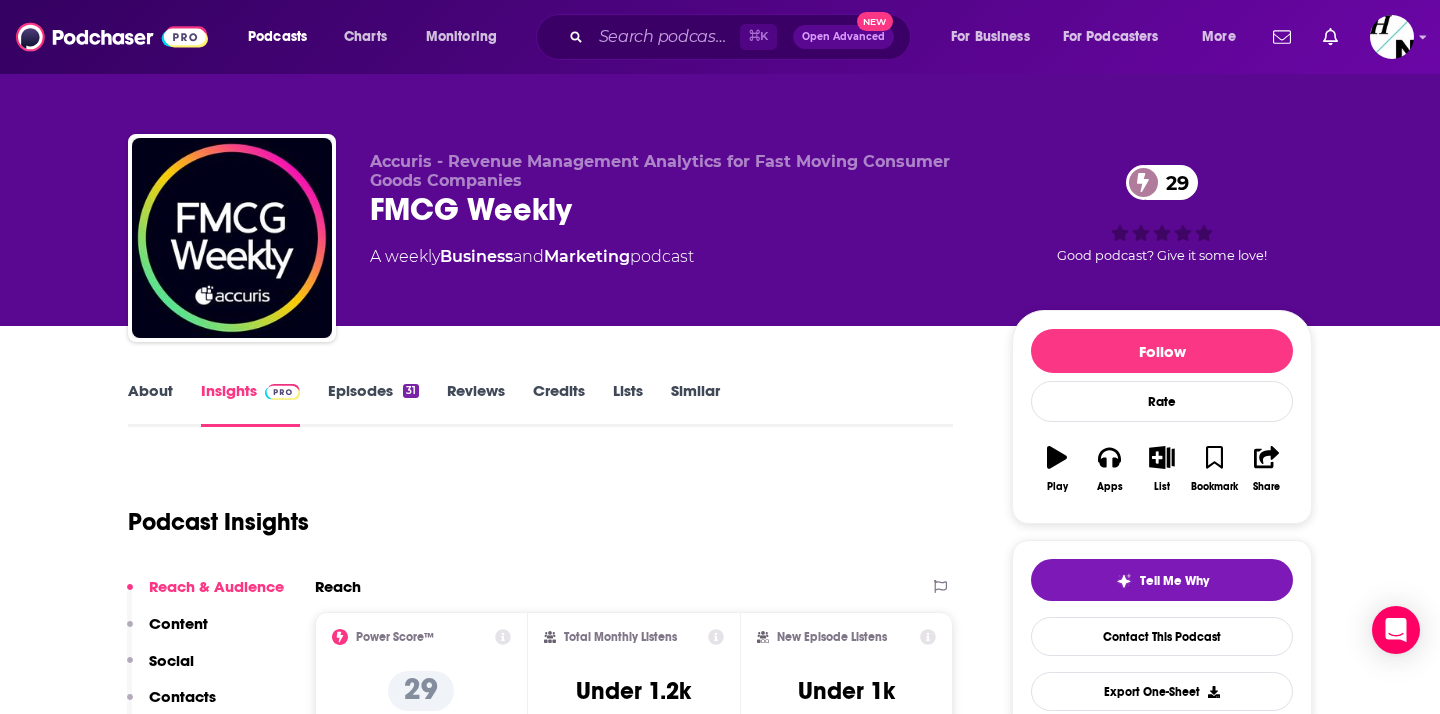 scroll, scrollTop: 171, scrollLeft: 0, axis: vertical 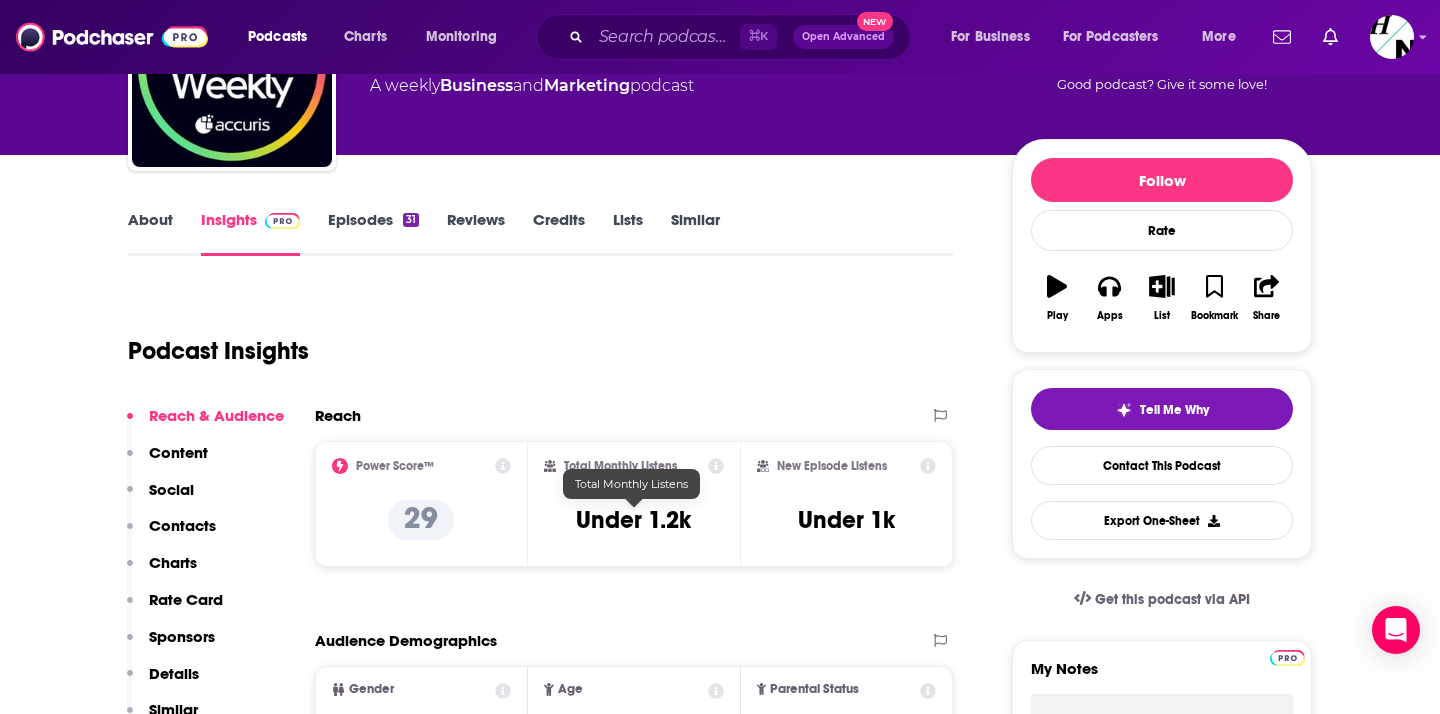 click on "Under 1.2k" at bounding box center [633, 520] 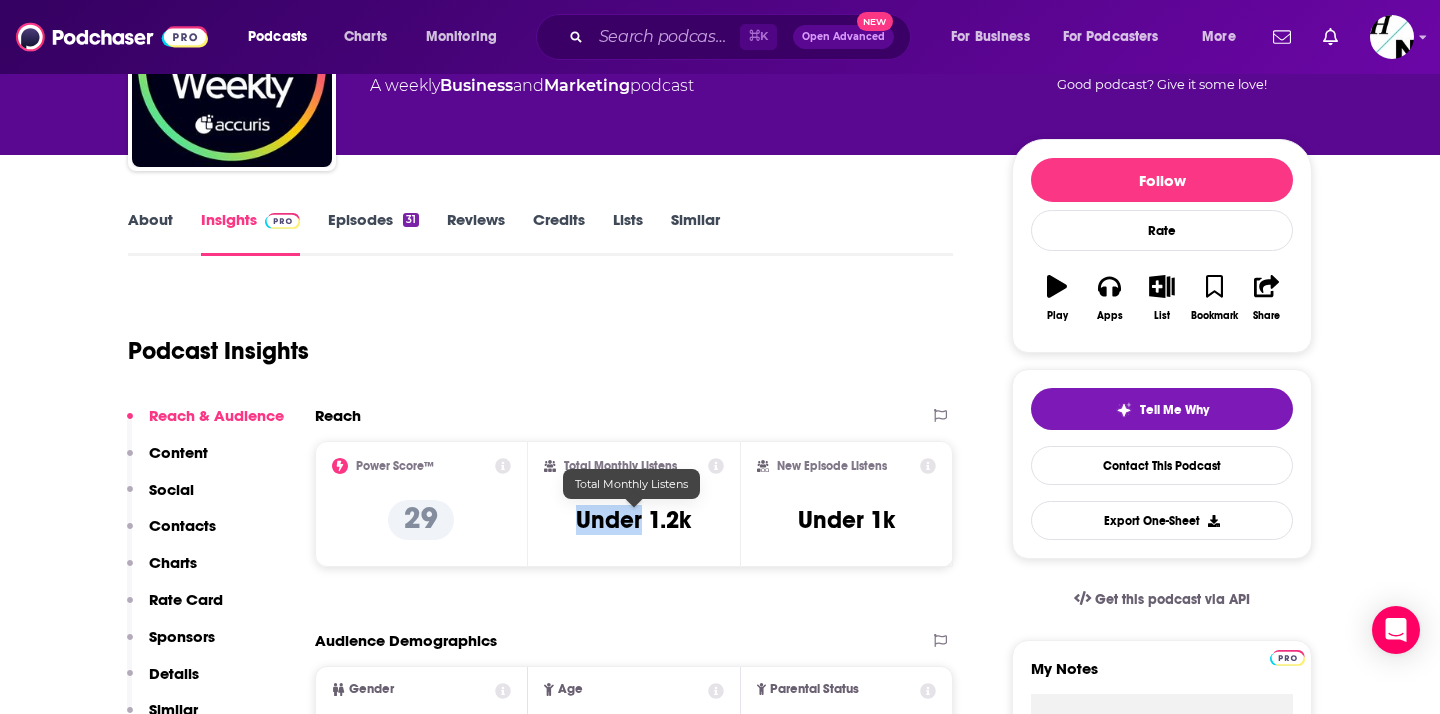 click on "Under 1.2k" at bounding box center (633, 520) 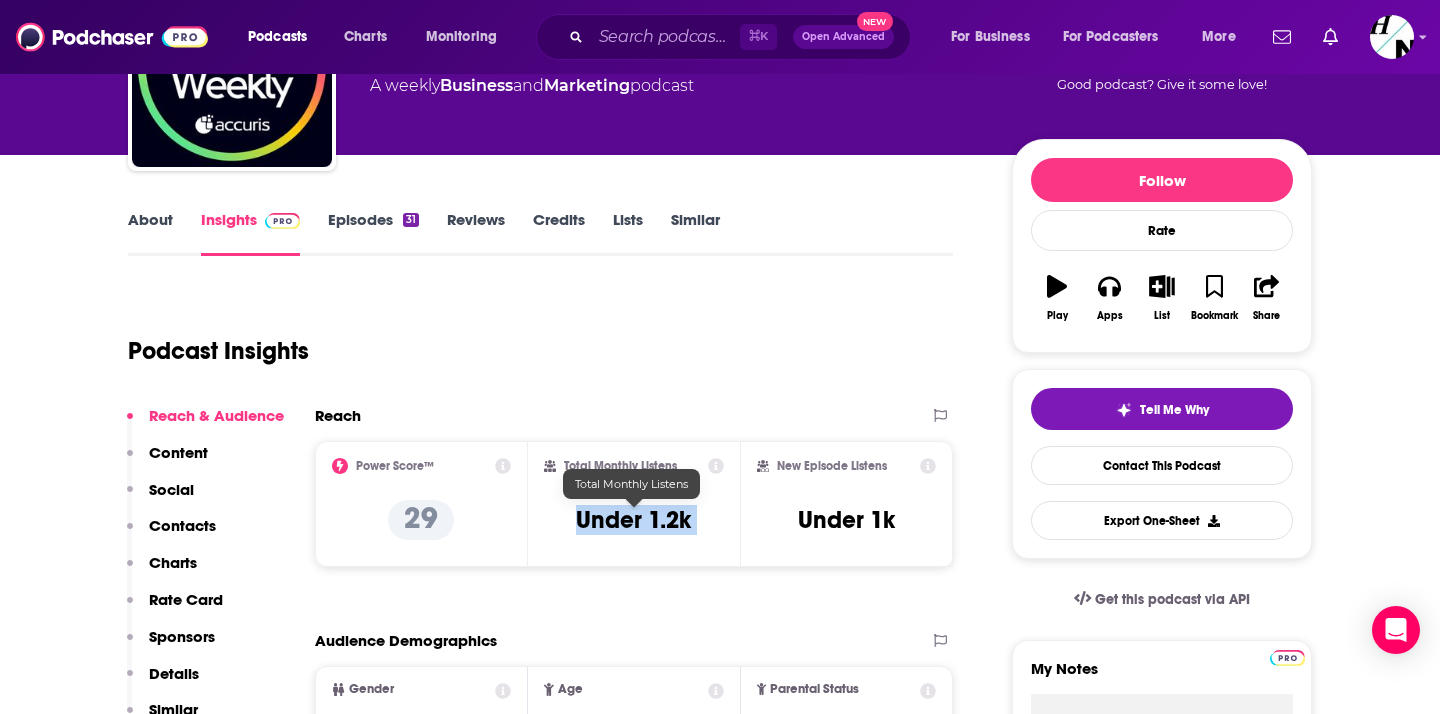 click on "Under 1.2k" at bounding box center [633, 520] 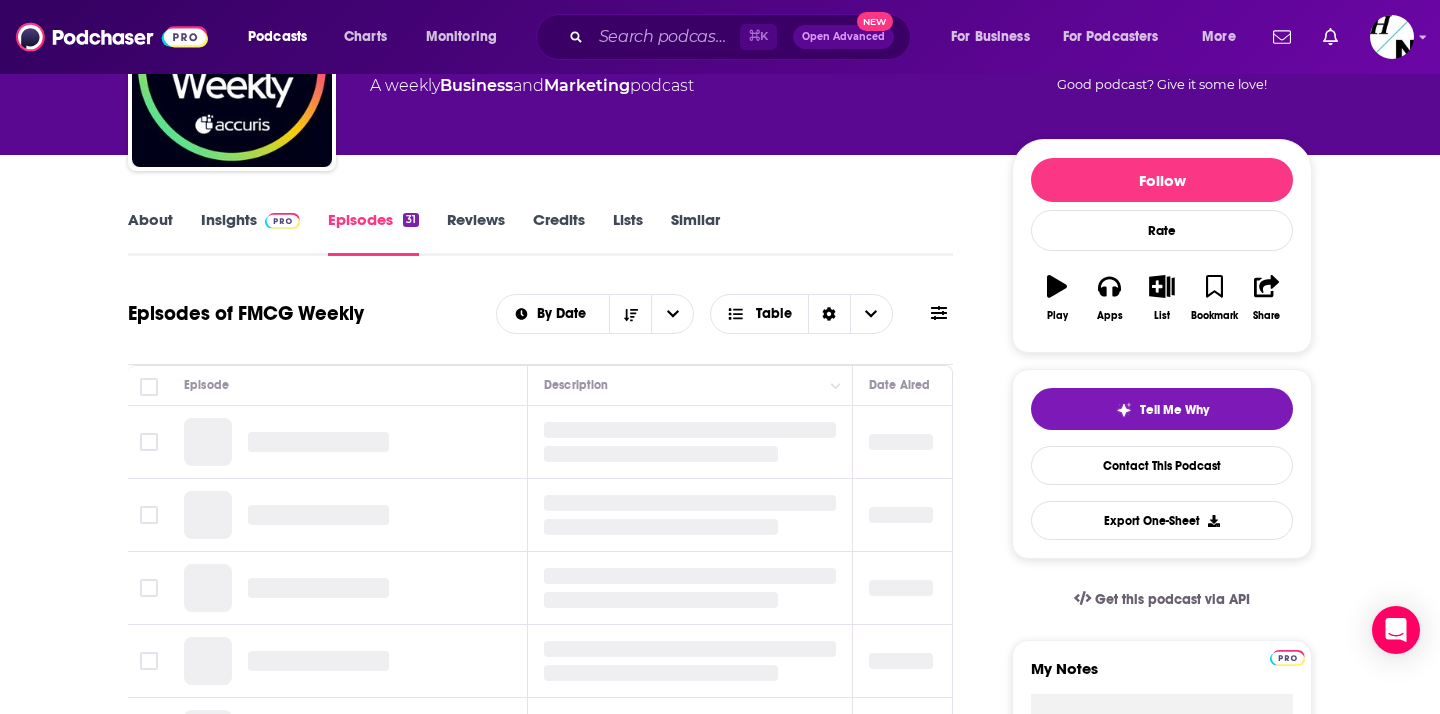 scroll, scrollTop: 0, scrollLeft: 0, axis: both 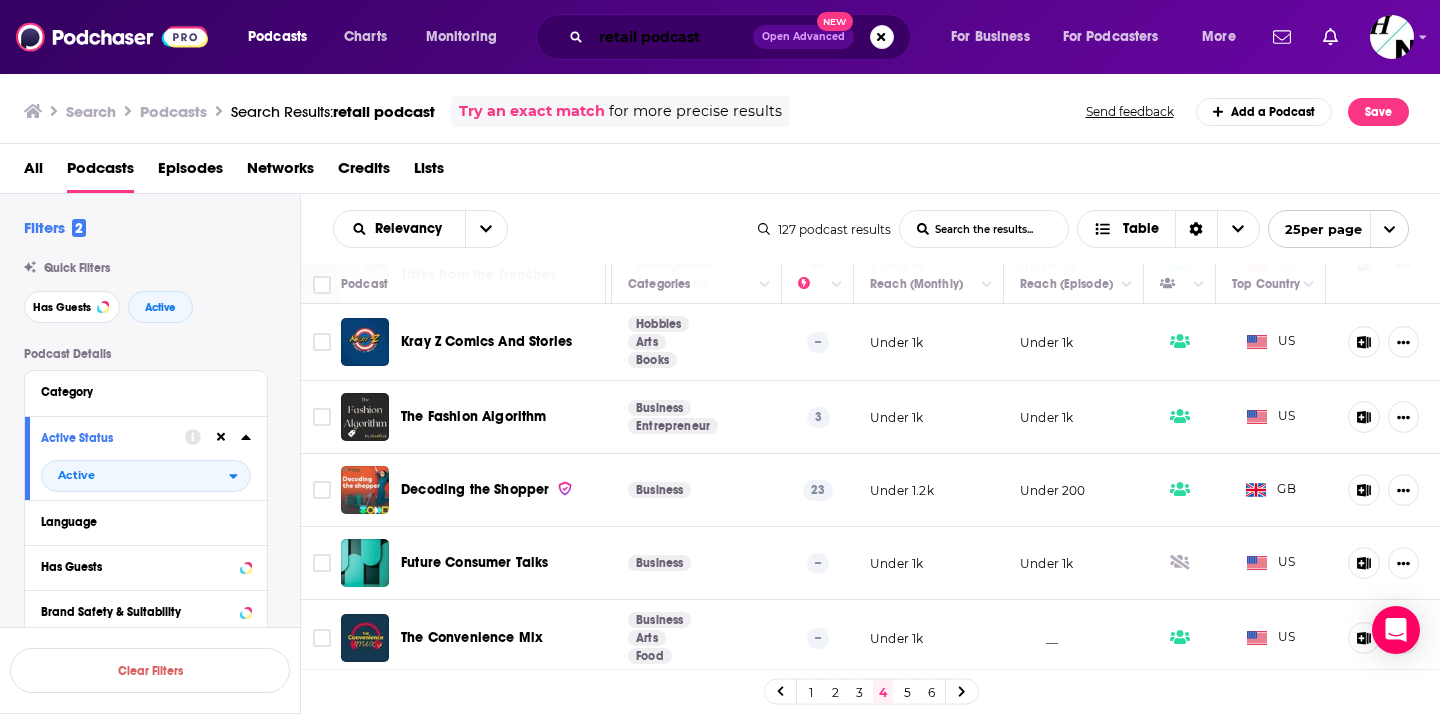 click on "retail podcast" at bounding box center [672, 37] 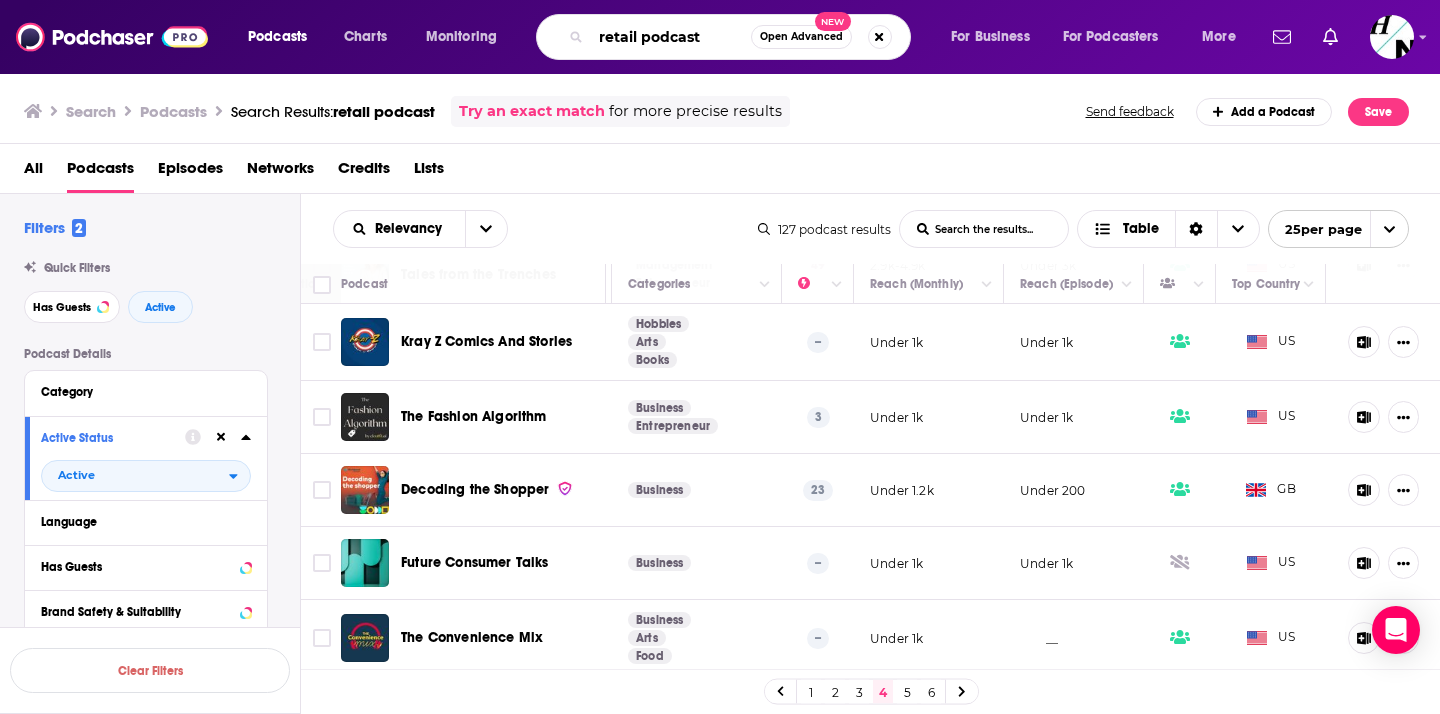 click on "retail podcast" at bounding box center (671, 37) 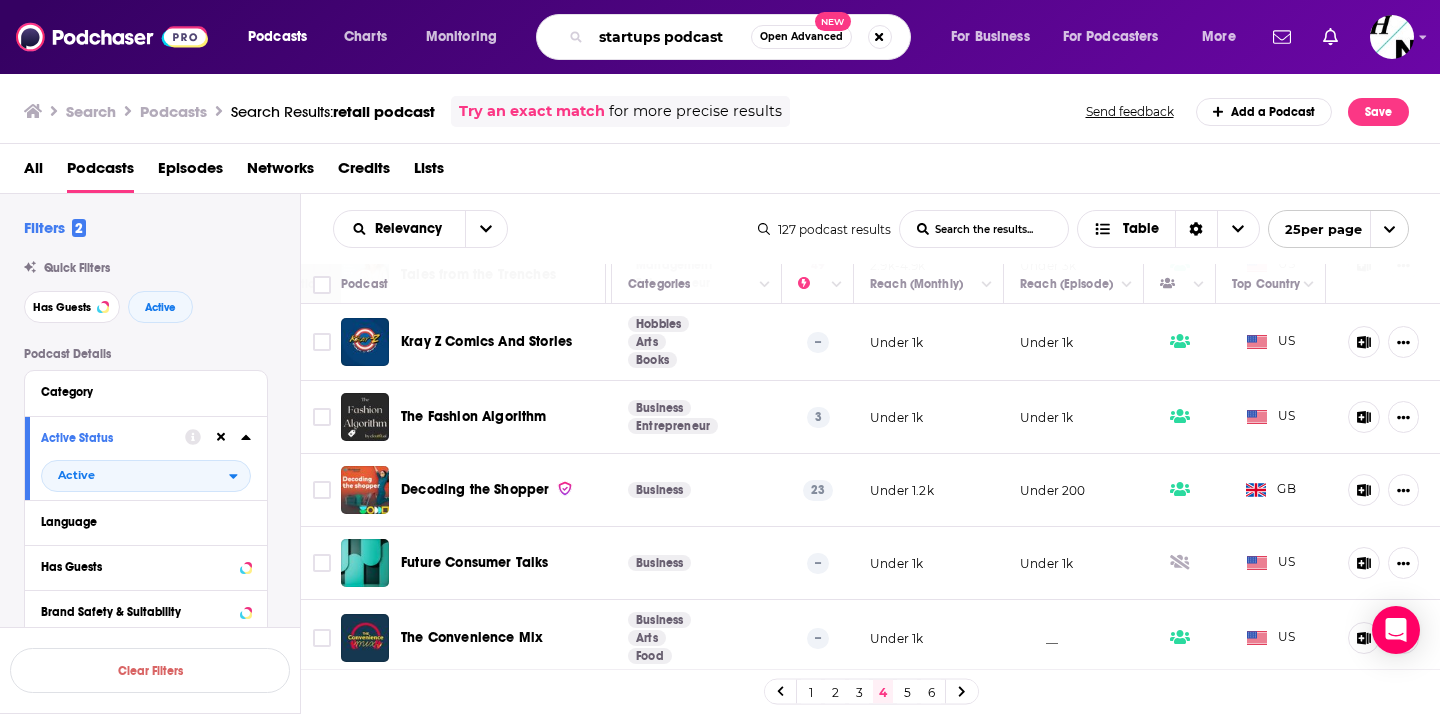 click on "startups podcast" at bounding box center [671, 37] 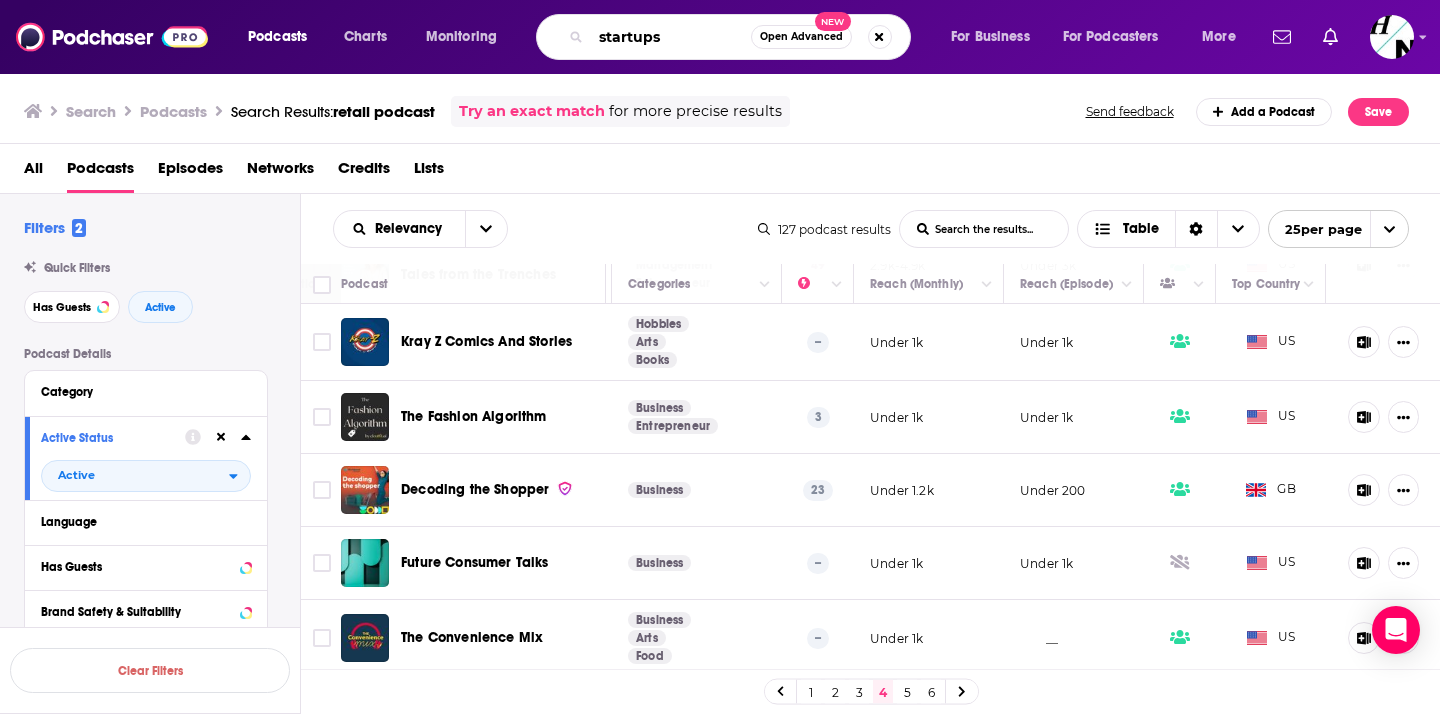 type on "startups" 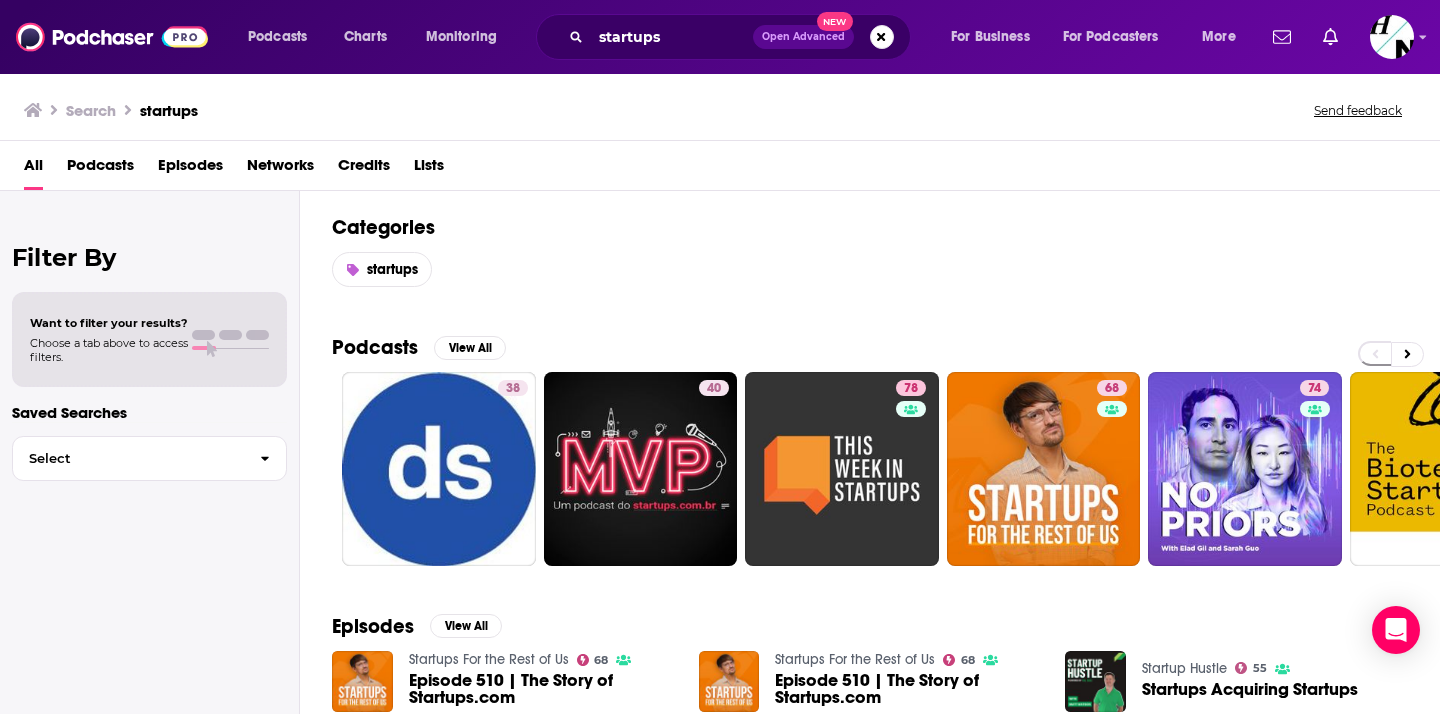 click on "Want to filter your results?" at bounding box center (109, 323) 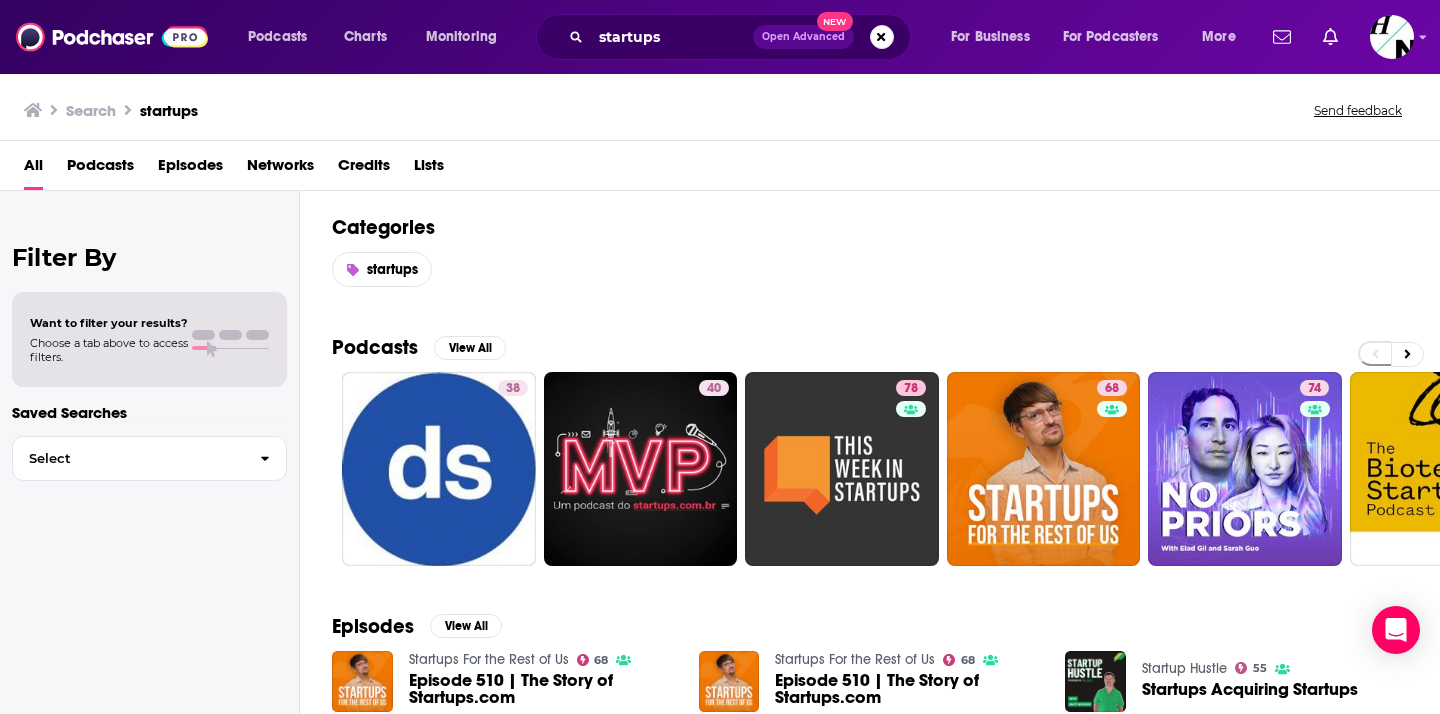 click at bounding box center (204, 348) 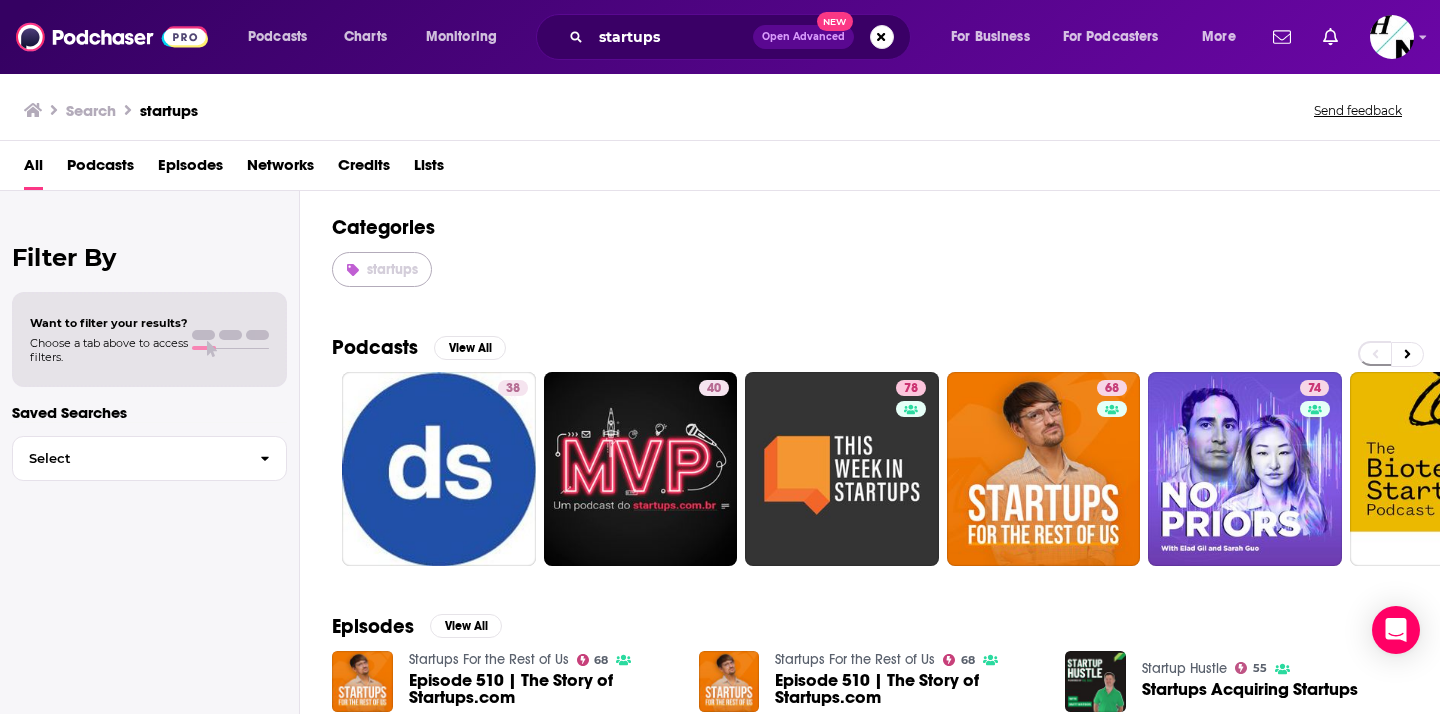 click on "startups" at bounding box center [392, 269] 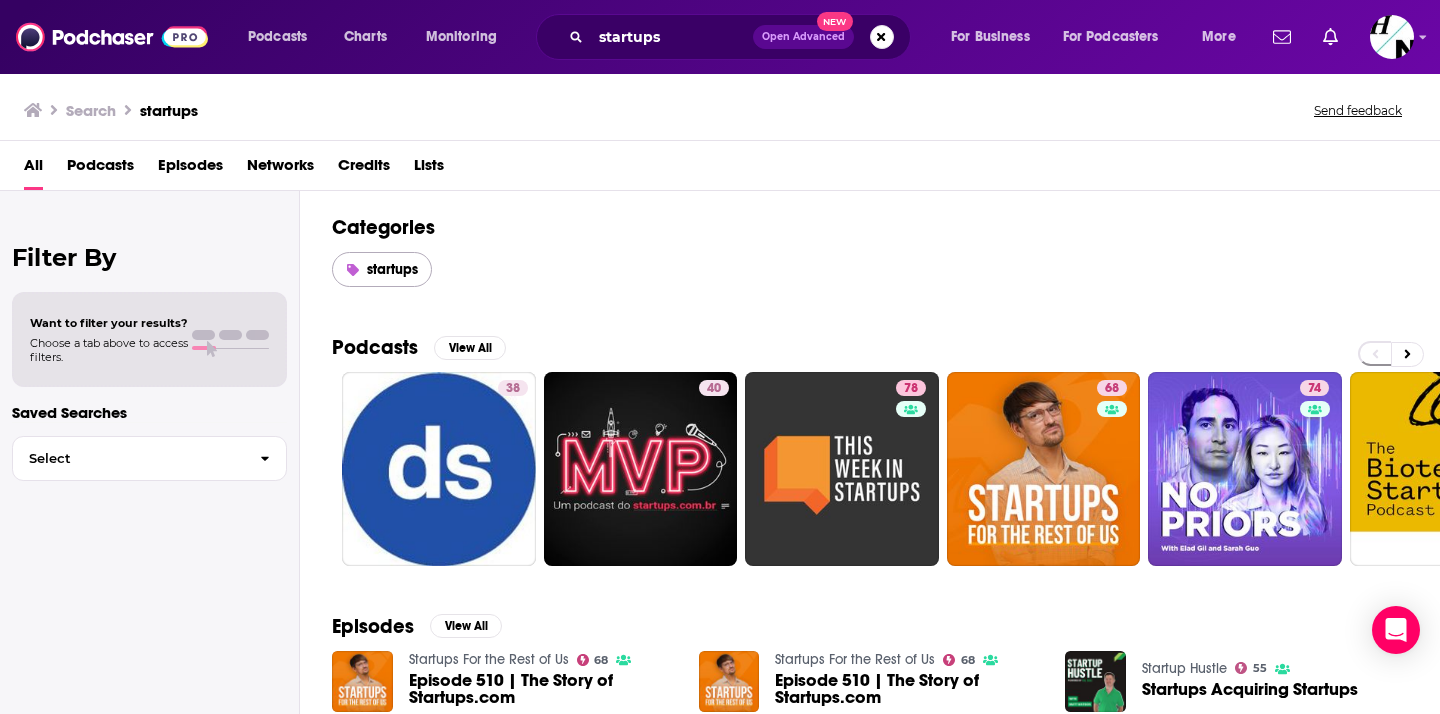 type 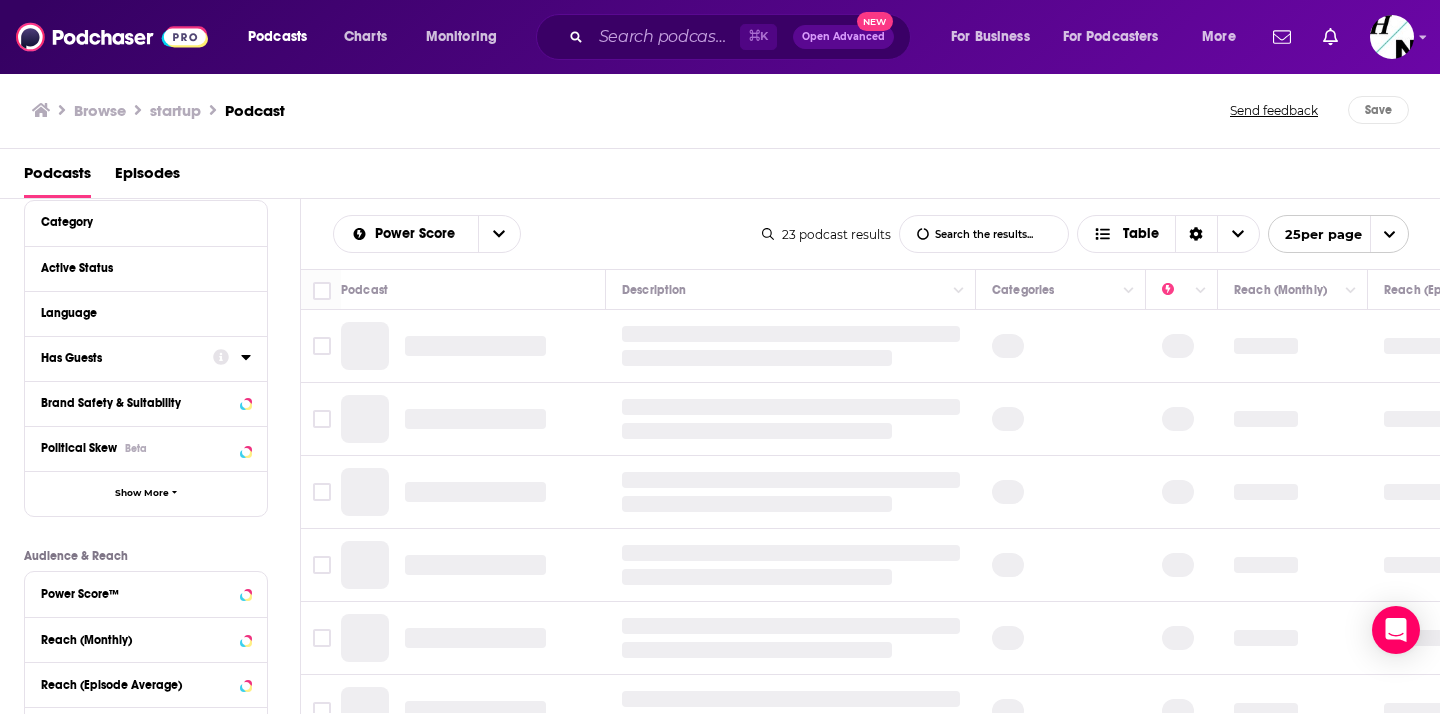 scroll, scrollTop: 85, scrollLeft: 0, axis: vertical 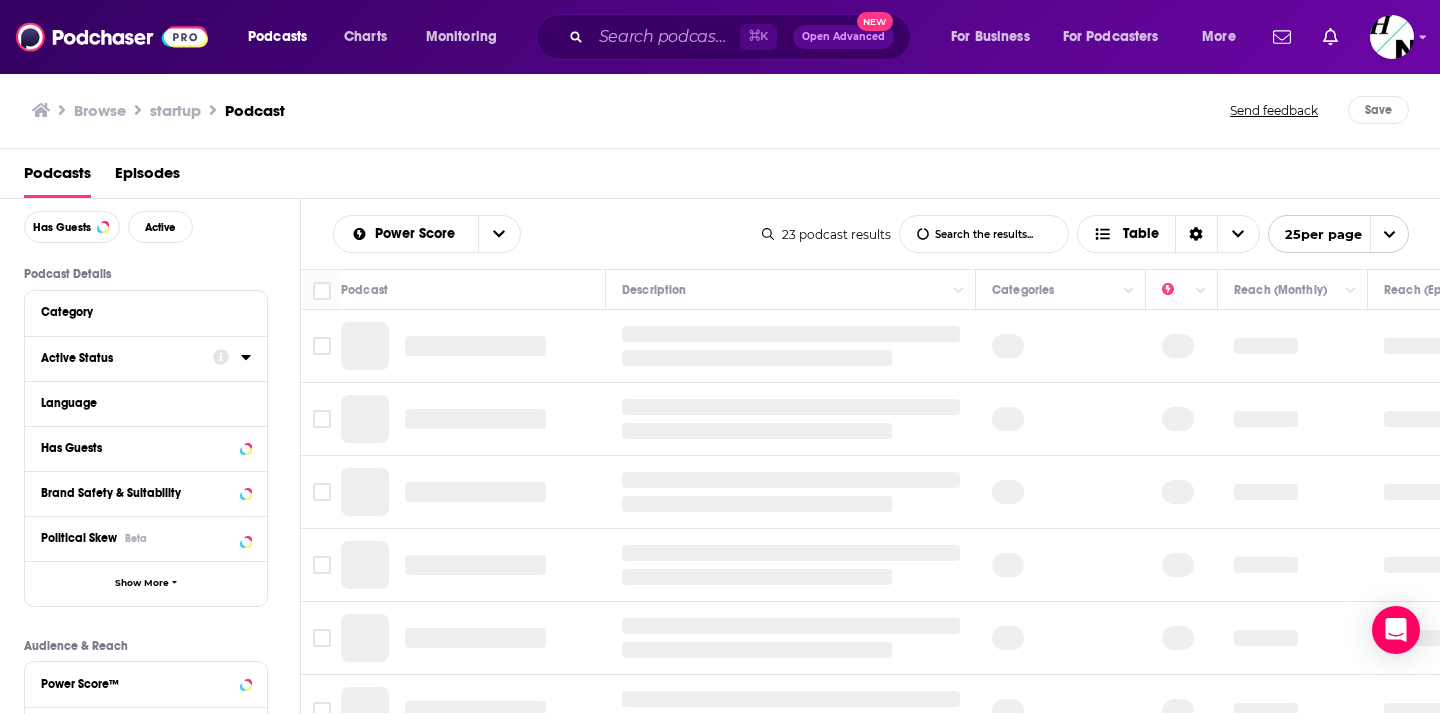 click on "Active Status" at bounding box center (127, 357) 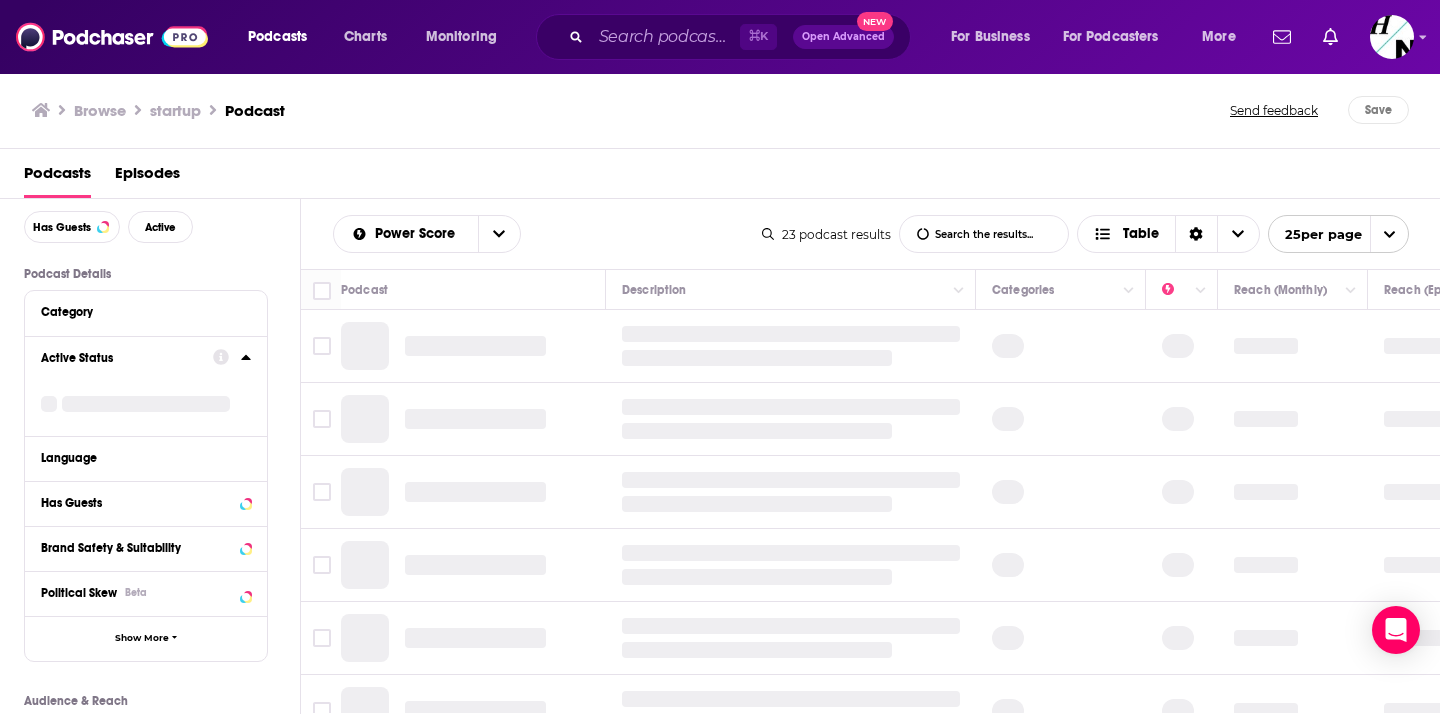 click at bounding box center (232, 357) 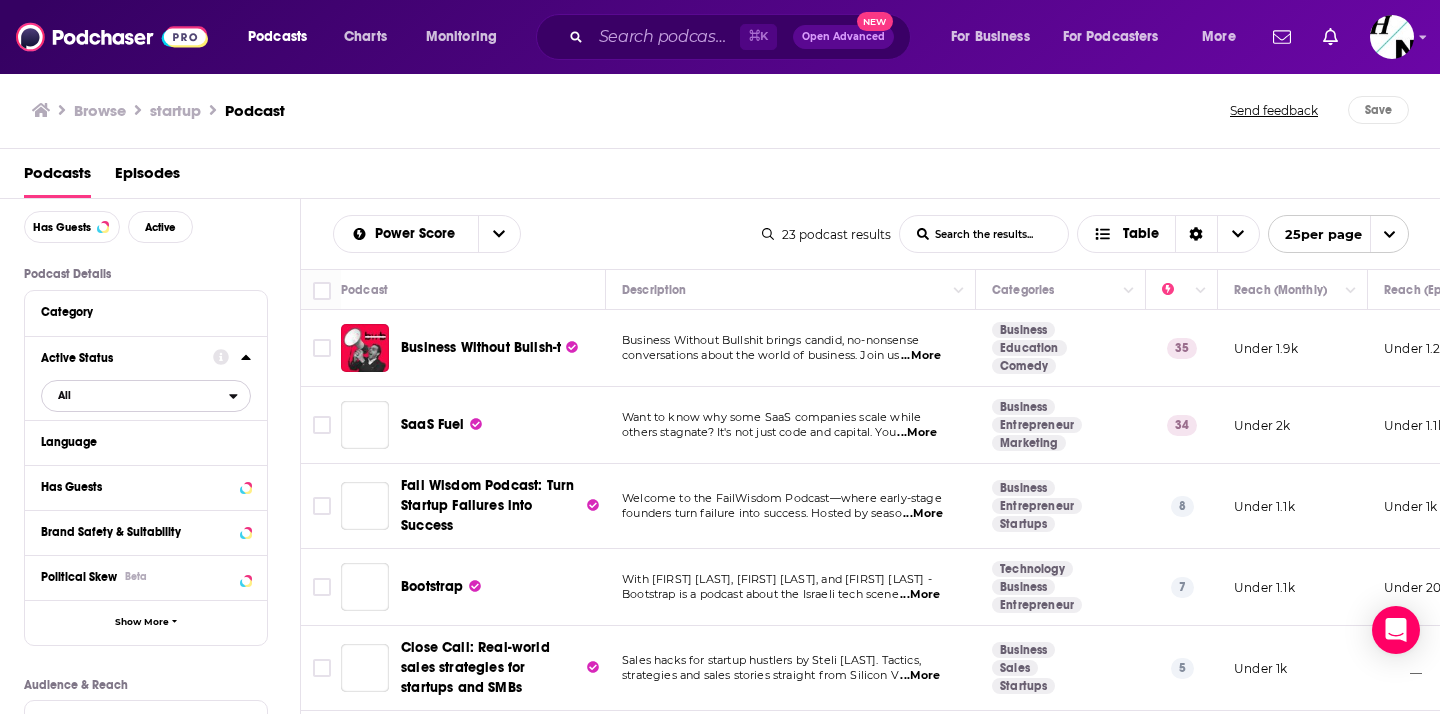click on "All" at bounding box center [135, 395] 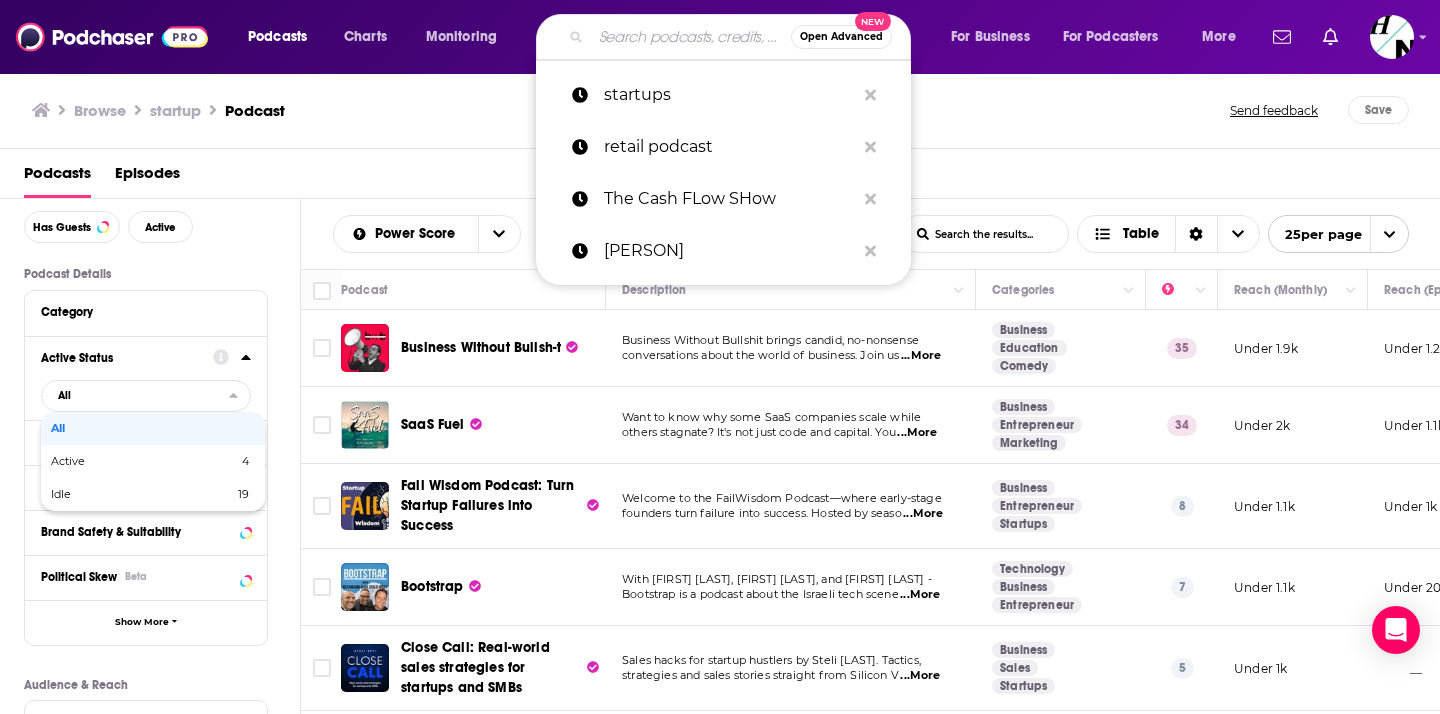 click at bounding box center (691, 37) 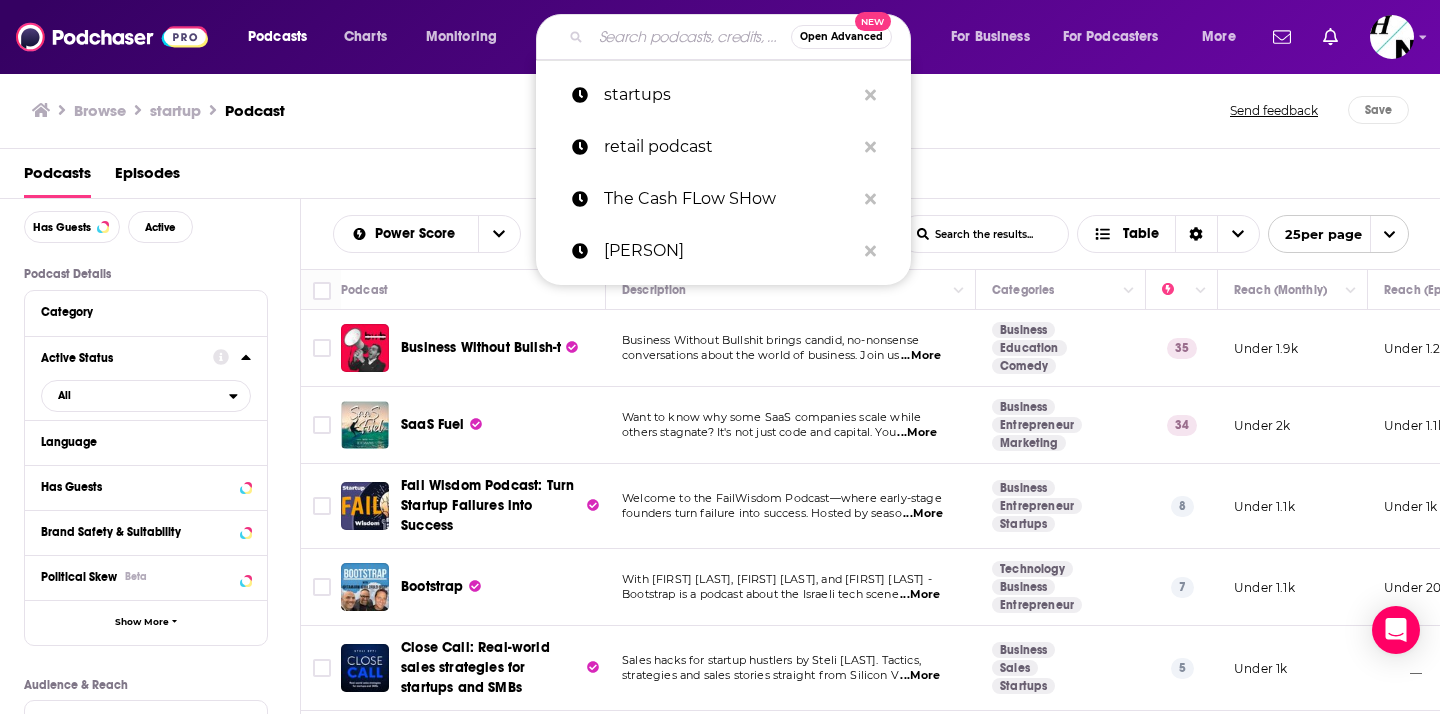 click on "Browse startup Podcast Send feedback Save" at bounding box center (720, 110) 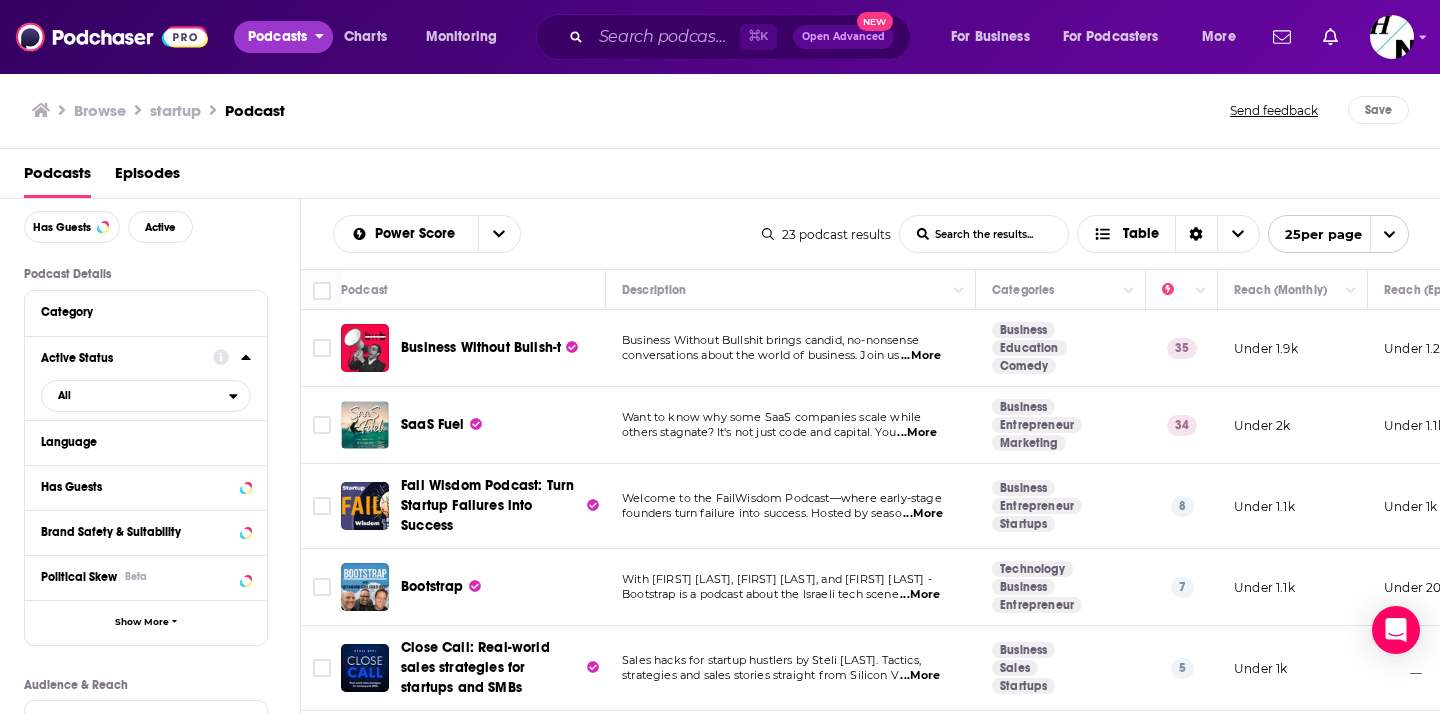 click on "Podcasts" at bounding box center (283, 37) 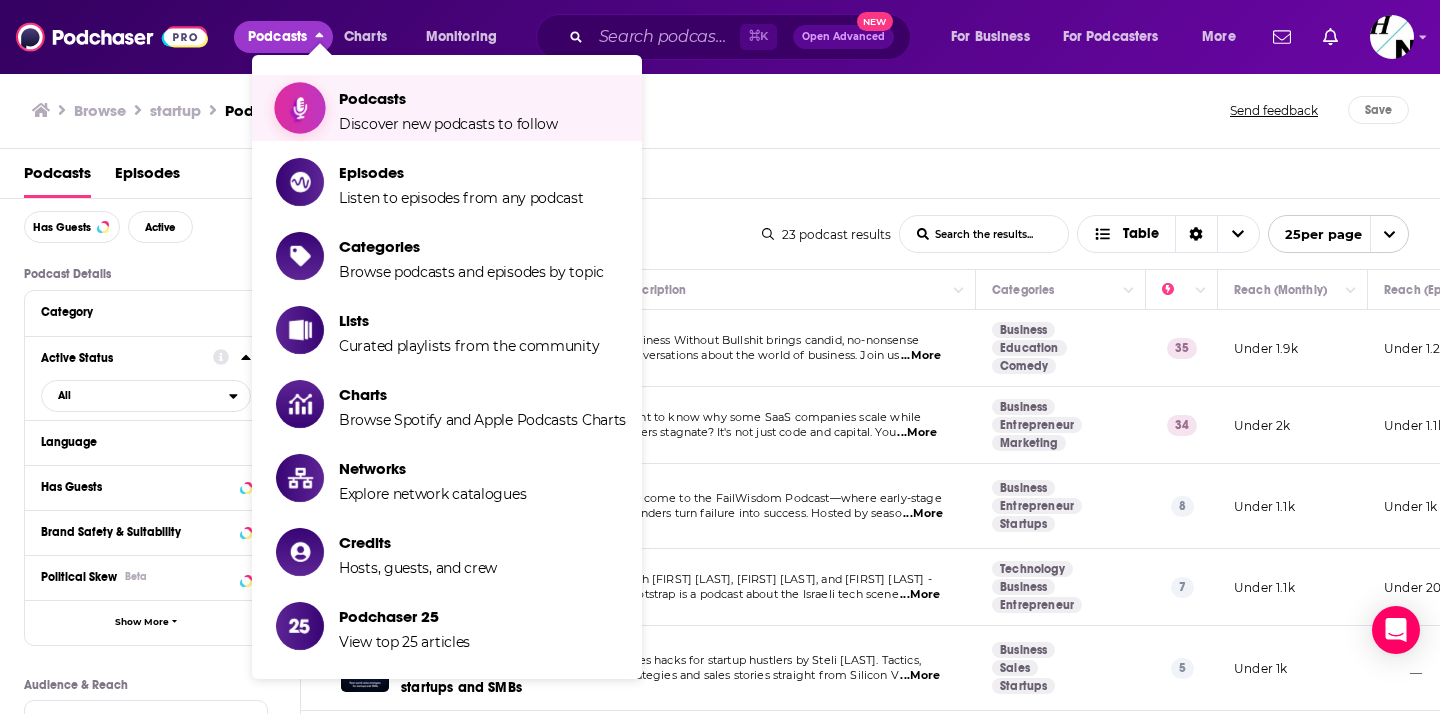click on "Podcasts" at bounding box center (448, 98) 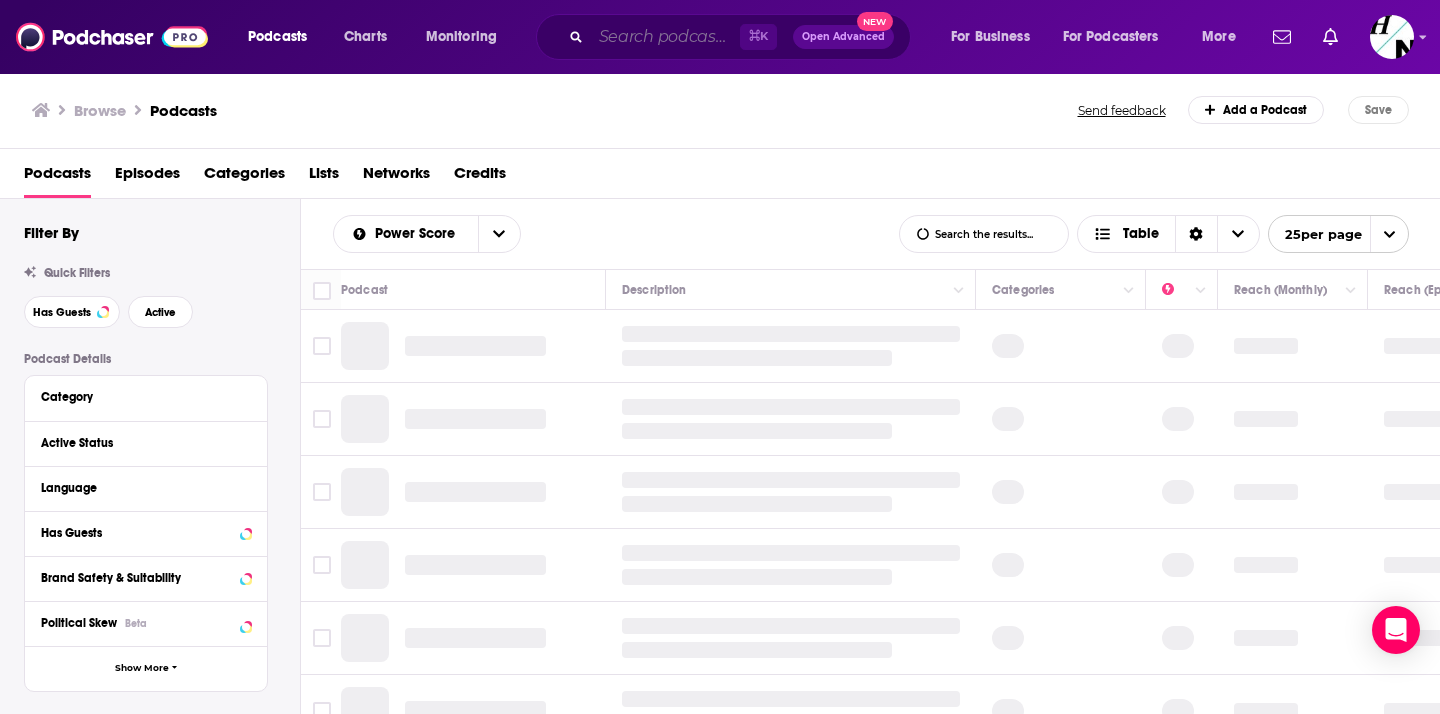 click at bounding box center (665, 37) 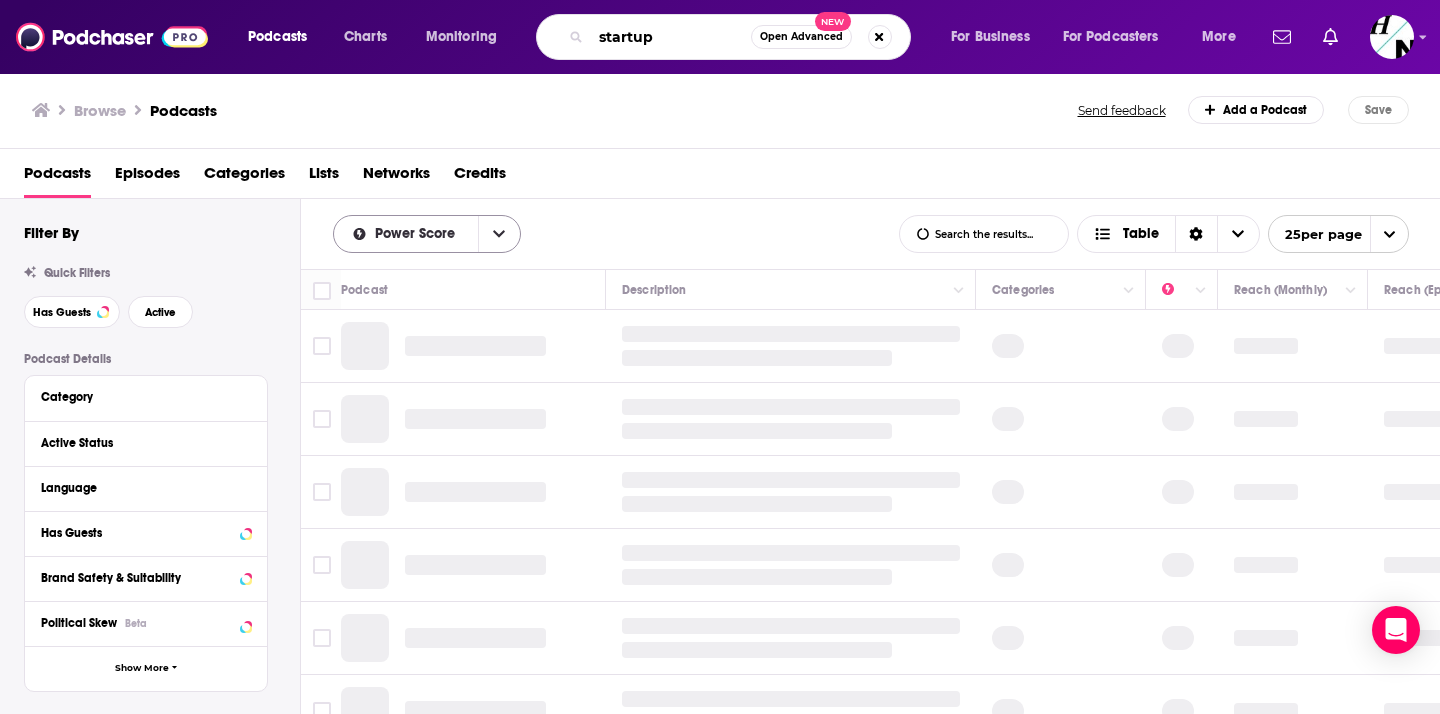 type on "startups" 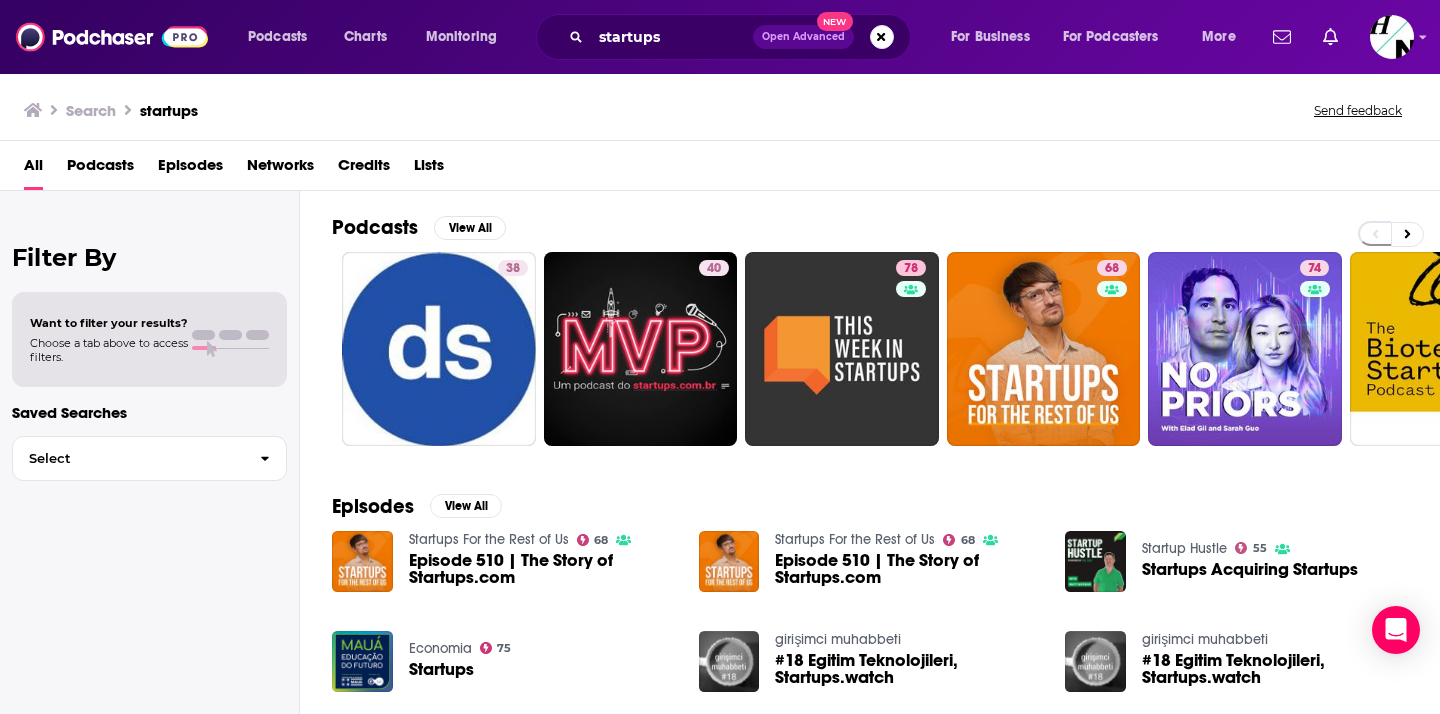 click on "startups Open Advanced New" at bounding box center [723, 37] 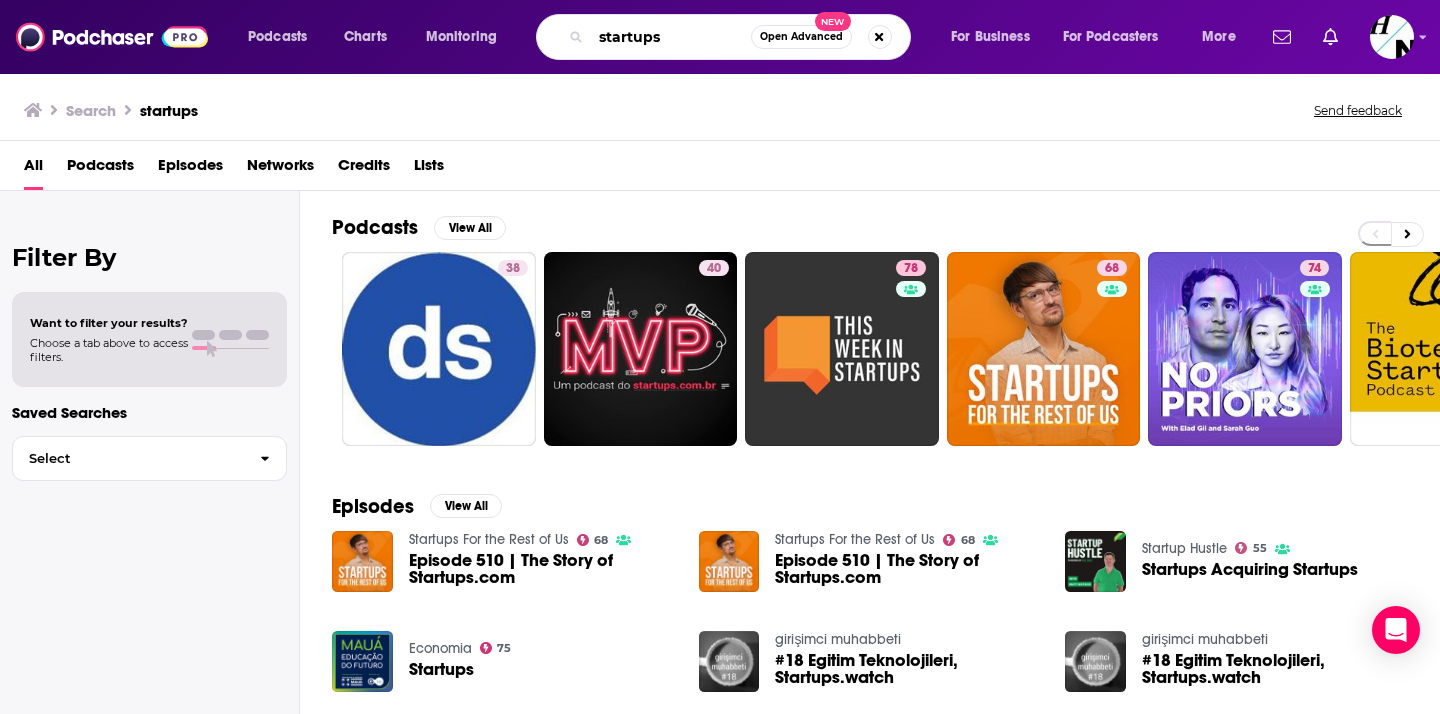 click on "startups" at bounding box center (671, 37) 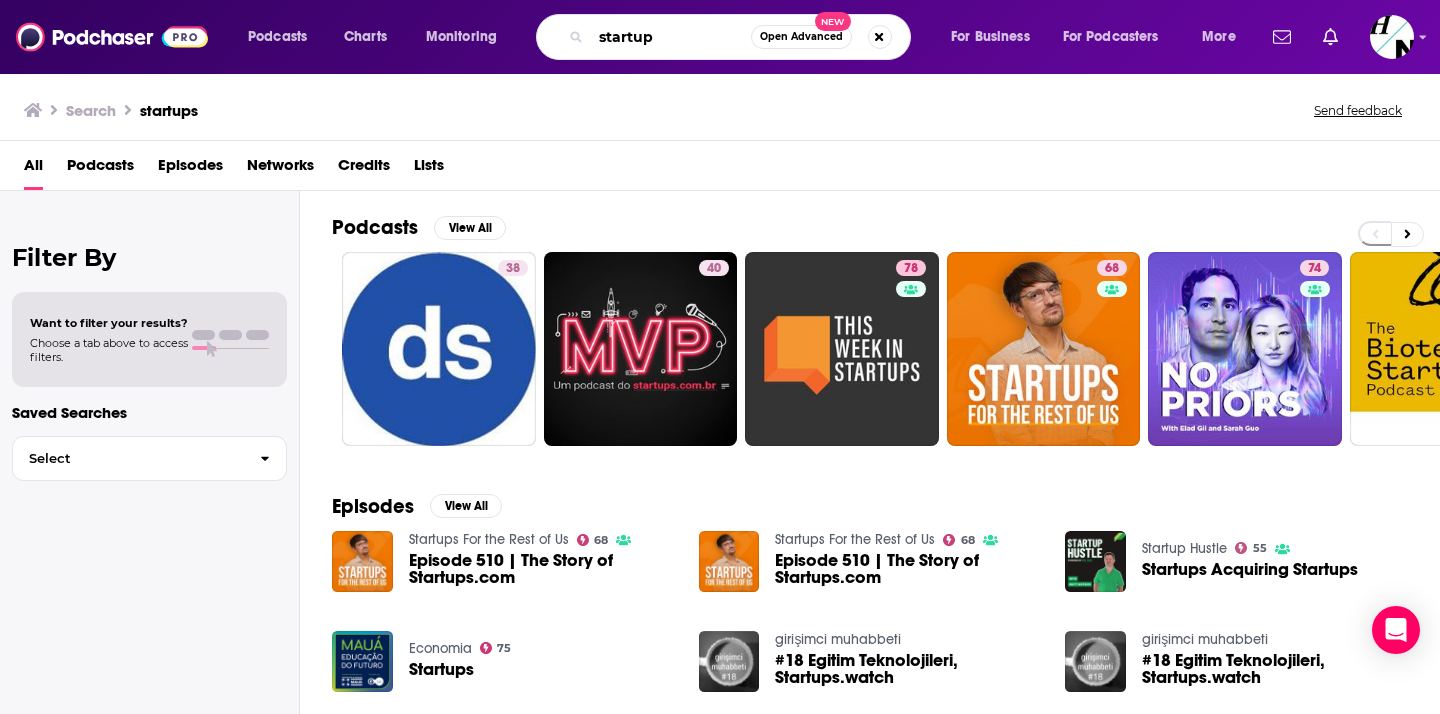 type on "startup" 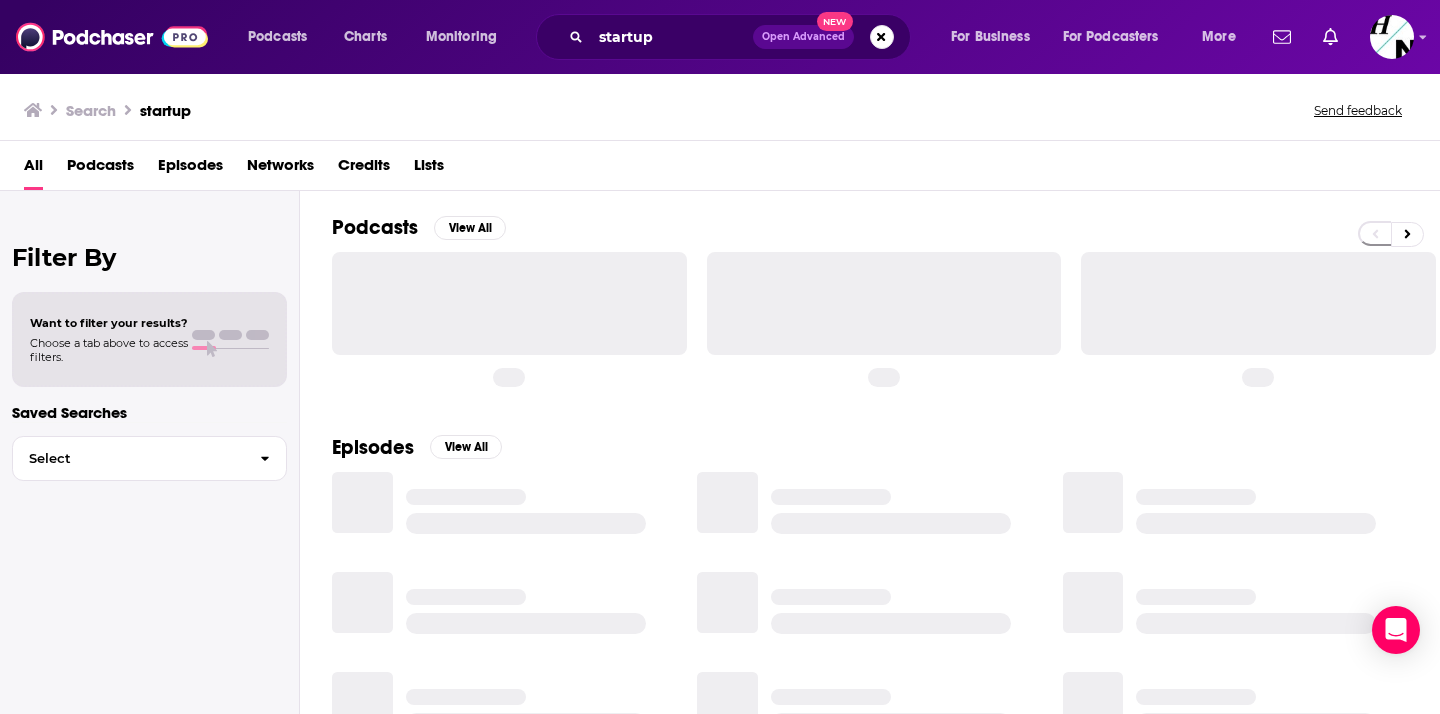 click at bounding box center (509, 303) 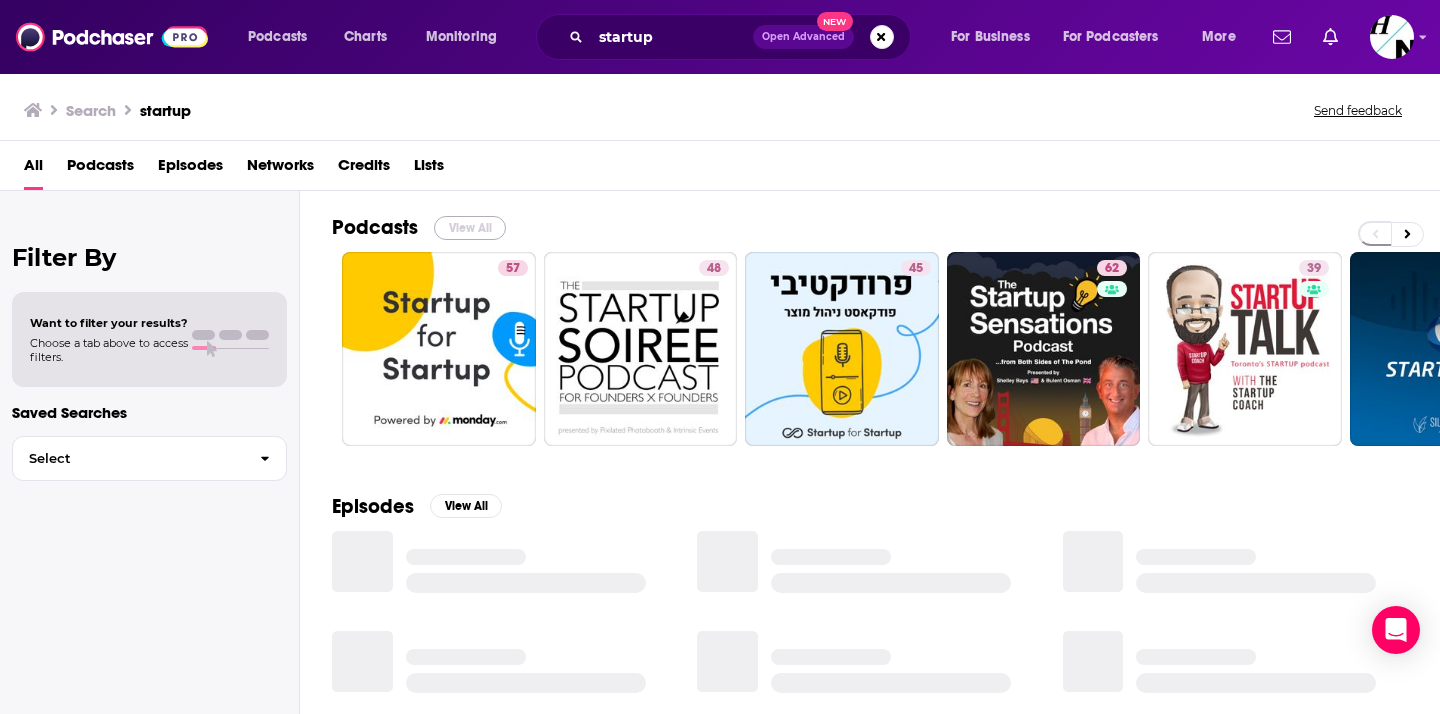 click on "View All" at bounding box center [470, 228] 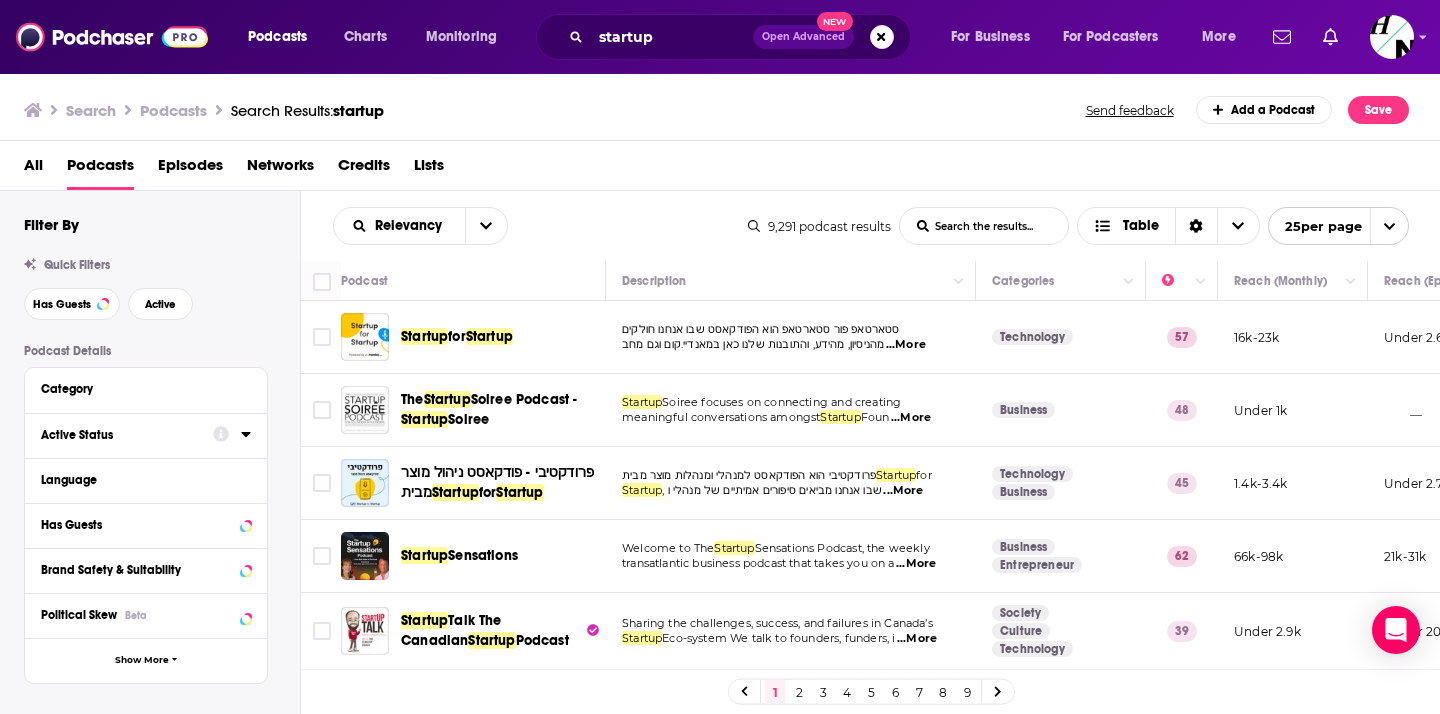 click on "Active Status" at bounding box center [120, 435] 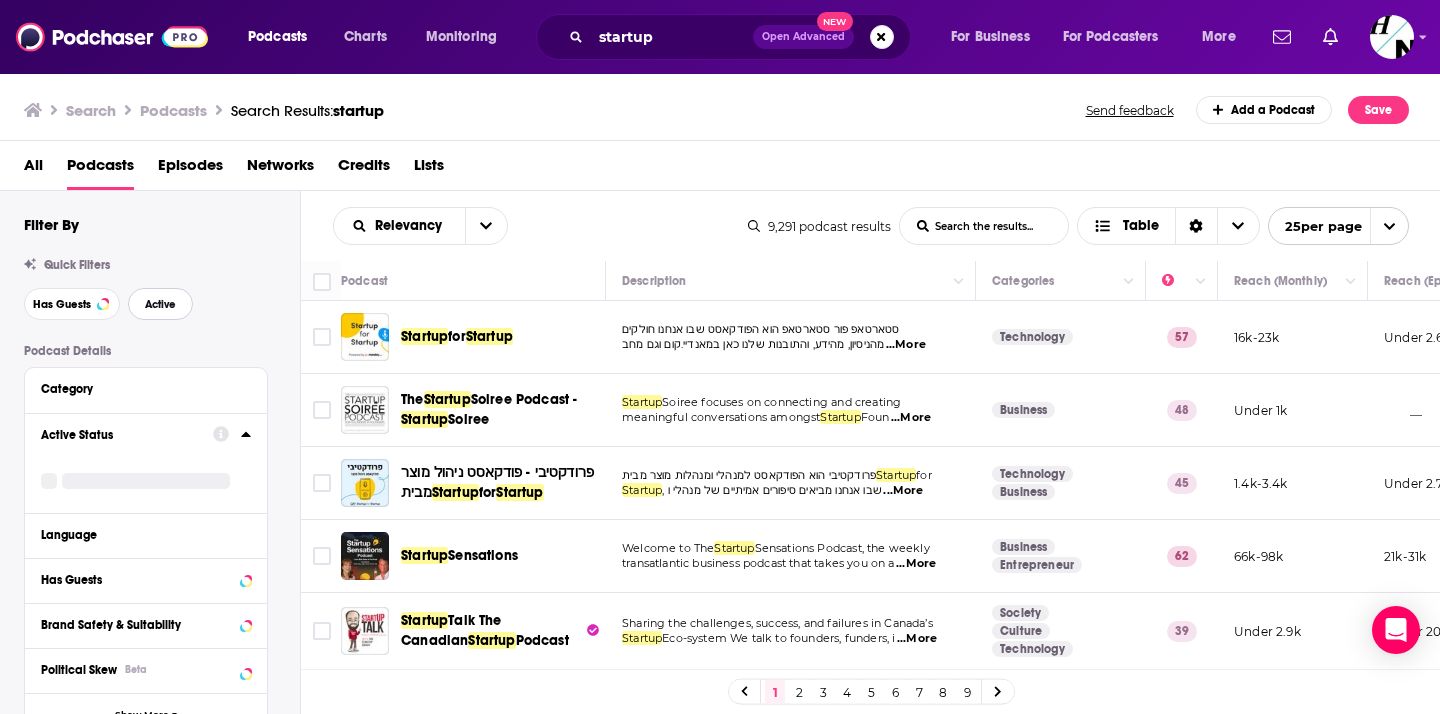 click on "Active" at bounding box center (160, 304) 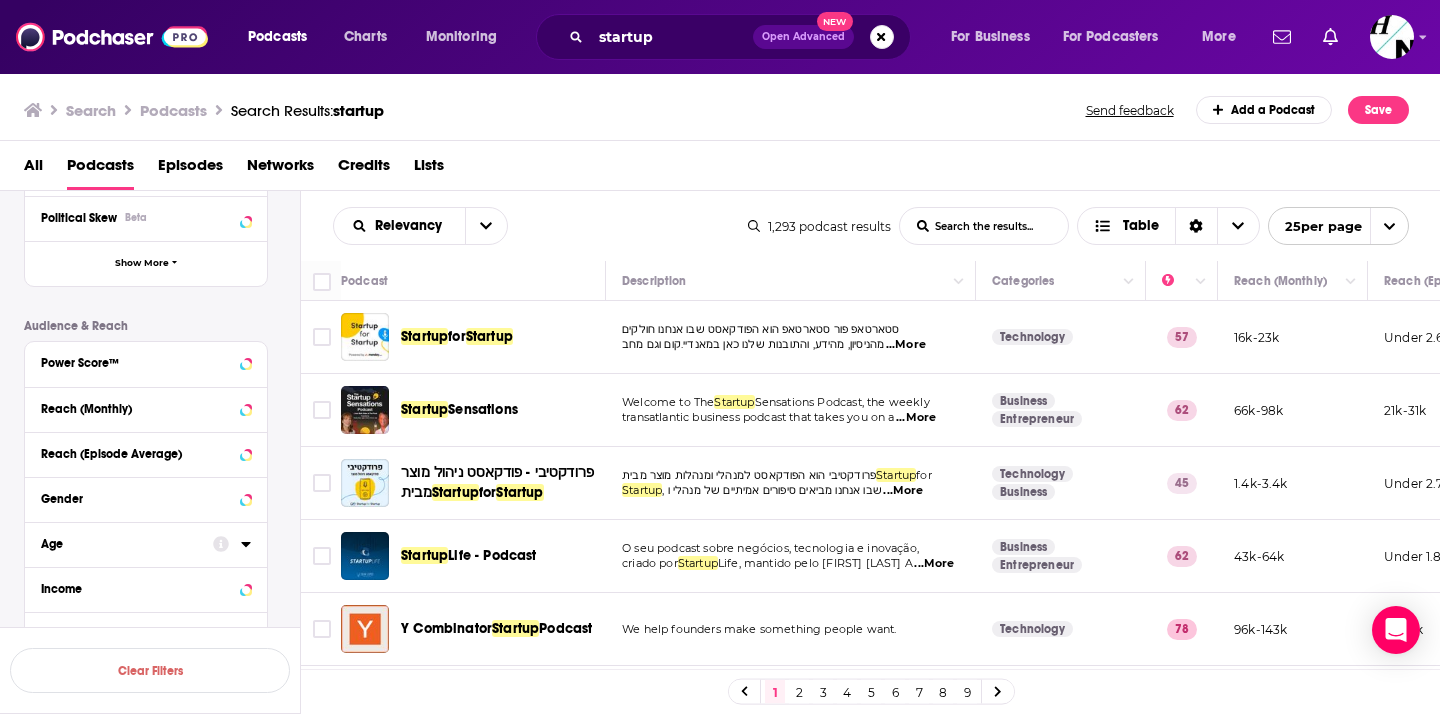 scroll, scrollTop: 537, scrollLeft: 0, axis: vertical 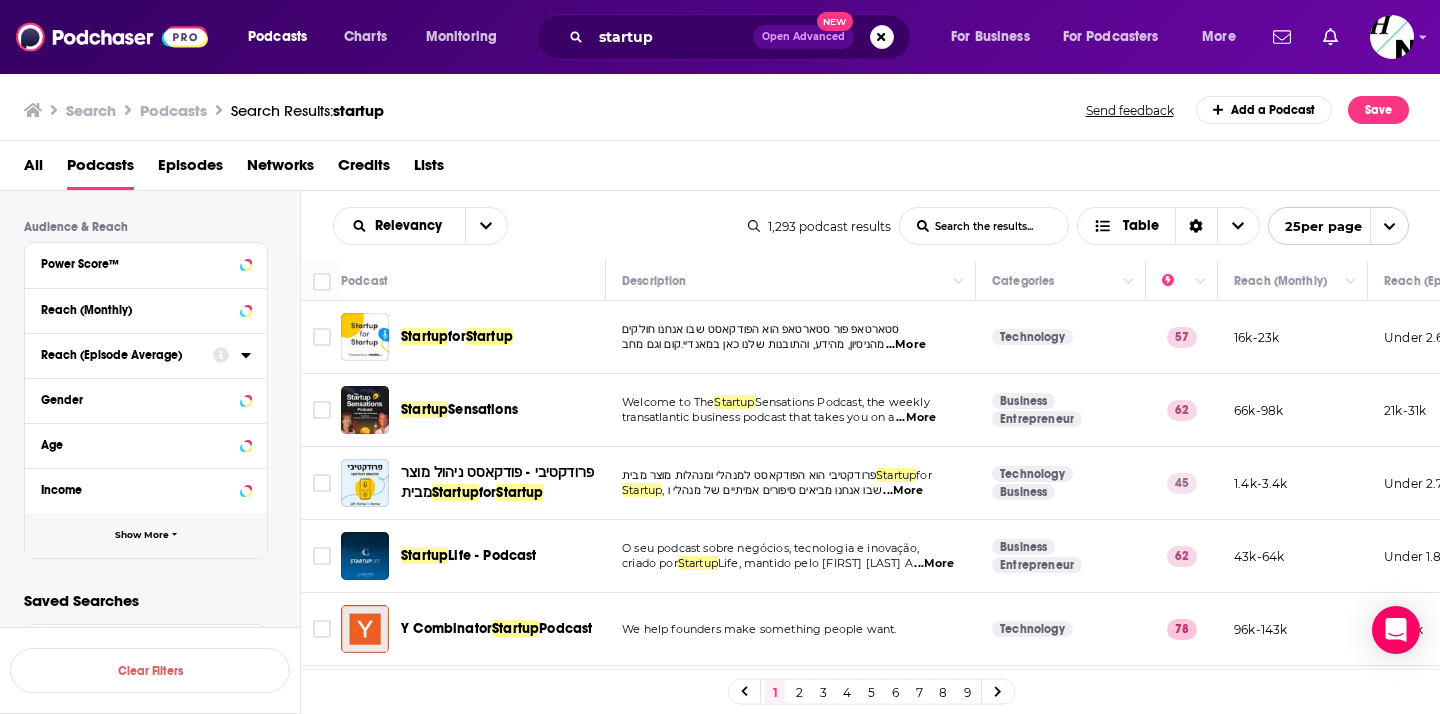 click on "Show More" at bounding box center [146, 535] 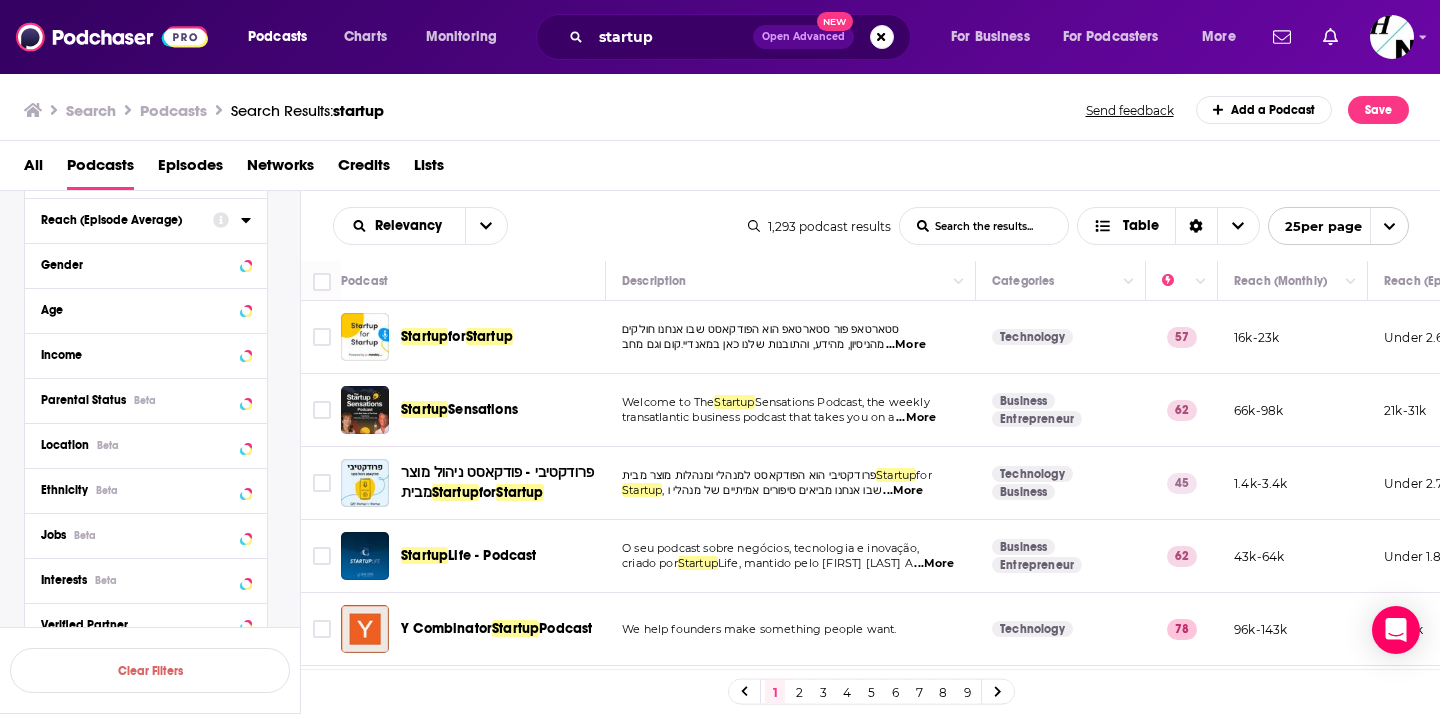 scroll, scrollTop: 680, scrollLeft: 0, axis: vertical 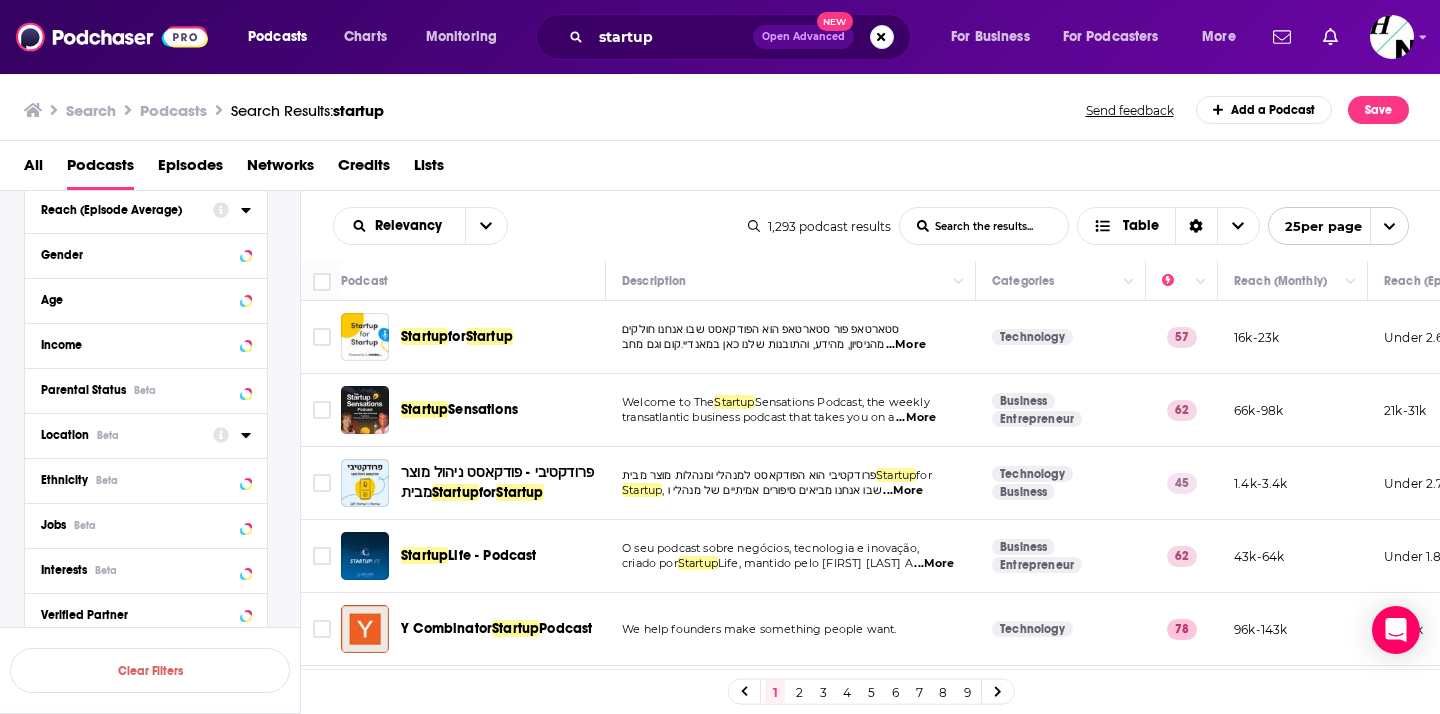 click on "Location Beta" at bounding box center (120, 435) 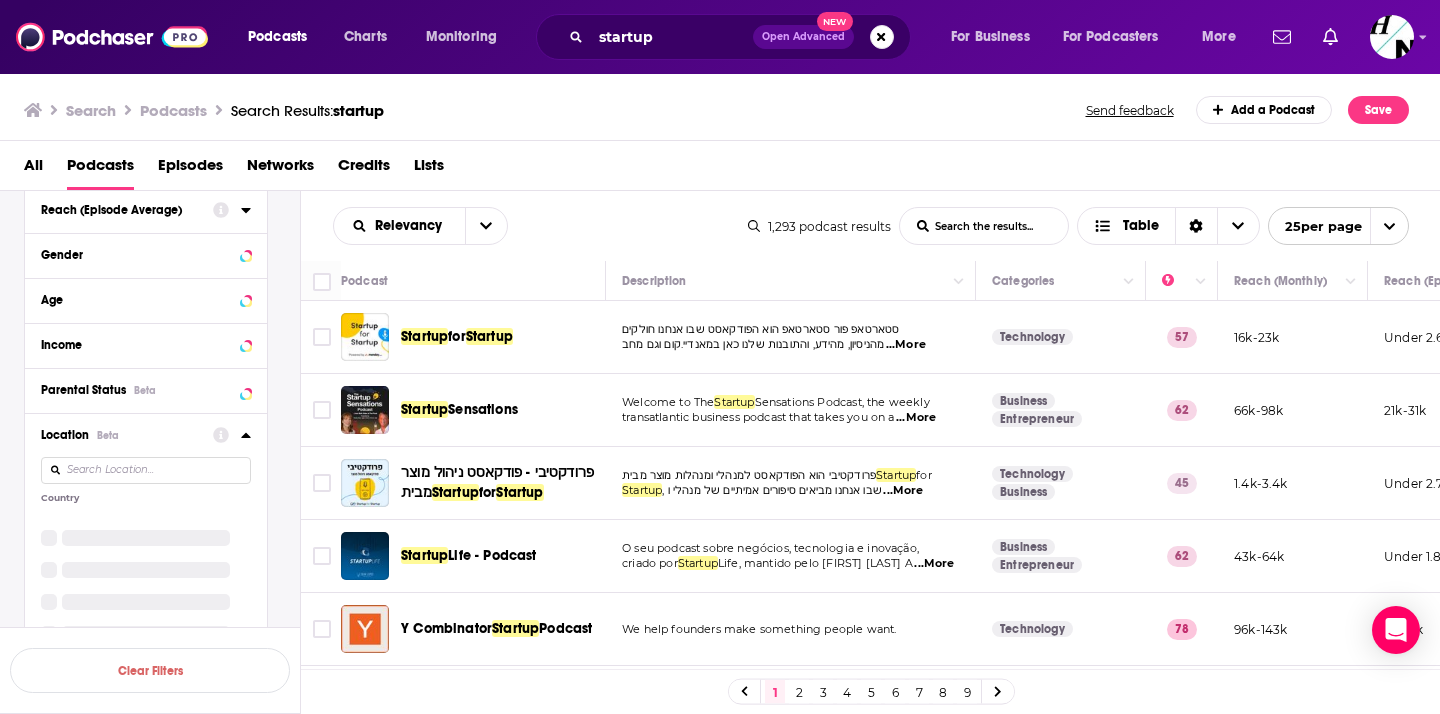 click at bounding box center (146, 470) 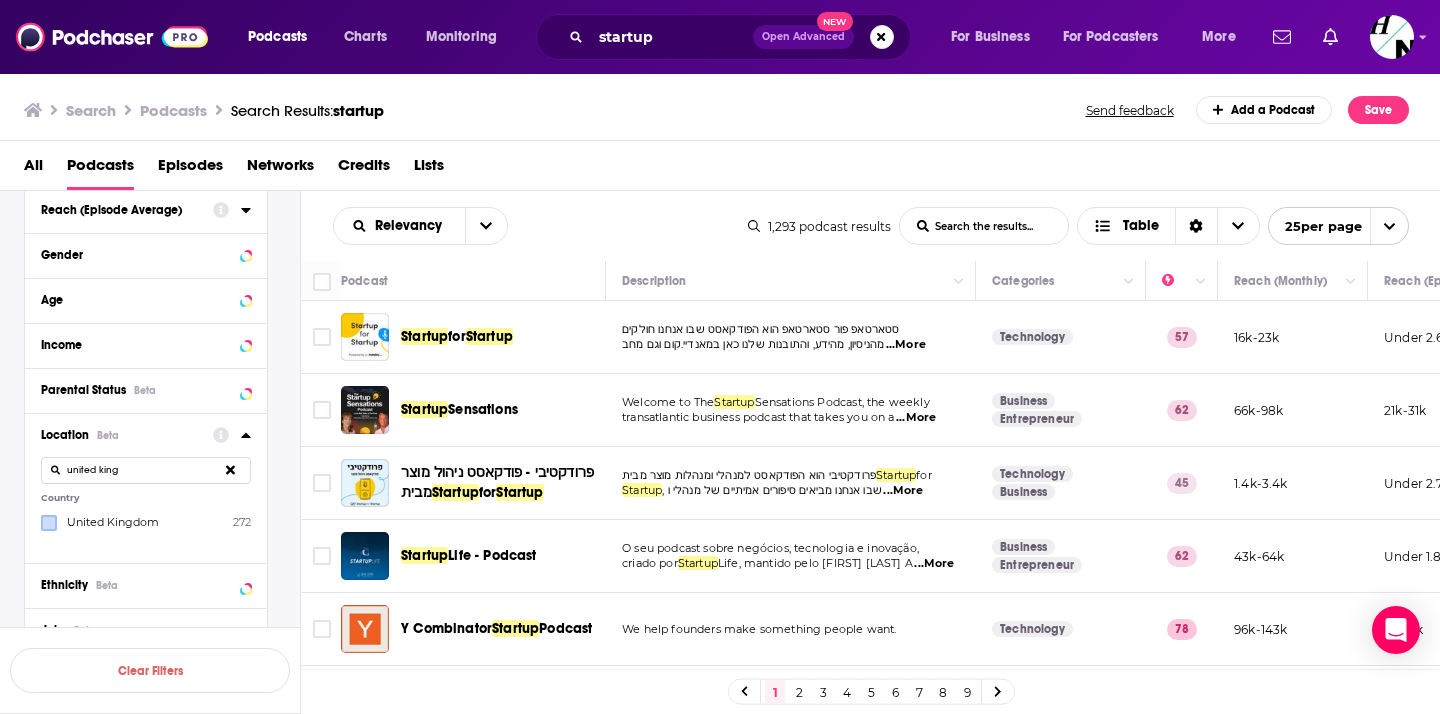 type on "united king" 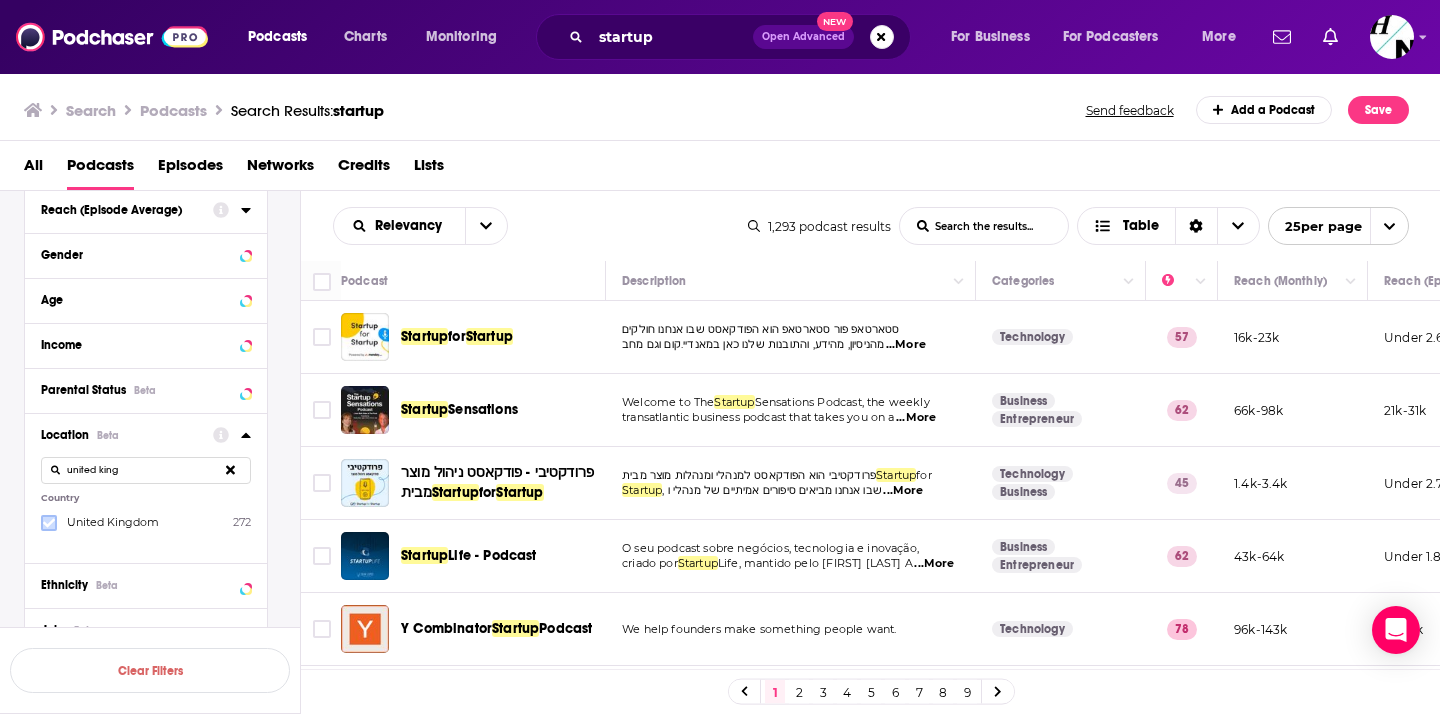 click 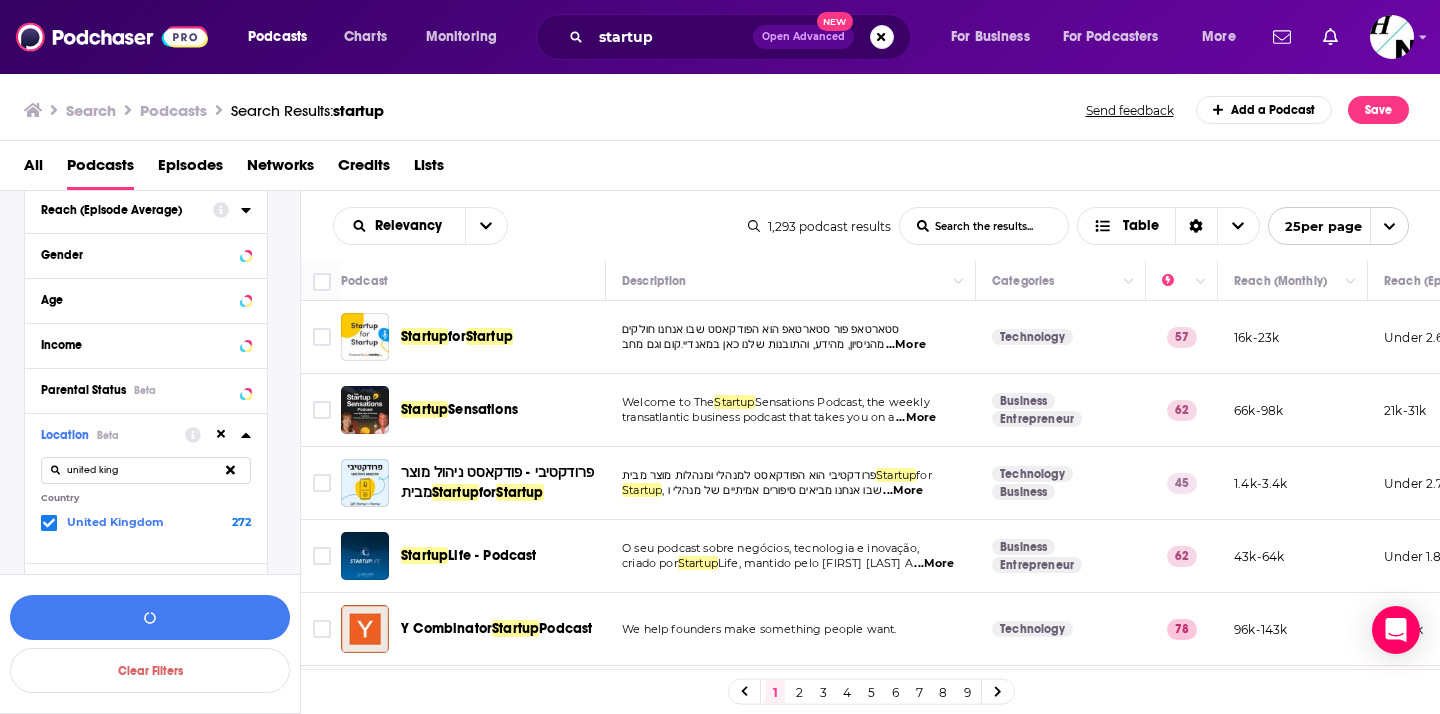 click on "Clear Filters" at bounding box center (150, 644) 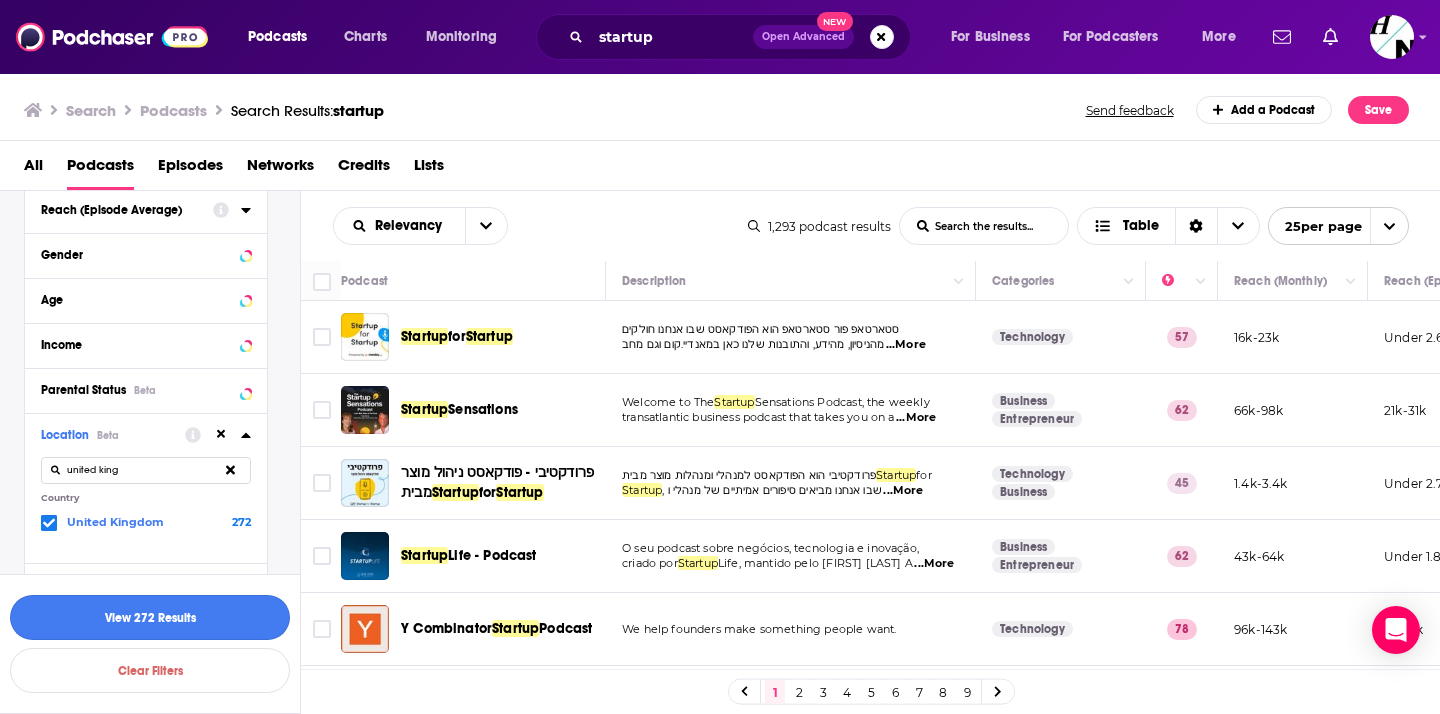 click on "View 272 Results" at bounding box center [150, 617] 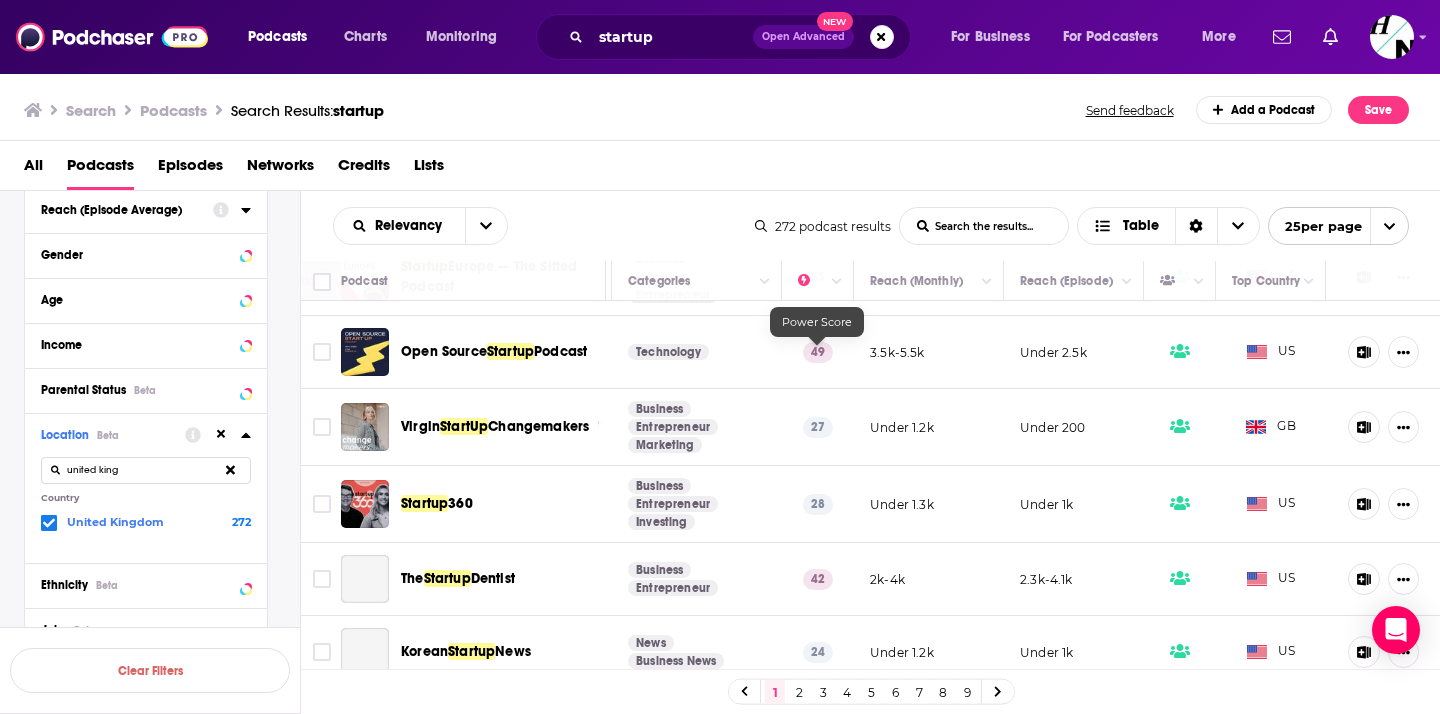 scroll, scrollTop: 364, scrollLeft: 364, axis: both 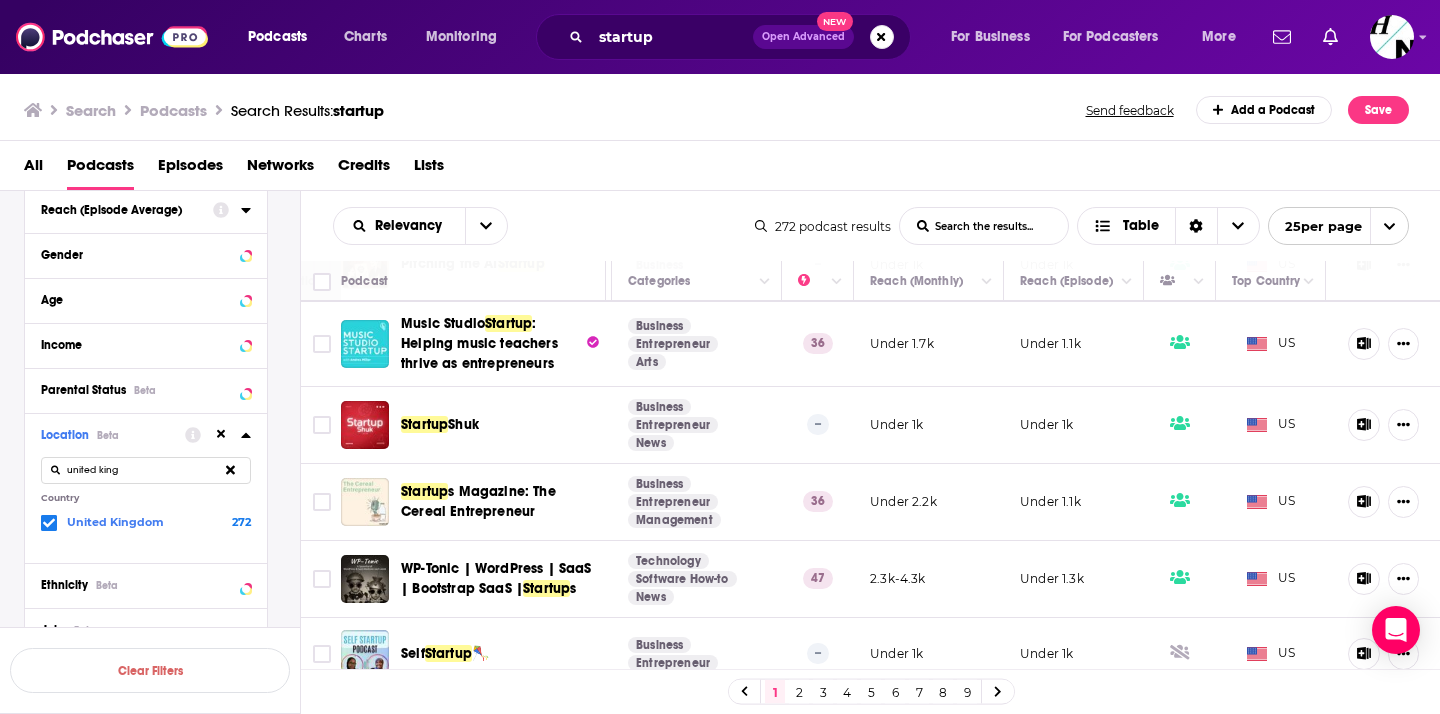 click on "2" at bounding box center (799, 692) 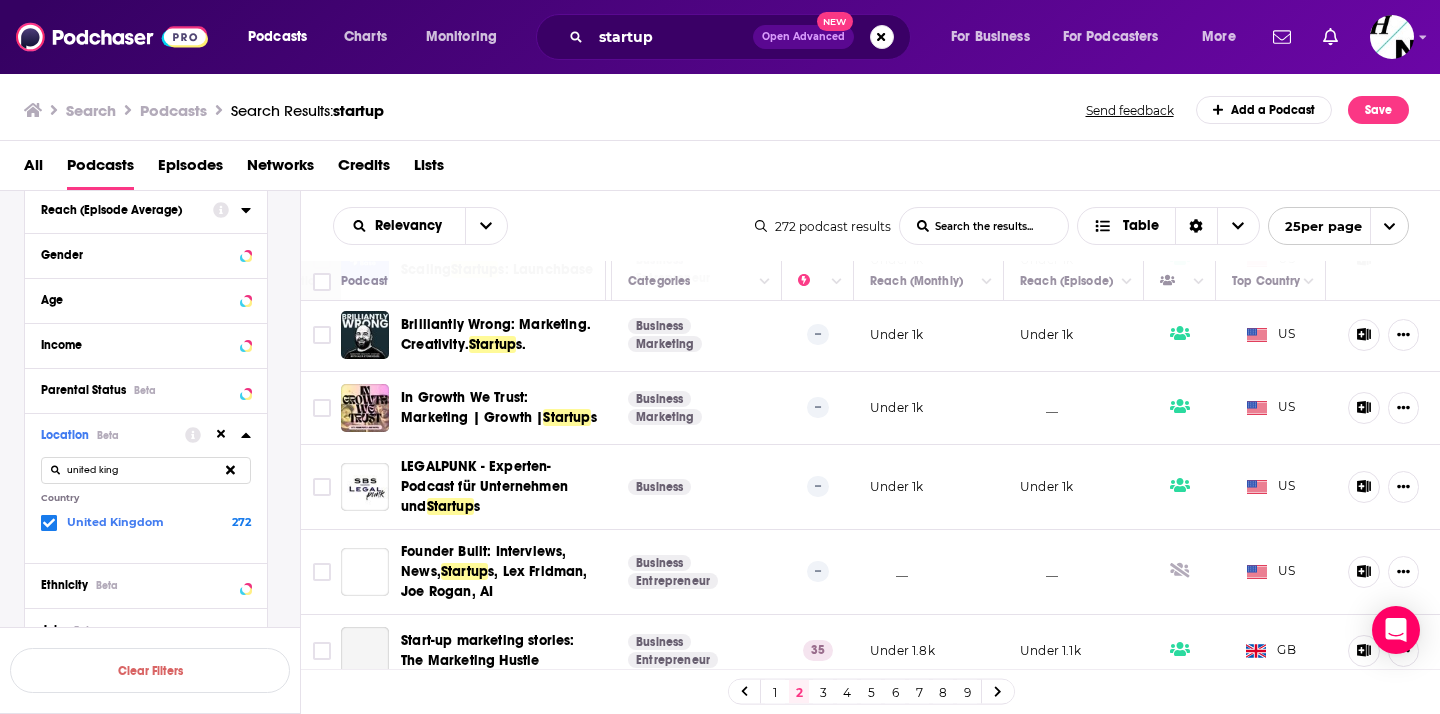 scroll, scrollTop: 1536, scrollLeft: 364, axis: both 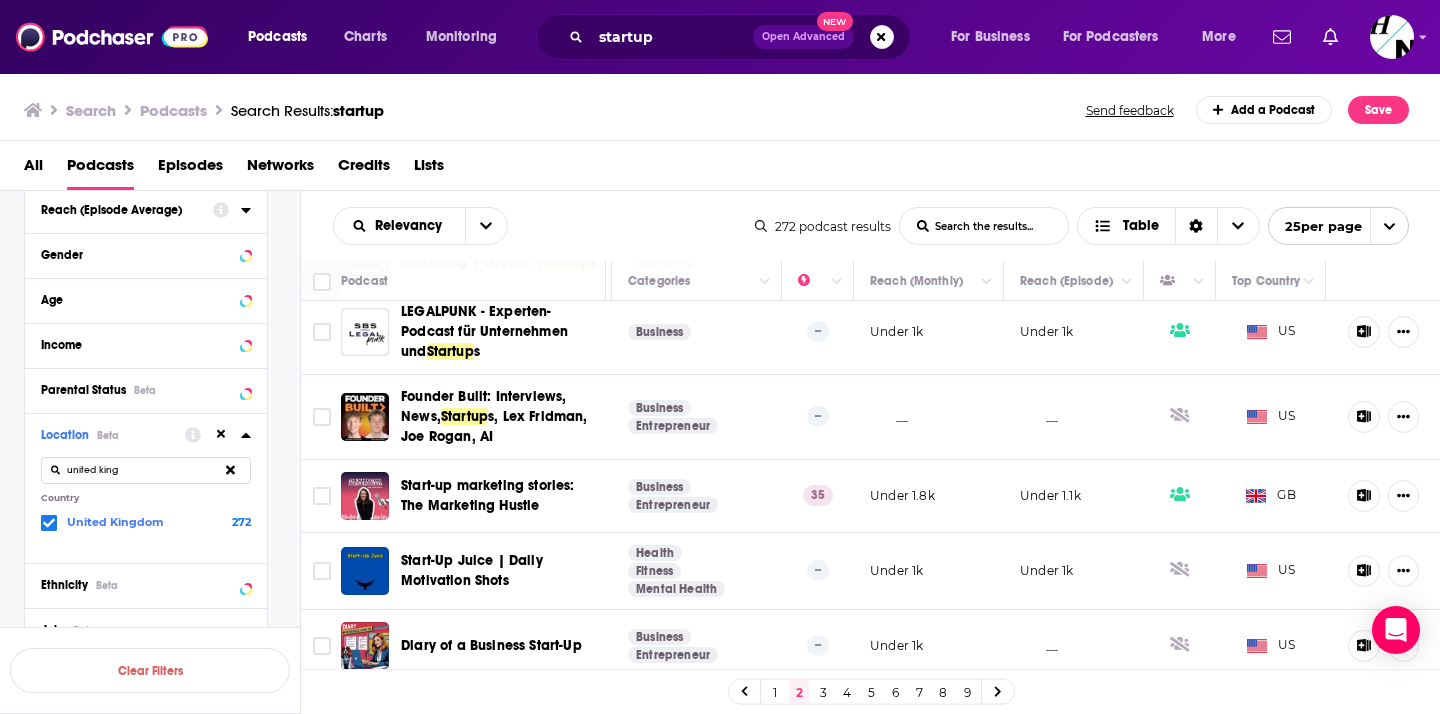 click on "3" at bounding box center (823, 692) 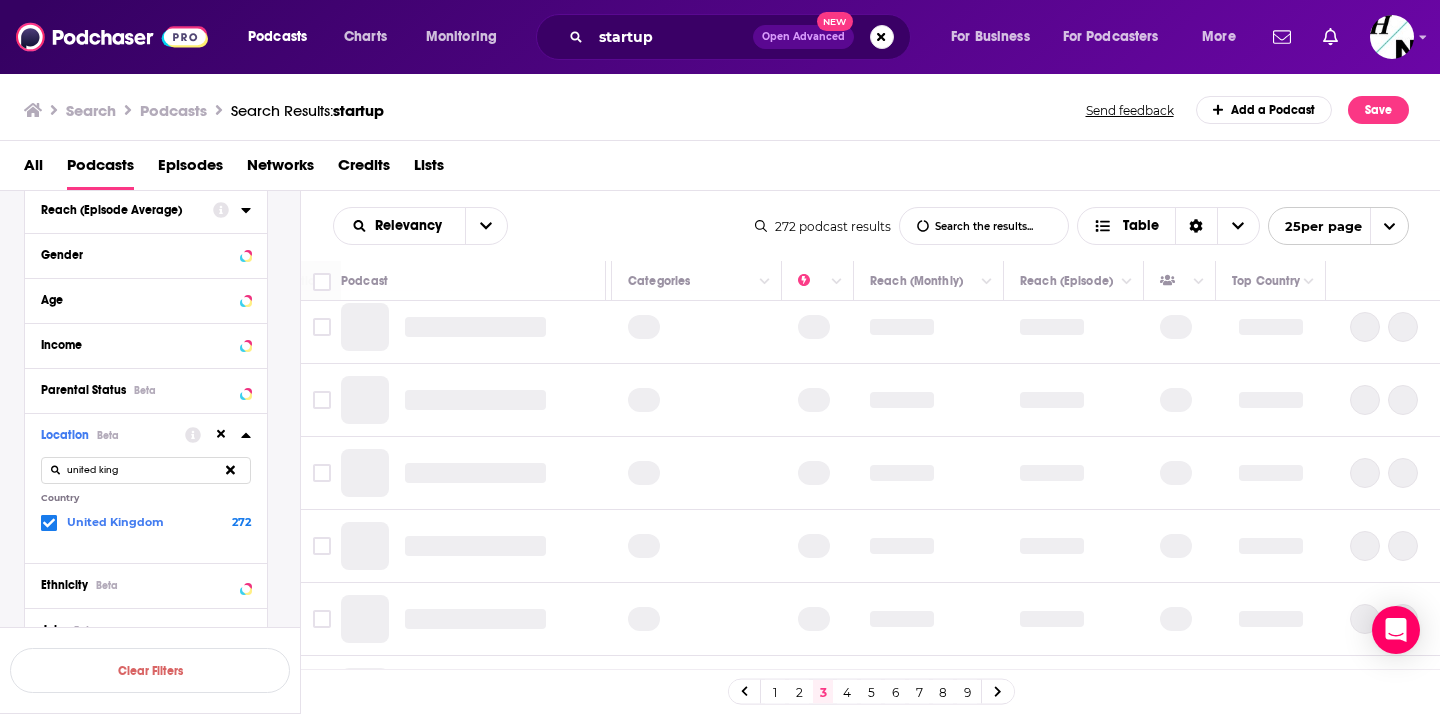 scroll, scrollTop: 0, scrollLeft: 364, axis: horizontal 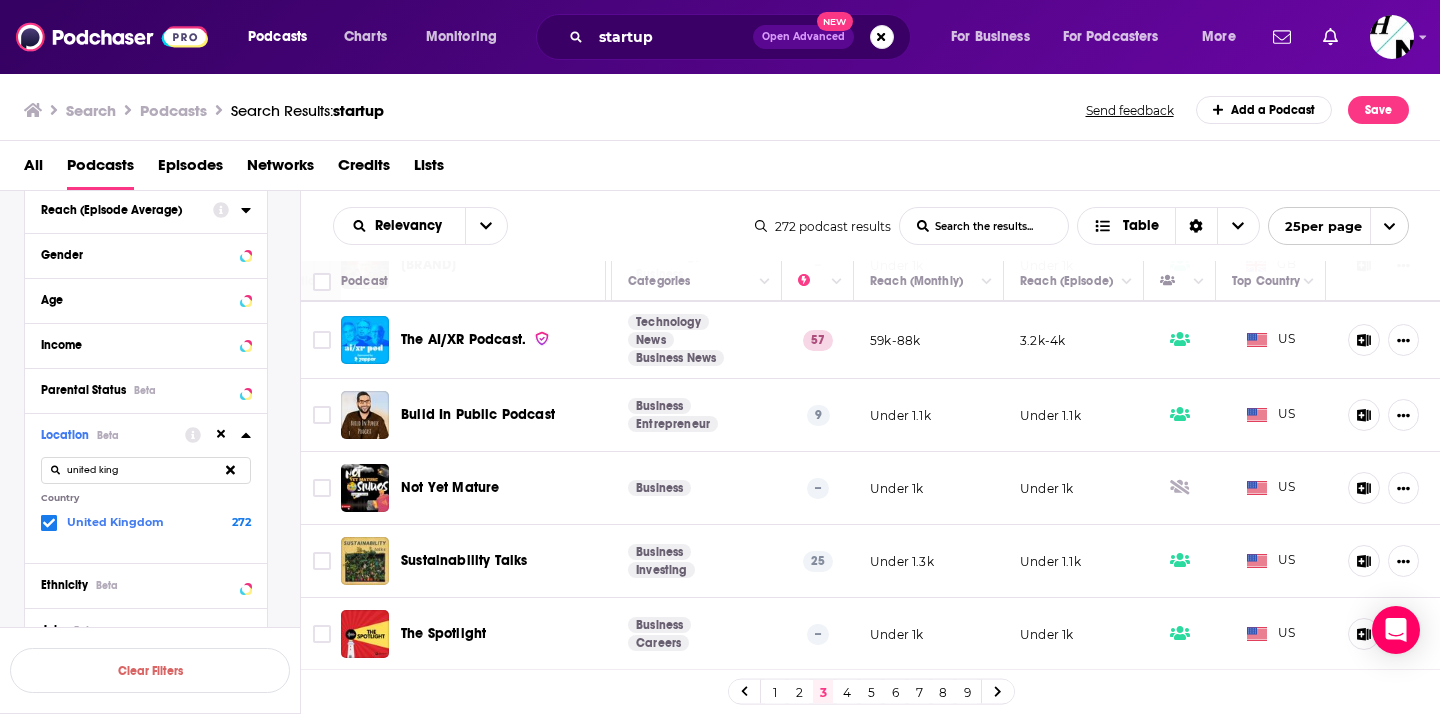 click on "4" at bounding box center (847, 692) 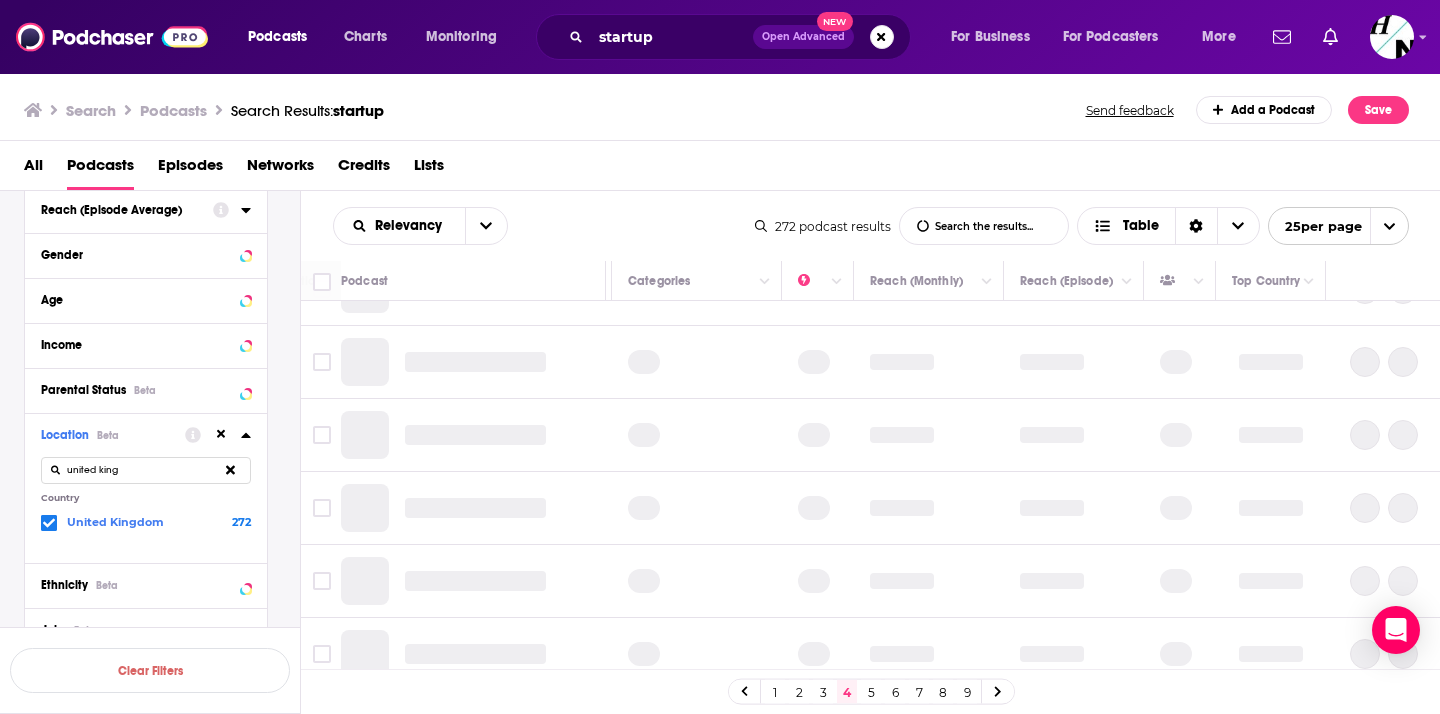 scroll, scrollTop: 0, scrollLeft: 364, axis: horizontal 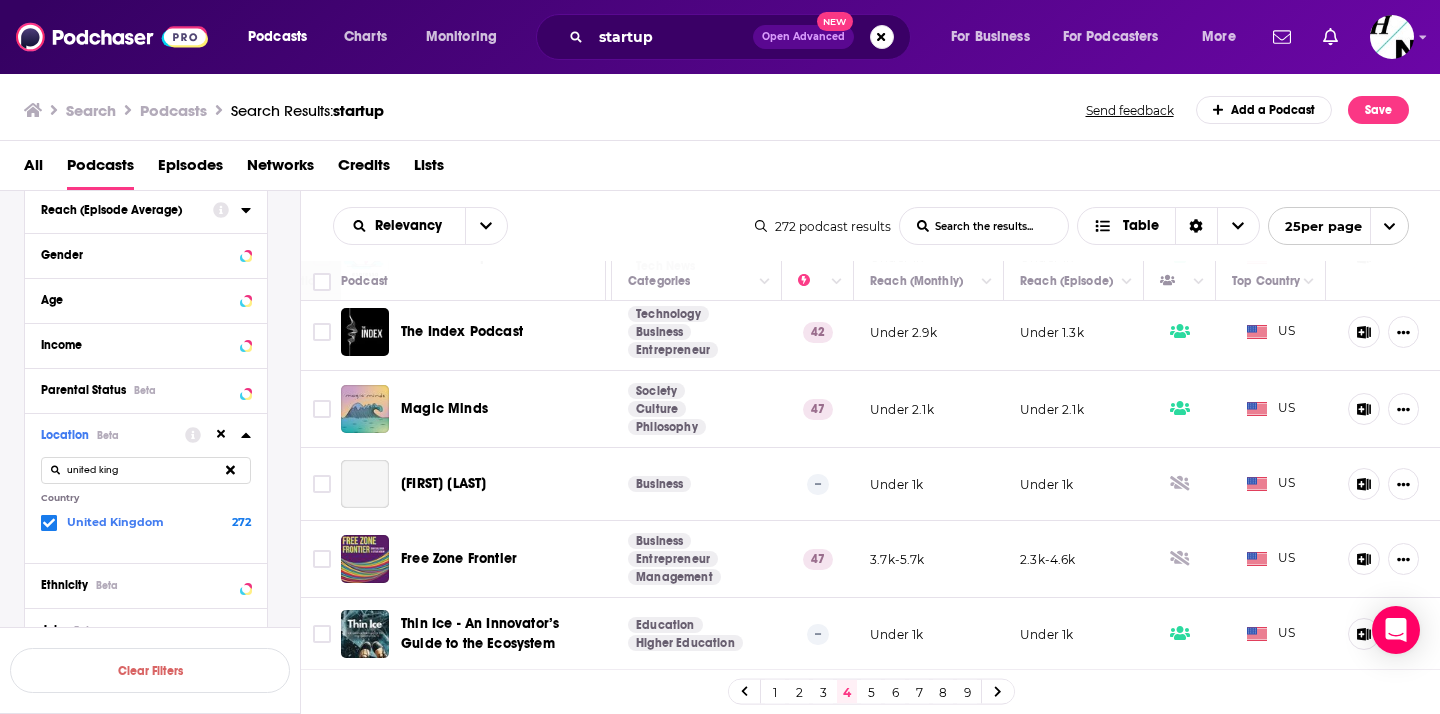 click on "5" at bounding box center [871, 692] 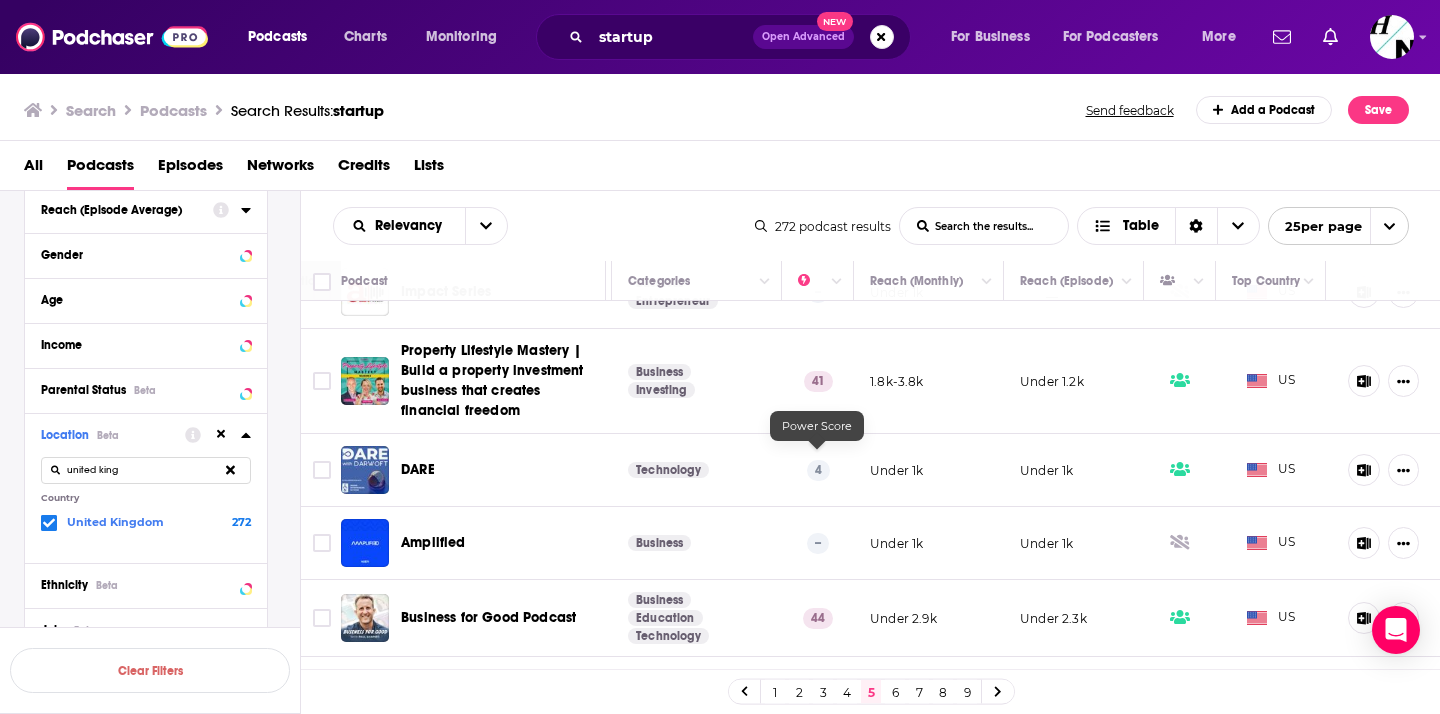 scroll, scrollTop: 1556, scrollLeft: 364, axis: both 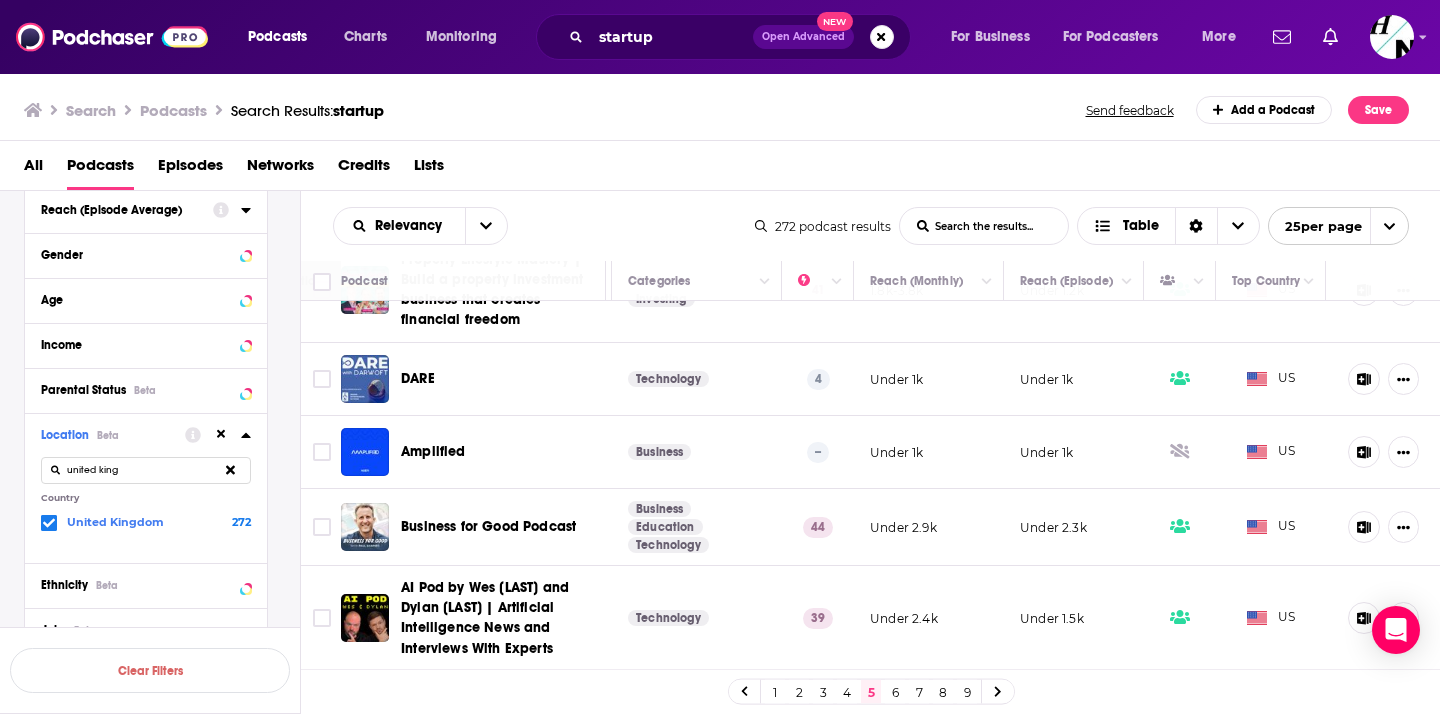click on "6" at bounding box center [895, 692] 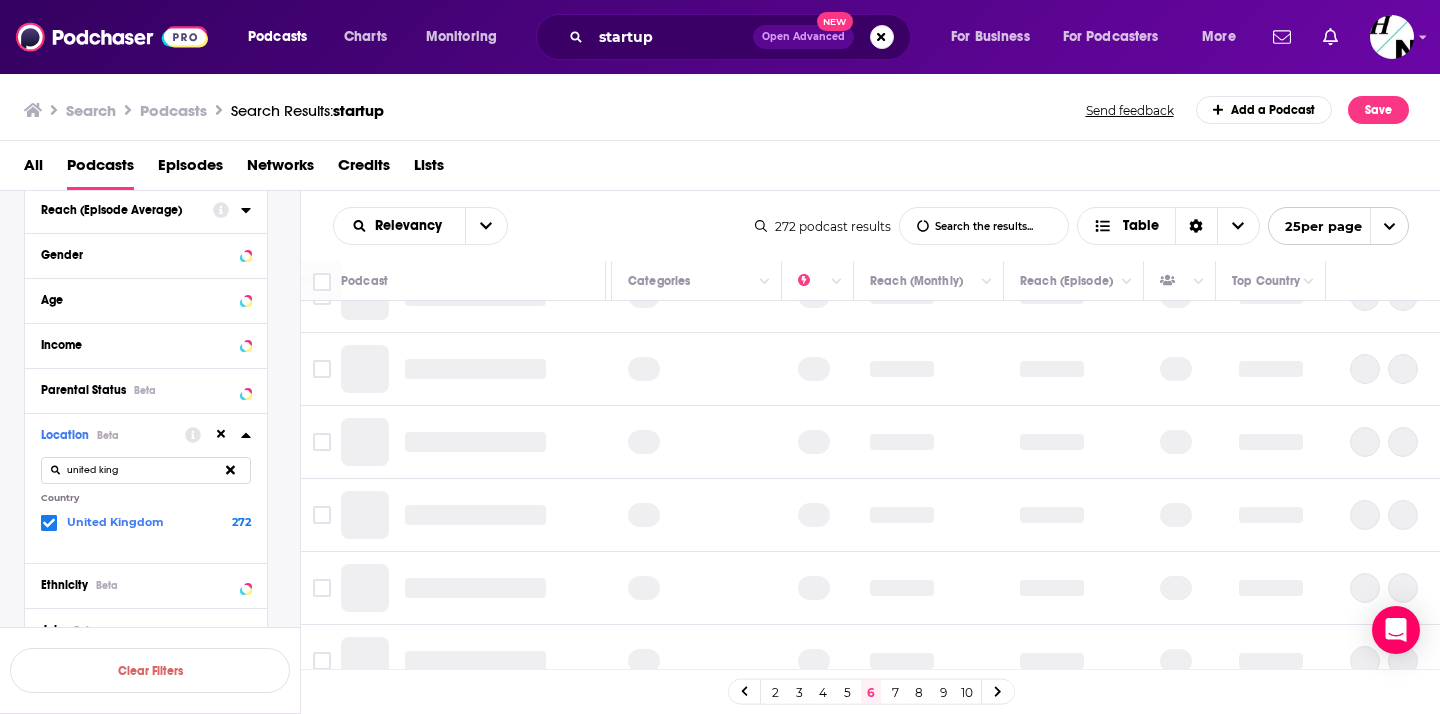 scroll, scrollTop: 0, scrollLeft: 364, axis: horizontal 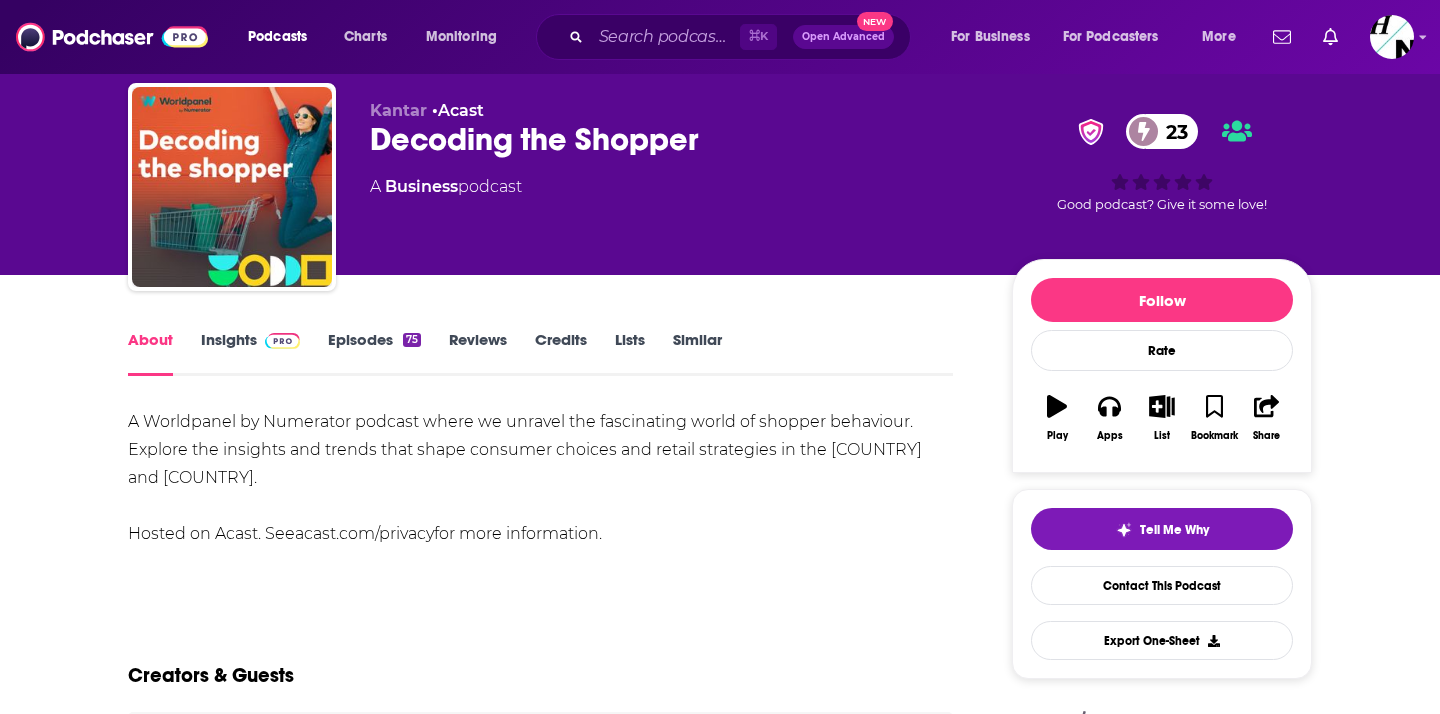 click on "A Worldpanel by Numerator podcast where we unravel the fascinating world of shopper behaviour. Explore the insights and trends that shape consumer choices and retail strategies in the UK and Ireland.
Hosted on Acast. See  acast.com/privacy  for more information." at bounding box center (540, 478) 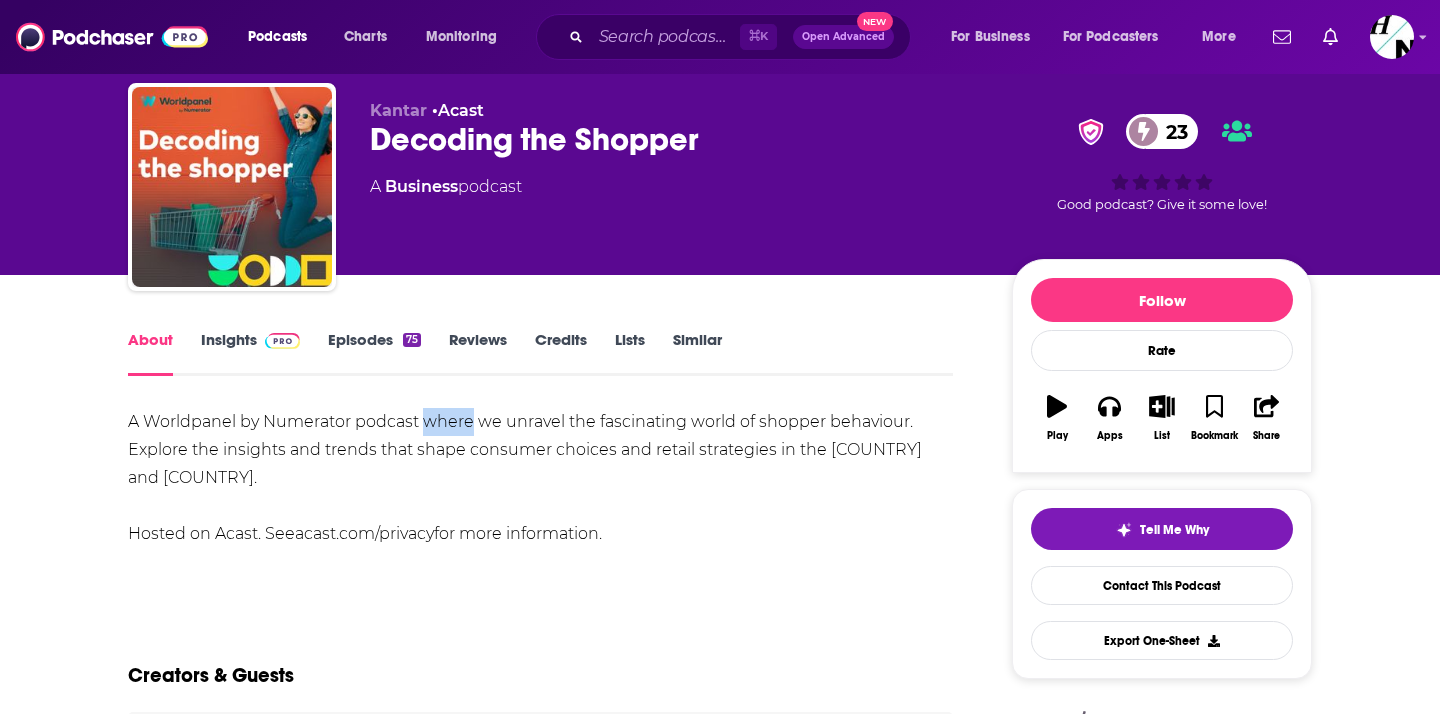 click on "A Worldpanel by Numerator podcast where we unravel the fascinating world of shopper behaviour. Explore the insights and trends that shape consumer choices and retail strategies in the UK and Ireland.
Hosted on Acast. See  acast.com/privacy  for more information." at bounding box center (540, 478) 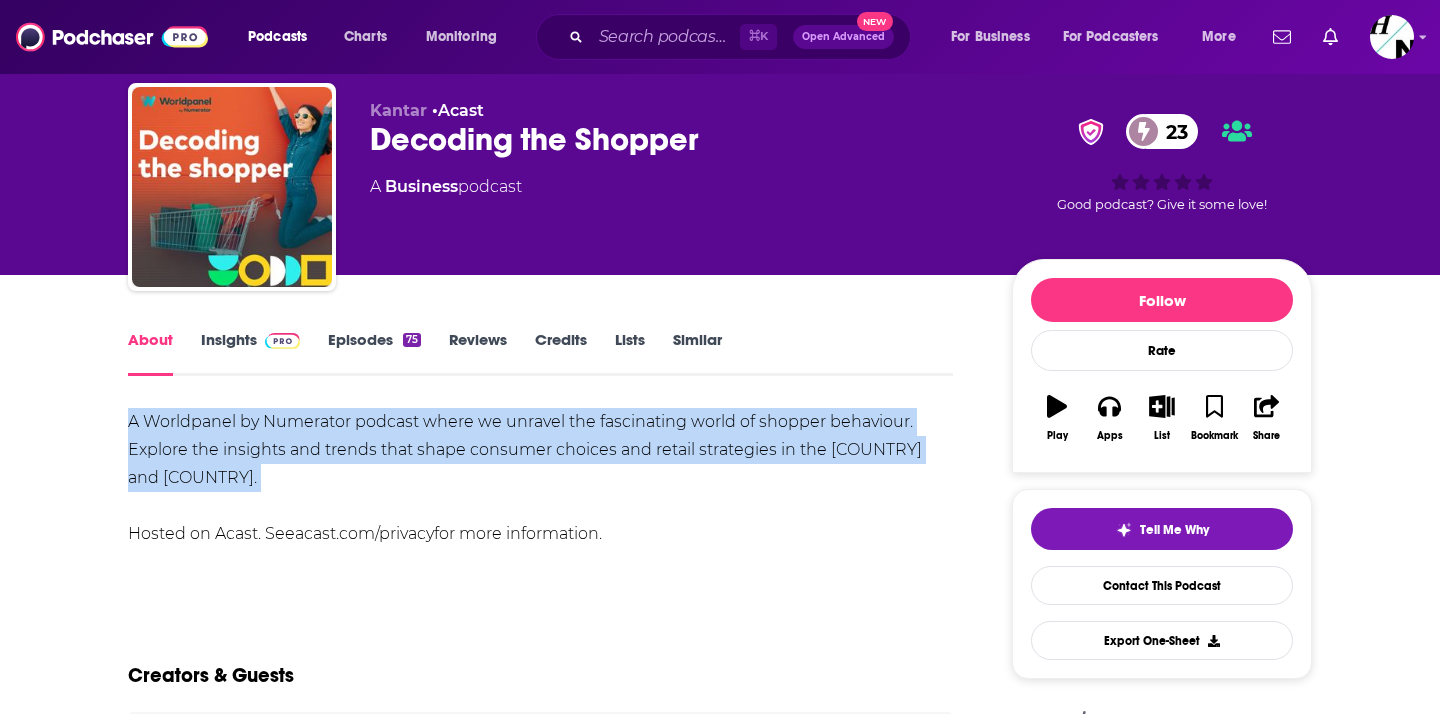click on "A Worldpanel by Numerator podcast where we unravel the fascinating world of shopper behaviour. Explore the insights and trends that shape consumer choices and retail strategies in the UK and Ireland.
Hosted on Acast. See  acast.com/privacy  for more information." at bounding box center [540, 478] 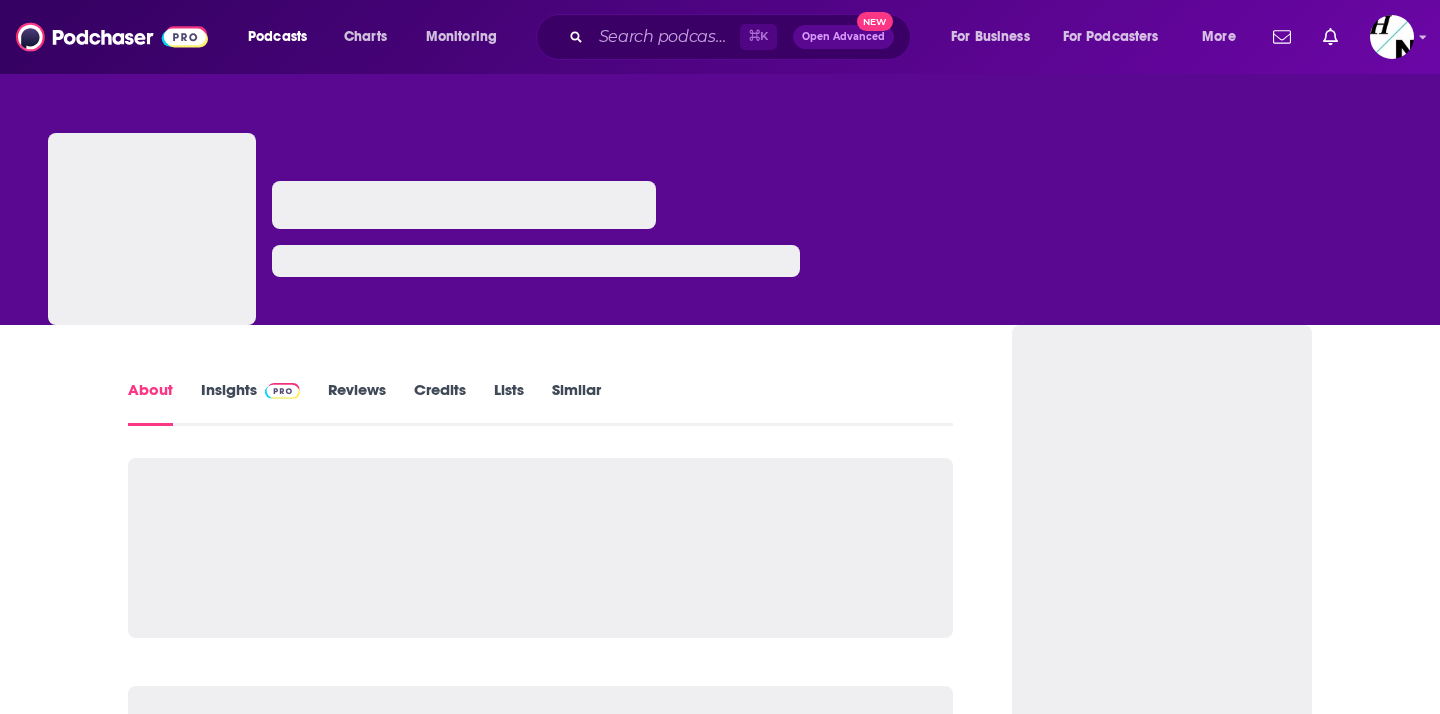 scroll, scrollTop: 0, scrollLeft: 0, axis: both 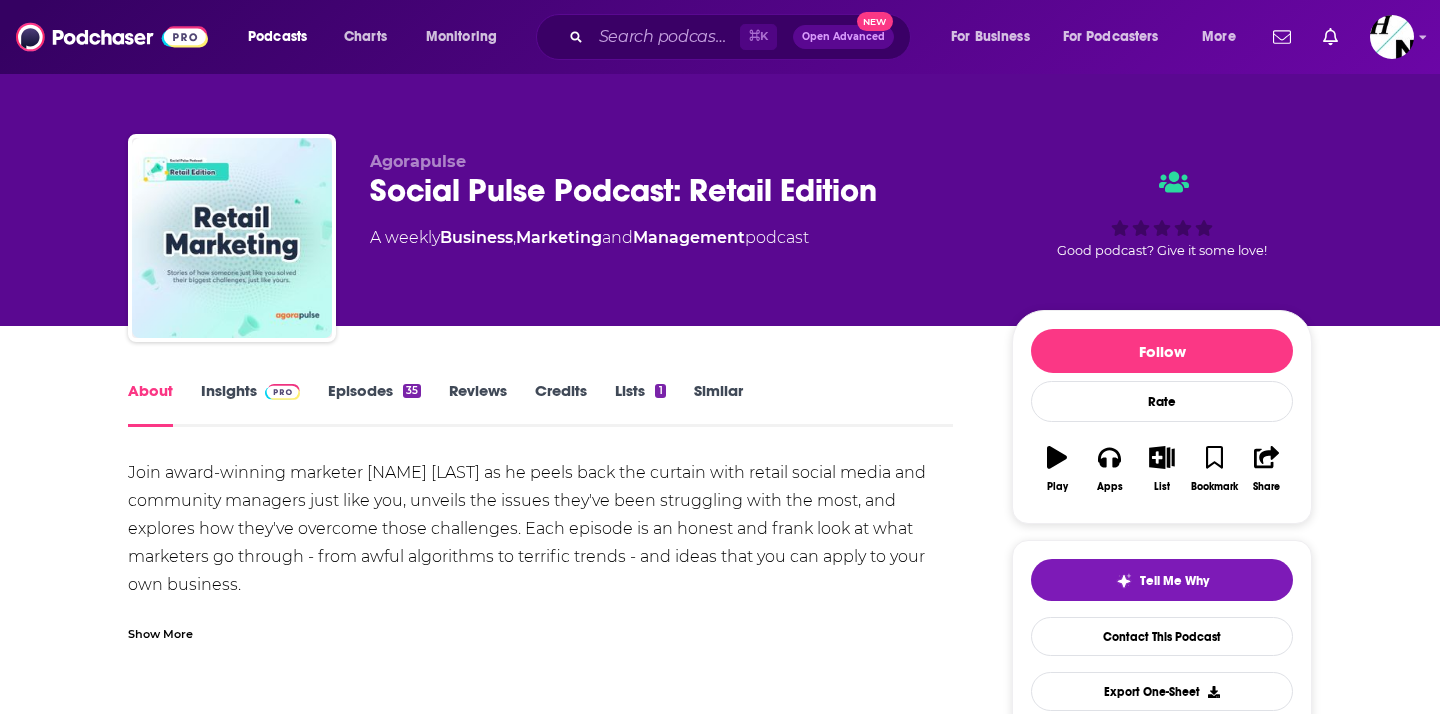 click at bounding box center [282, 392] 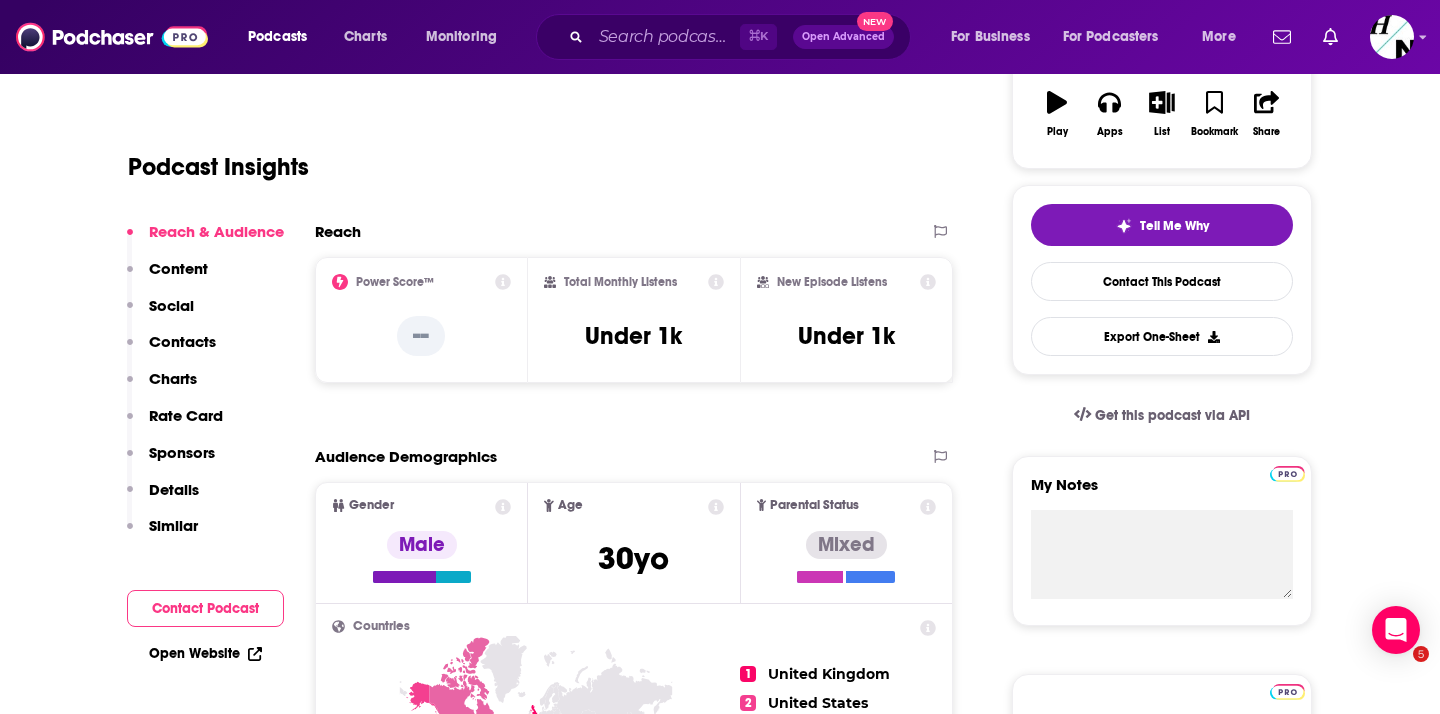 scroll, scrollTop: 186, scrollLeft: 0, axis: vertical 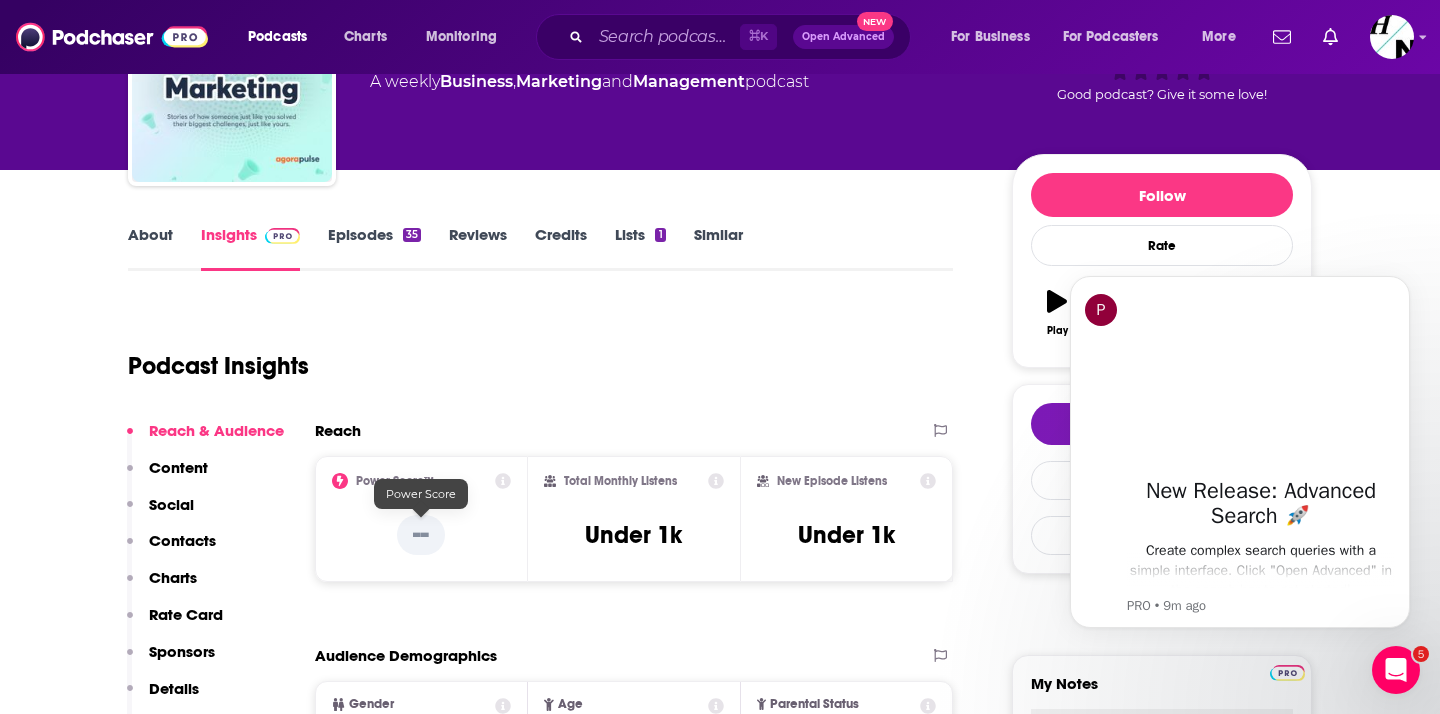 click on "--" at bounding box center [421, 535] 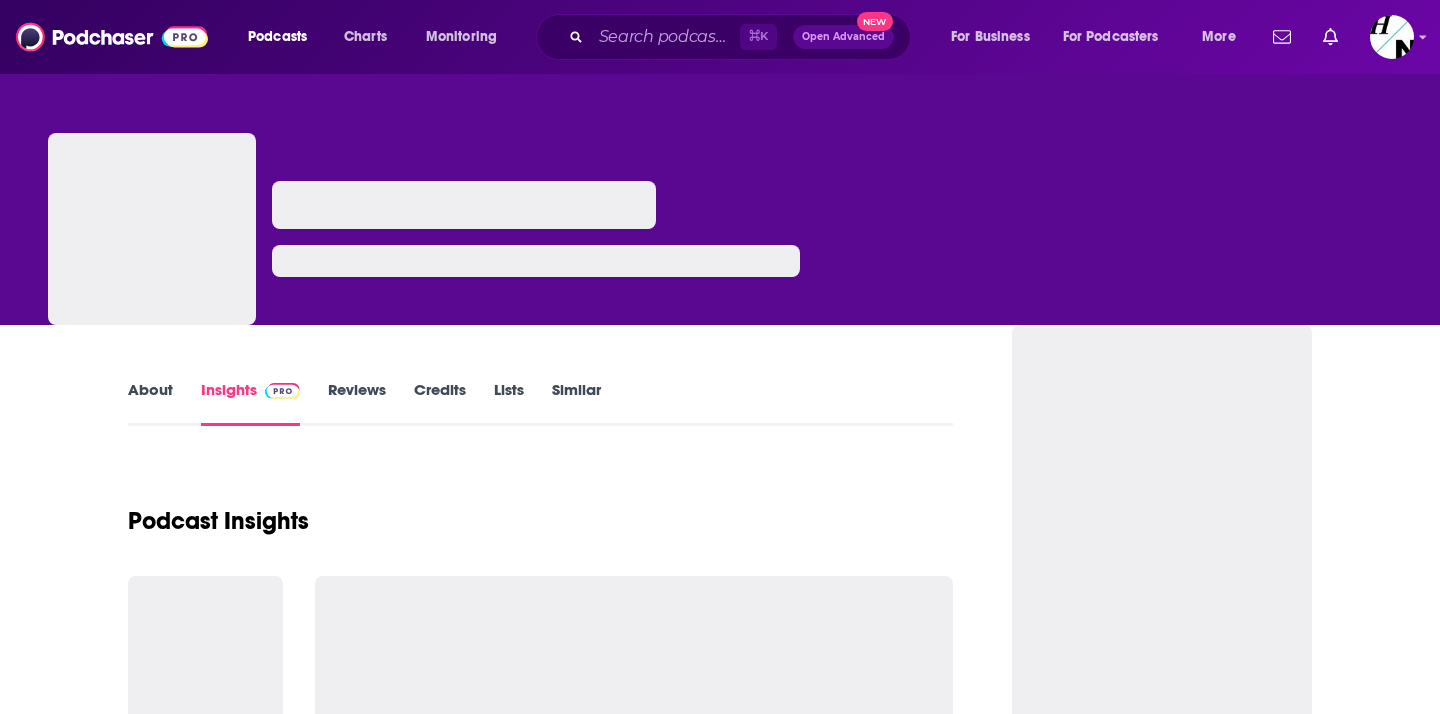 scroll, scrollTop: 0, scrollLeft: 0, axis: both 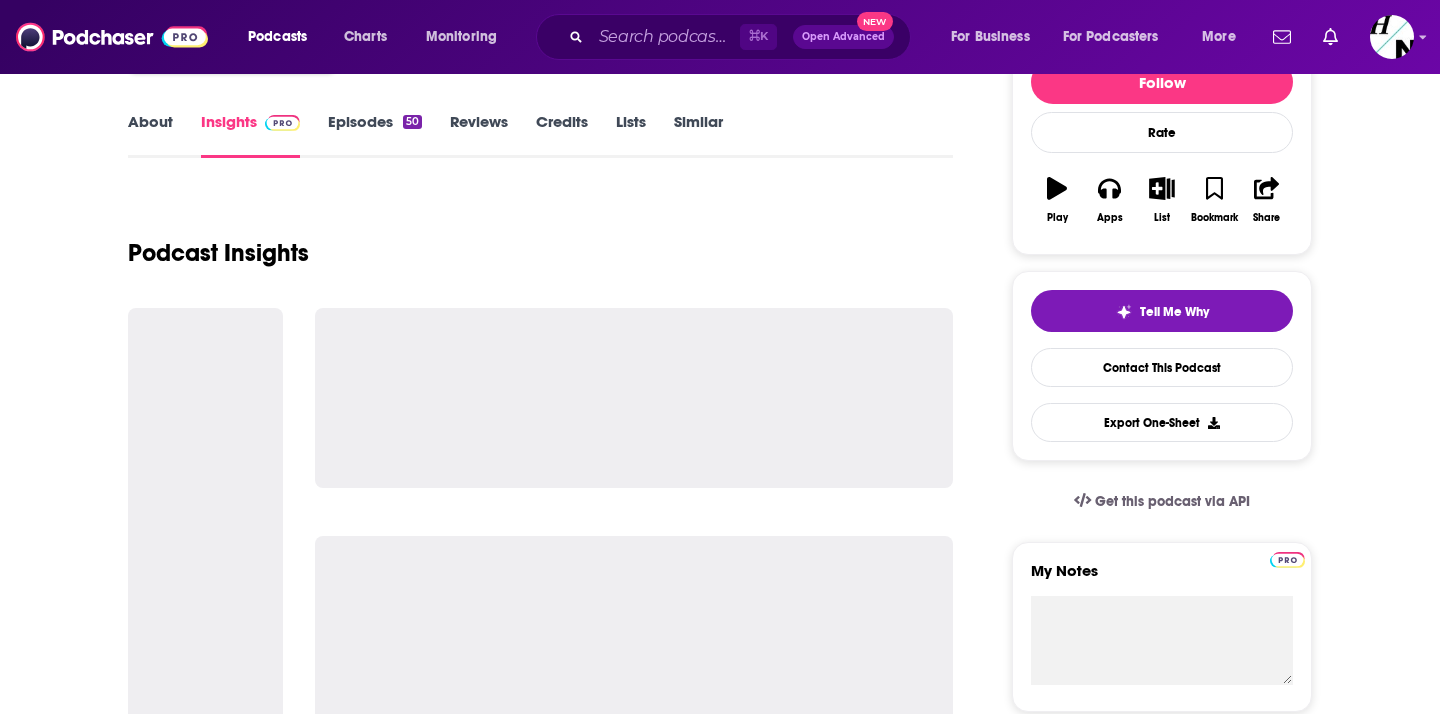 click on "About" at bounding box center [150, 135] 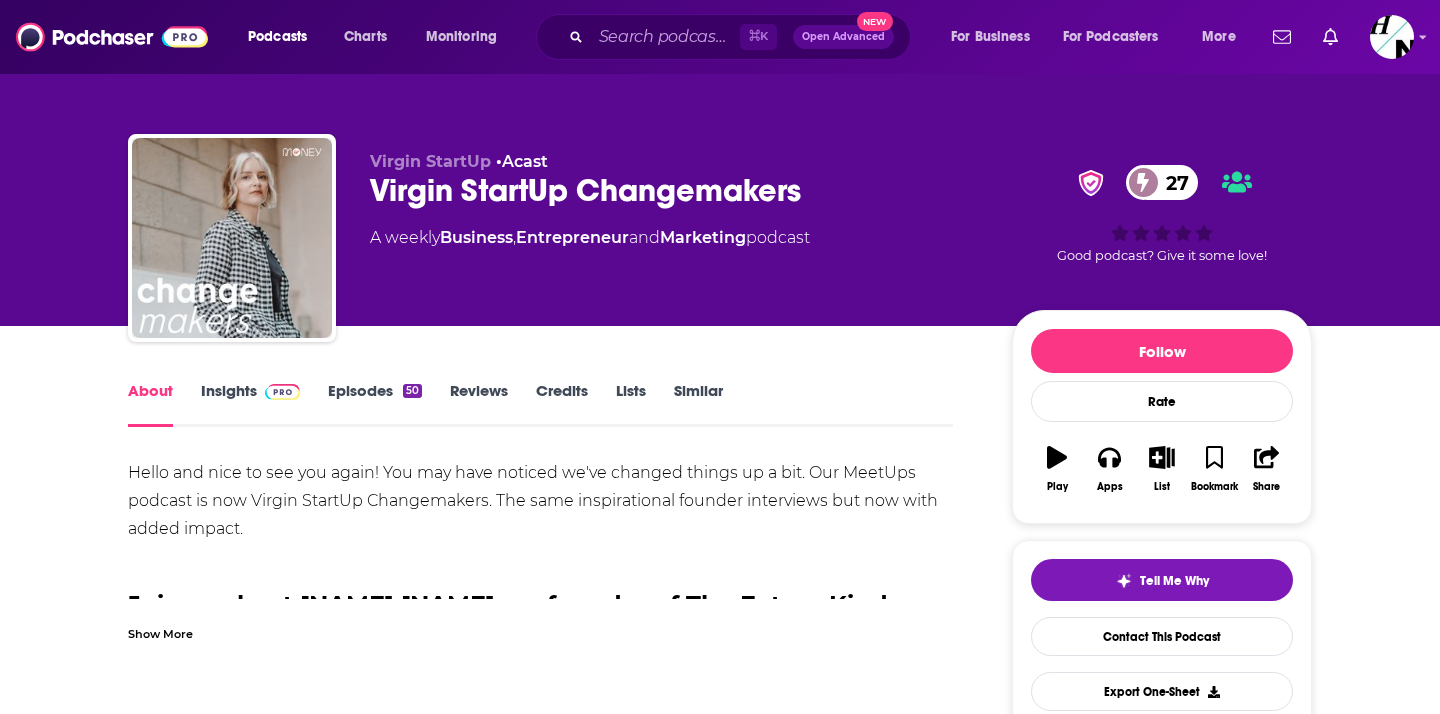 scroll, scrollTop: 77, scrollLeft: 0, axis: vertical 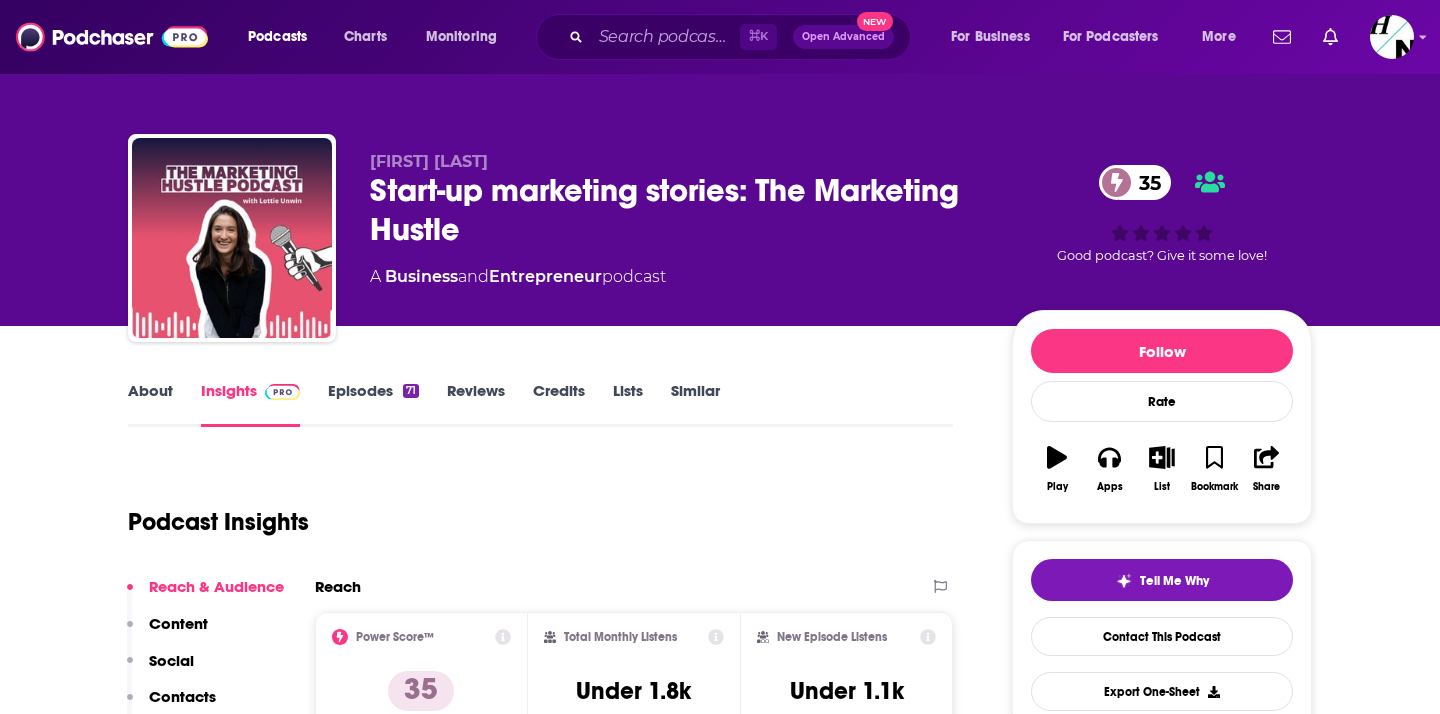 click on "About" at bounding box center (150, 404) 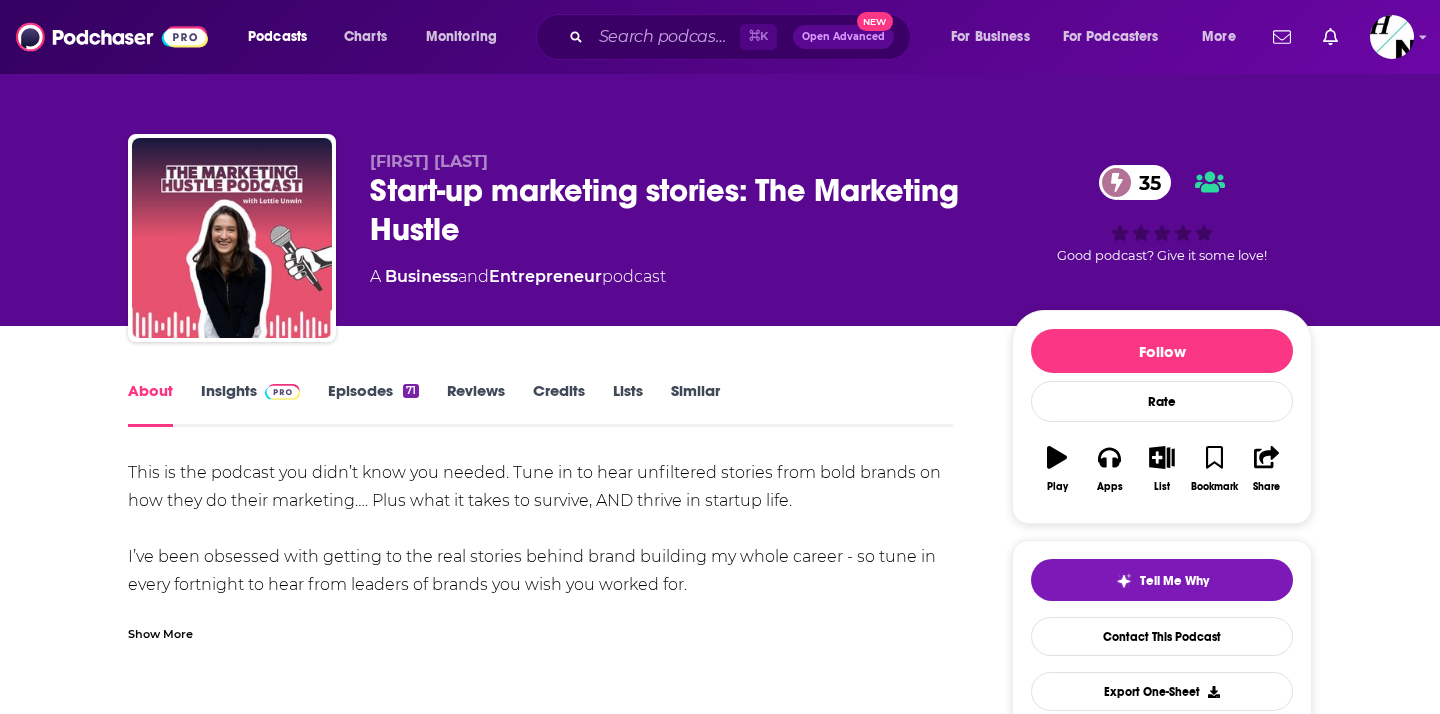 click on "Start-up marketing stories: The Marketing Hustle 35" at bounding box center [675, 210] 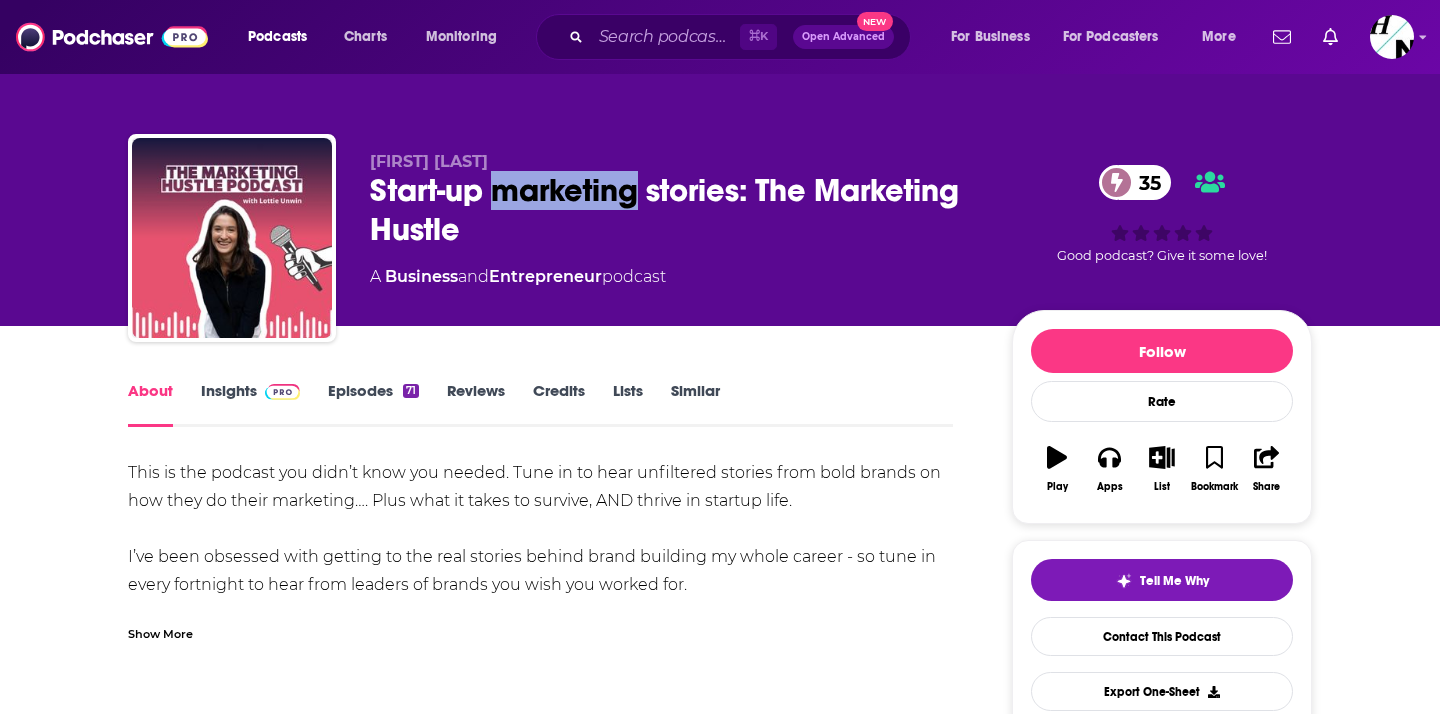 click on "Start-up marketing stories: The Marketing Hustle 35" at bounding box center [675, 210] 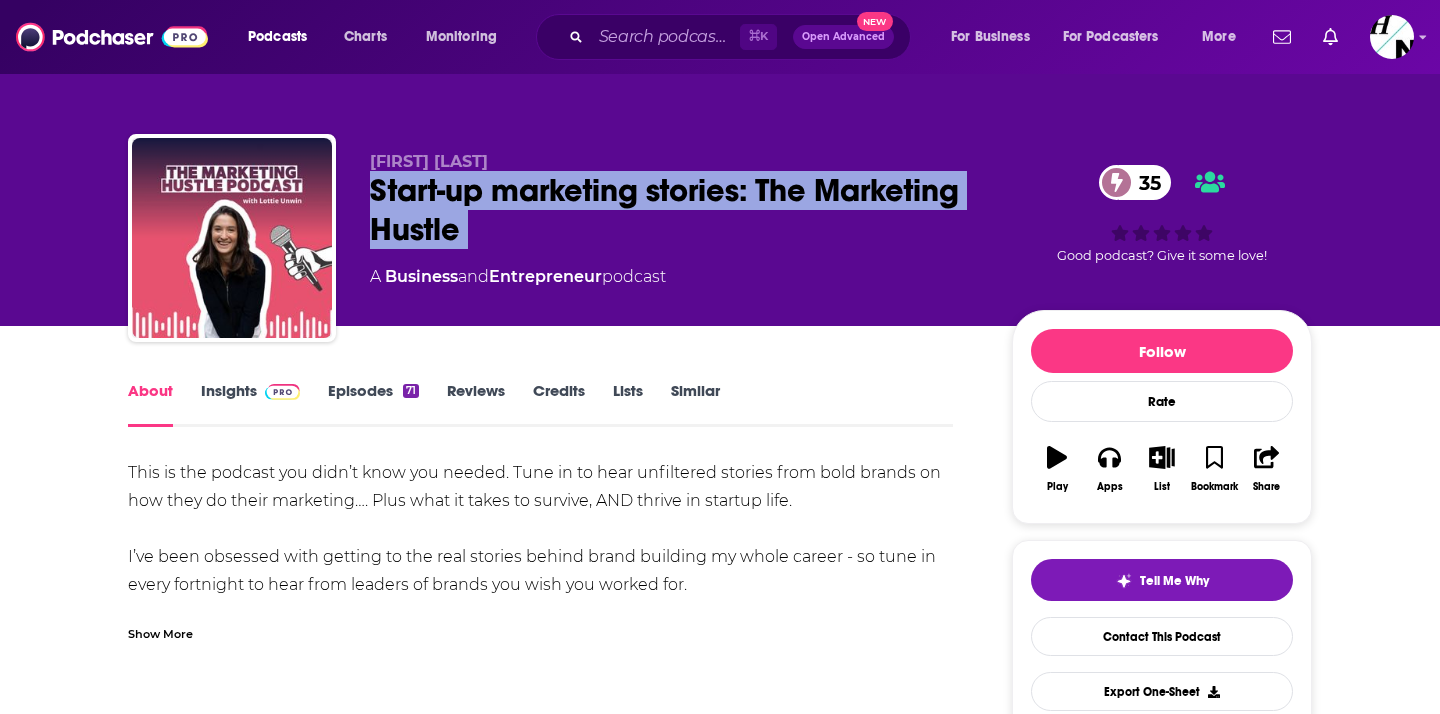 click on "Start-up marketing stories: The Marketing Hustle 35" at bounding box center (675, 210) 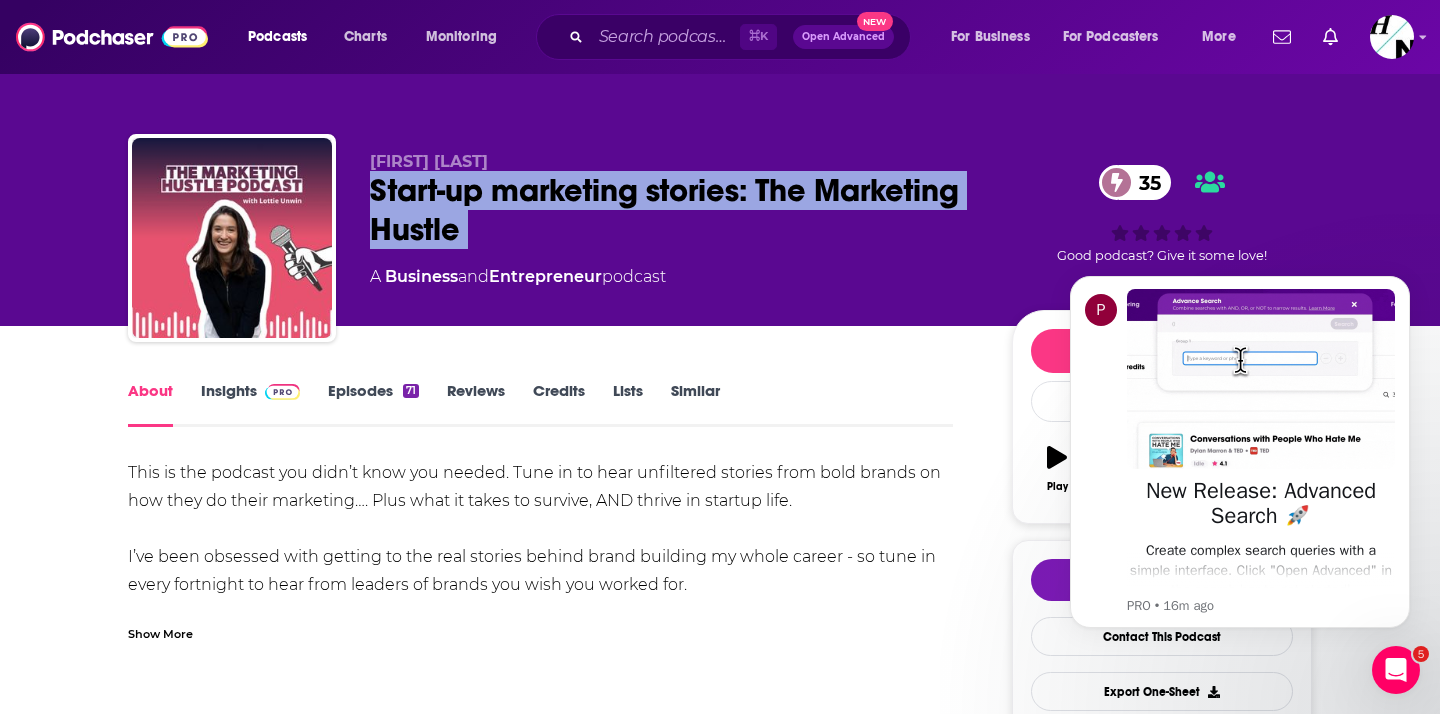 scroll, scrollTop: 0, scrollLeft: 0, axis: both 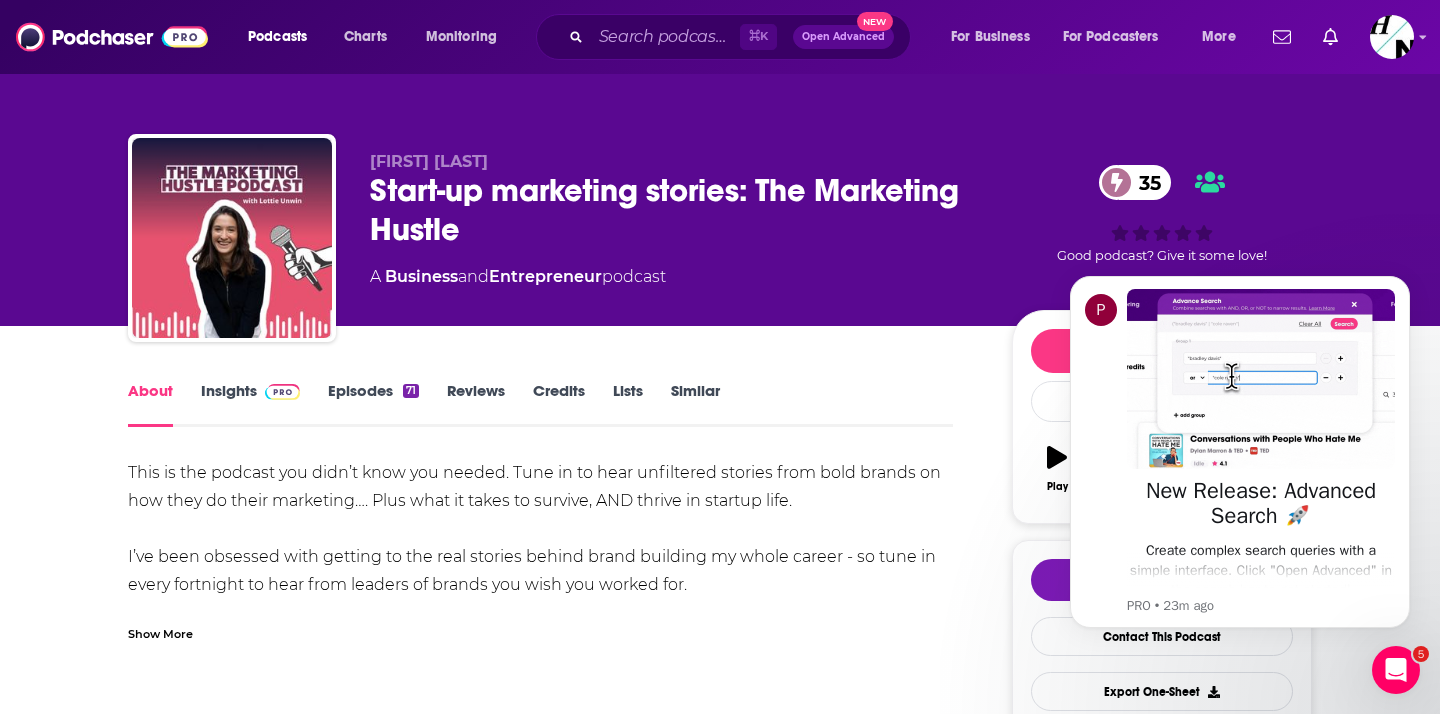 click on "Start-up marketing stories: The Marketing Hustle 35" at bounding box center [675, 210] 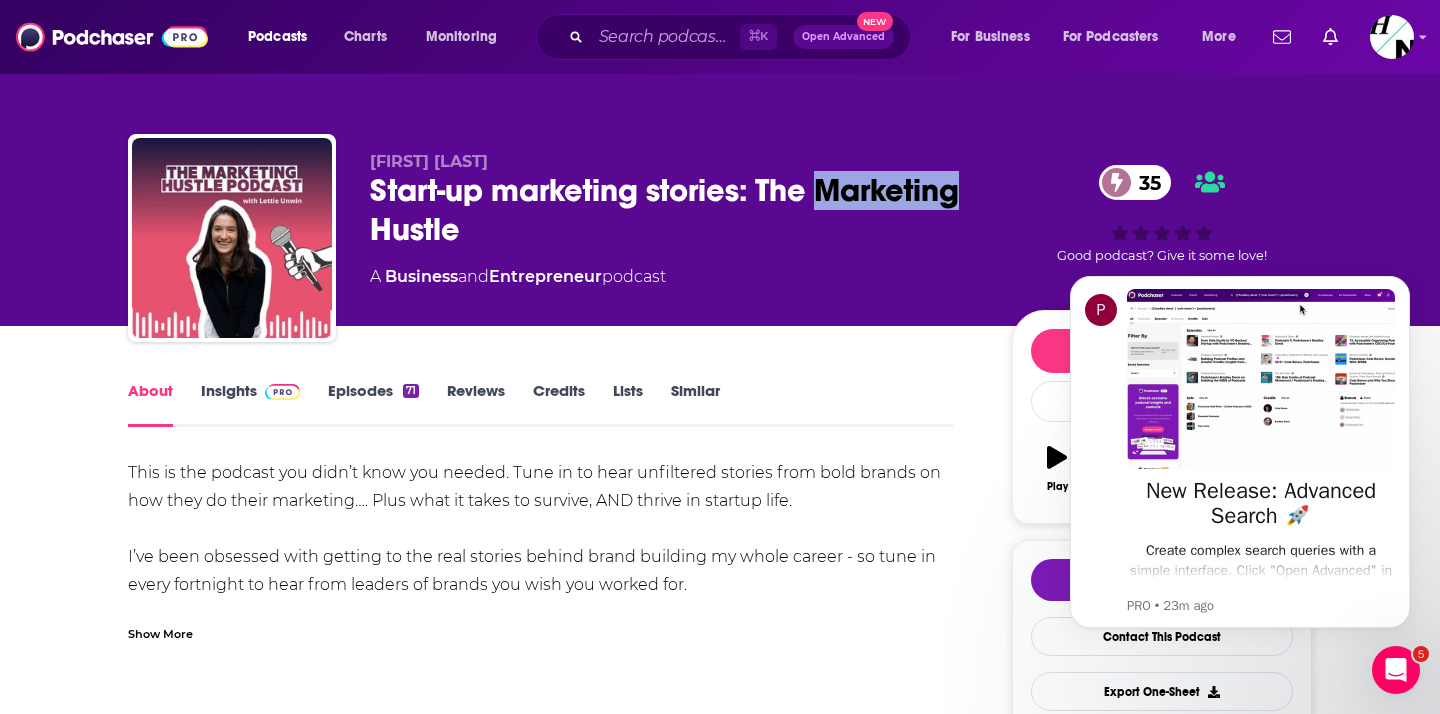 click on "Start-up marketing stories: The Marketing Hustle 35" at bounding box center [675, 210] 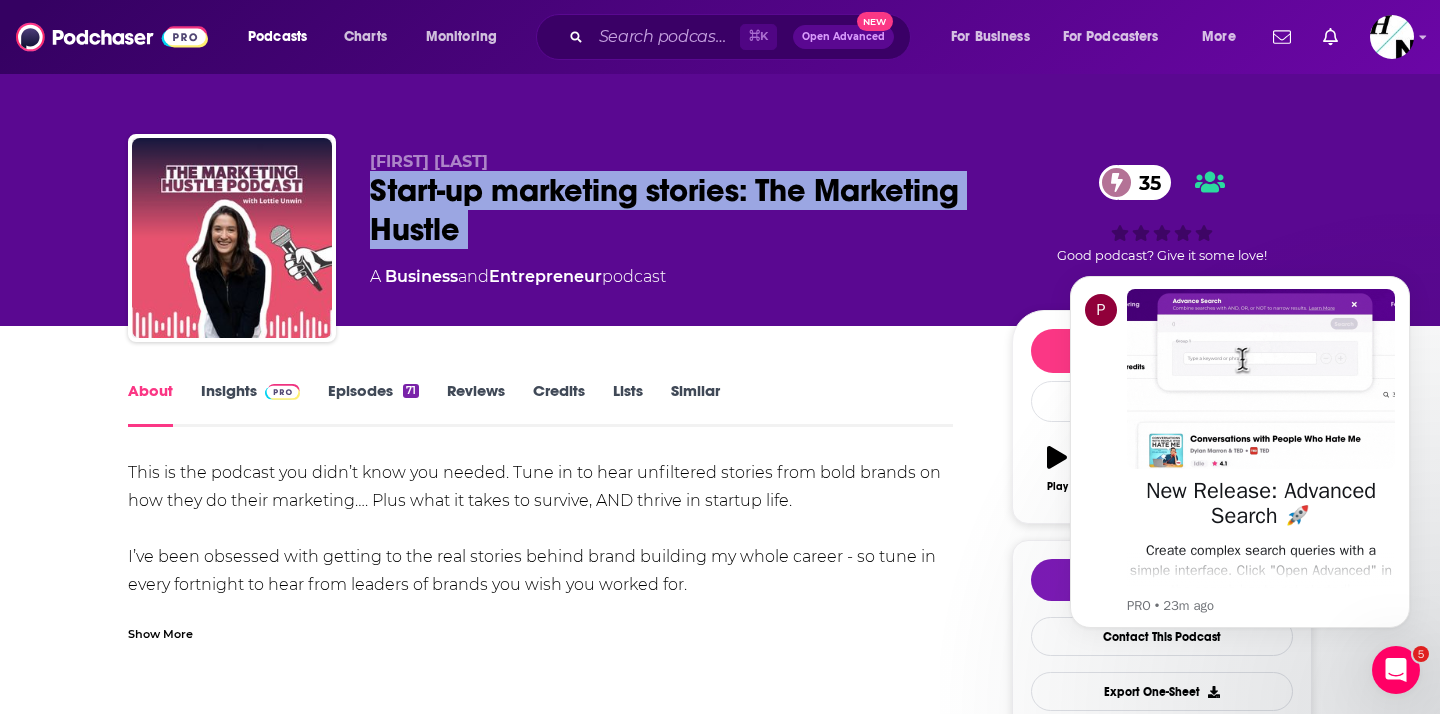 click on "Start-up marketing stories: The Marketing Hustle 35" at bounding box center [675, 210] 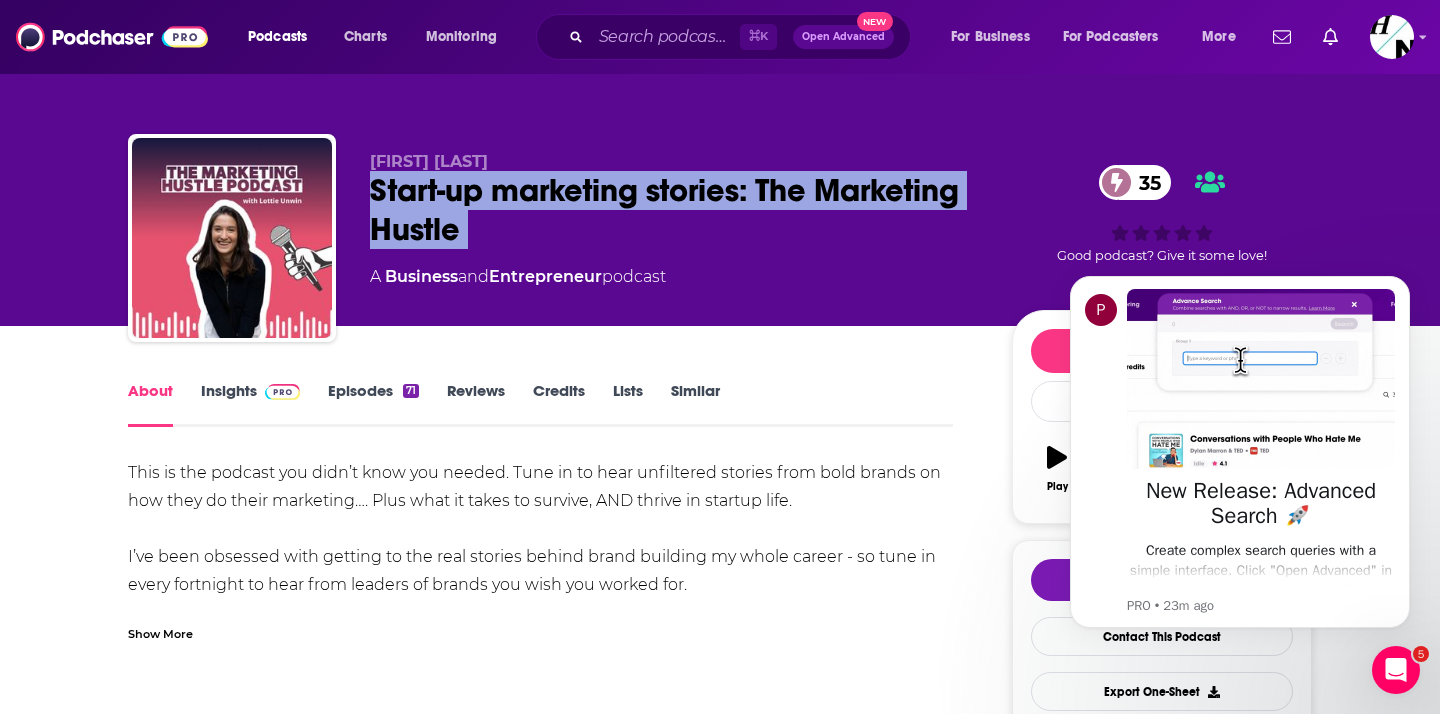 copy on "Start-up marketing stories: The Marketing Hustle 35" 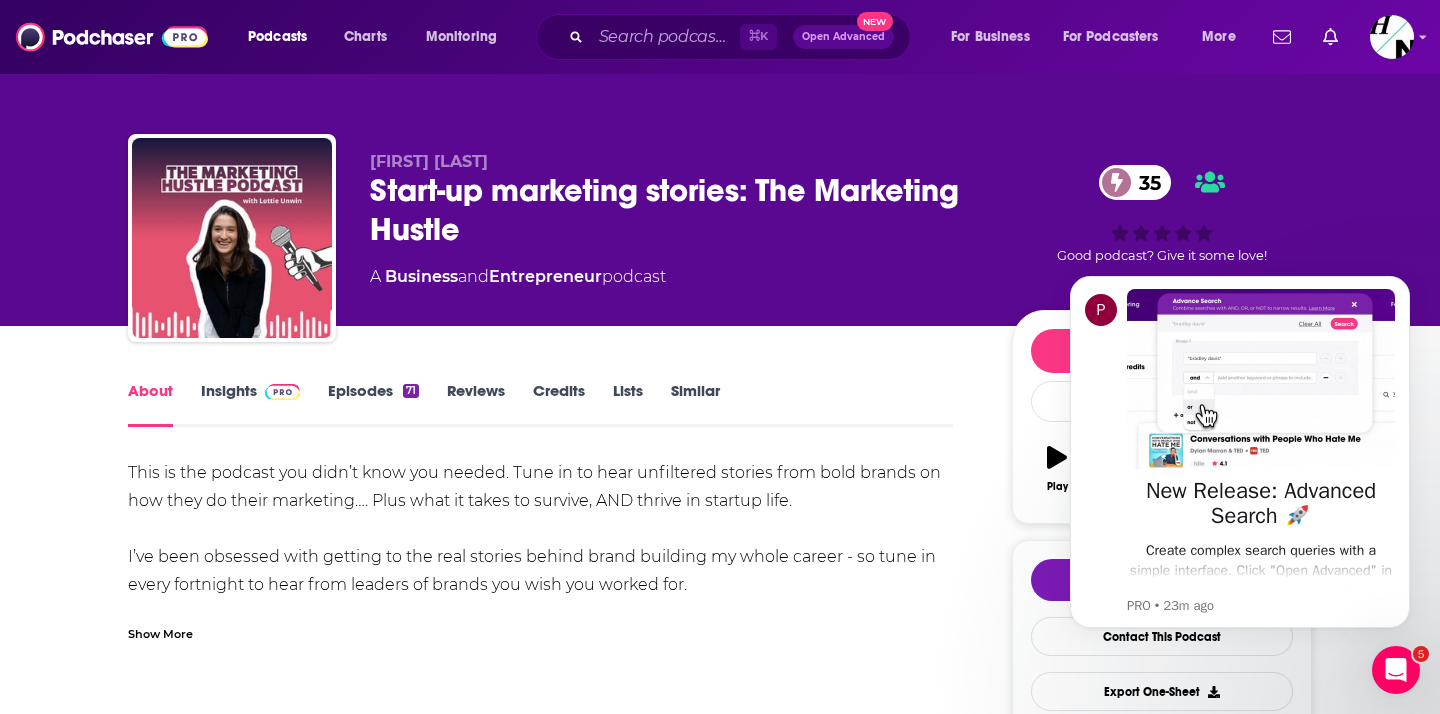 click on "Show More" at bounding box center (160, 632) 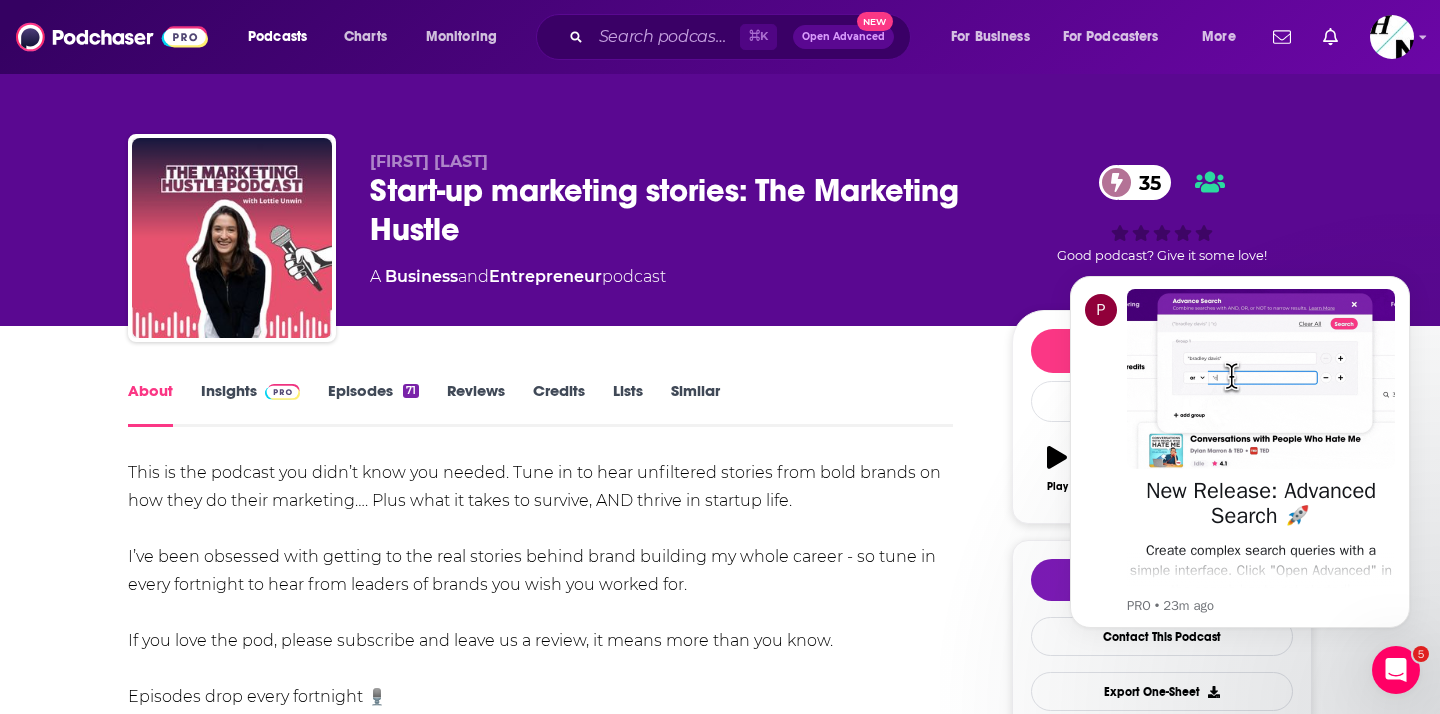 scroll, scrollTop: 84, scrollLeft: 0, axis: vertical 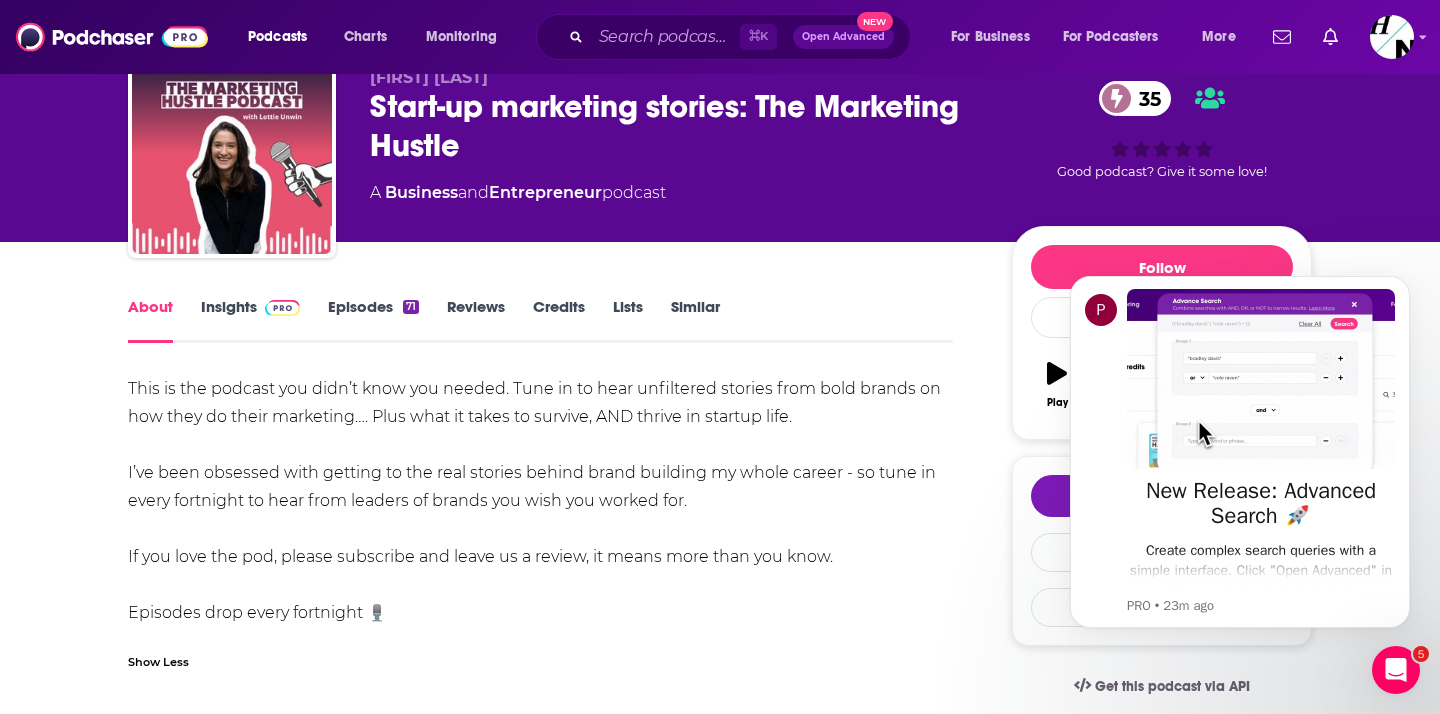 drag, startPoint x: 693, startPoint y: 505, endPoint x: 101, endPoint y: 386, distance: 603.84186 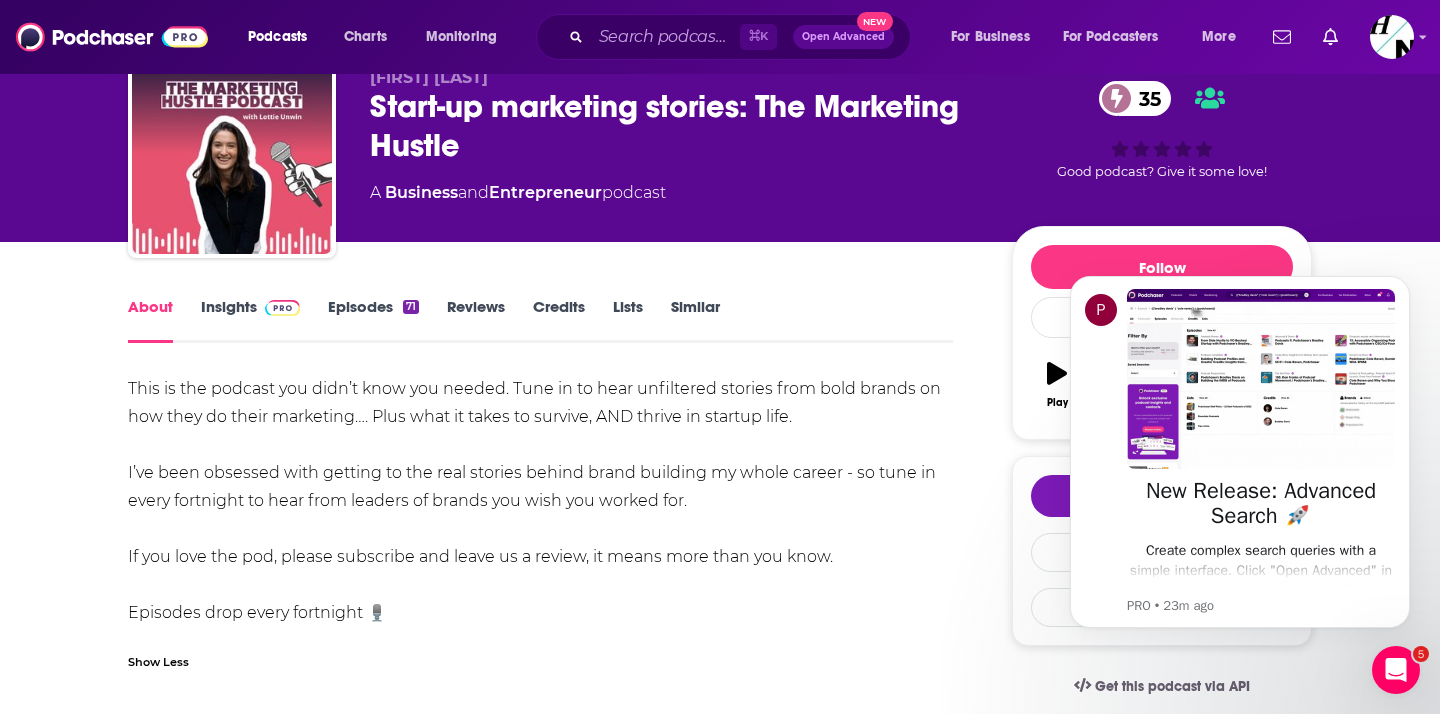 click on "About Insights Episodes 71 Reviews Credits Lists Similar This is the podcast you didn’t know you needed. Tune in to hear unfiltered stories from bold brands on how they do their marketing…. Plus what it takes to survive, AND thrive in startup life.
I’ve been obsessed with getting to the real stories behind brand building my whole career - so tune in every fortnight to hear from leaders of brands you wish you worked for.
If you love the pod, please subscribe and leave us a review, it means more than you know.
Episodes drop every fortnight 🎙️ Show Less Creators & Guests We don't know anything about the creators of this podcast yet . You can   add them yourself   so they can be credited for this and other podcasts. Recent Episodes View All  Building a Team of 20 Experts, 3 Businesses & a Podcast: Behind the Brand Strategy of a Serial Founder - Ep 63 Jul 30th, 2025  From £50M to £250M: Scaling Secrets from the CMO who grew Fever Tree into 93 Markets - Ep 62 Jul 16th, 2025 Jul 16th, 2025       71" at bounding box center [554, 1221] 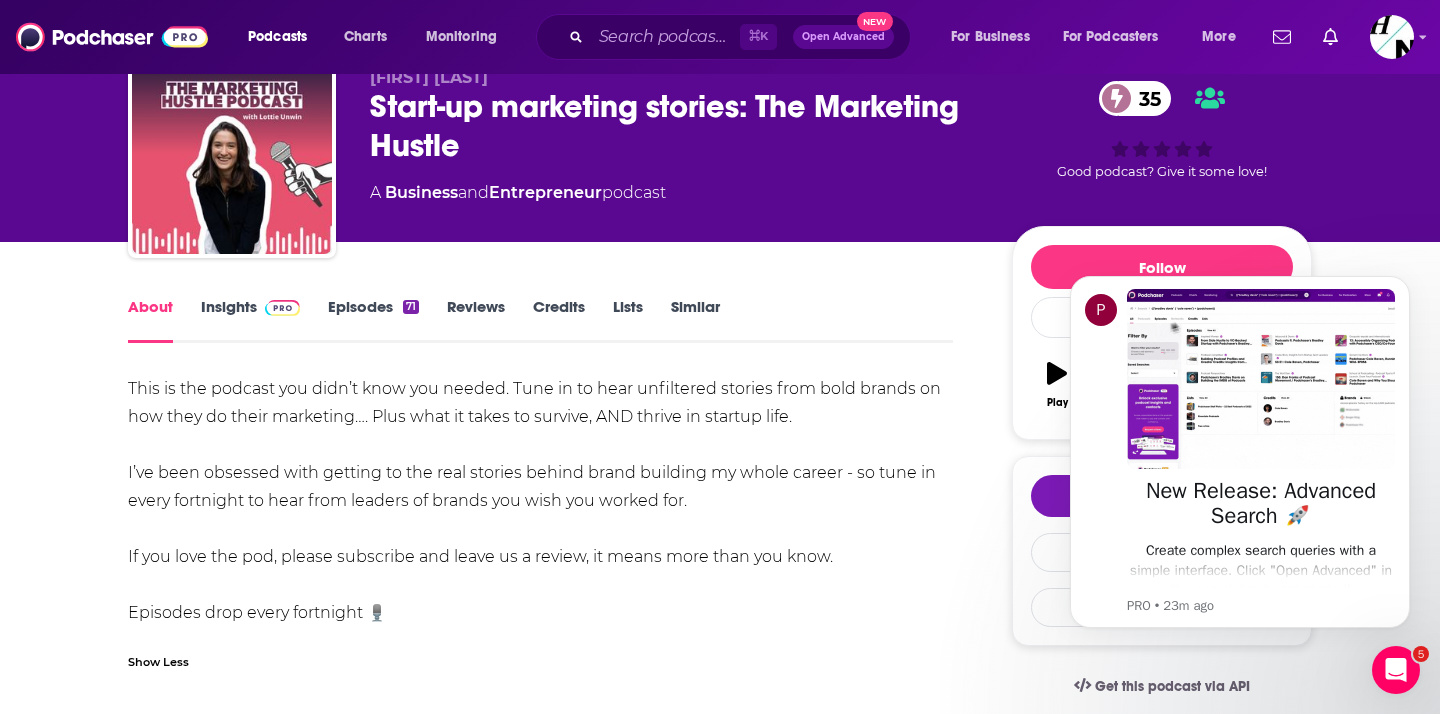 copy on "This is the podcast you didn’t know you needed. Tune in to hear unfiltered stories from bold brands on how they do their marketing…. Plus what it takes to survive, AND thrive in startup life.
I’ve been obsessed with getting to the real stories behind brand building my whole career - so tune in every fortnight to hear from leaders of brands you wish you worked for." 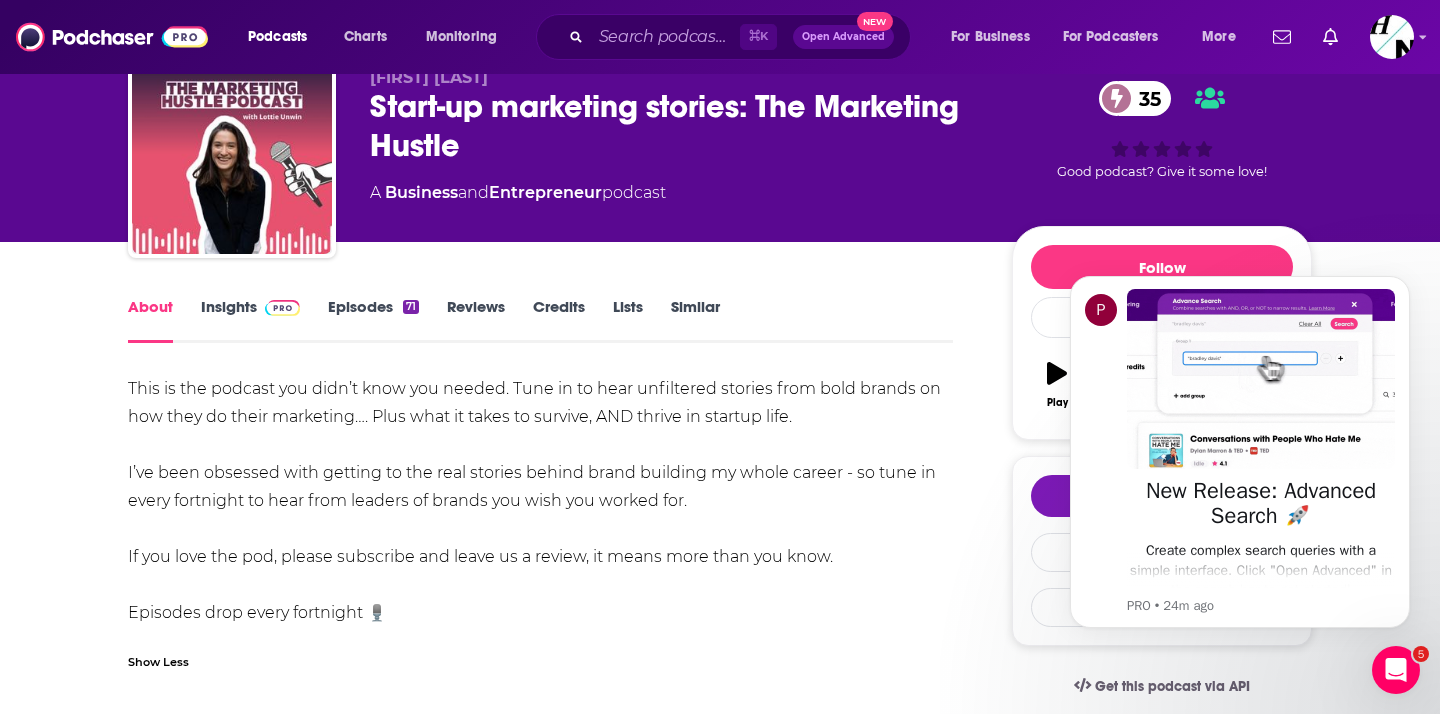 click on "Insights" at bounding box center [250, 320] 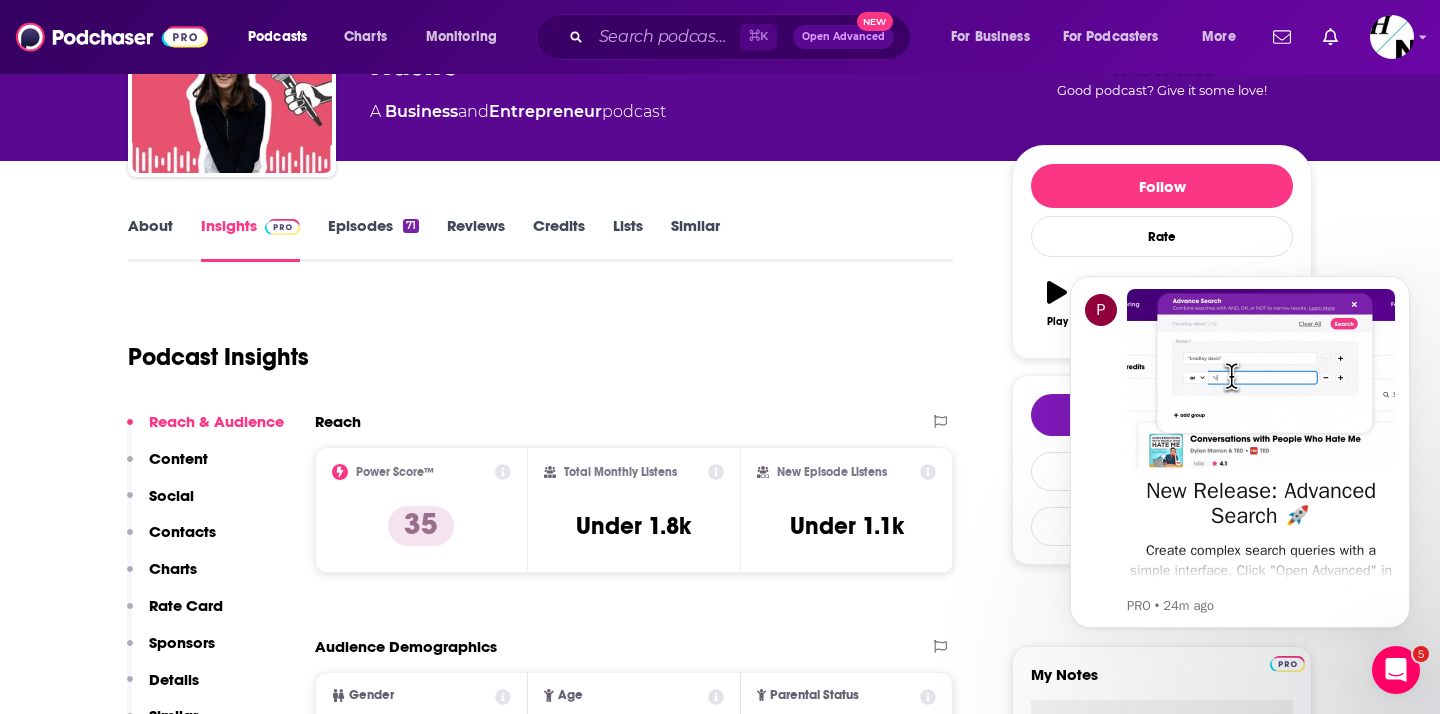 scroll, scrollTop: 190, scrollLeft: 0, axis: vertical 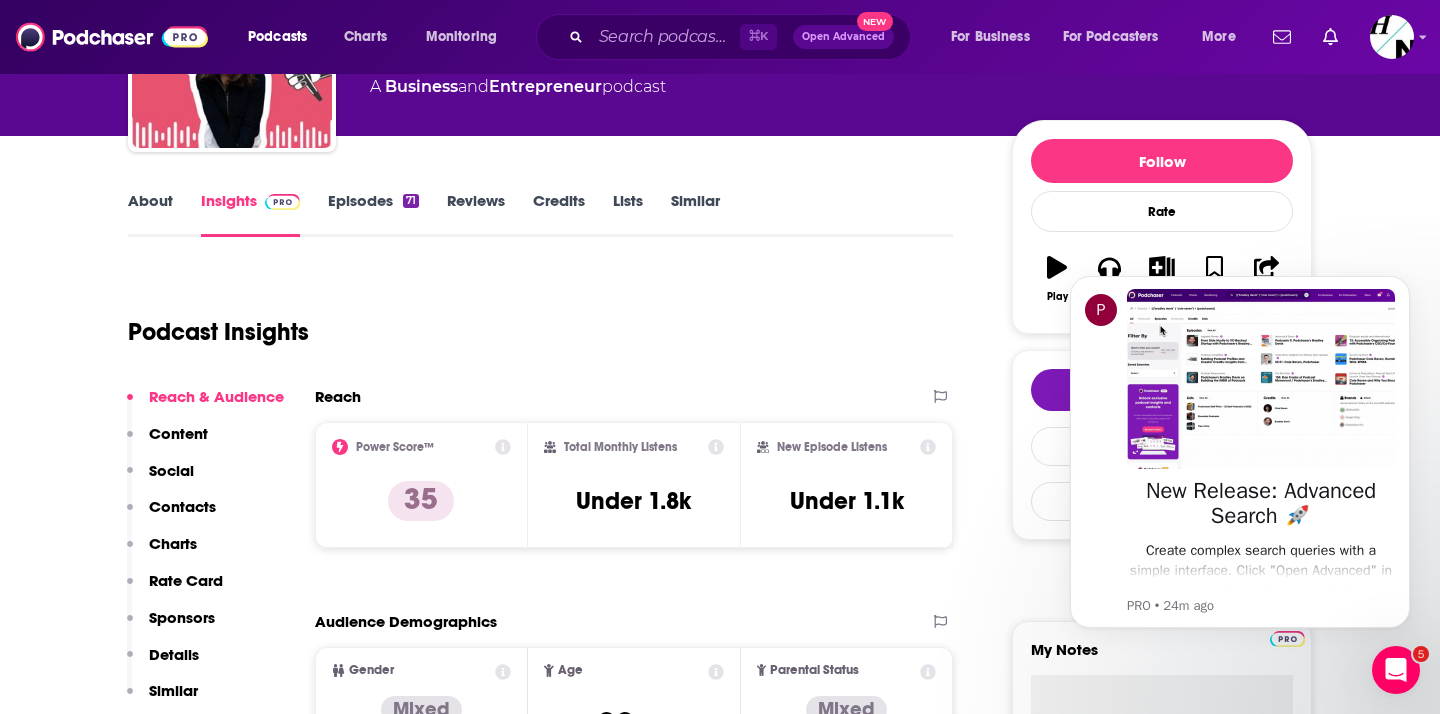 click on "Under 1.8k" at bounding box center (633, 501) 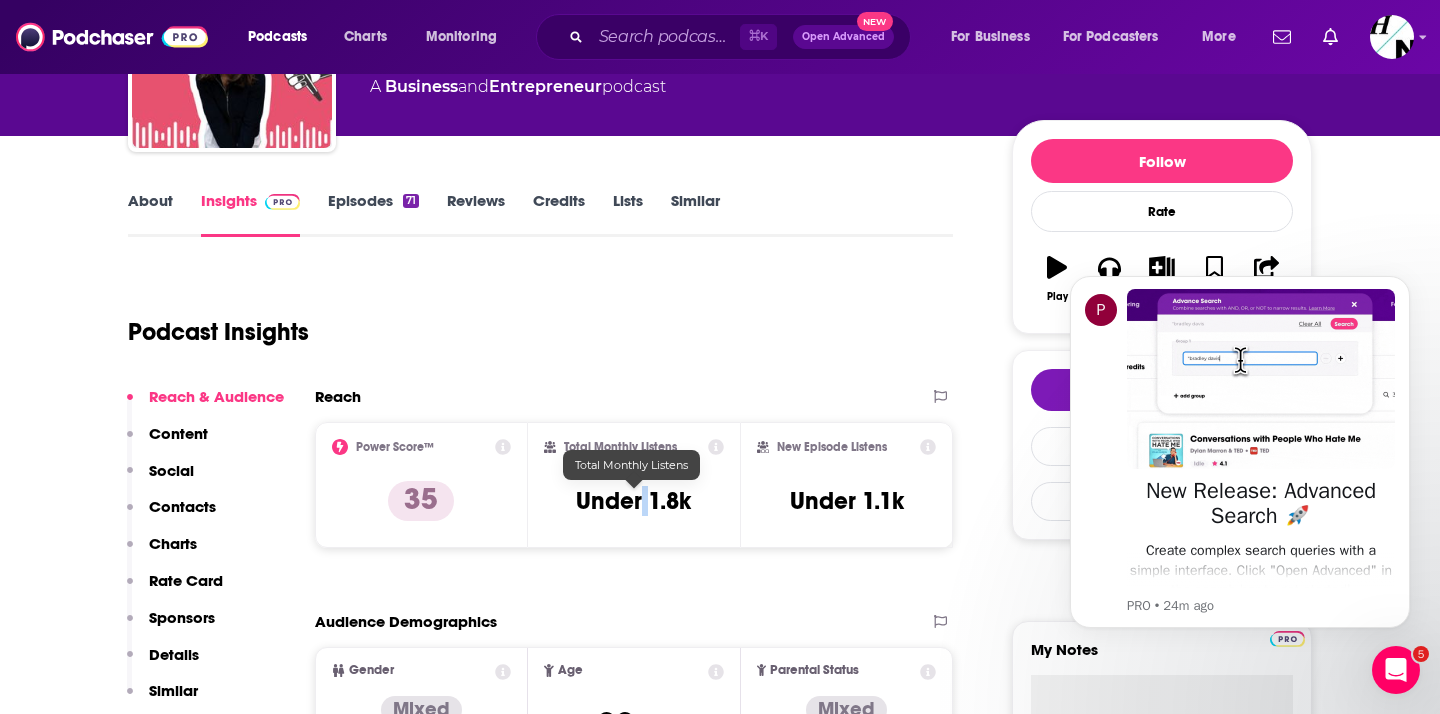 click on "Under 1.8k" at bounding box center (633, 501) 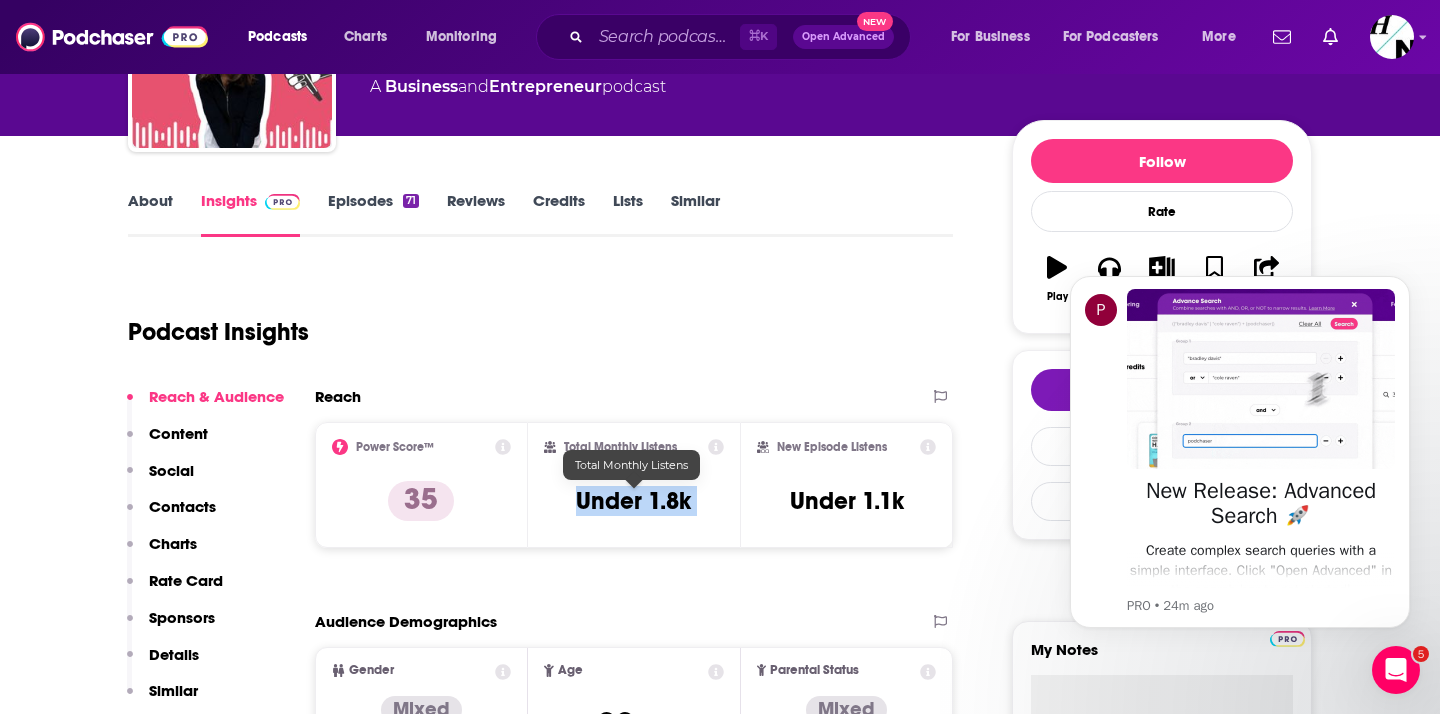 click on "Under 1.8k" at bounding box center (633, 501) 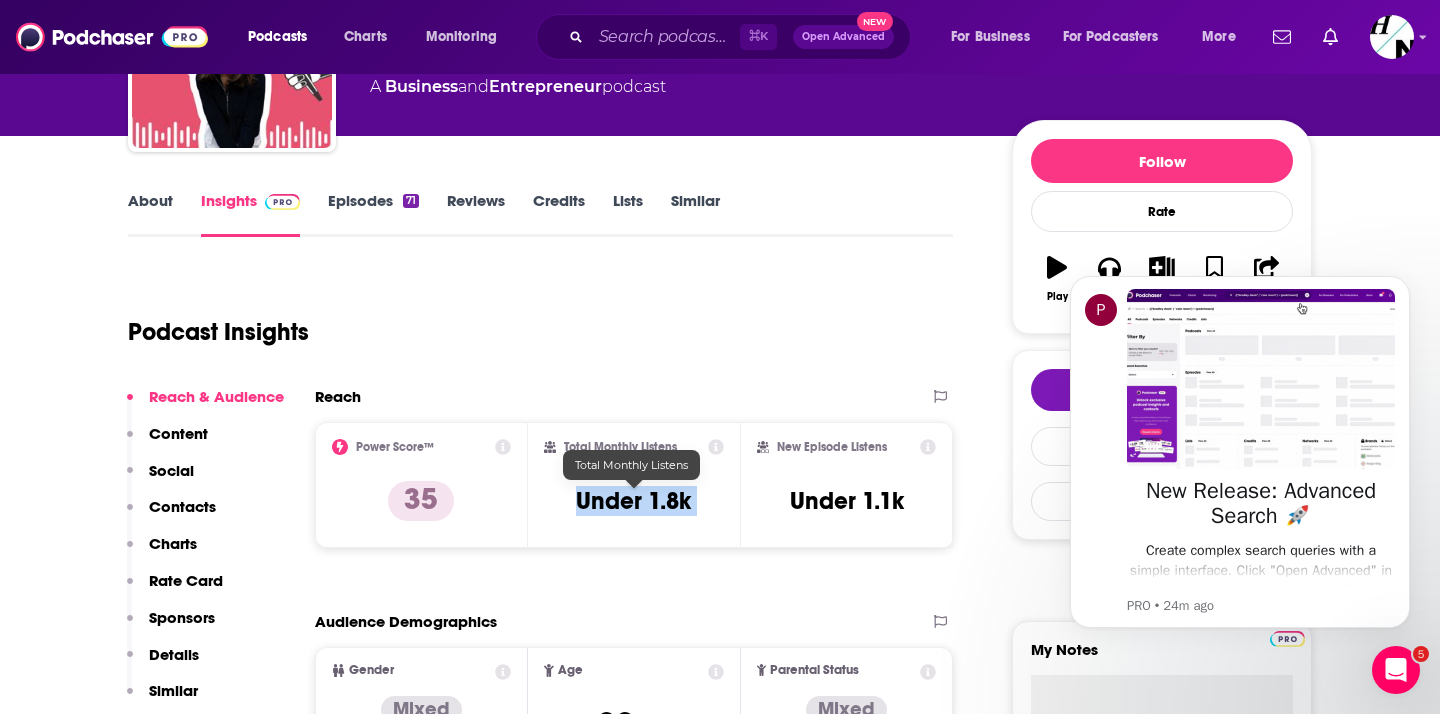copy on "Under 1.8k" 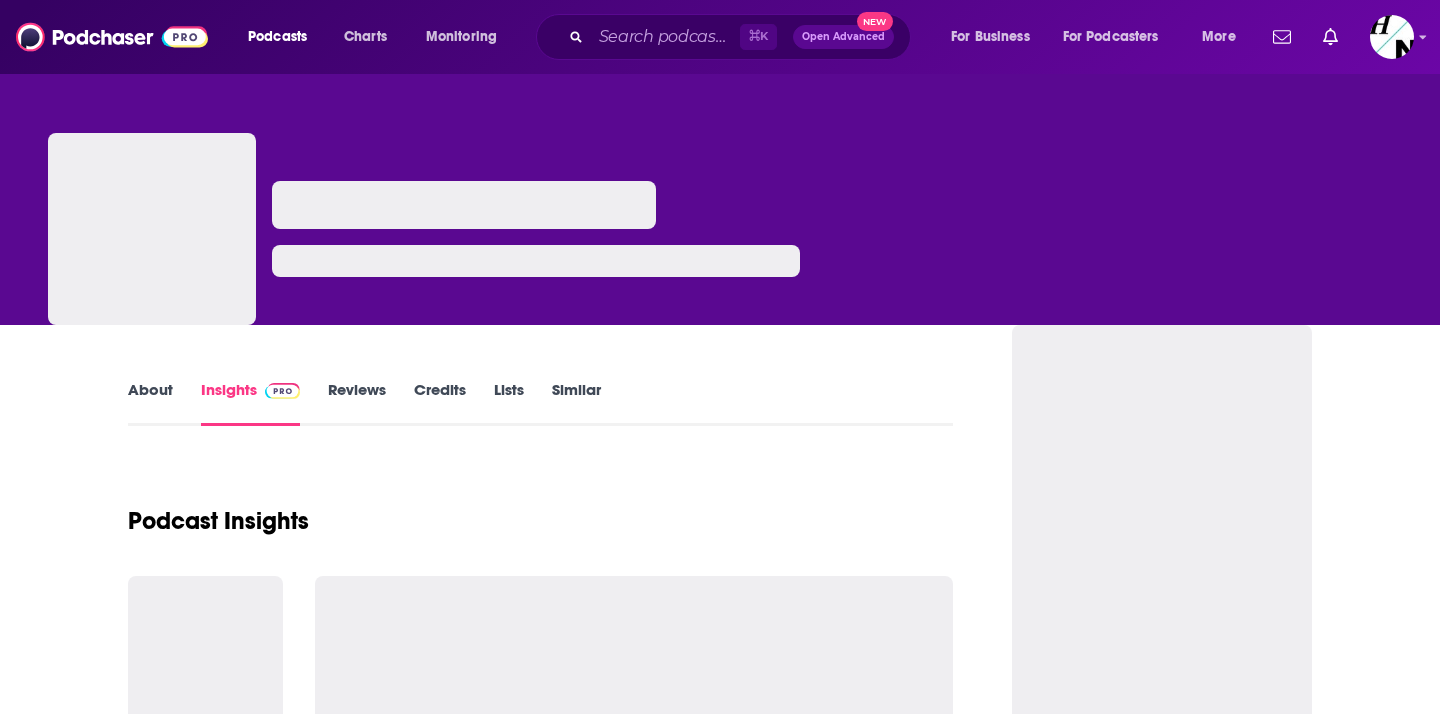 scroll, scrollTop: 0, scrollLeft: 0, axis: both 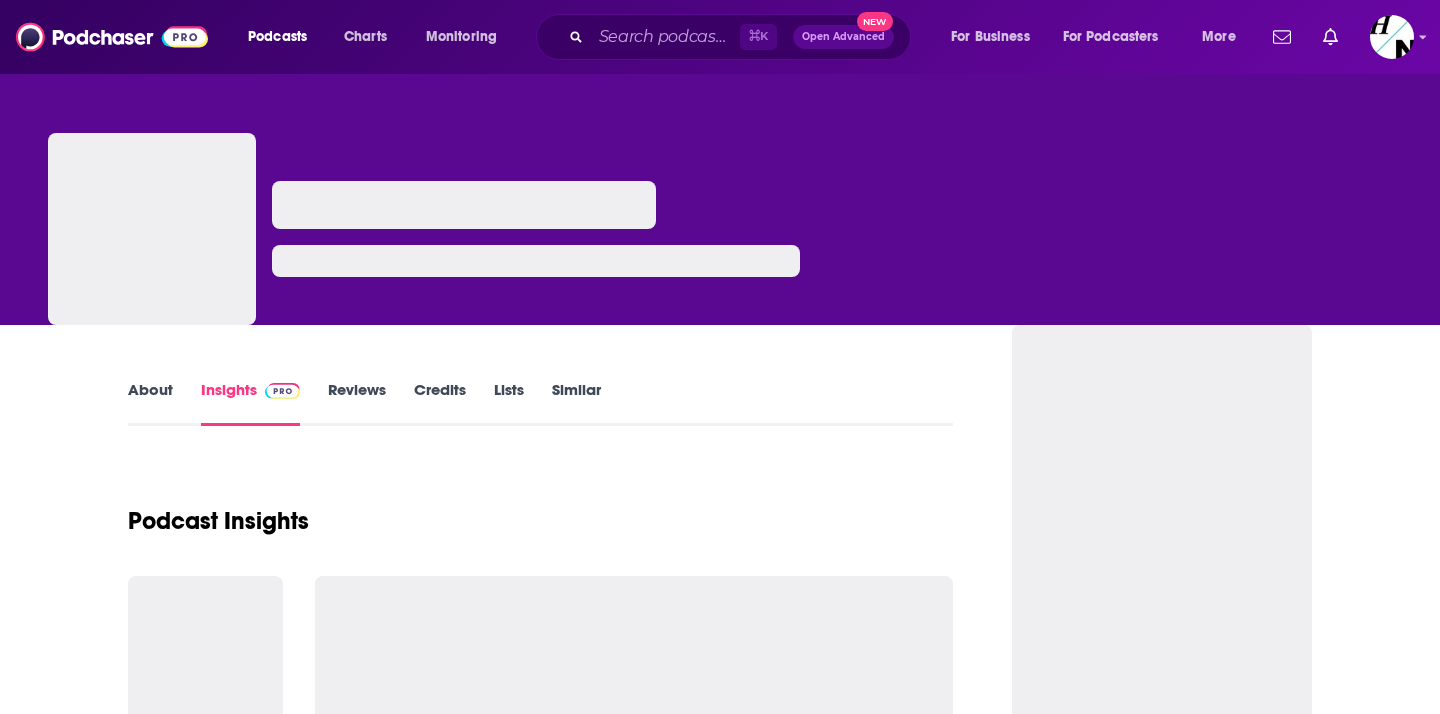 click at bounding box center [464, 205] 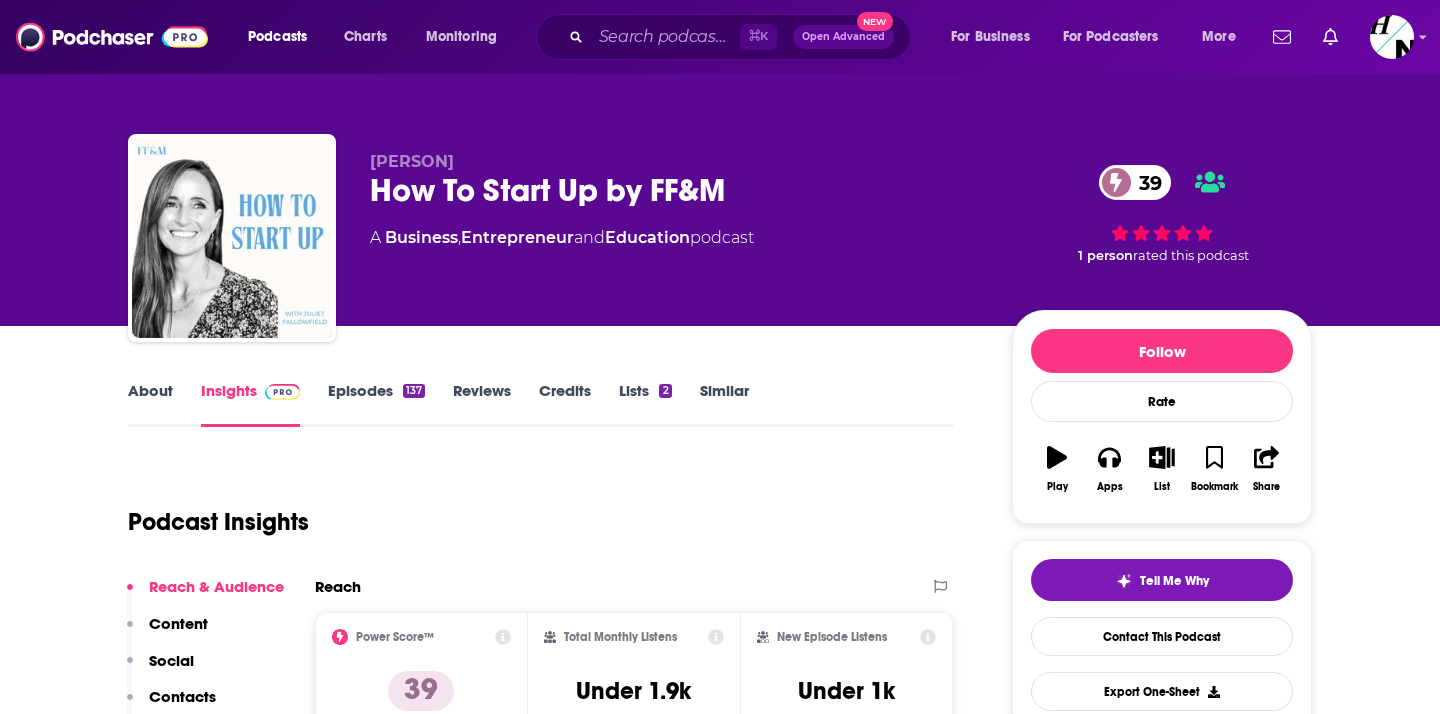 click on "How To Start Up by FF&M 39" at bounding box center (675, 190) 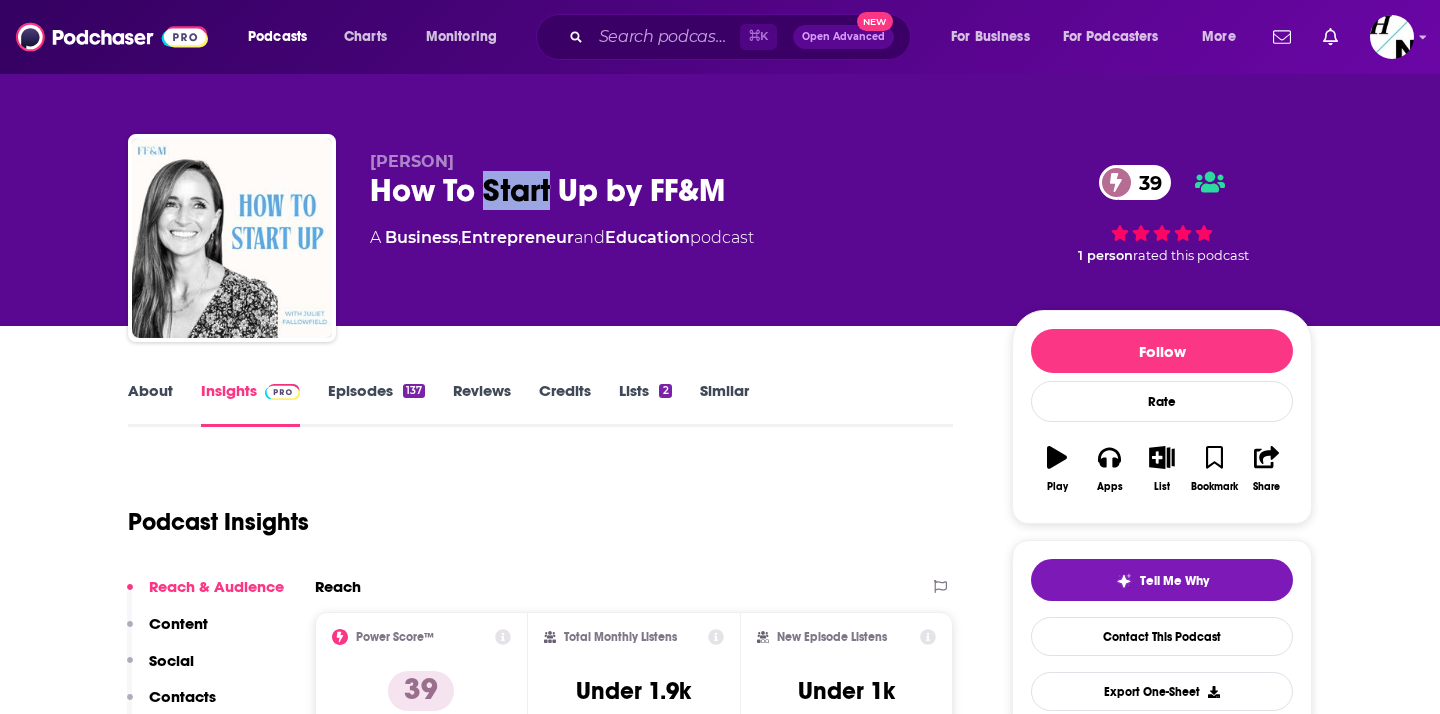 click on "How To Start Up by FF&M 39" at bounding box center (675, 190) 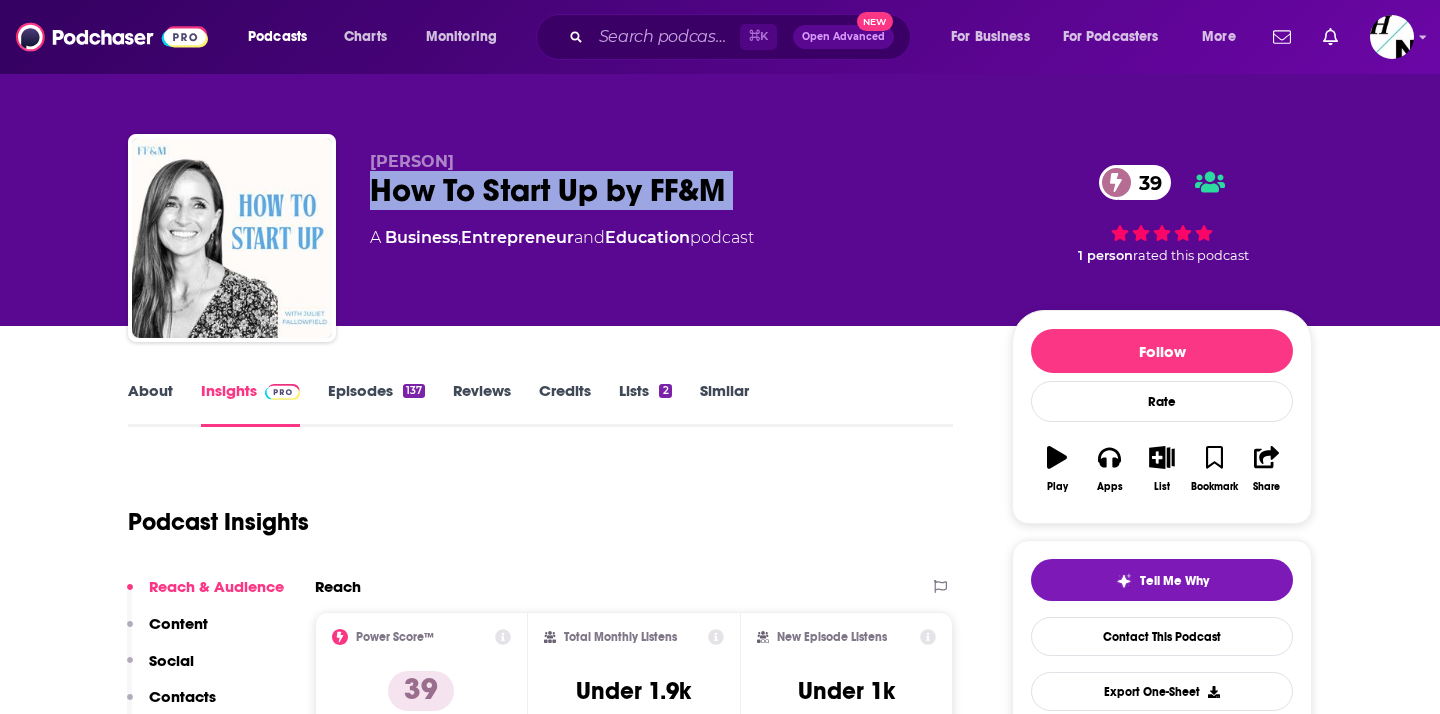 click on "How To Start Up by FF&M 39" at bounding box center [675, 190] 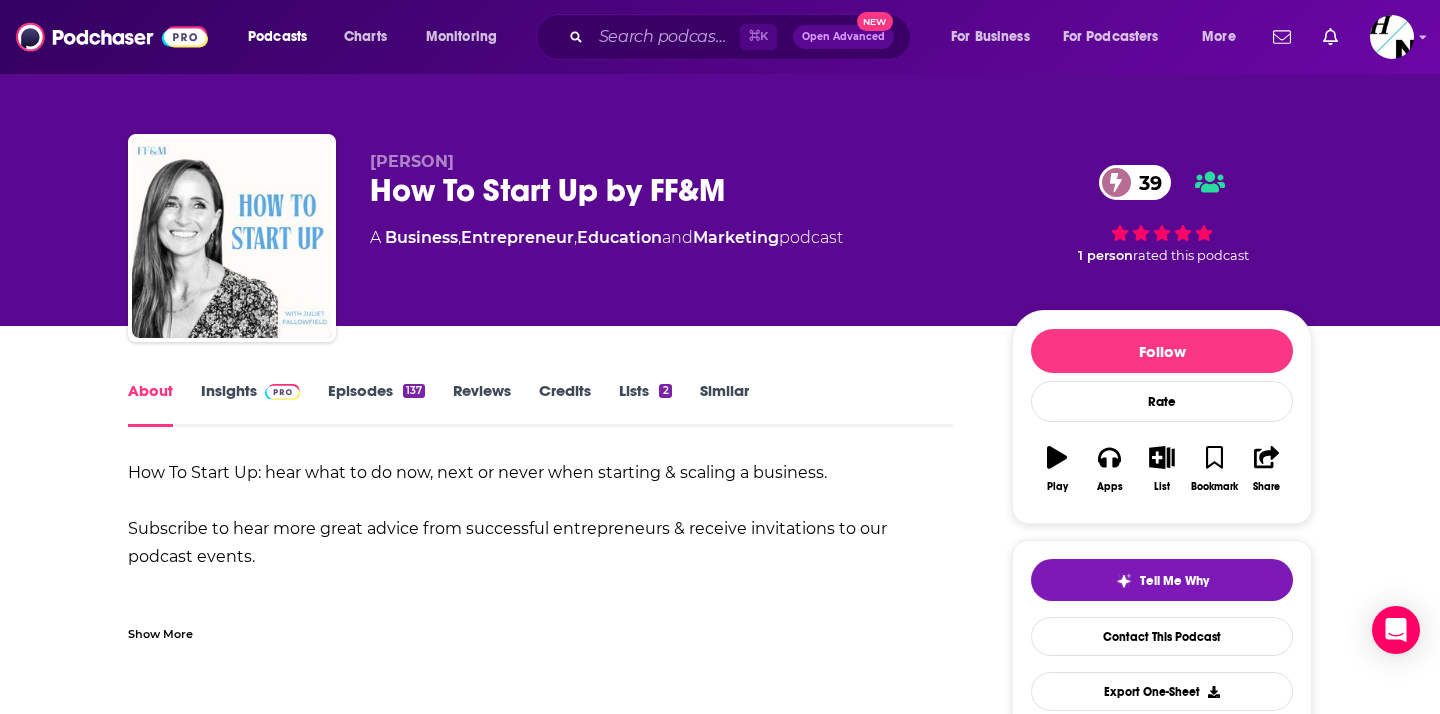 click at bounding box center (282, 392) 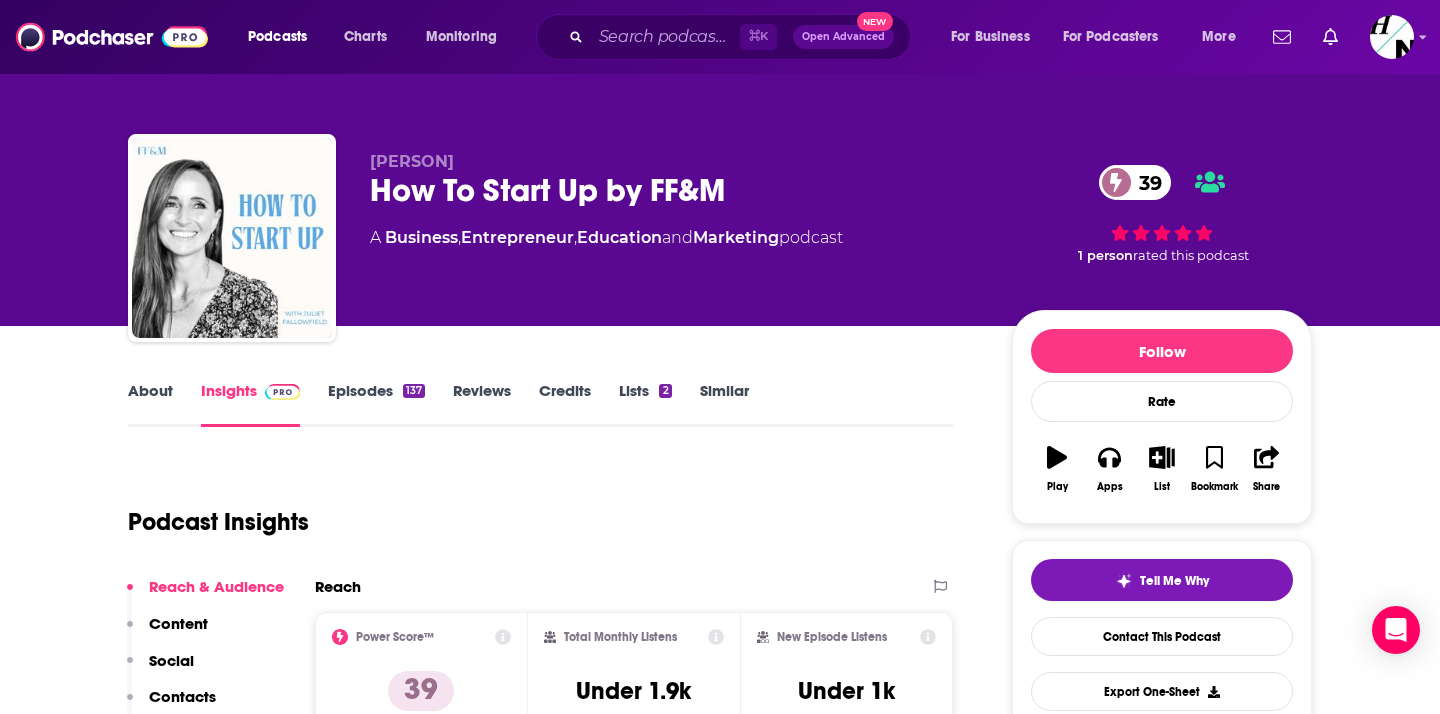 scroll, scrollTop: 267, scrollLeft: 0, axis: vertical 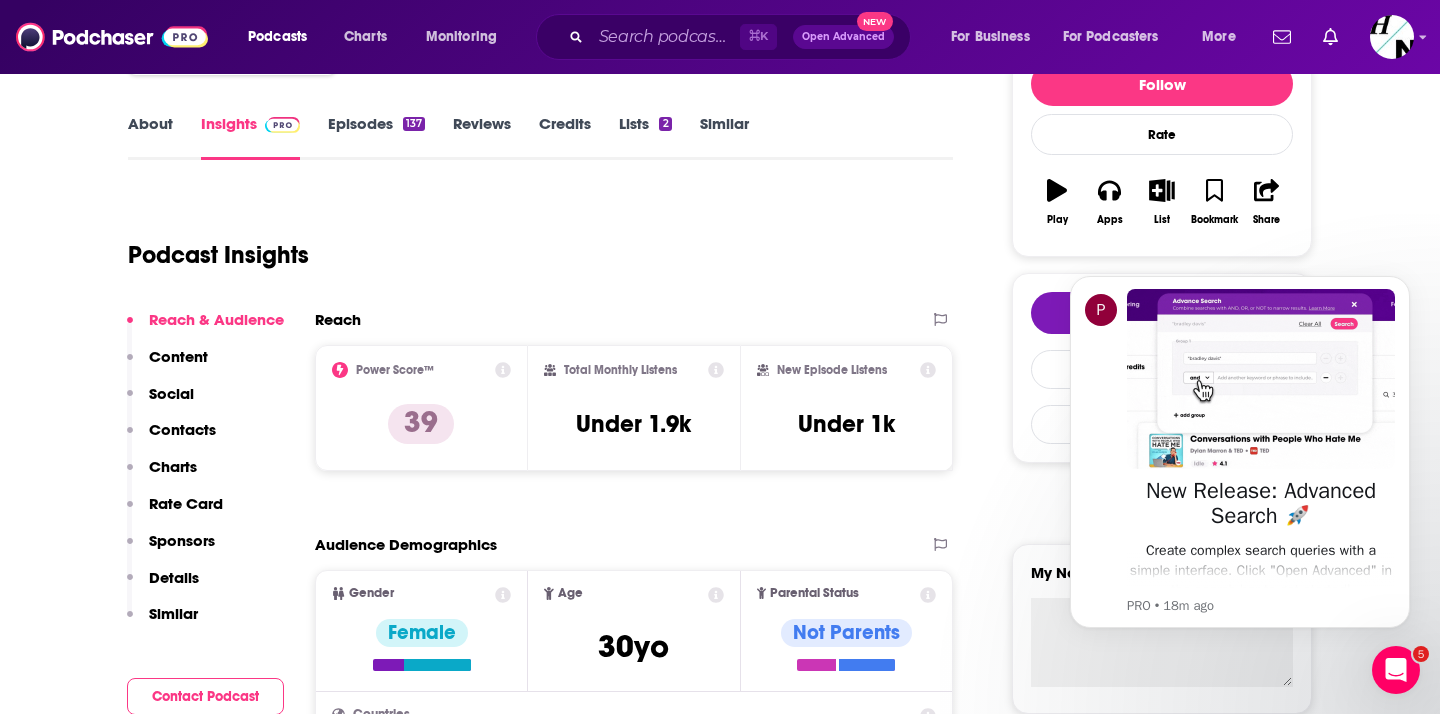 click on "About" at bounding box center (150, 137) 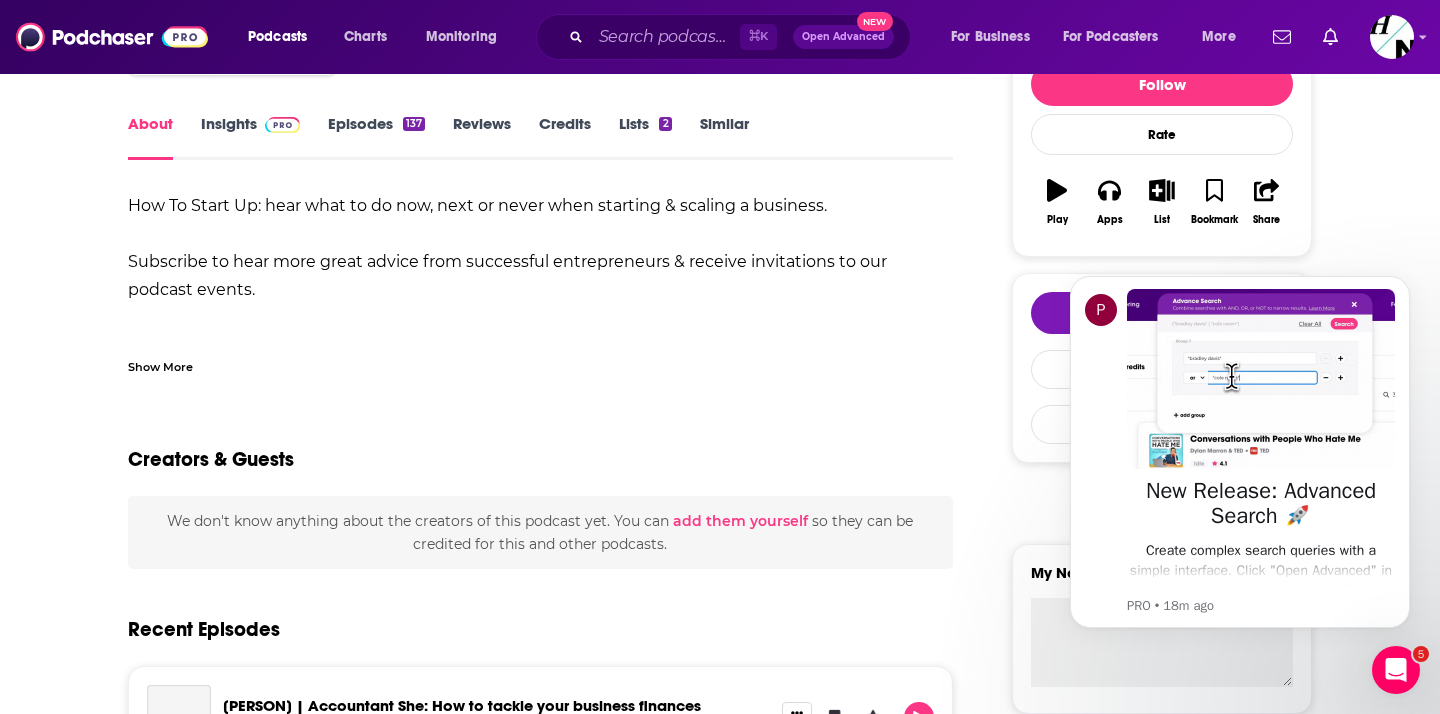 scroll, scrollTop: 0, scrollLeft: 0, axis: both 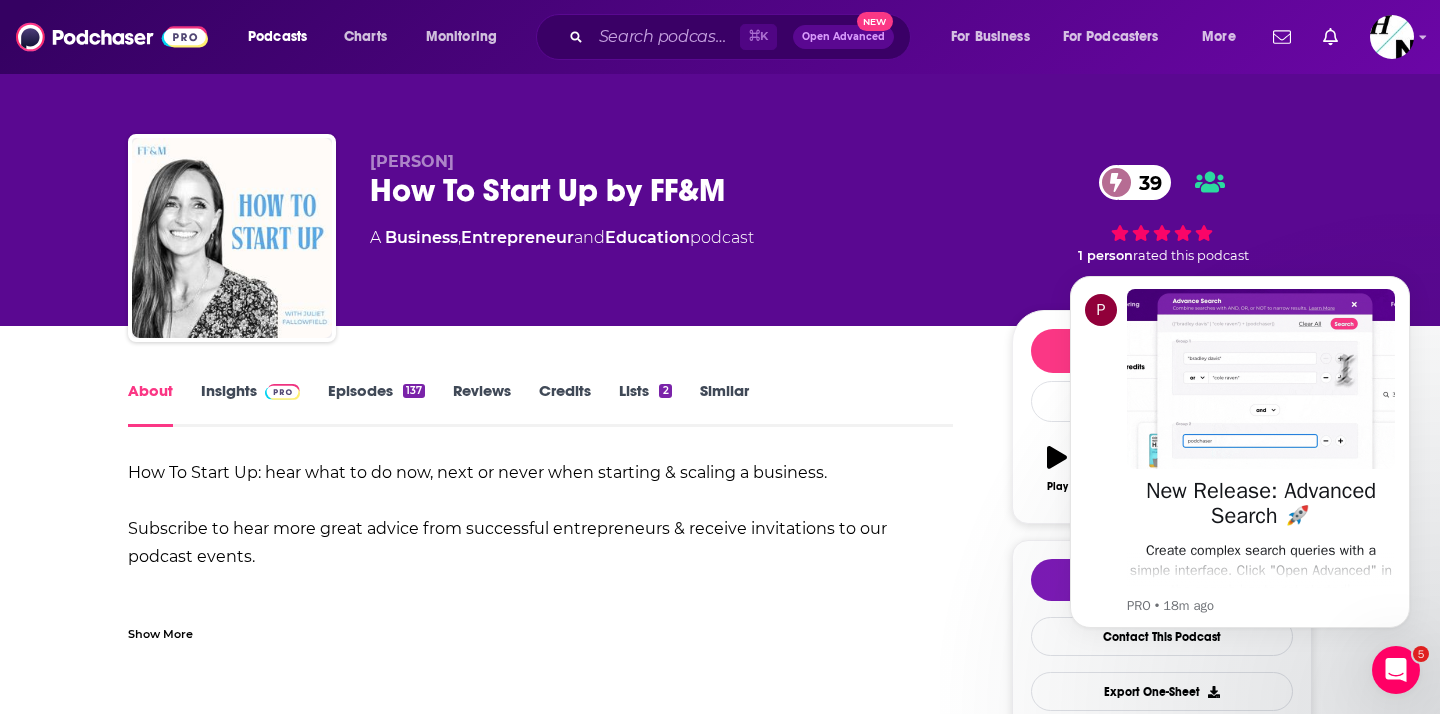 click on "How To Start Up: hear what to do now, next or never when starting & scaling a business.
Subscribe to hear more great advice from successful entrepreneurs & receive invitations to our podcast events.
Hosted by Juliet Fallowfield, founder of B Corp Certified PR, communications & podcast production consultancy  Fallow, Field & Mason , How To Start Up hopes to bring you confidence, encouragement & reassurance when building your business.
We cover everything from founder health, to how to write a pitch deck… to what to consider when recruiting & how to manage the rollercoaster.
For exclusive listener events:
Email me via hello@fallowfieldmason.com Follow us on Instagram @fallowfieldmason
Guest submissions are welcome via  www.fallowfieldmason.com" at bounding box center (540, 739) 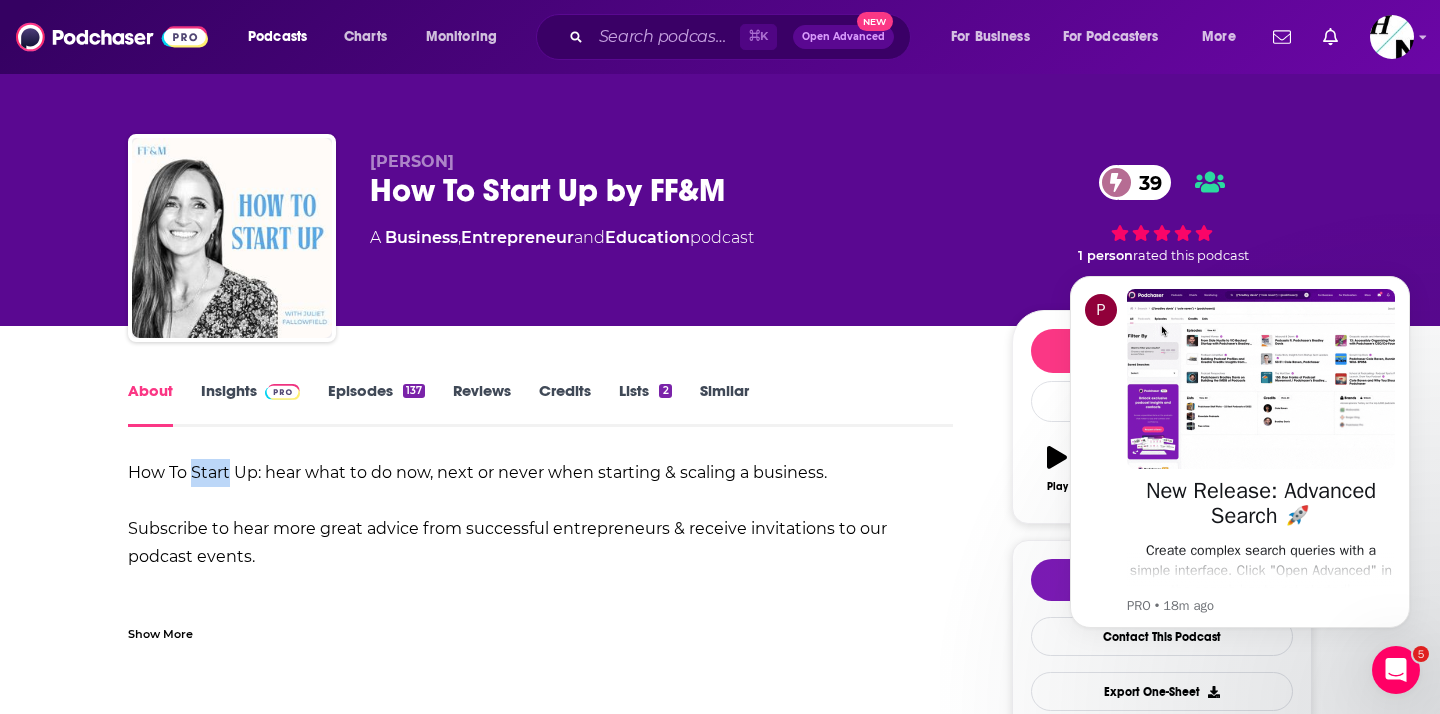 click on "How To Start Up: hear what to do now, next or never when starting & scaling a business.
Subscribe to hear more great advice from successful entrepreneurs & receive invitations to our podcast events.
Hosted by Juliet Fallowfield, founder of B Corp Certified PR, communications & podcast production consultancy  Fallow, Field & Mason , How To Start Up hopes to bring you confidence, encouragement & reassurance when building your business.
We cover everything from founder health, to how to write a pitch deck… to what to consider when recruiting & how to manage the rollercoaster.
For exclusive listener events:
Email me via hello@fallowfieldmason.com Follow us on Instagram @fallowfieldmason
Guest submissions are welcome via  www.fallowfieldmason.com" at bounding box center [540, 739] 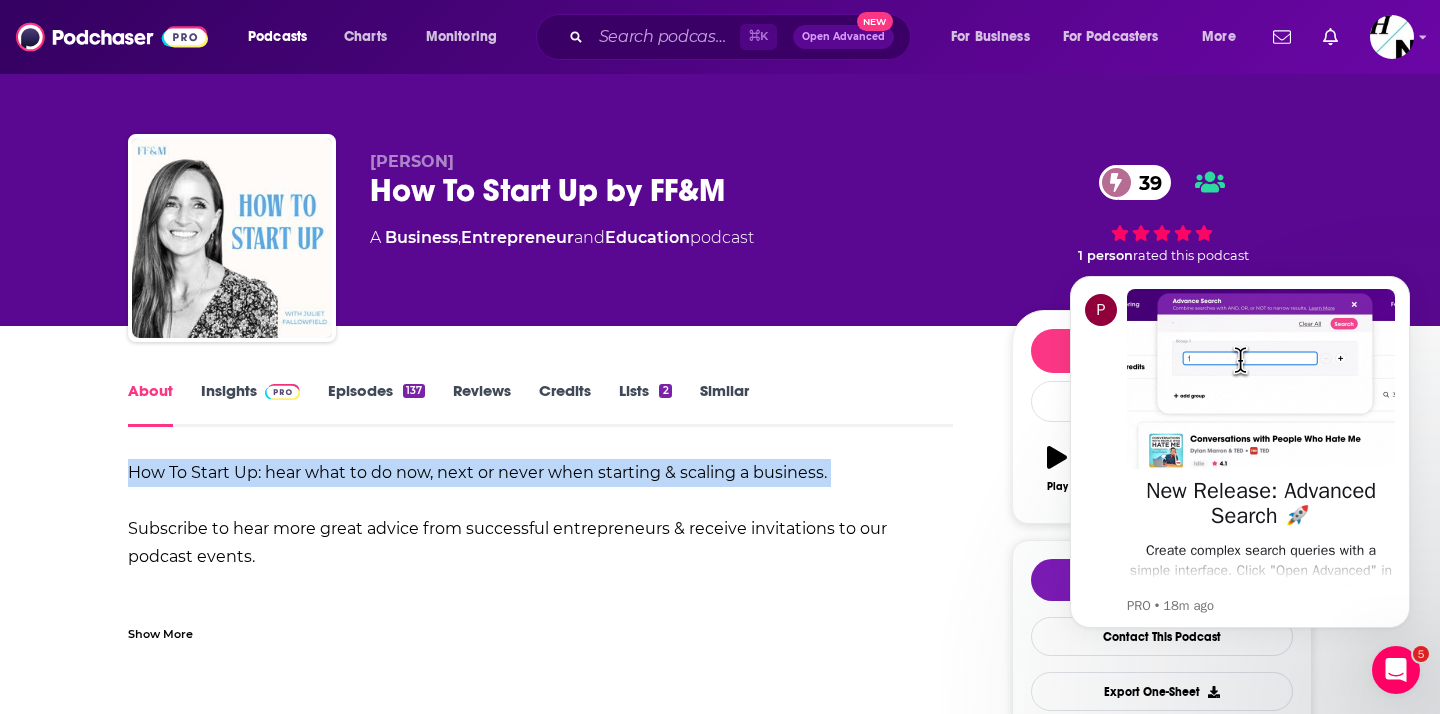 click on "How To Start Up: hear what to do now, next or never when starting & scaling a business.
Subscribe to hear more great advice from successful entrepreneurs & receive invitations to our podcast events.
Hosted by Juliet Fallowfield, founder of B Corp Certified PR, communications & podcast production consultancy  Fallow, Field & Mason , How To Start Up hopes to bring you confidence, encouragement & reassurance when building your business.
We cover everything from founder health, to how to write a pitch deck… to what to consider when recruiting & how to manage the rollercoaster.
For exclusive listener events:
Email me via hello@fallowfieldmason.com Follow us on Instagram @fallowfieldmason
Guest submissions are welcome via  www.fallowfieldmason.com" at bounding box center [540, 739] 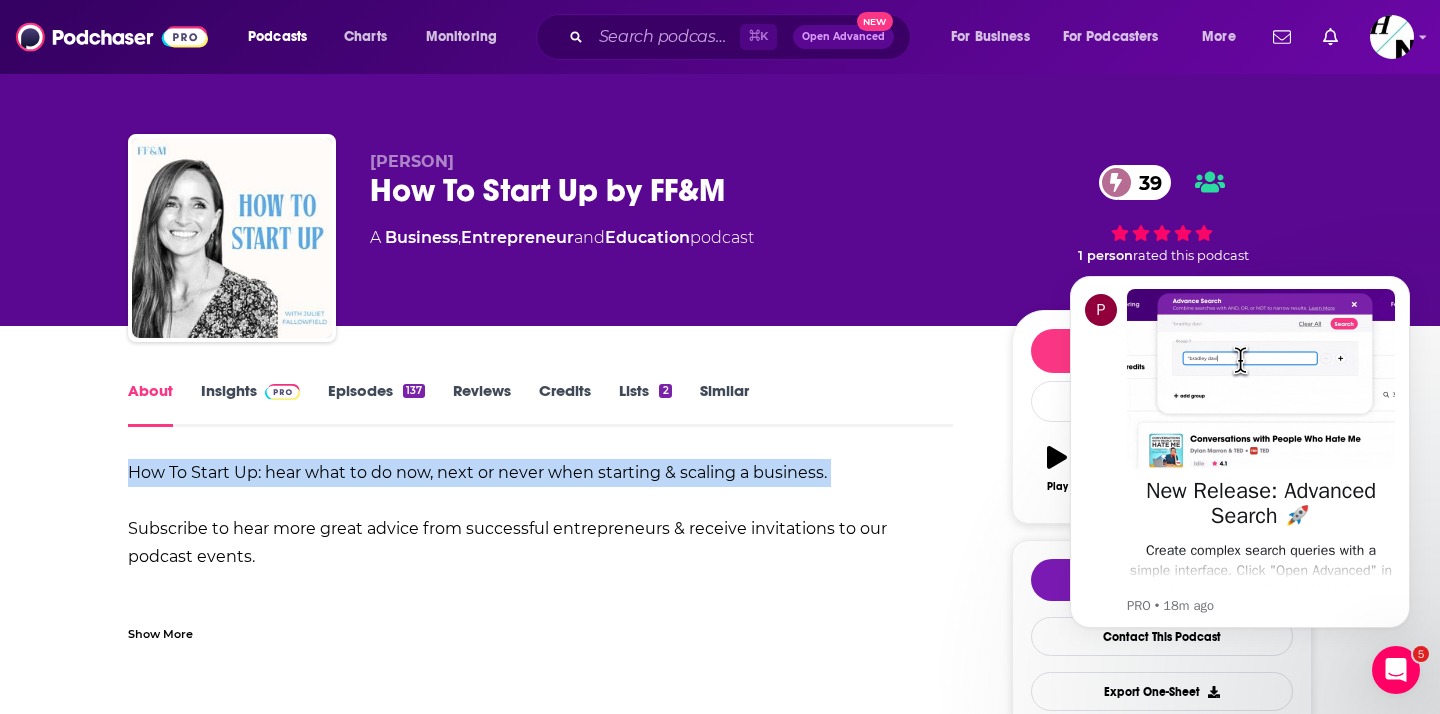 copy on "How To Start Up: hear what to do now, next or never when starting & scaling a business." 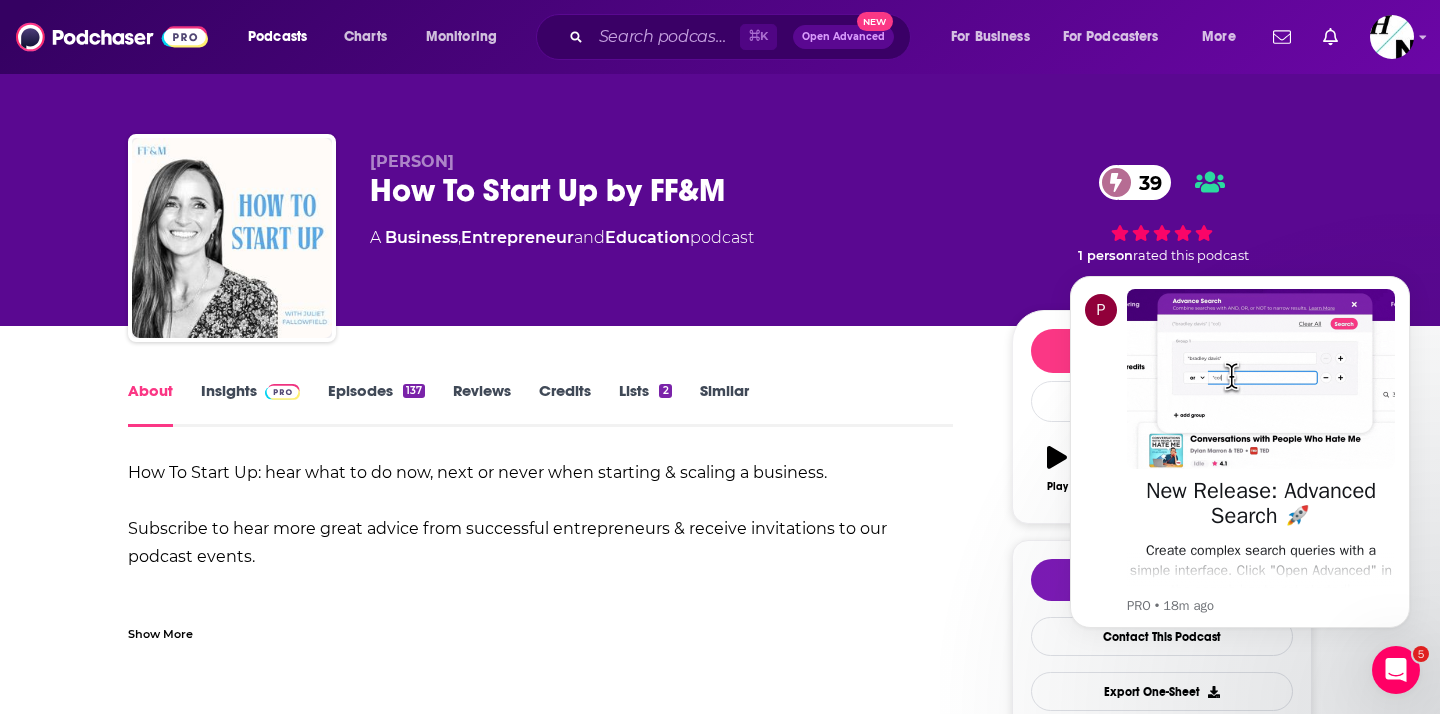 click on "How To Start Up by FF&M 39" at bounding box center (675, 190) 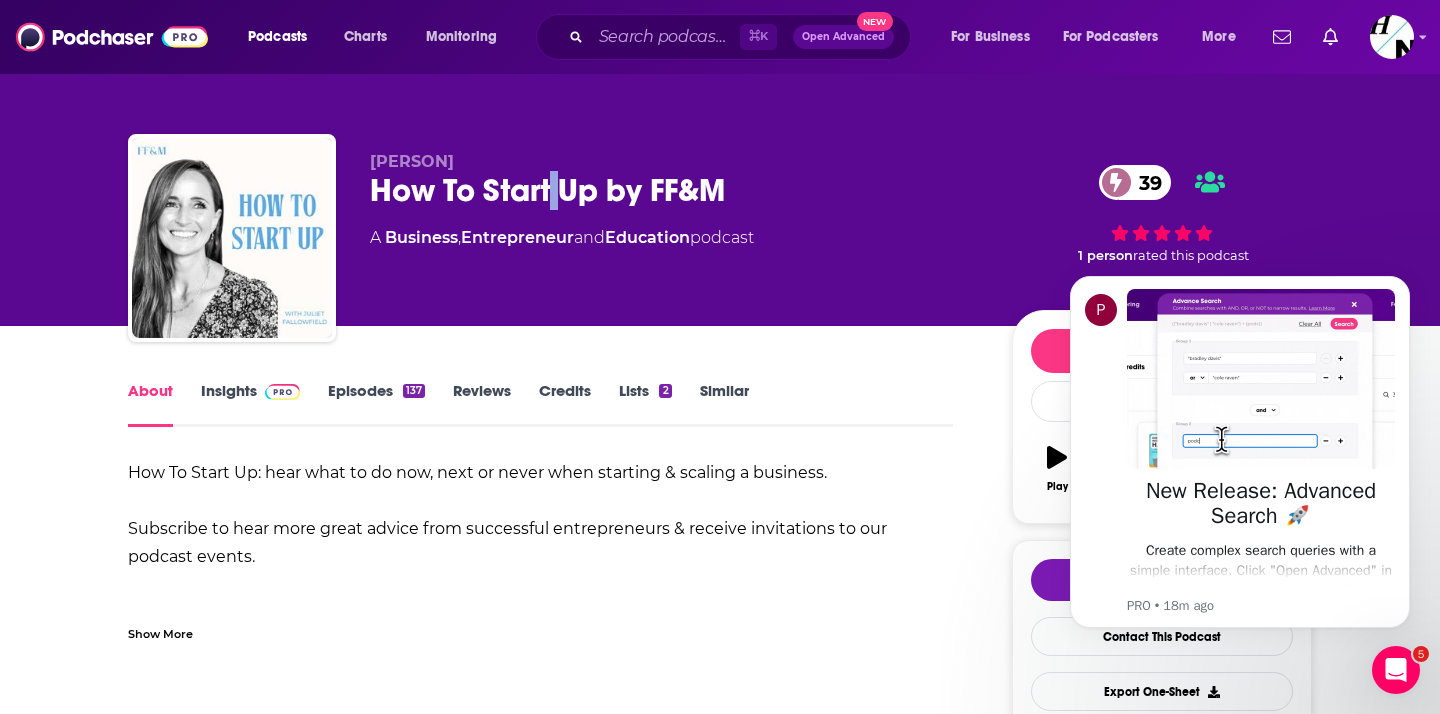 click on "How To Start Up by FF&M 39" at bounding box center [675, 190] 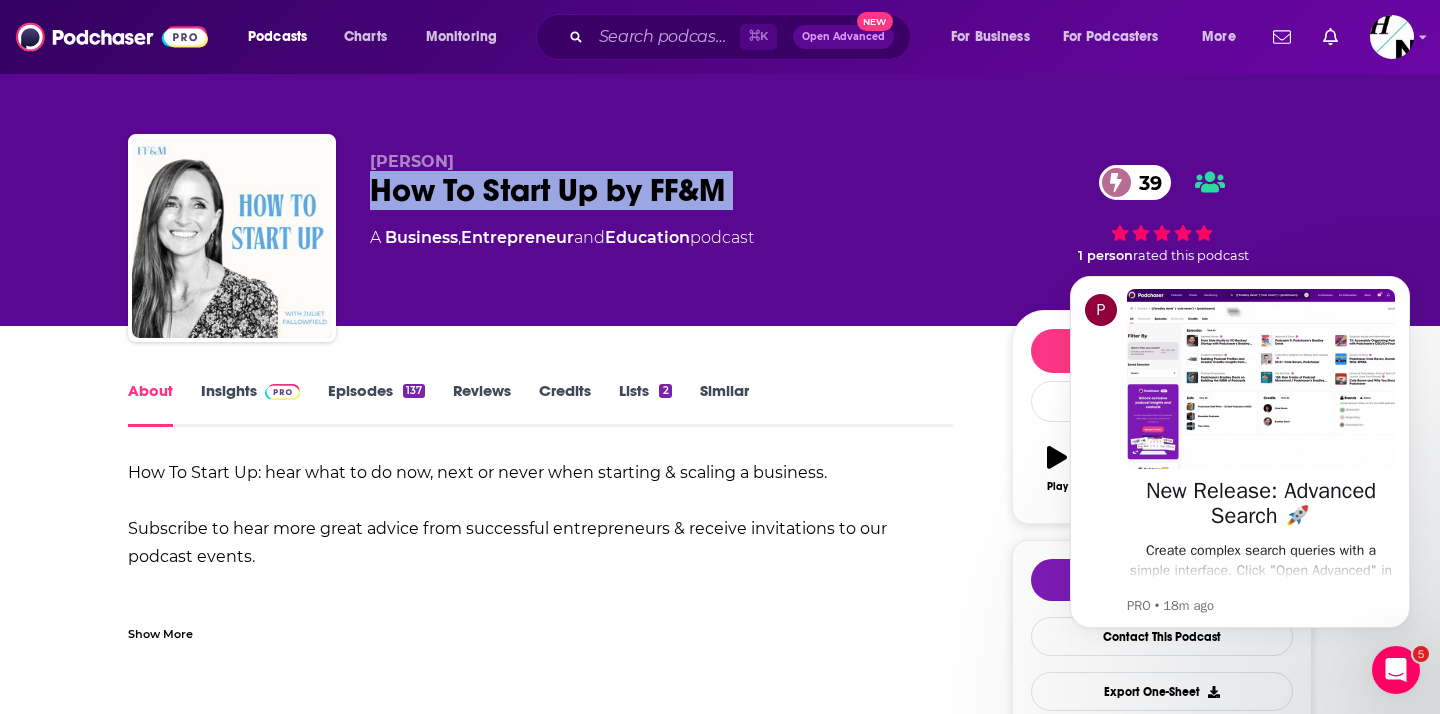 click on "How To Start Up by FF&M 39" at bounding box center (675, 190) 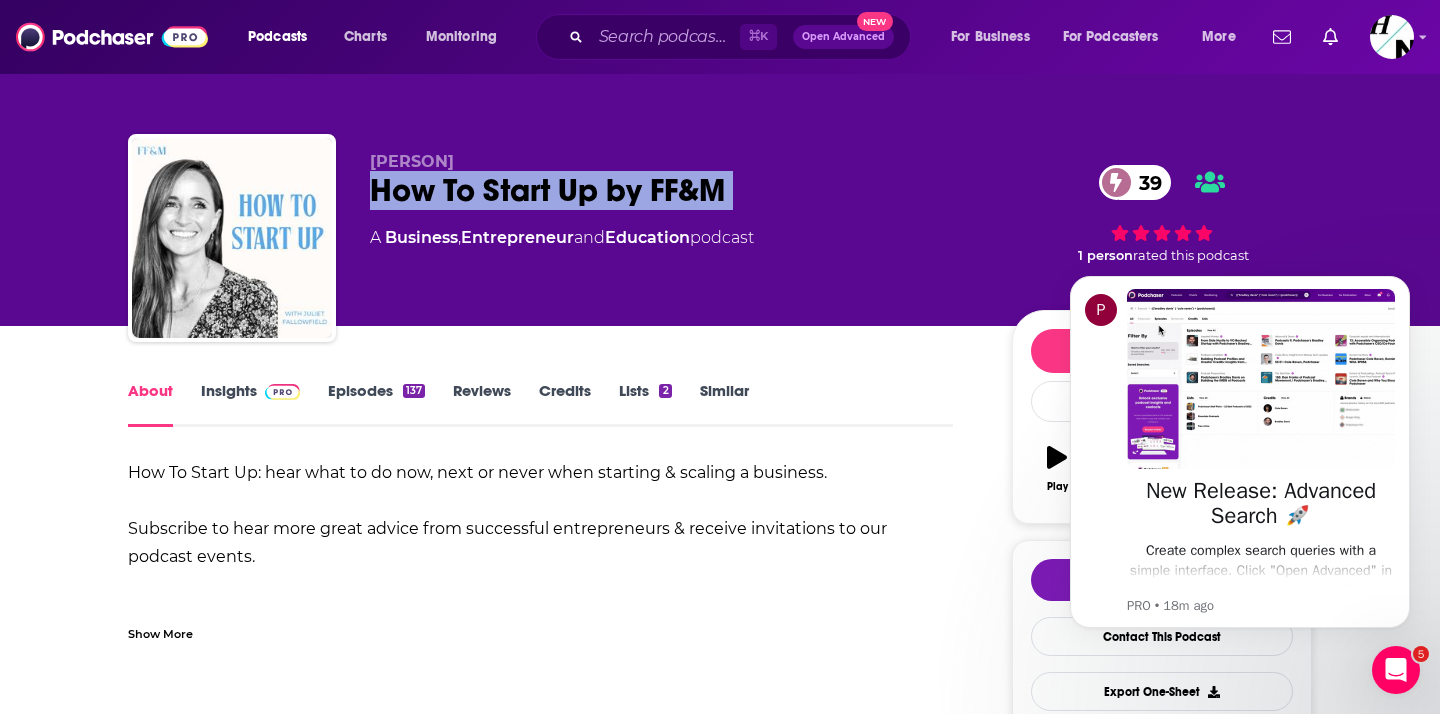 copy on "How To Start Up by FF&M 39" 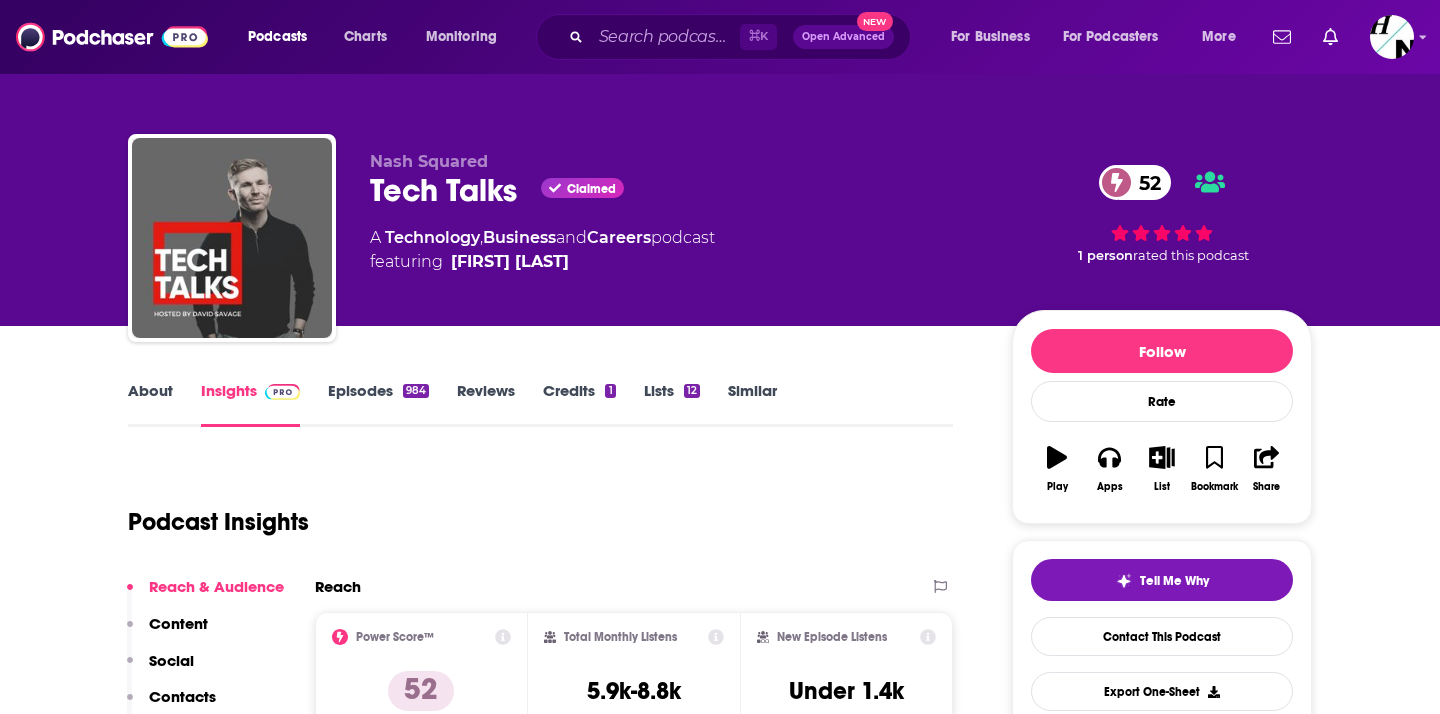 scroll, scrollTop: 0, scrollLeft: 0, axis: both 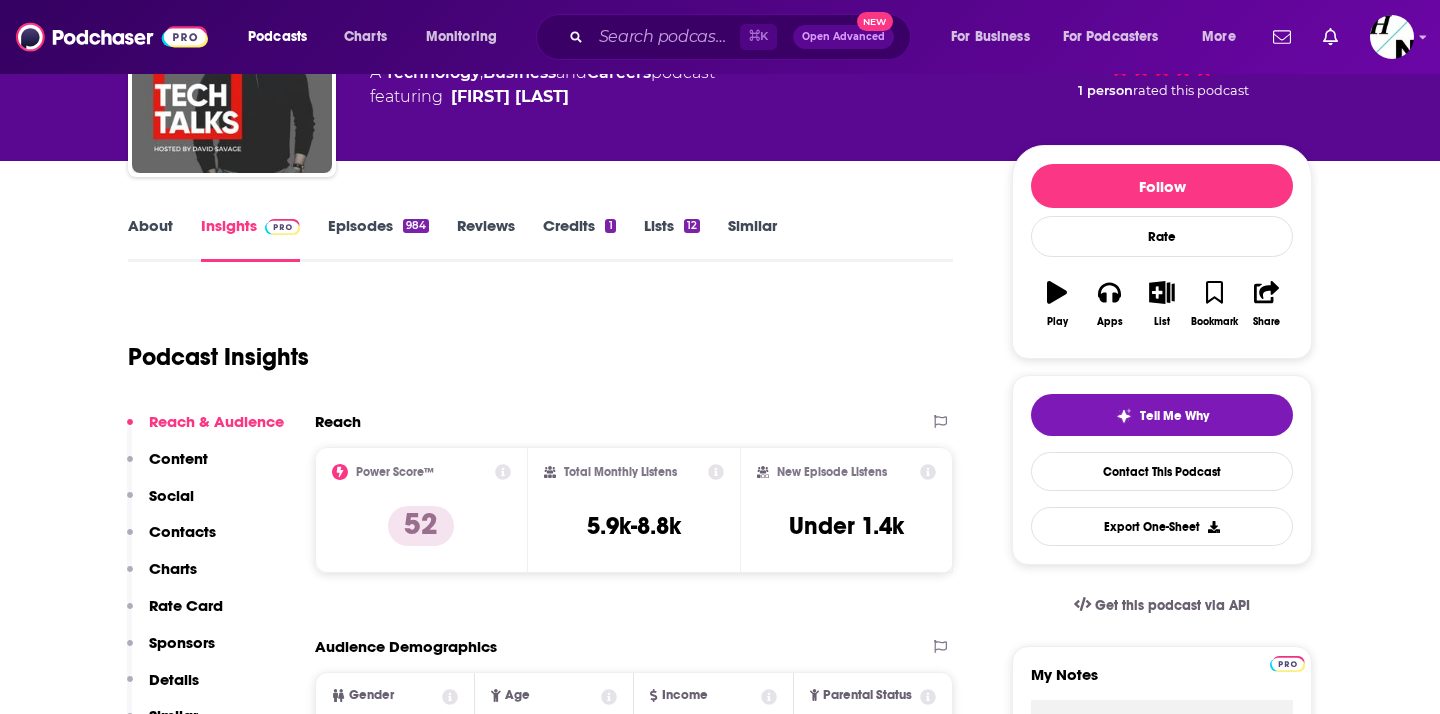 click on "About" at bounding box center (150, 239) 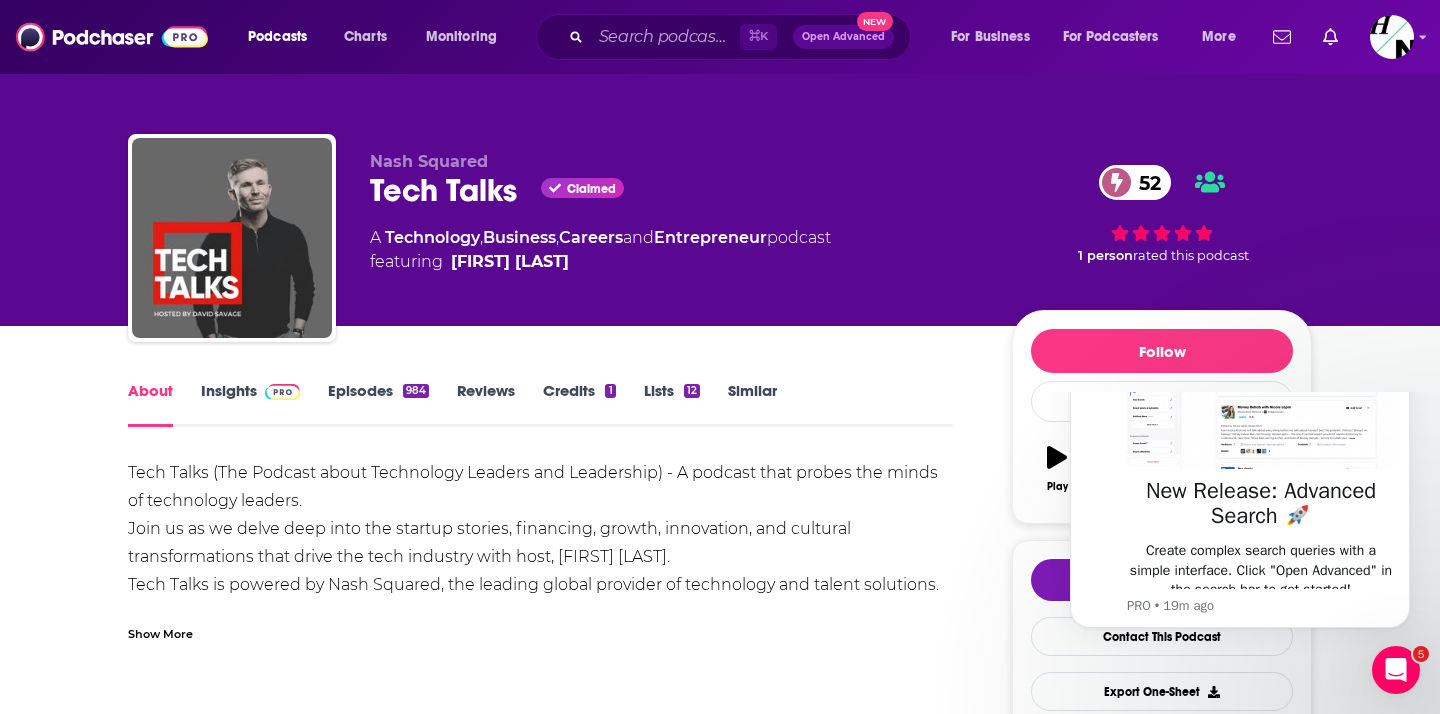 scroll, scrollTop: 0, scrollLeft: 0, axis: both 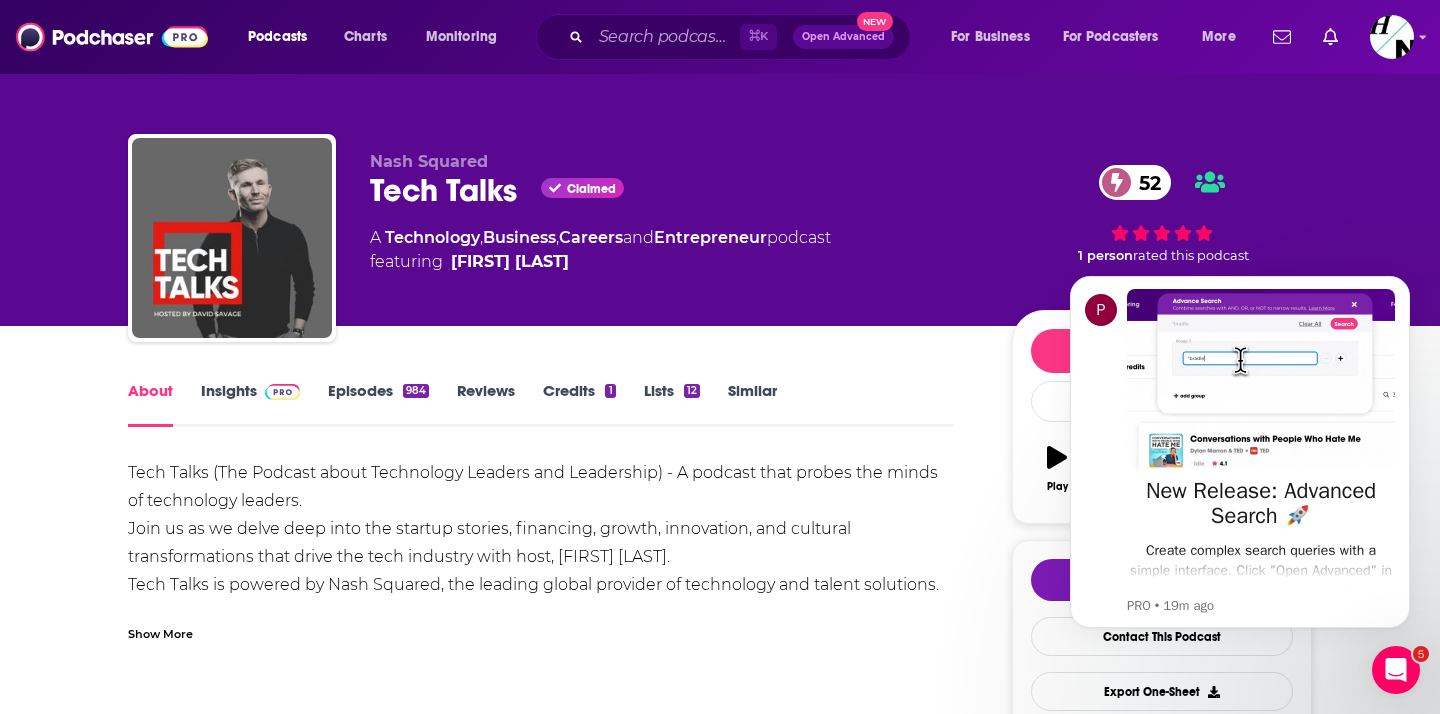 click on "Insights" at bounding box center [250, 404] 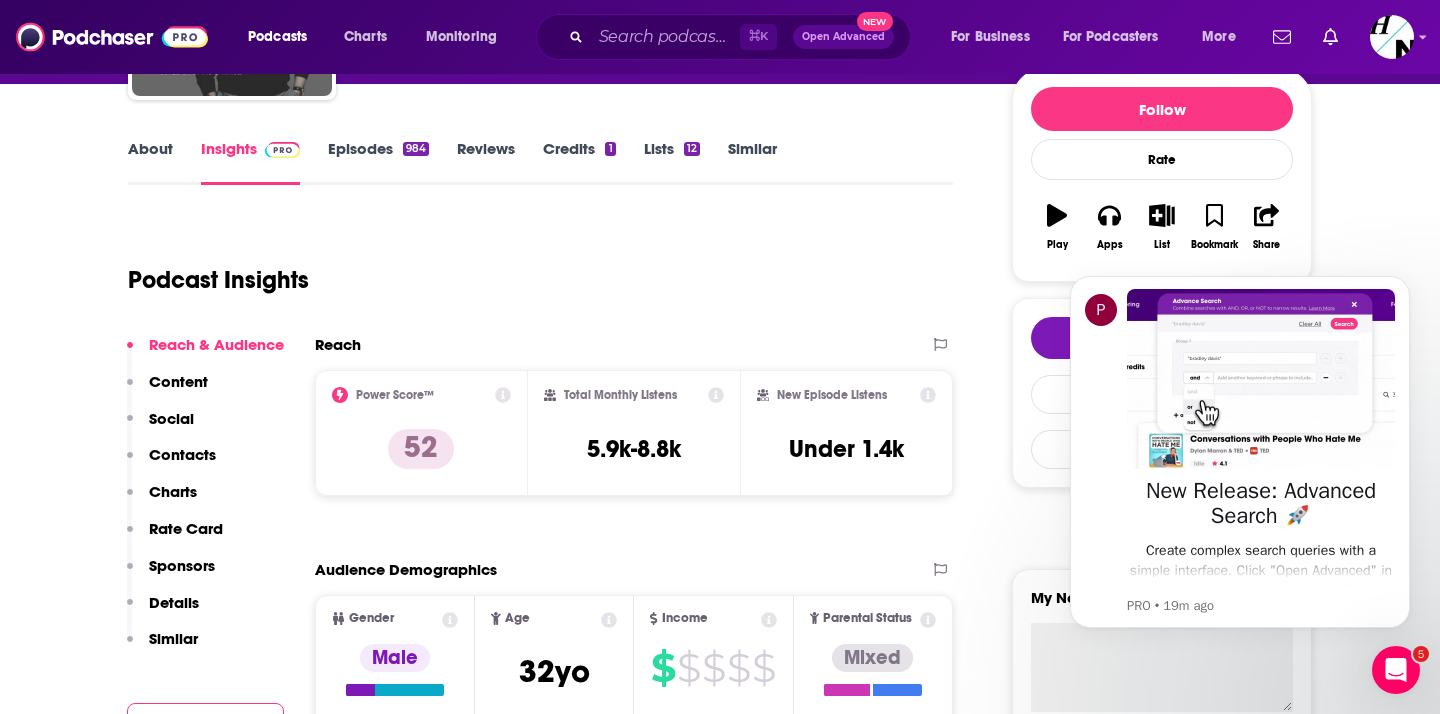 scroll, scrollTop: 239, scrollLeft: 0, axis: vertical 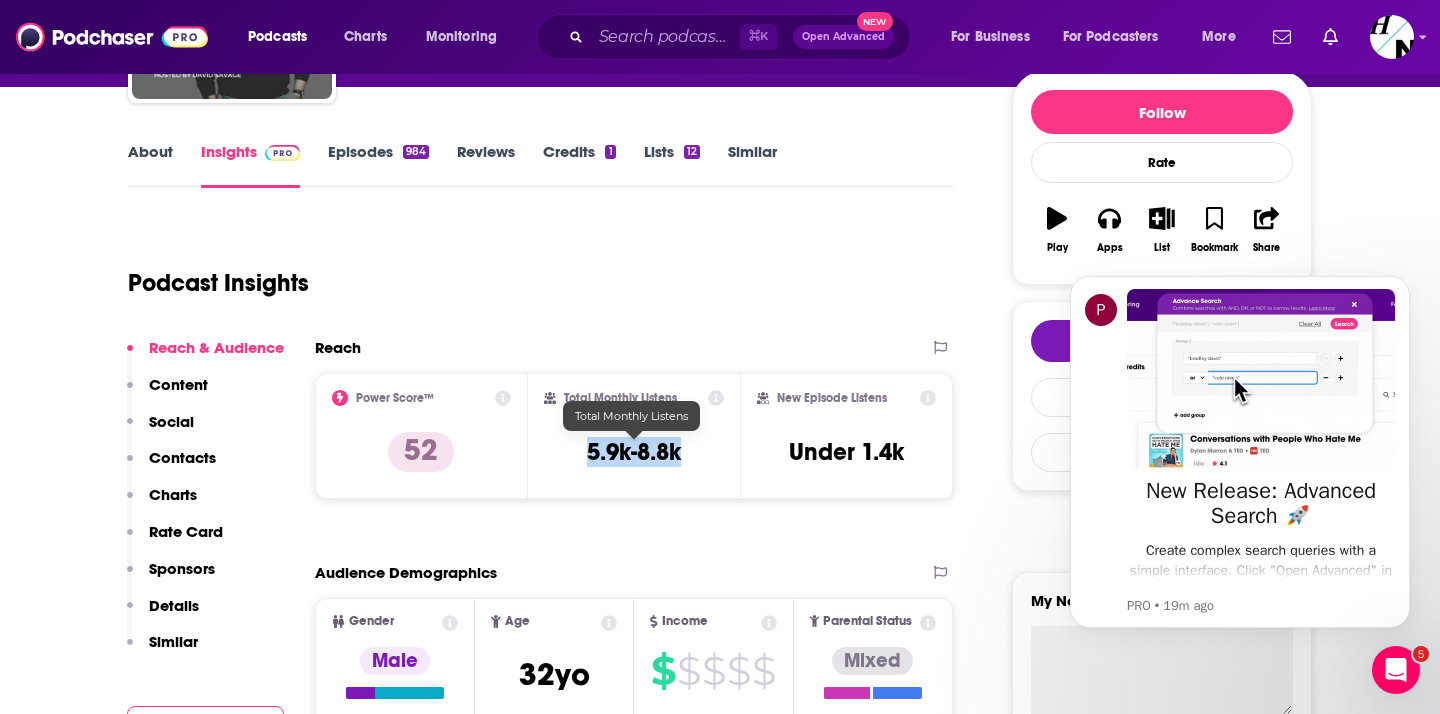 drag, startPoint x: 572, startPoint y: 453, endPoint x: 698, endPoint y: 453, distance: 126 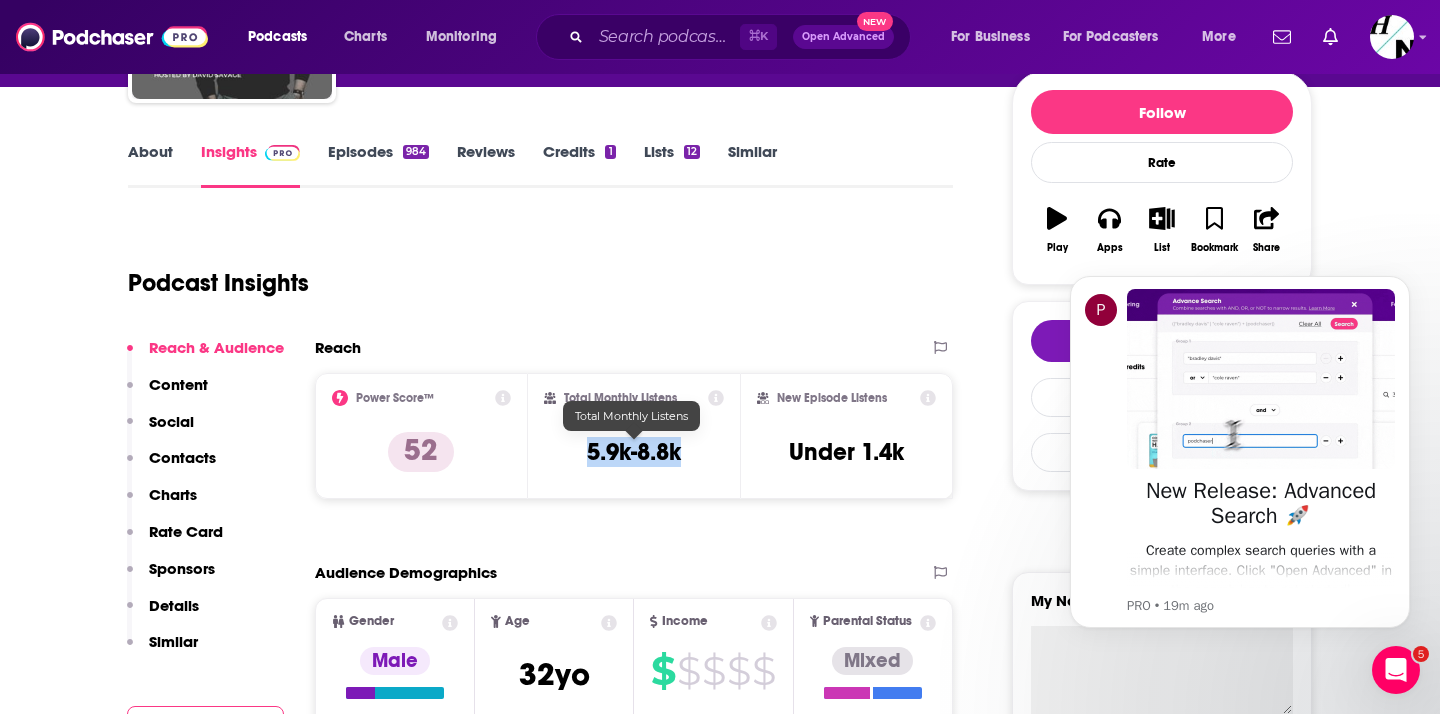 click on "Total Monthly Listens 5.9k-8.8k" at bounding box center (634, 436) 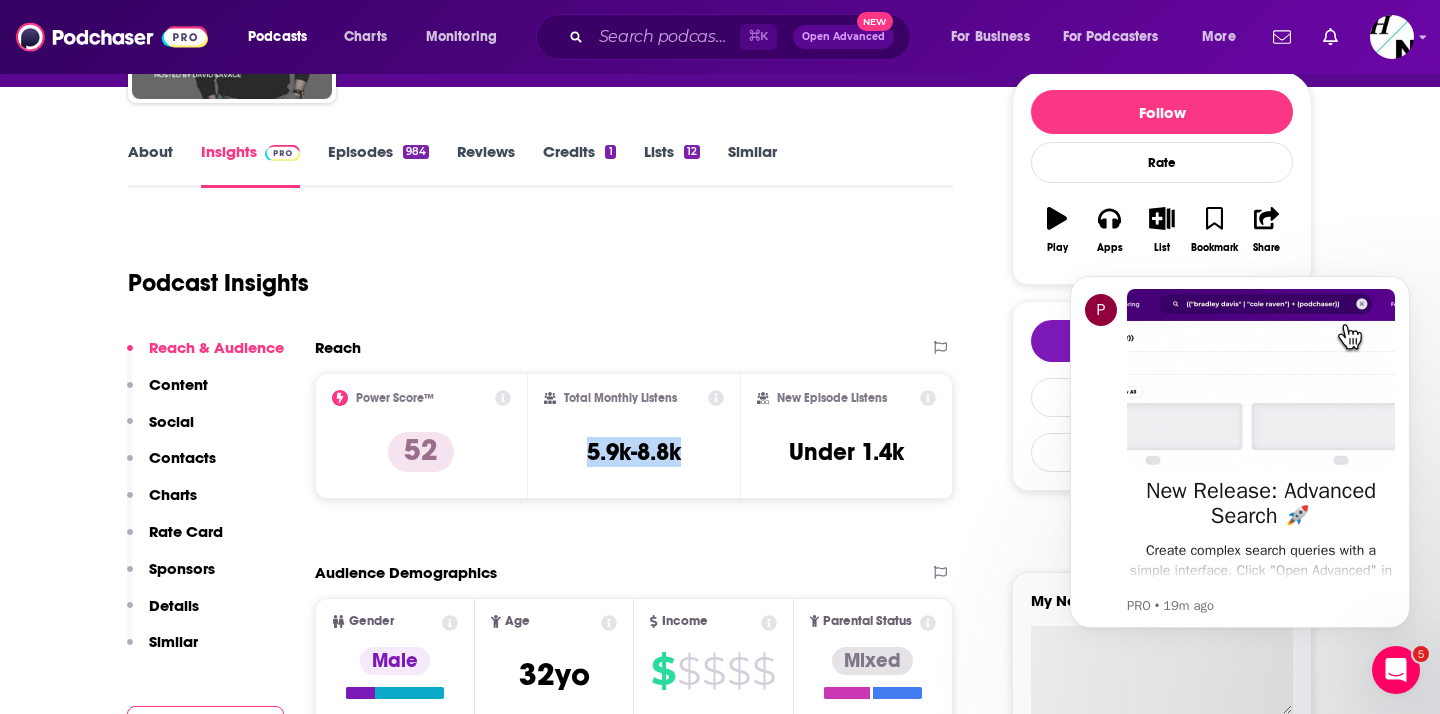copy on "5.9k-8.8k" 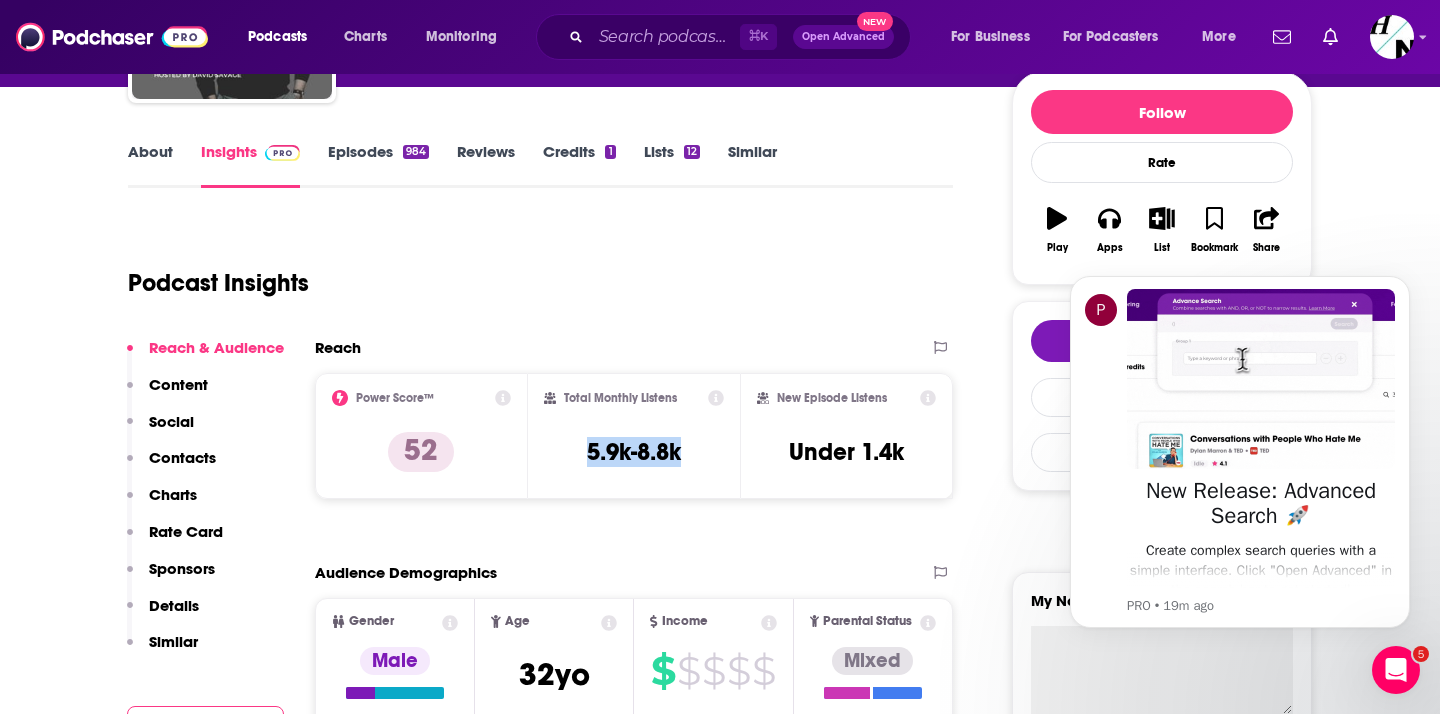 click on "About" at bounding box center (150, 165) 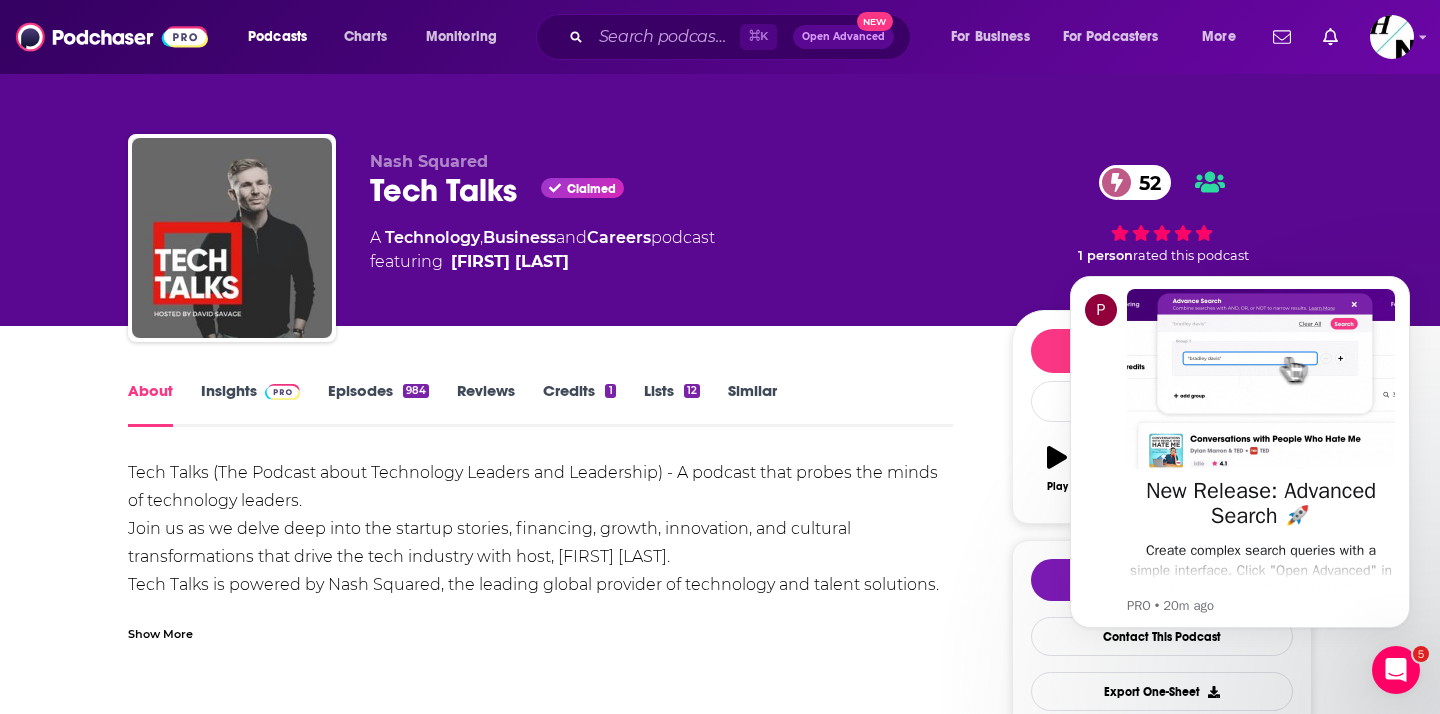 scroll, scrollTop: 64, scrollLeft: 0, axis: vertical 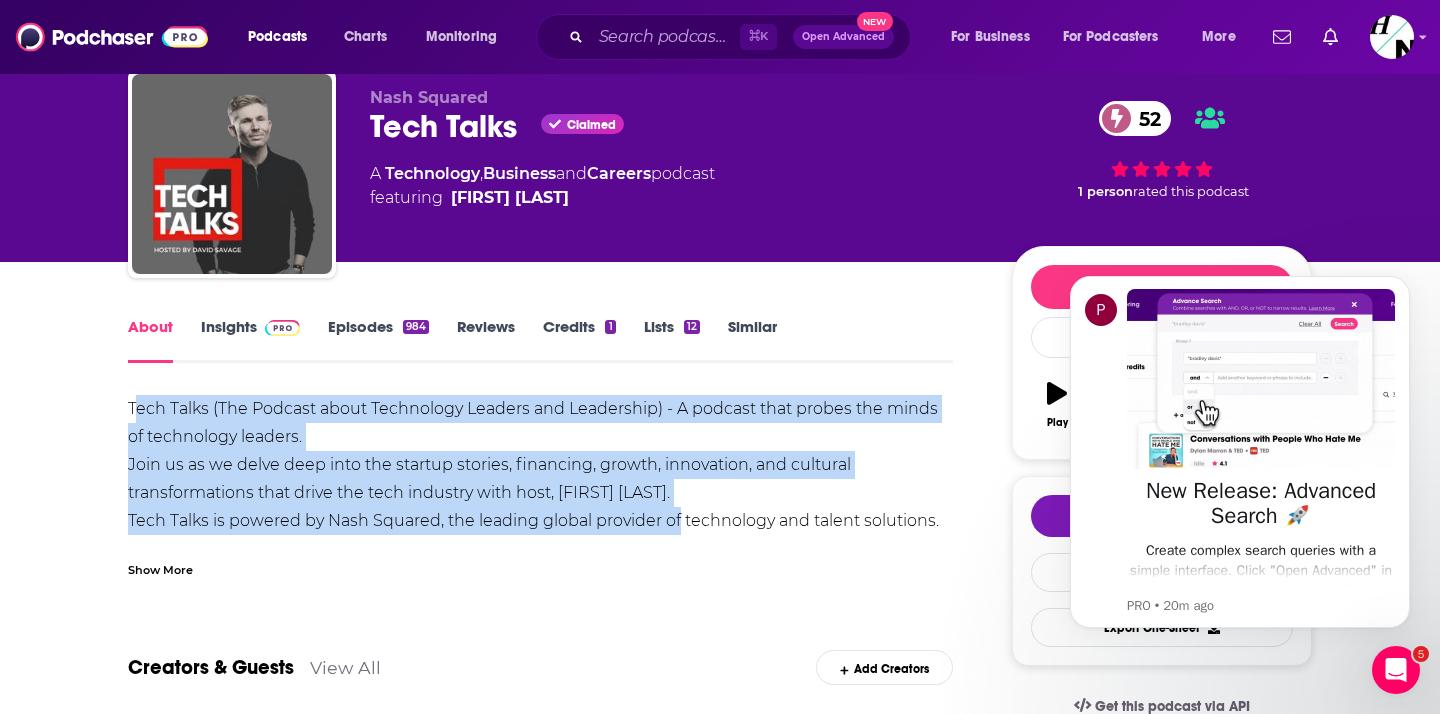 drag, startPoint x: 135, startPoint y: 406, endPoint x: 677, endPoint y: 519, distance: 553.65424 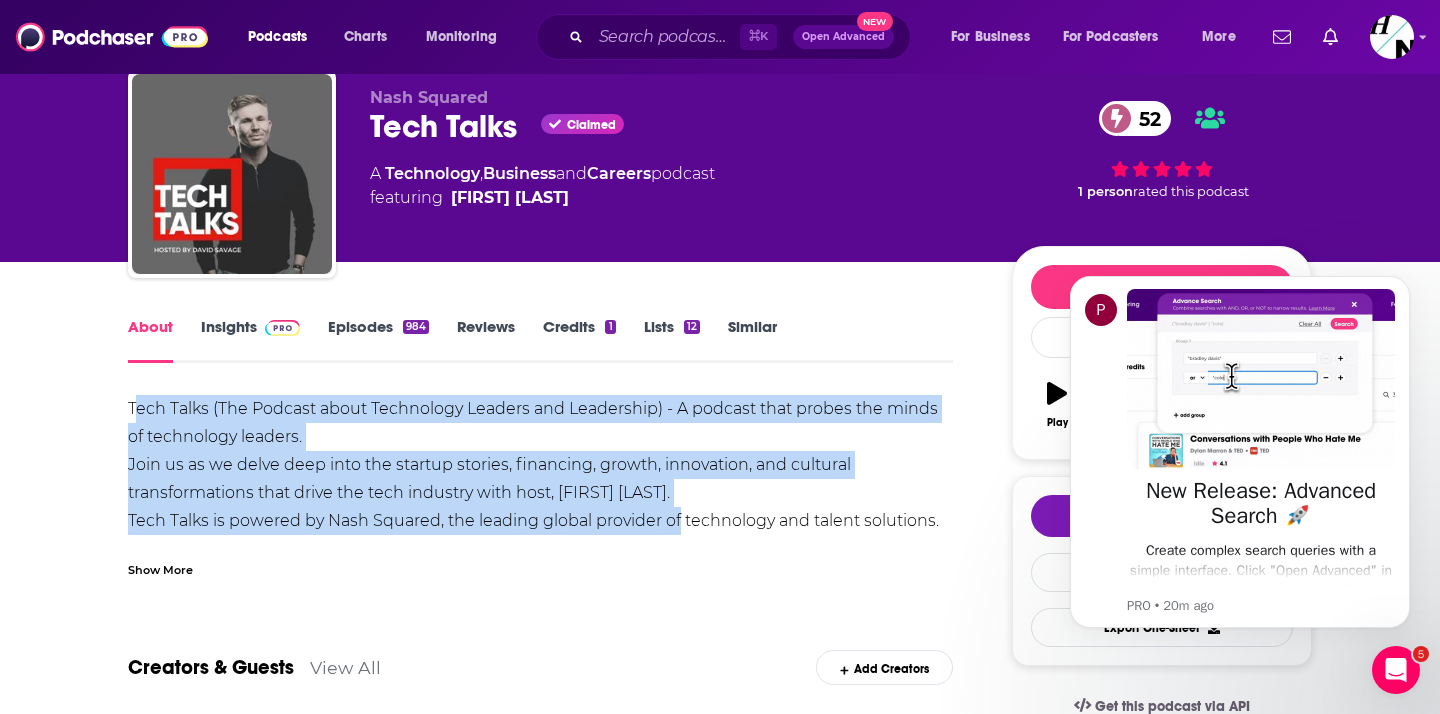 click on "Tech Talks (The Podcast about Technology Leaders and Leadership) - A podcast that probes the minds of technology leaders.  Join us as we delve deep into the startup stories, financing, growth, innovation, and cultural transformations that drive the tech industry with host, David Savage.  Tech Talks is powered by Nash Squared, the leading global provider of technology and talent solutions. Find out more about our solutions at  www.nashsquared.com" at bounding box center (540, 479) 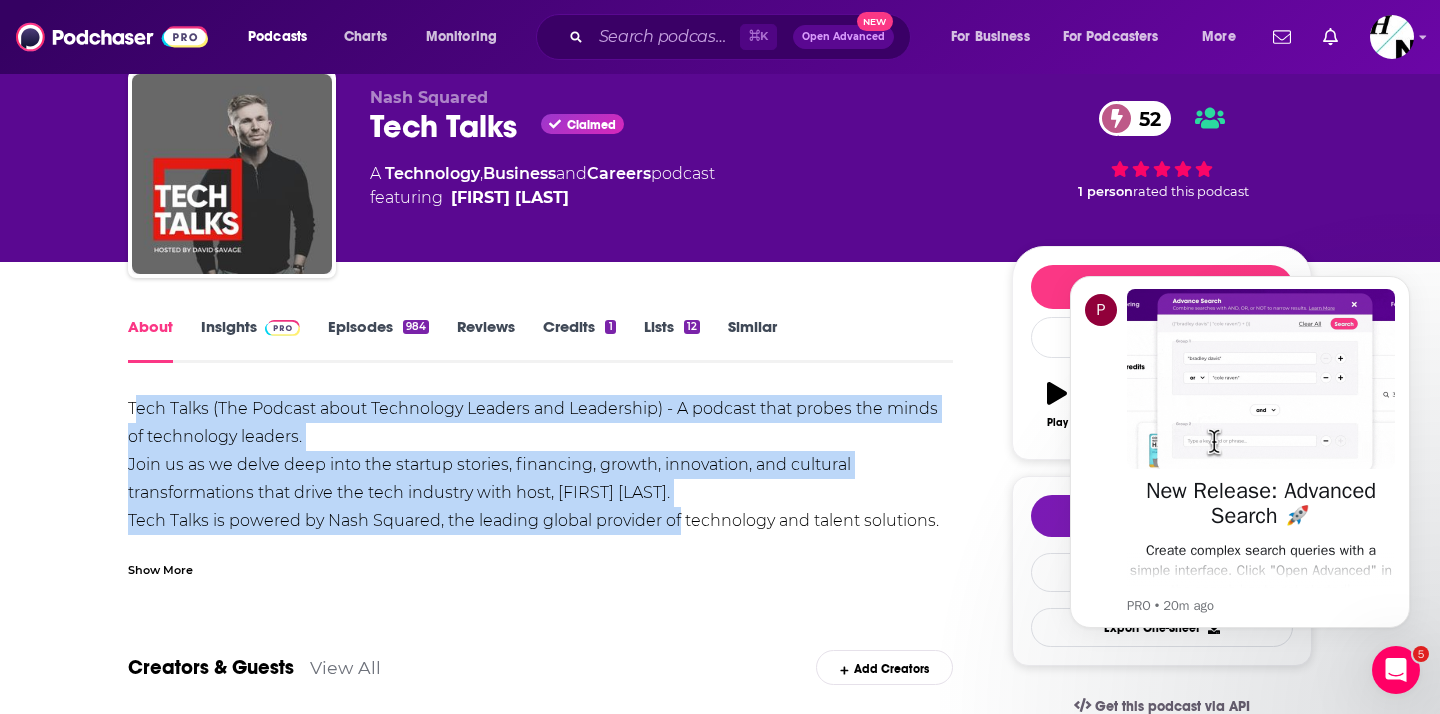 click on "Tech Talks (The Podcast about Technology Leaders and Leadership) - A podcast that probes the minds of technology leaders.  Join us as we delve deep into the startup stories, financing, growth, innovation, and cultural transformations that drive the tech industry with host, David Savage.  Tech Talks is powered by Nash Squared, the leading global provider of technology and talent solutions. Find out more about our solutions at  www.nashsquared.com" at bounding box center (540, 479) 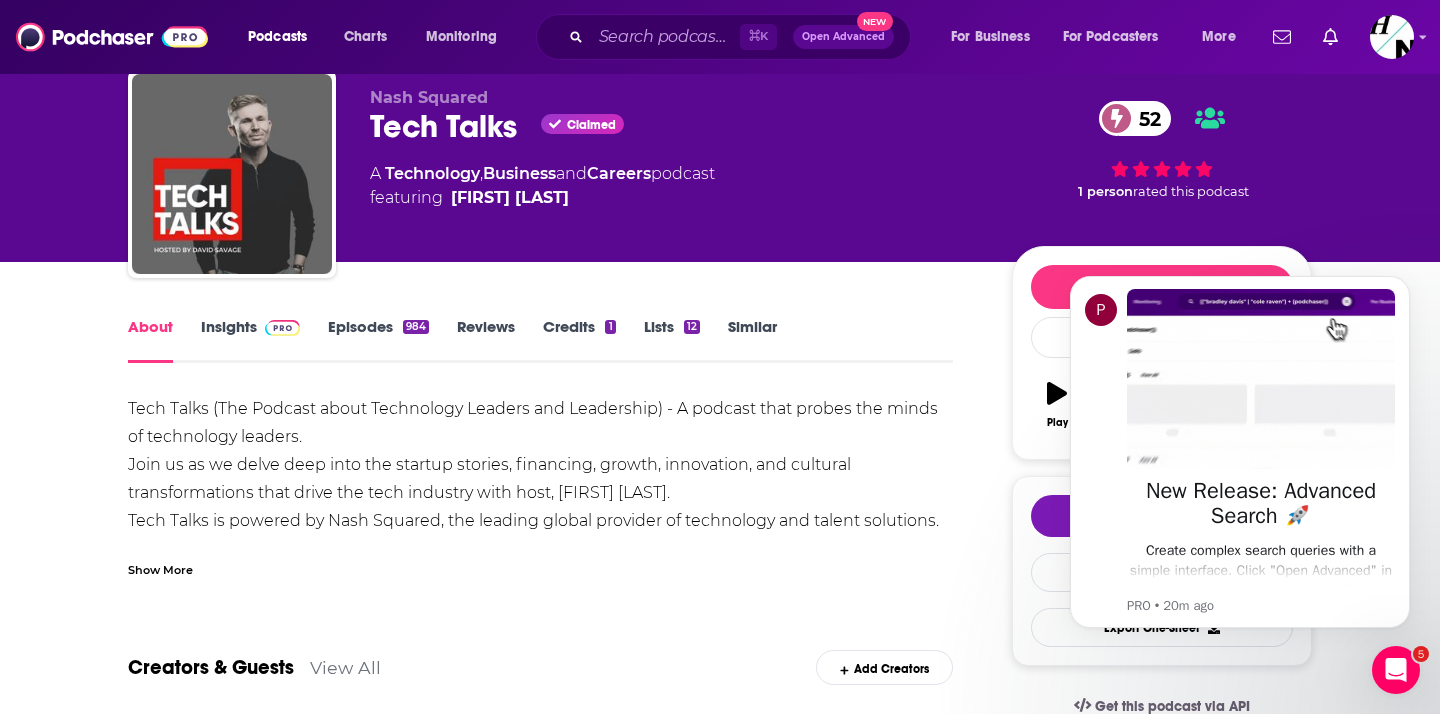 click on "Show More" at bounding box center [160, 568] 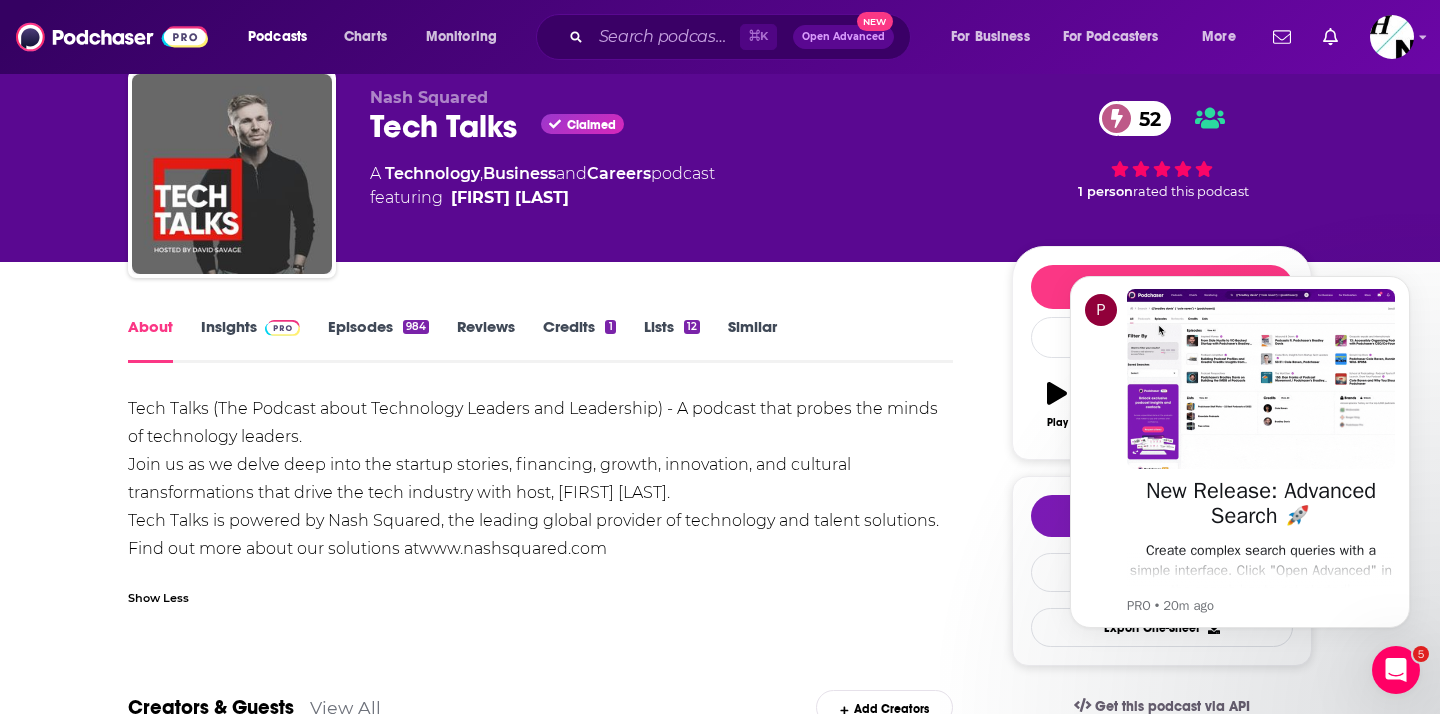 click on "Tech Talks (The Podcast about Technology Leaders and Leadership) - A podcast that probes the minds of technology leaders.  Join us as we delve deep into the startup stories, financing, growth, innovation, and cultural transformations that drive the tech industry with host, David Savage.  Tech Talks is powered by Nash Squared, the leading global provider of technology and talent solutions. Find out more about our solutions at  www.nashsquared.com" at bounding box center (540, 479) 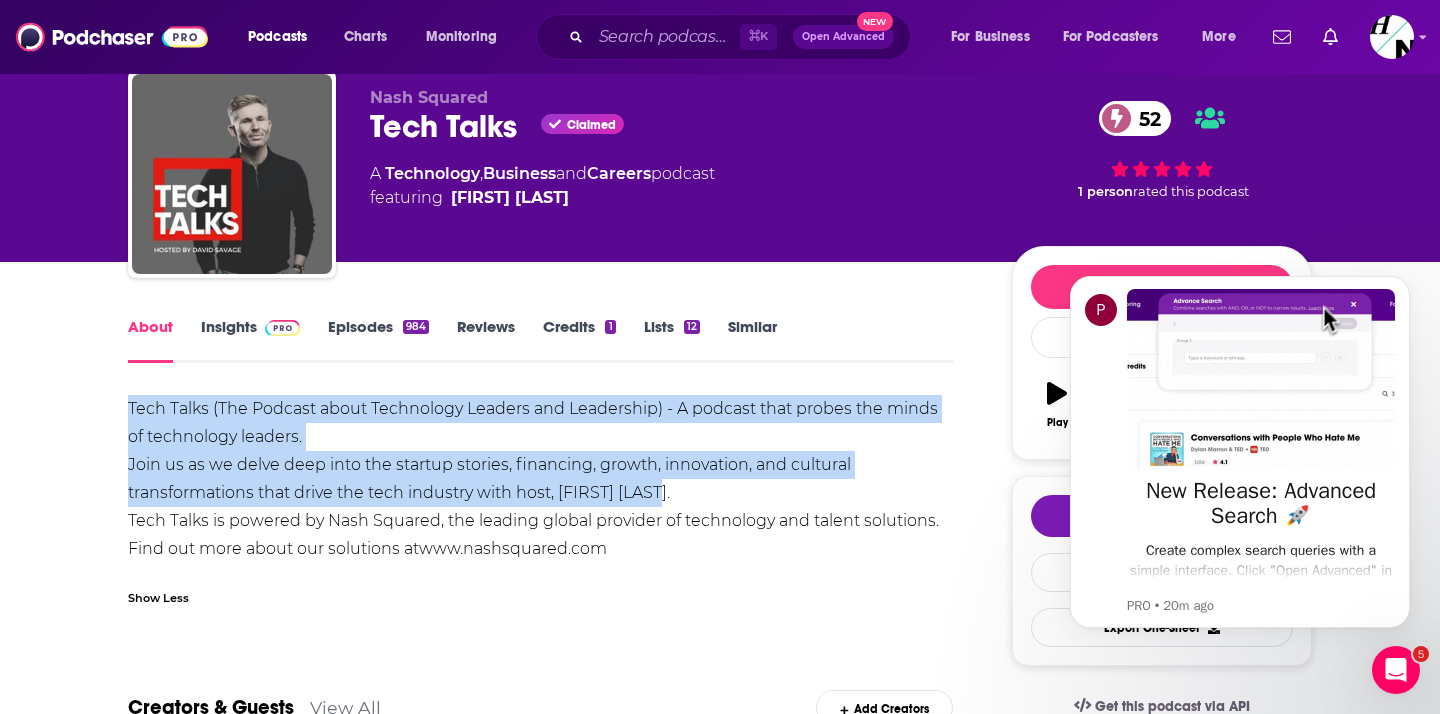 drag, startPoint x: 715, startPoint y: 493, endPoint x: 48, endPoint y: 405, distance: 672.78 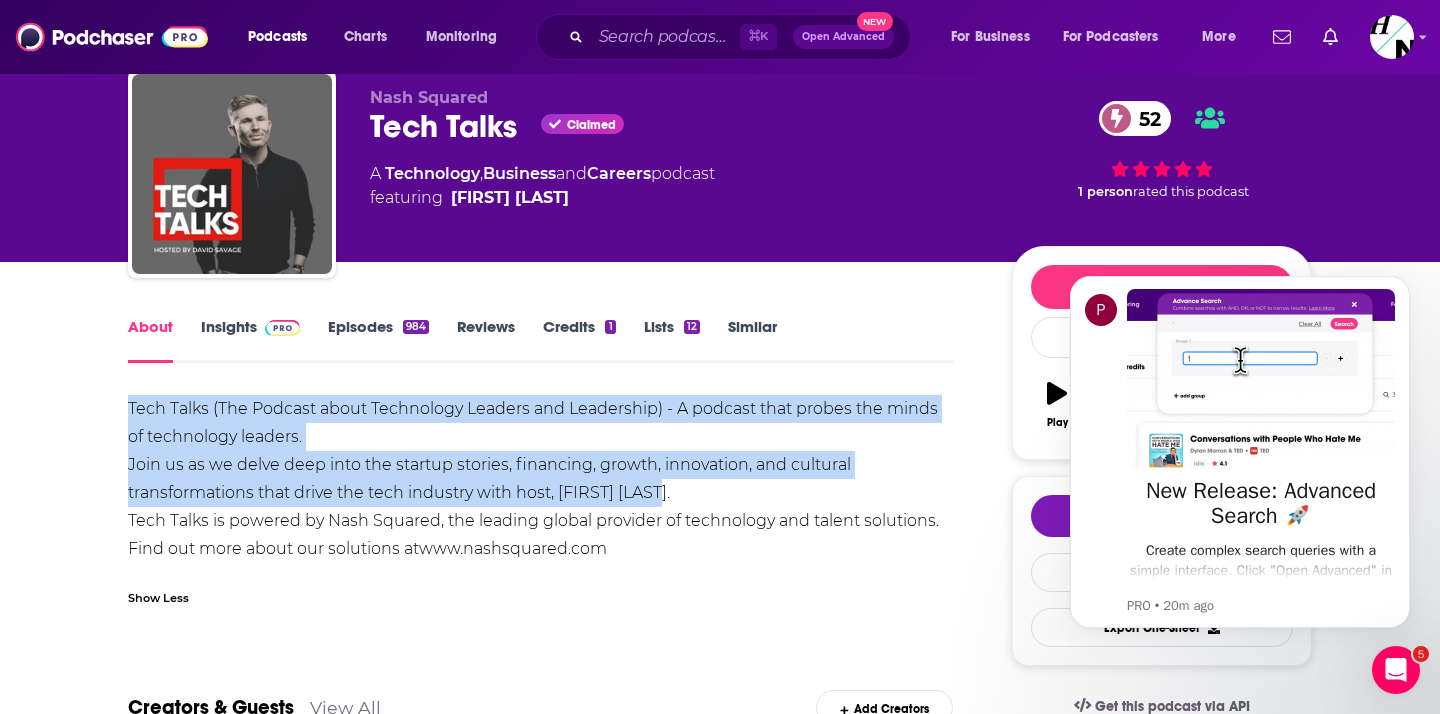 click on "About Insights Episodes 984 Reviews Credits 1 Lists 12 Similar Tech Talks (The Podcast about Technology Leaders and Leadership) - A podcast that probes the minds of technology leaders.  Join us as we delve deep into the startup stories, financing, growth, innovation, and cultural transformations that drive the tech industry with host, David Savage.  Tech Talks is powered by Nash Squared, the leading global provider of technology and talent solutions. Find out more about our solutions at  www.nashsquared.com Show Less Creators & Guests View All Add Creators Host David Savage 981 episodes Add Creators Recent Episodes View All Breaking Language Barriers: DeepL’s CRO on Speed, Trust & the Future of Translation Aug 4th, 2025 Tech for Impact, Not Hype: Betsabeh Madani-Hermann on AI, Innovation & Healthcare’s Future Aug 1st, 2025 What Does the Future Developer Look Like? Rachel Laycock Has Some Answers Jul 30th, 2025 View All Episodes Podcast Reviews This podcast hasn't been reviewed yet. You can  add a review" at bounding box center (720, 1307) 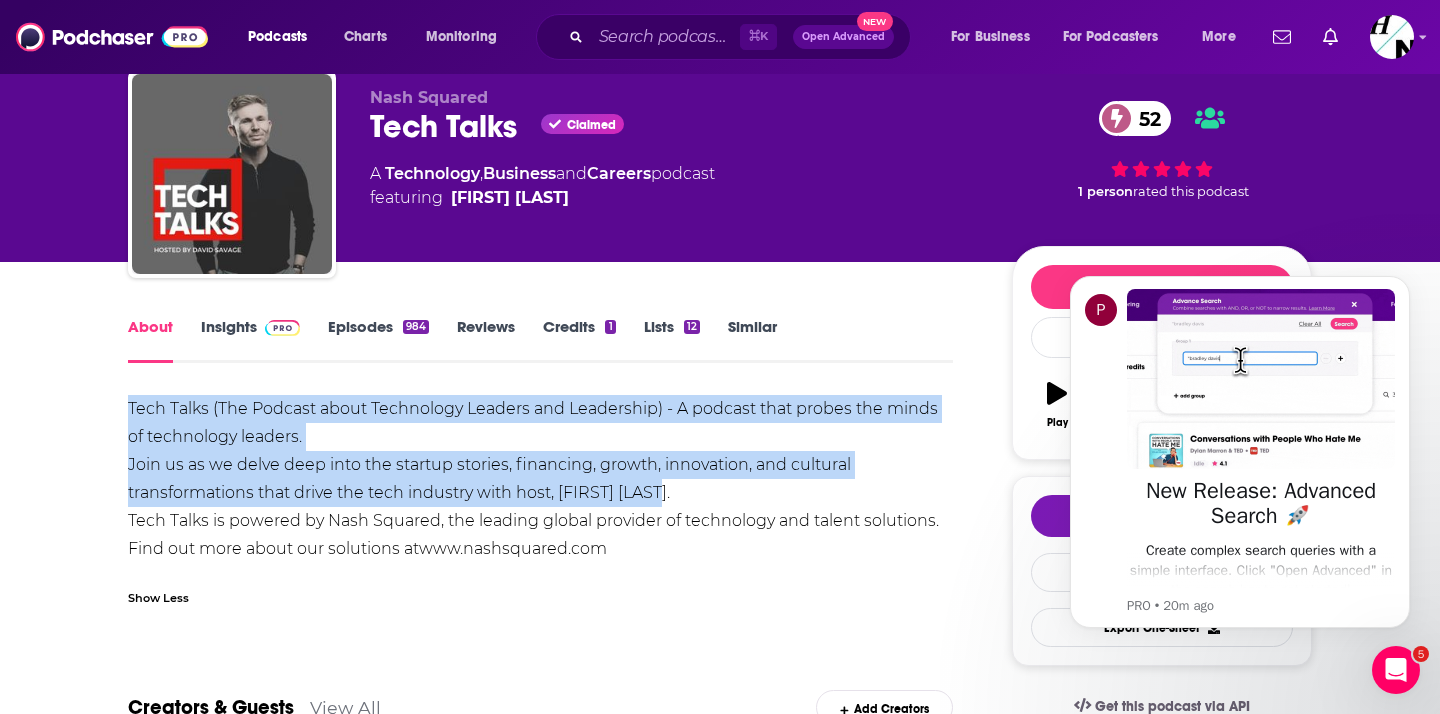 copy on "Tech Talks (The Podcast about Technology Leaders and Leadership) - A podcast that probes the minds of technology leaders.  Join us as we delve deep into the startup stories, financing, growth, innovation, and cultural transformations that drive the tech industry with host, David Savage." 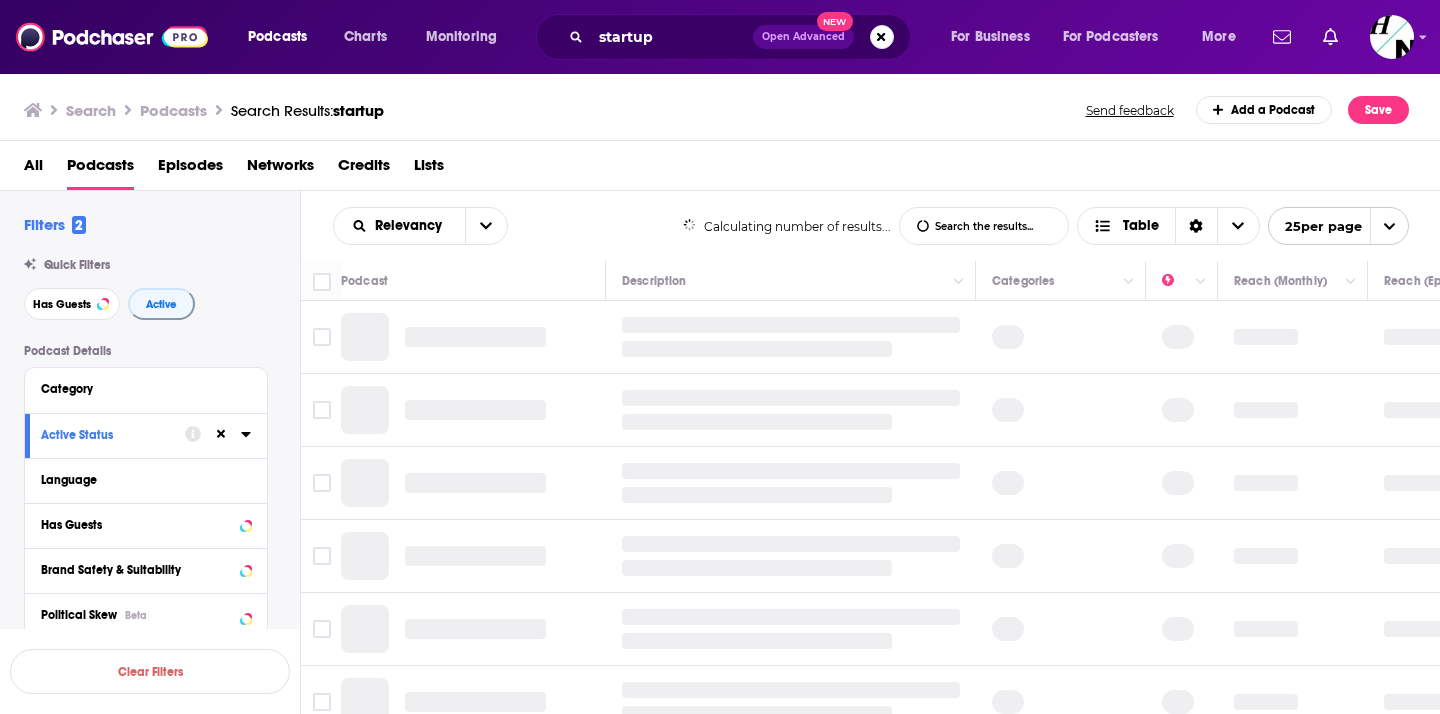 scroll, scrollTop: 0, scrollLeft: 0, axis: both 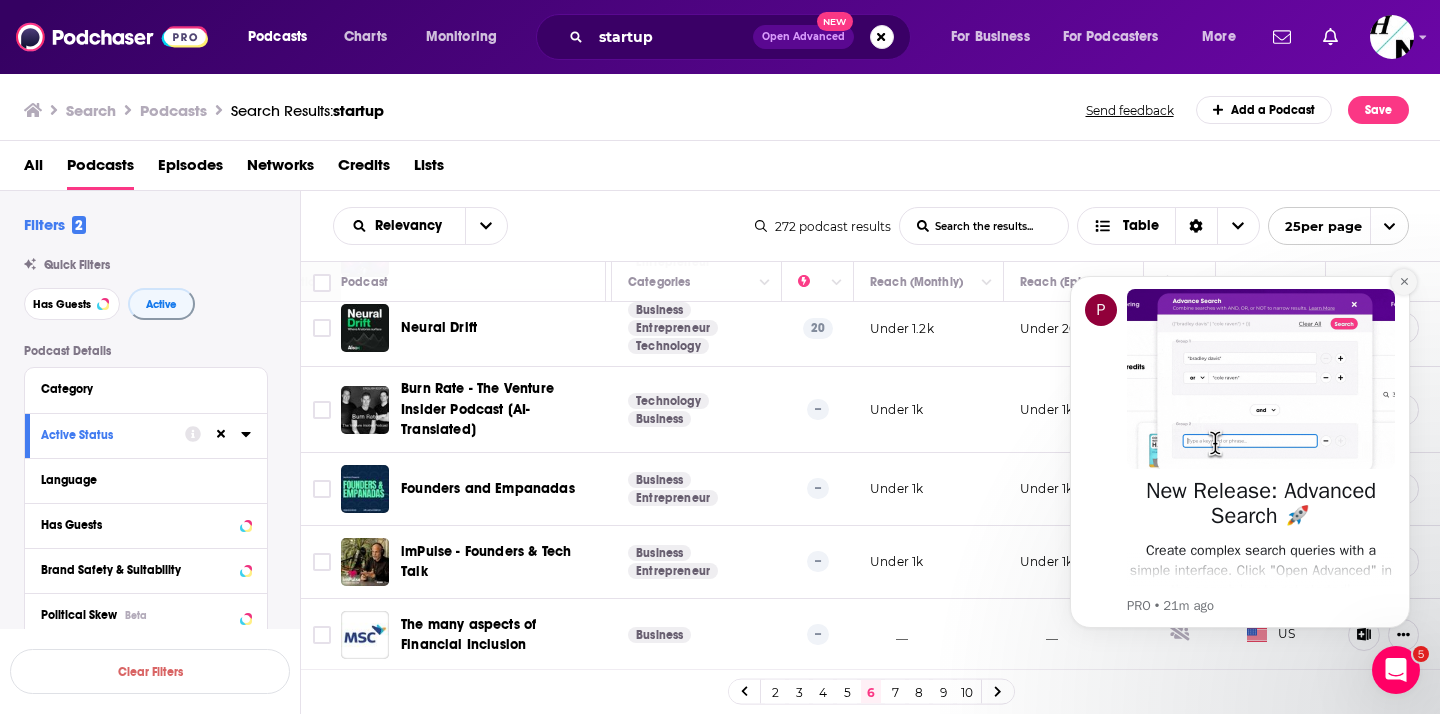 click 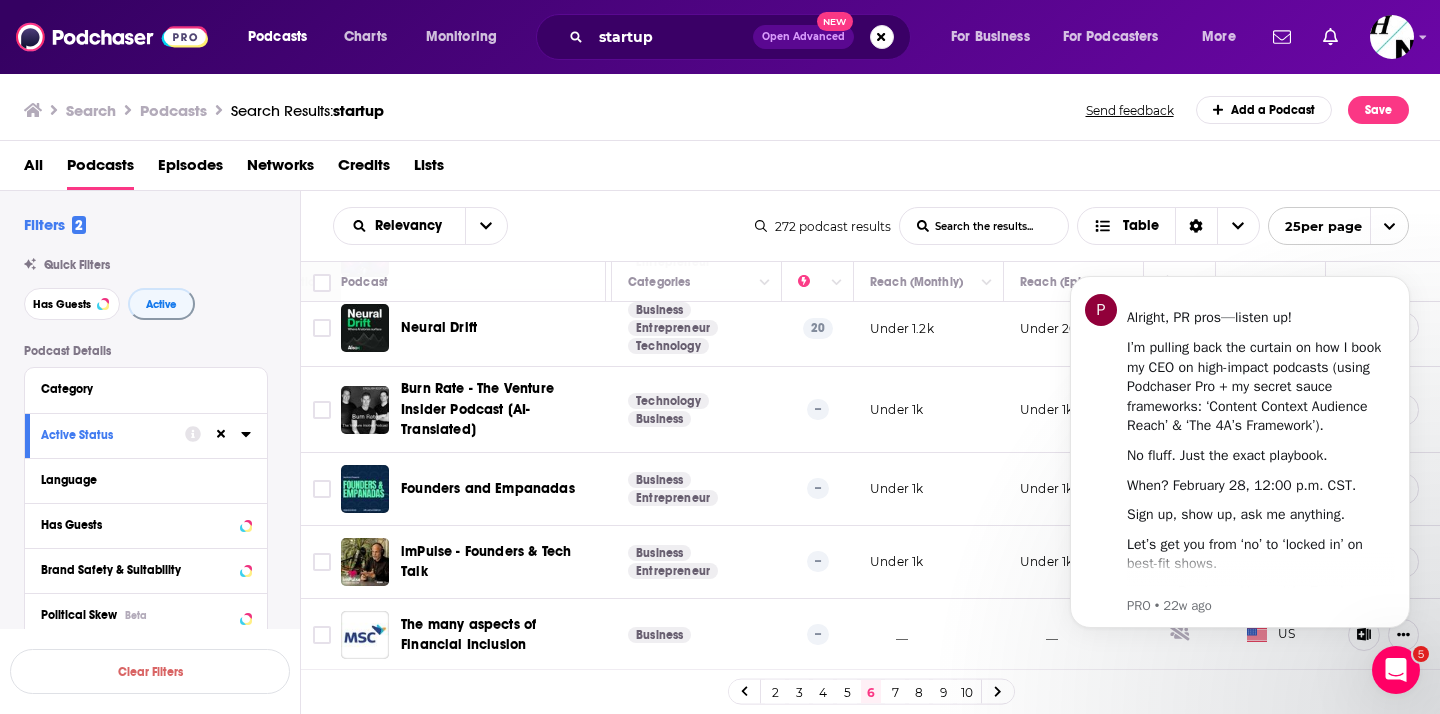 click on "7" at bounding box center (895, 692) 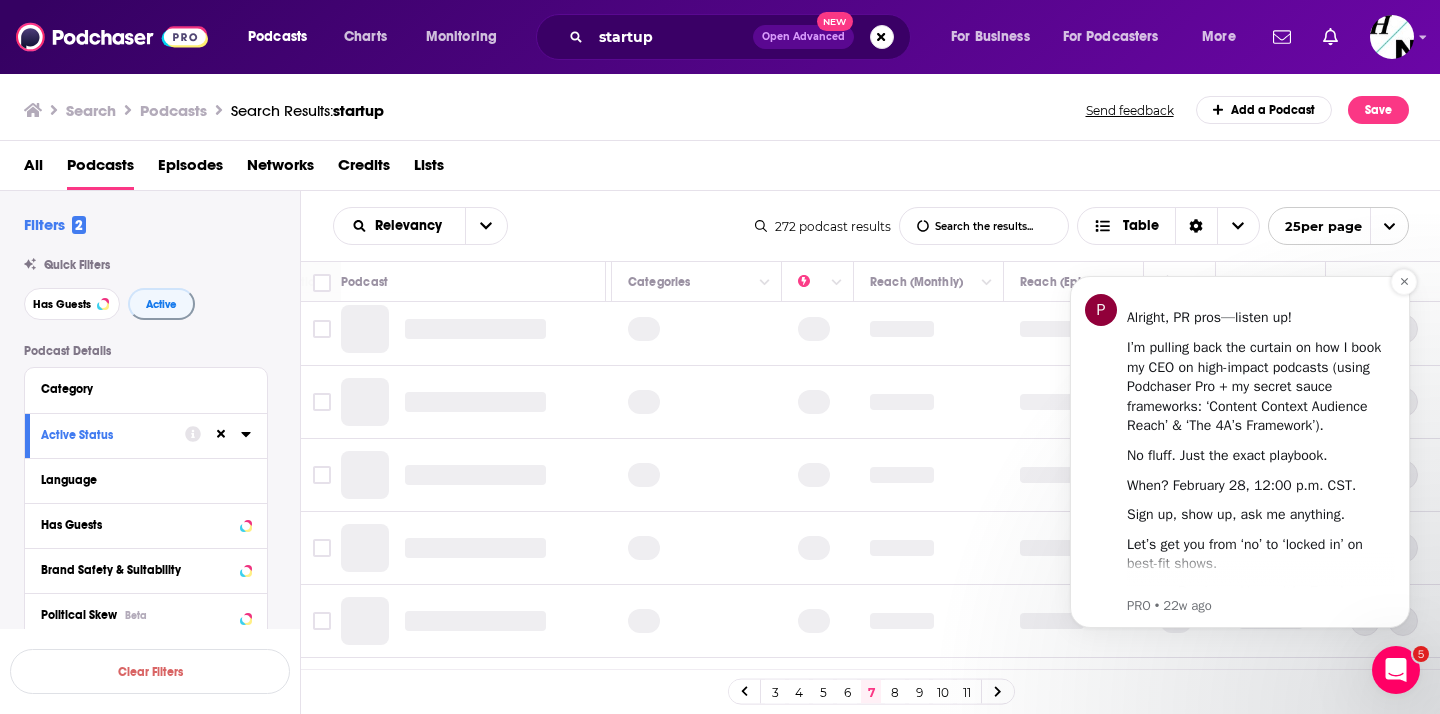 scroll, scrollTop: 0, scrollLeft: 364, axis: horizontal 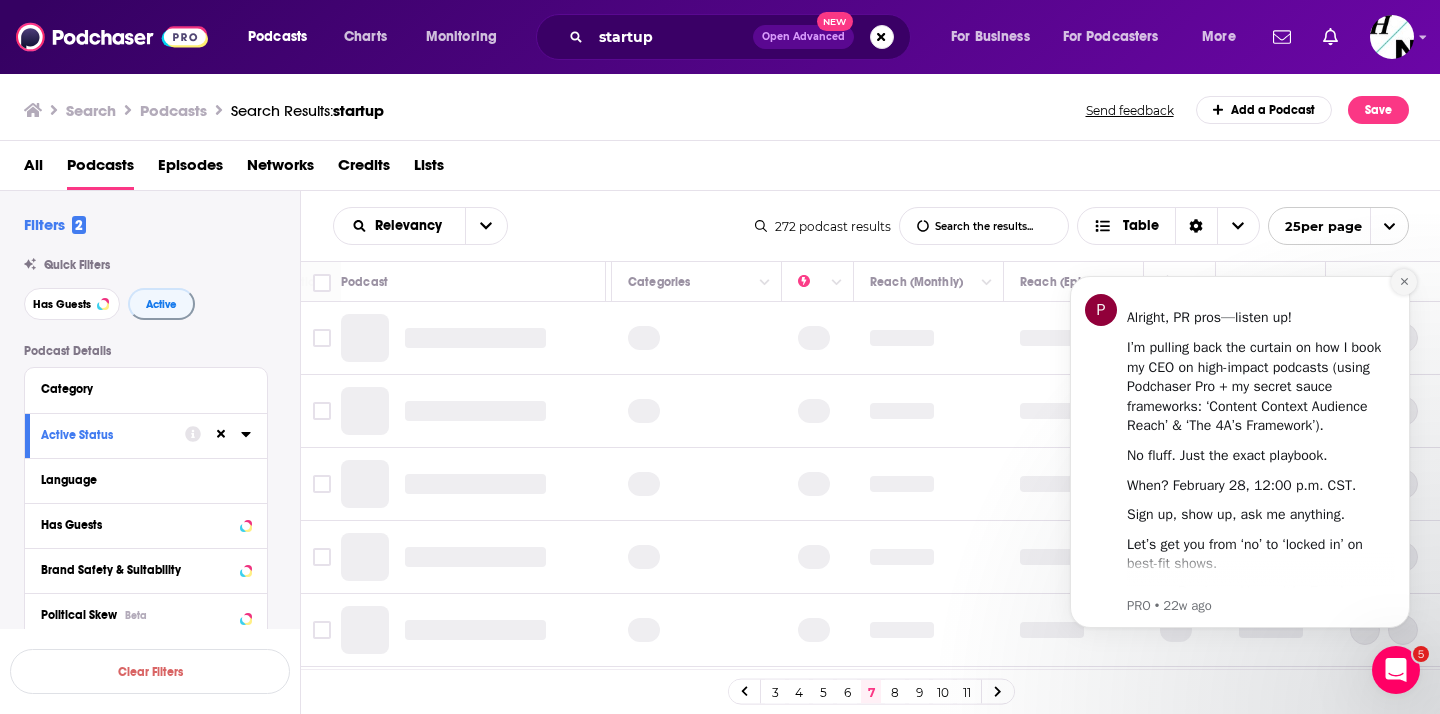 click at bounding box center [1404, 282] 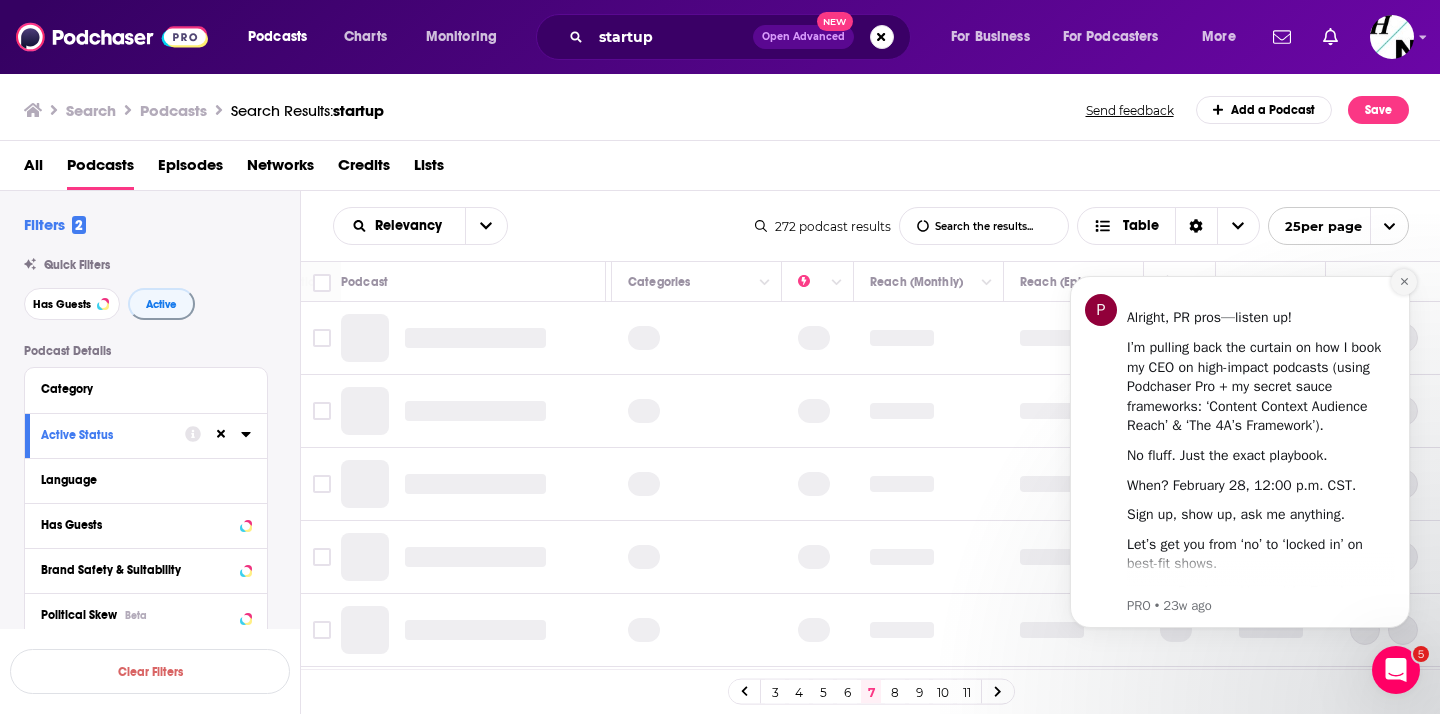 click 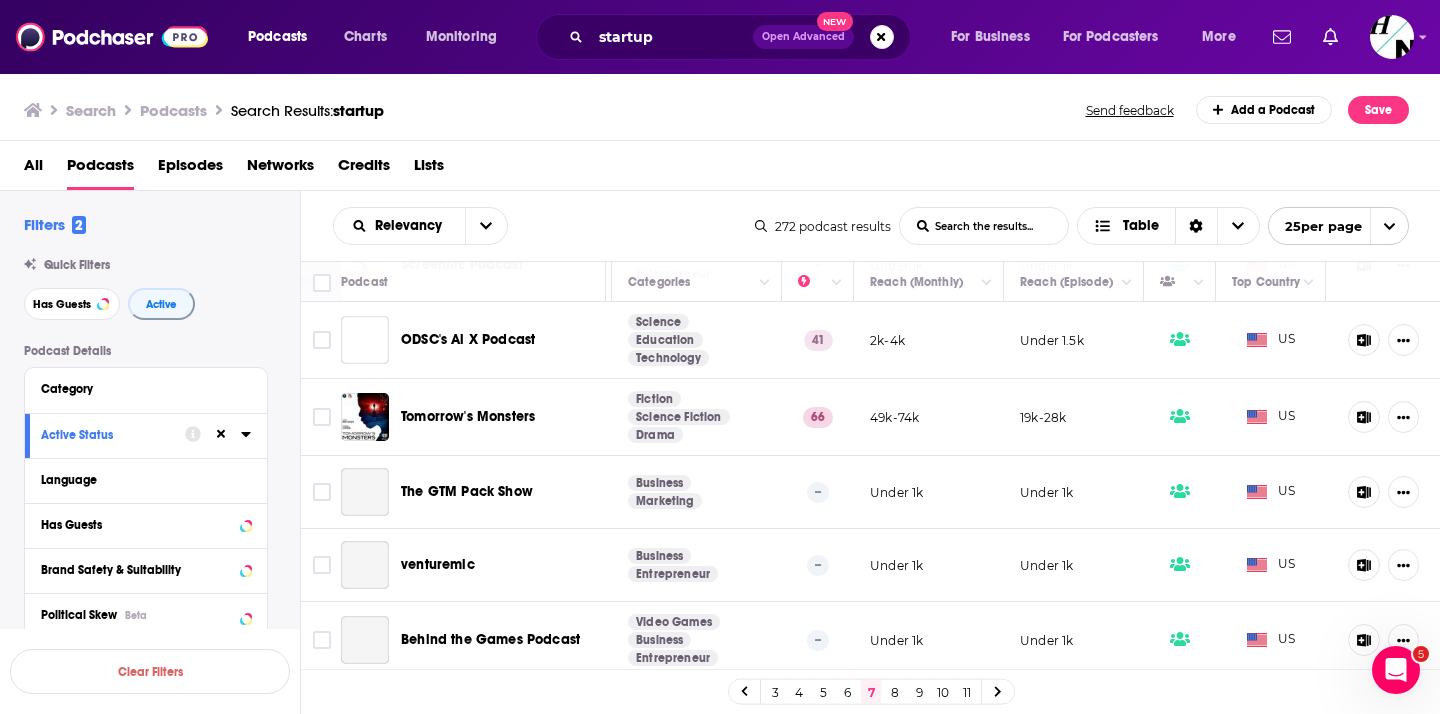 scroll, scrollTop: 1488, scrollLeft: 364, axis: both 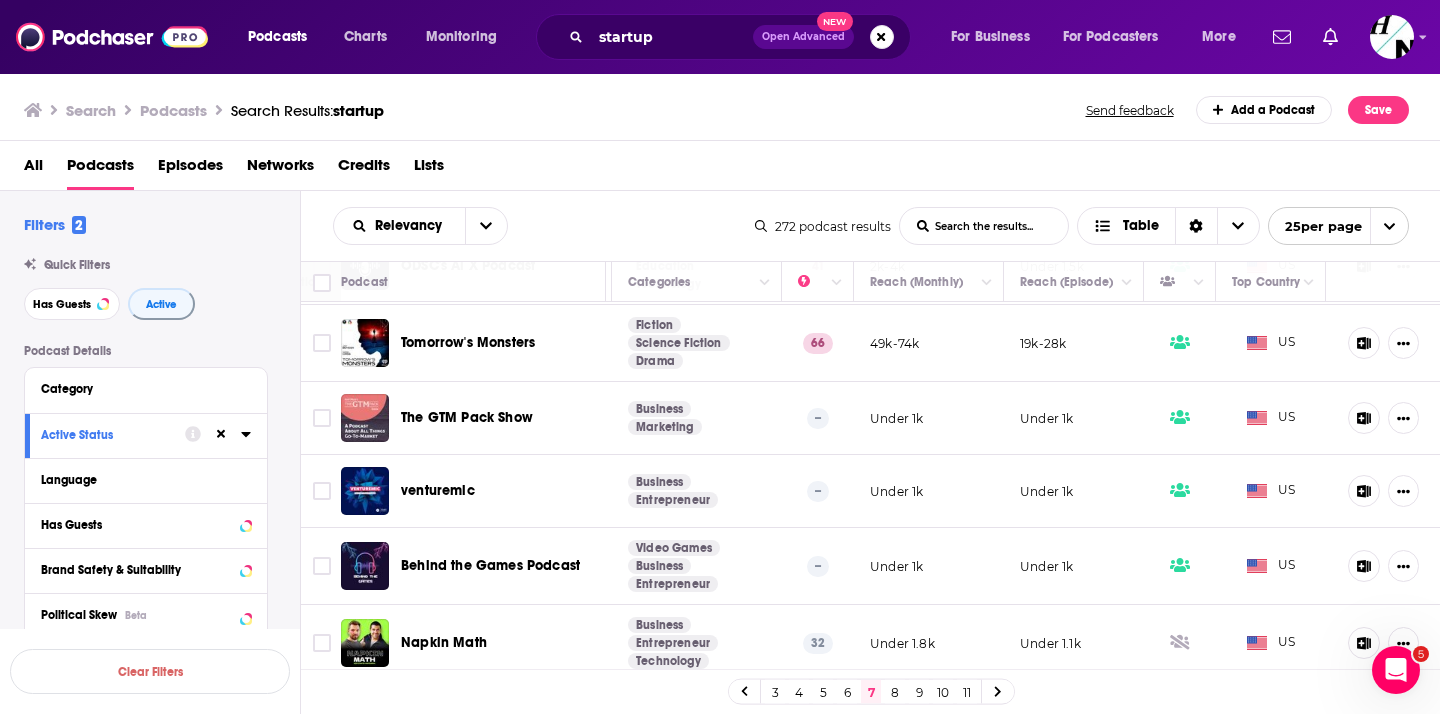 click on "8" at bounding box center [895, 692] 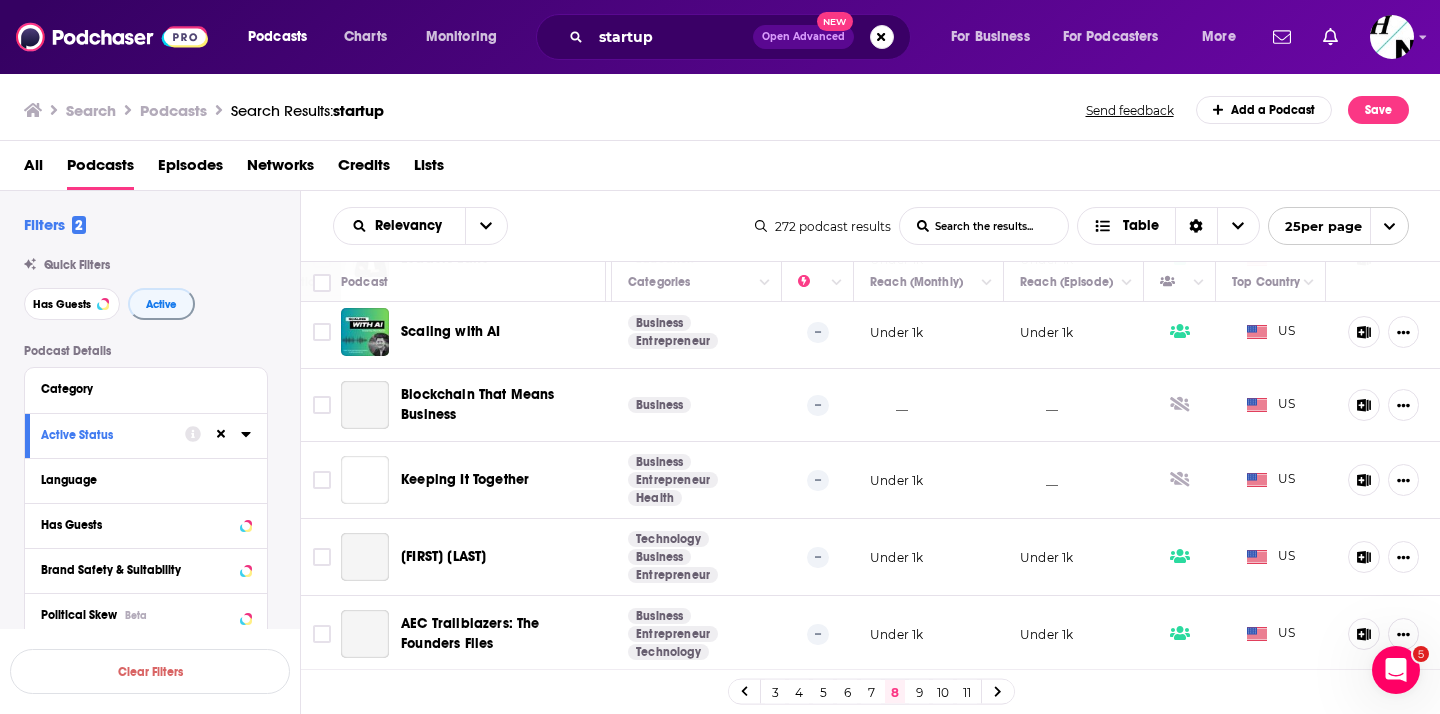 scroll, scrollTop: 1504, scrollLeft: 364, axis: both 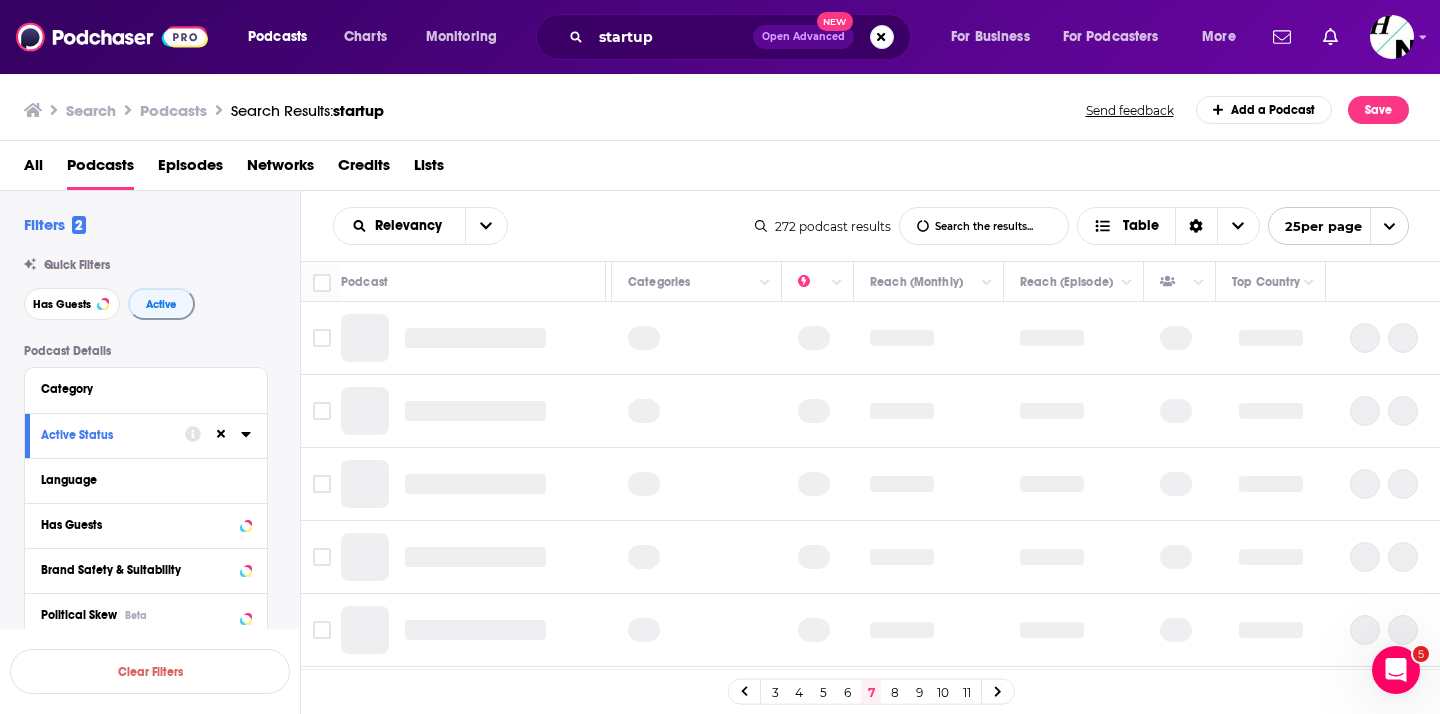click on "3" at bounding box center [775, 692] 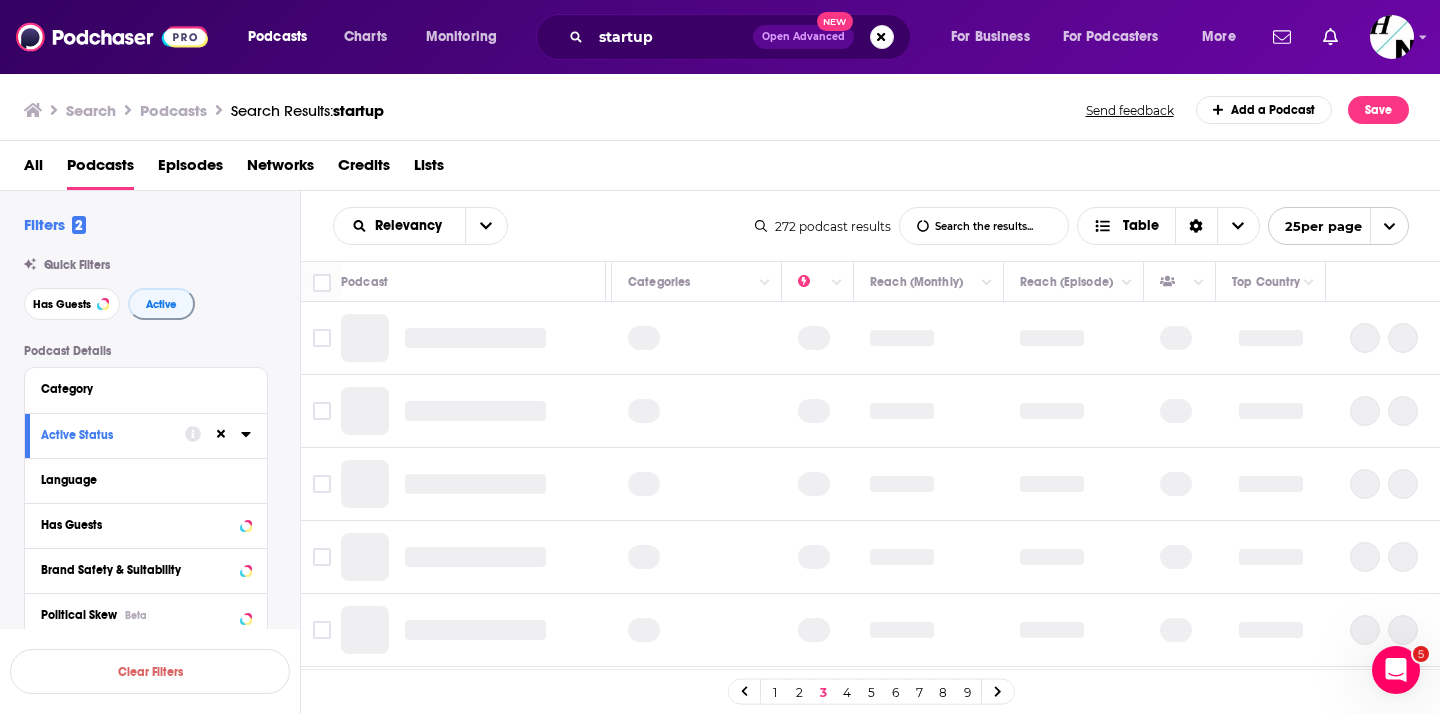 click on "1" at bounding box center (775, 692) 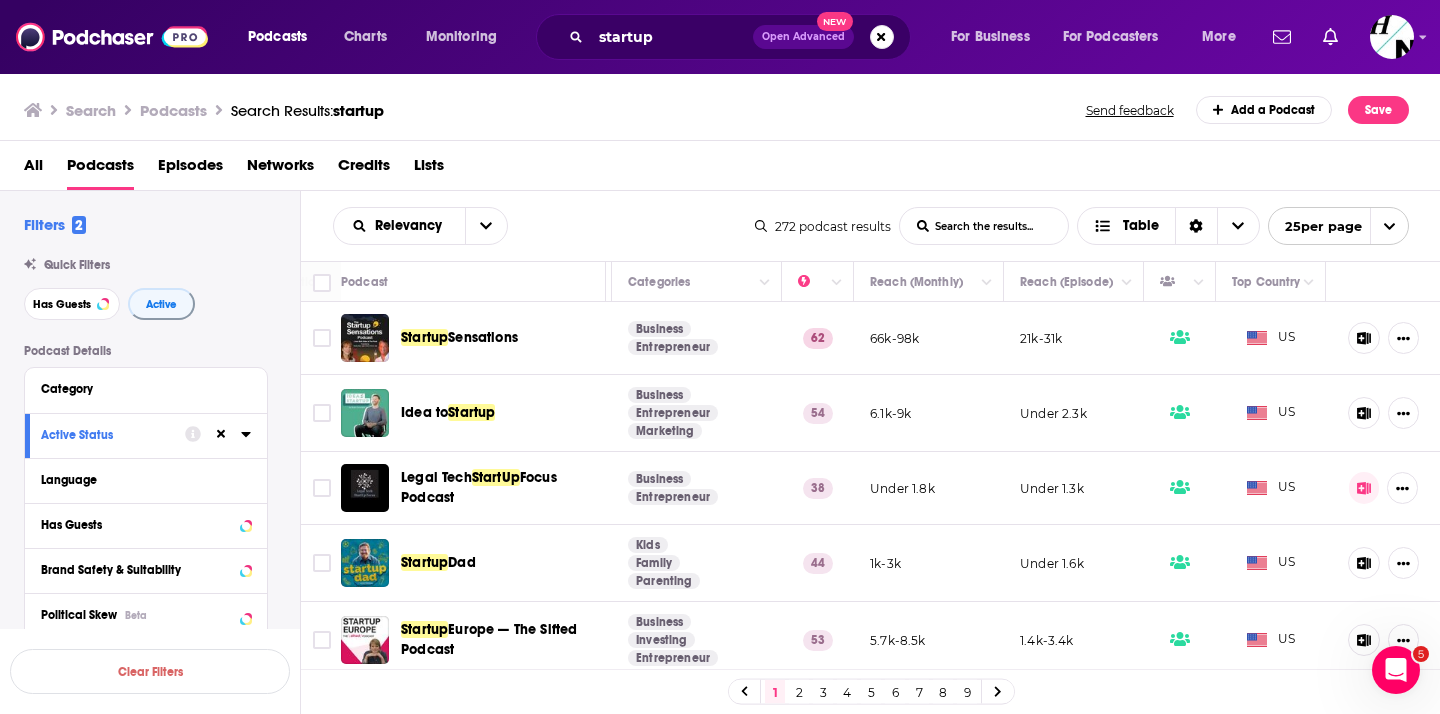 scroll, scrollTop: 78, scrollLeft: 364, axis: both 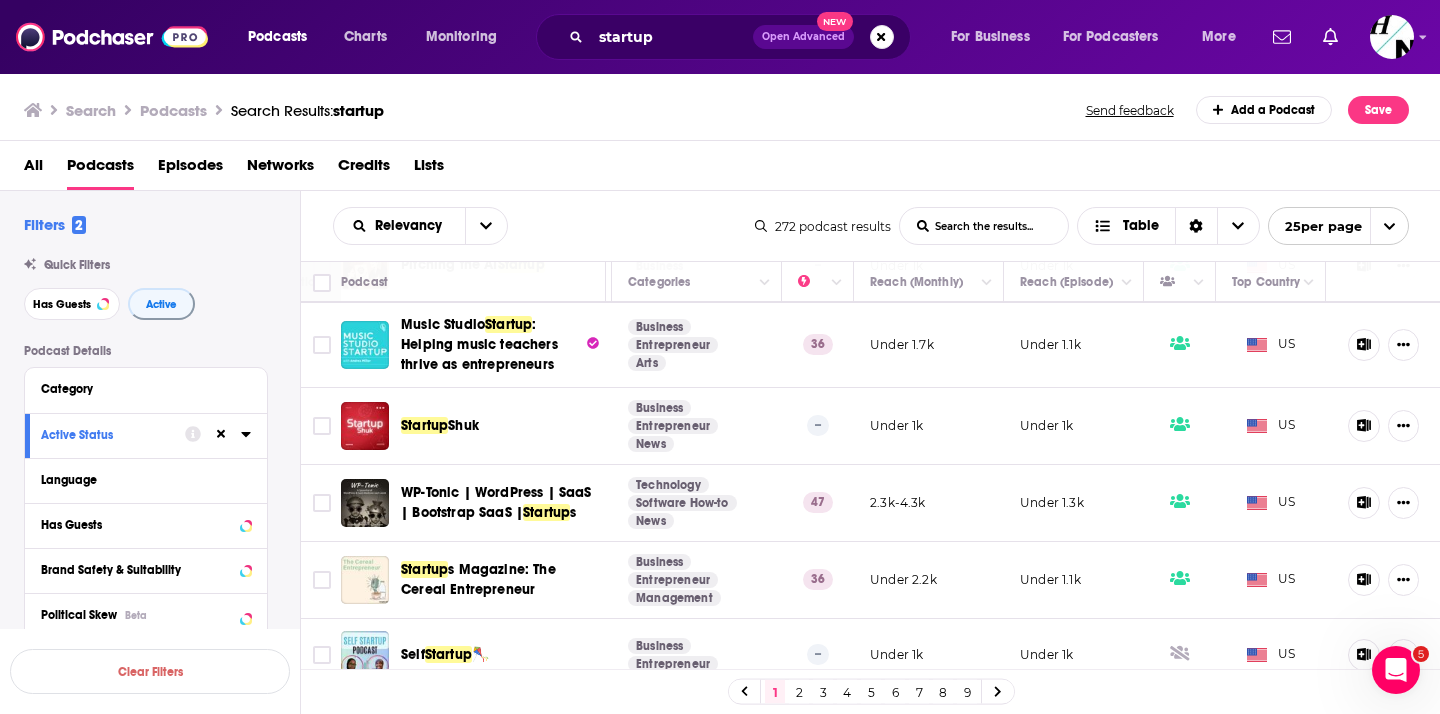 click on "2" at bounding box center [799, 692] 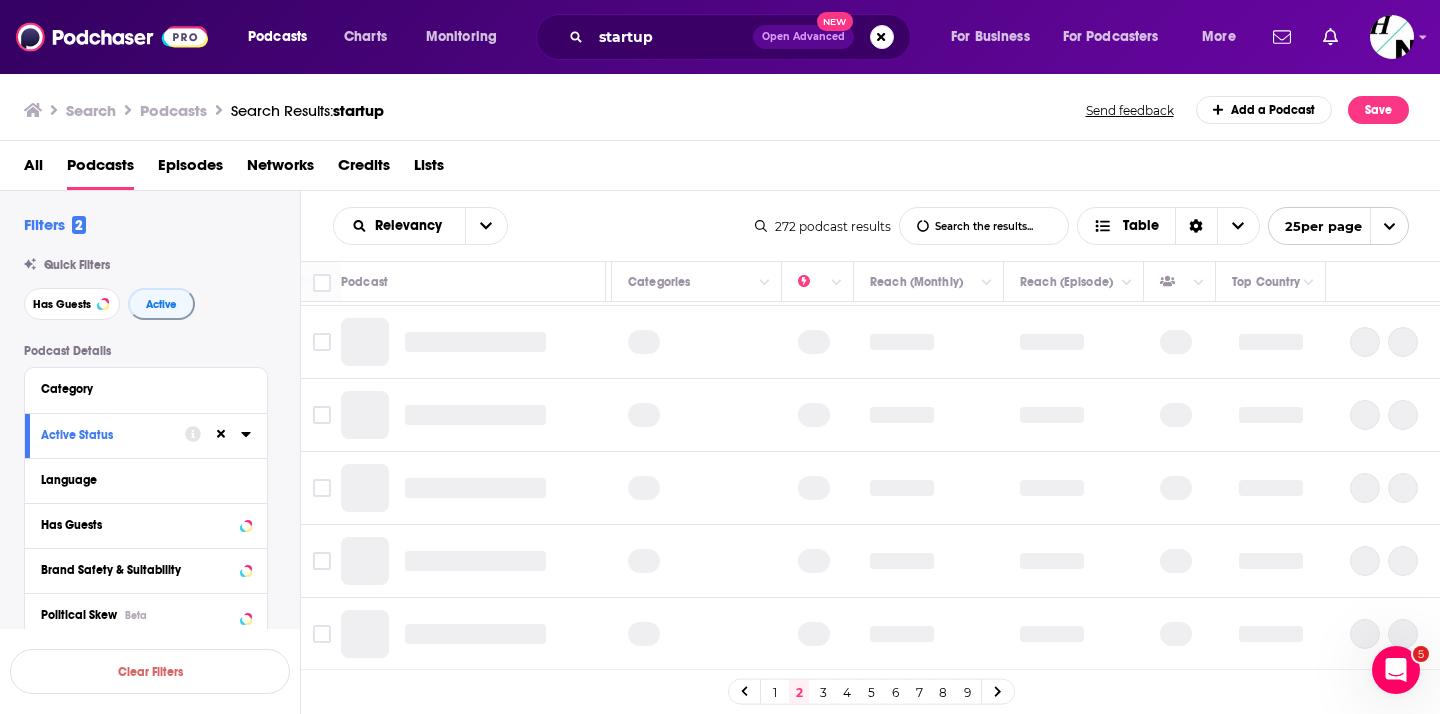 scroll, scrollTop: 1441, scrollLeft: 364, axis: both 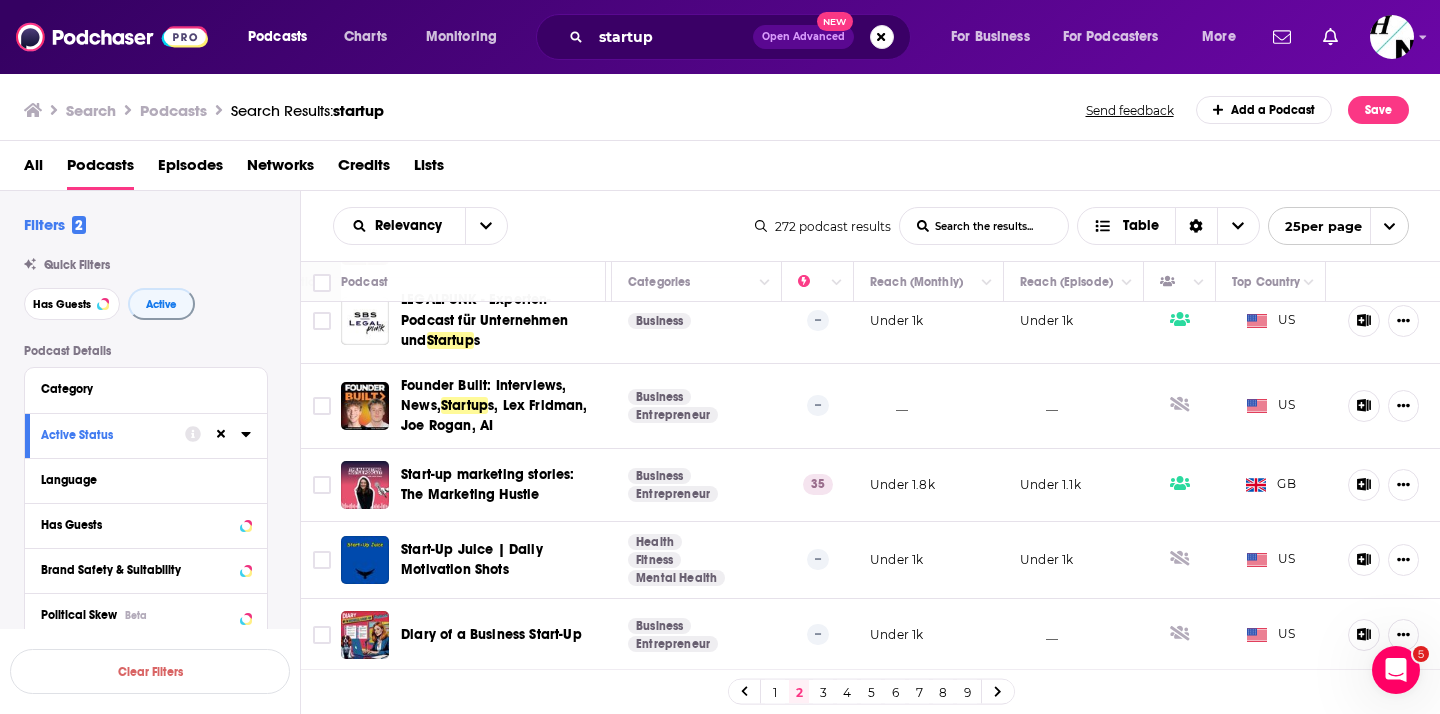 click on "3" at bounding box center (823, 692) 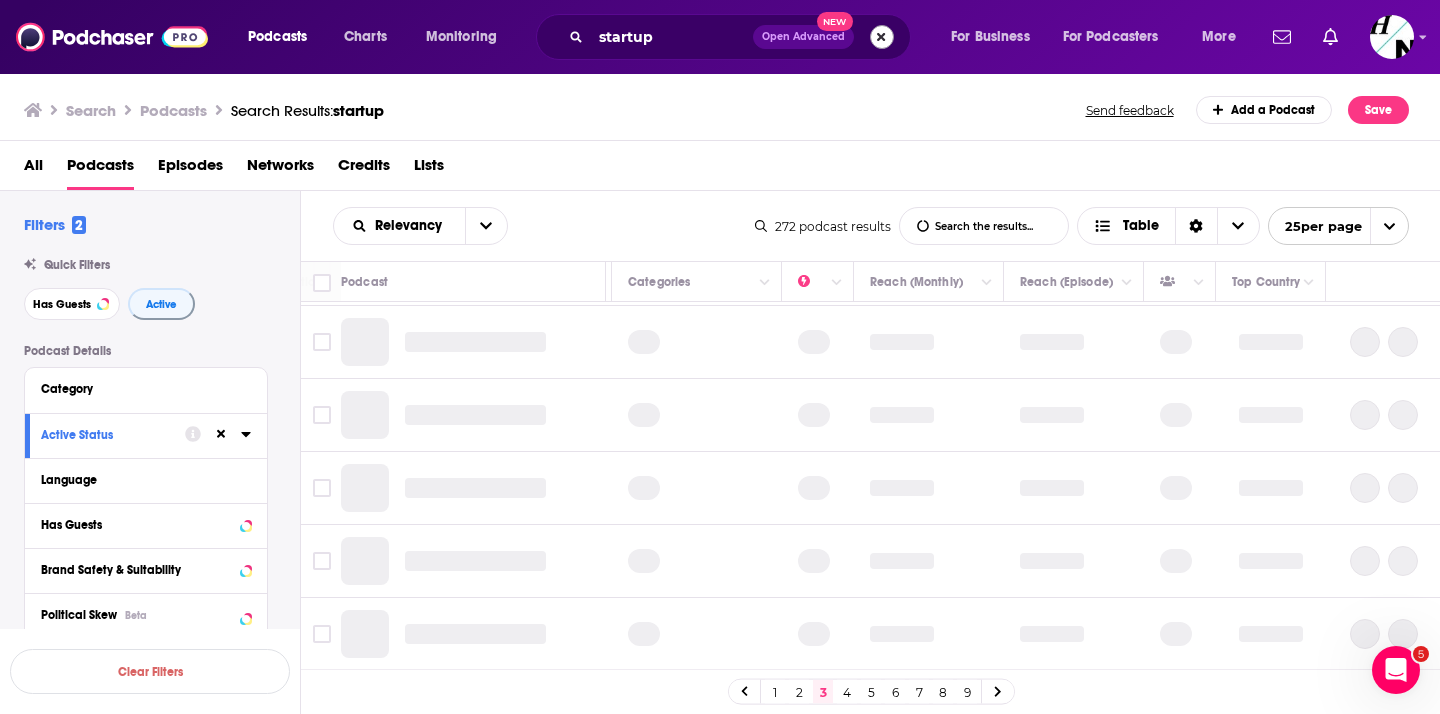 scroll, scrollTop: 1450, scrollLeft: 364, axis: both 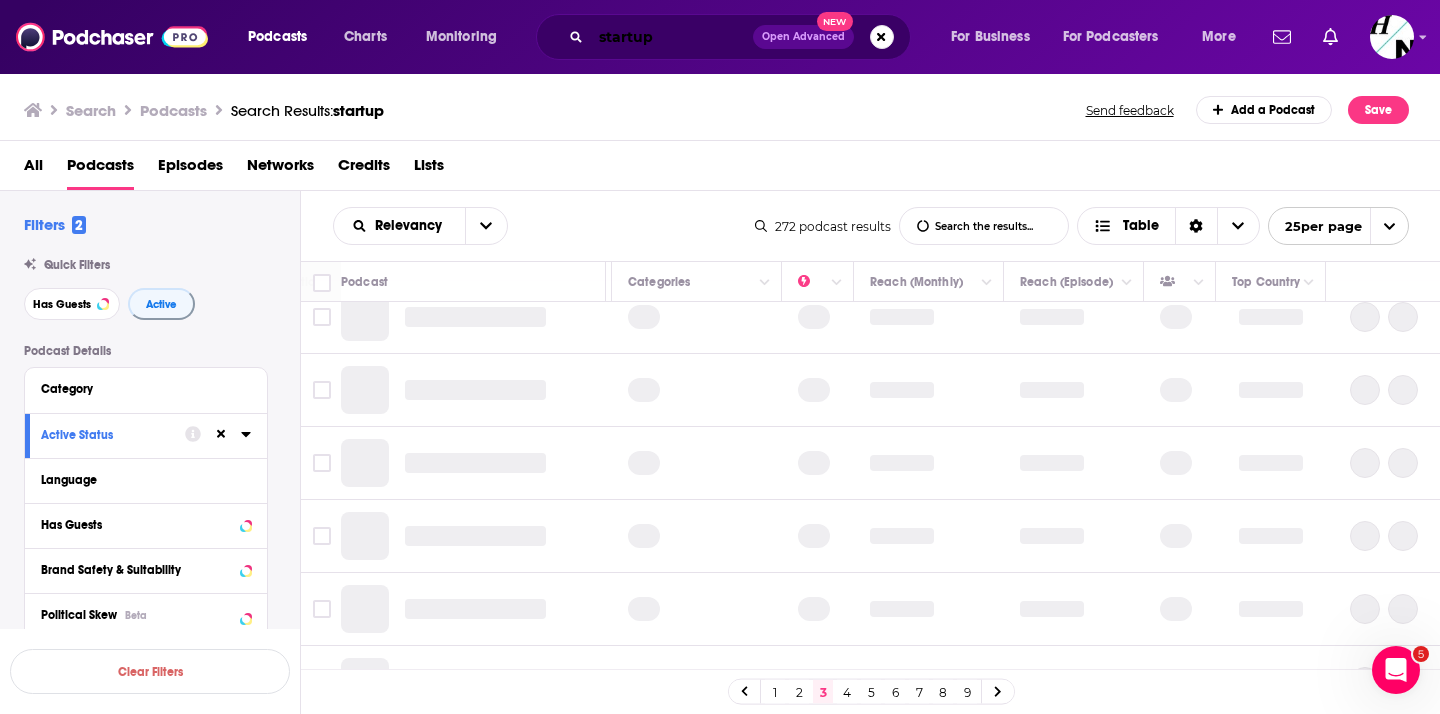 click on "startup" at bounding box center [672, 37] 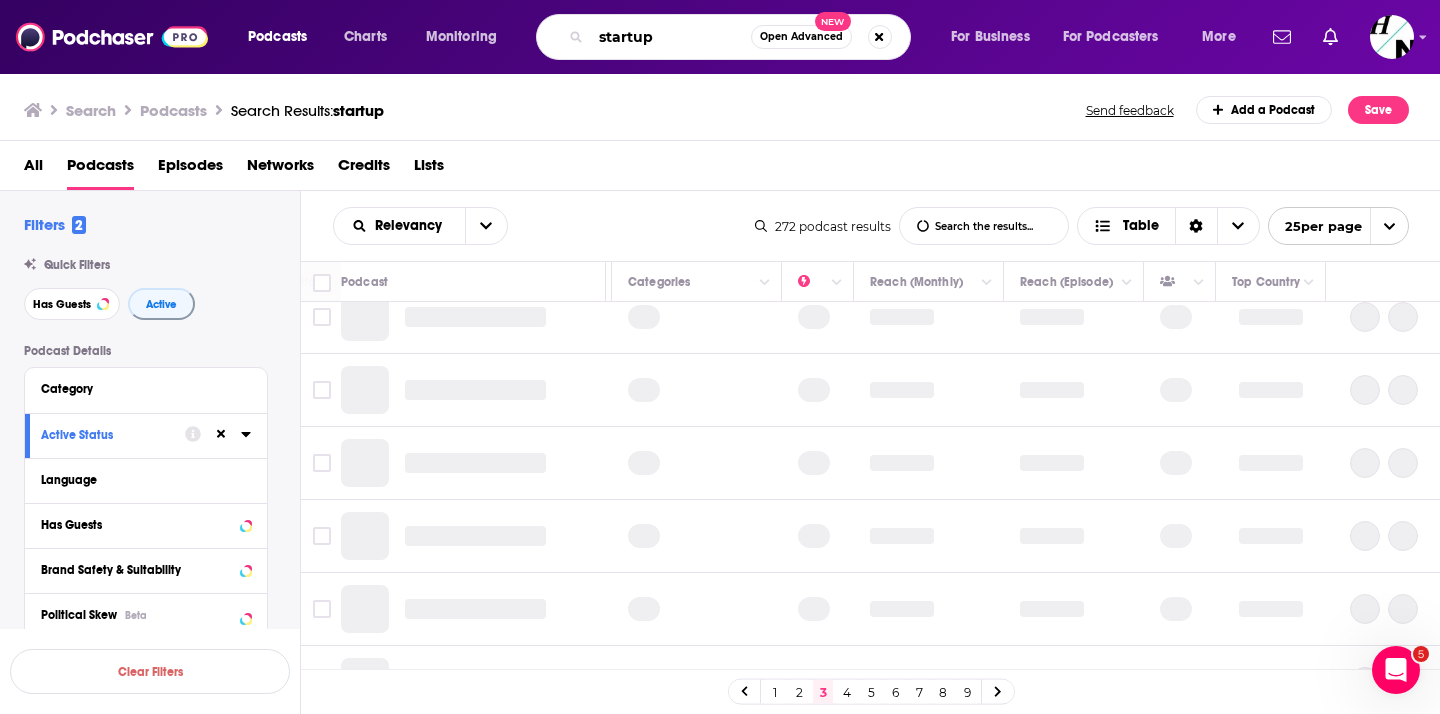 click on "startup" at bounding box center [671, 37] 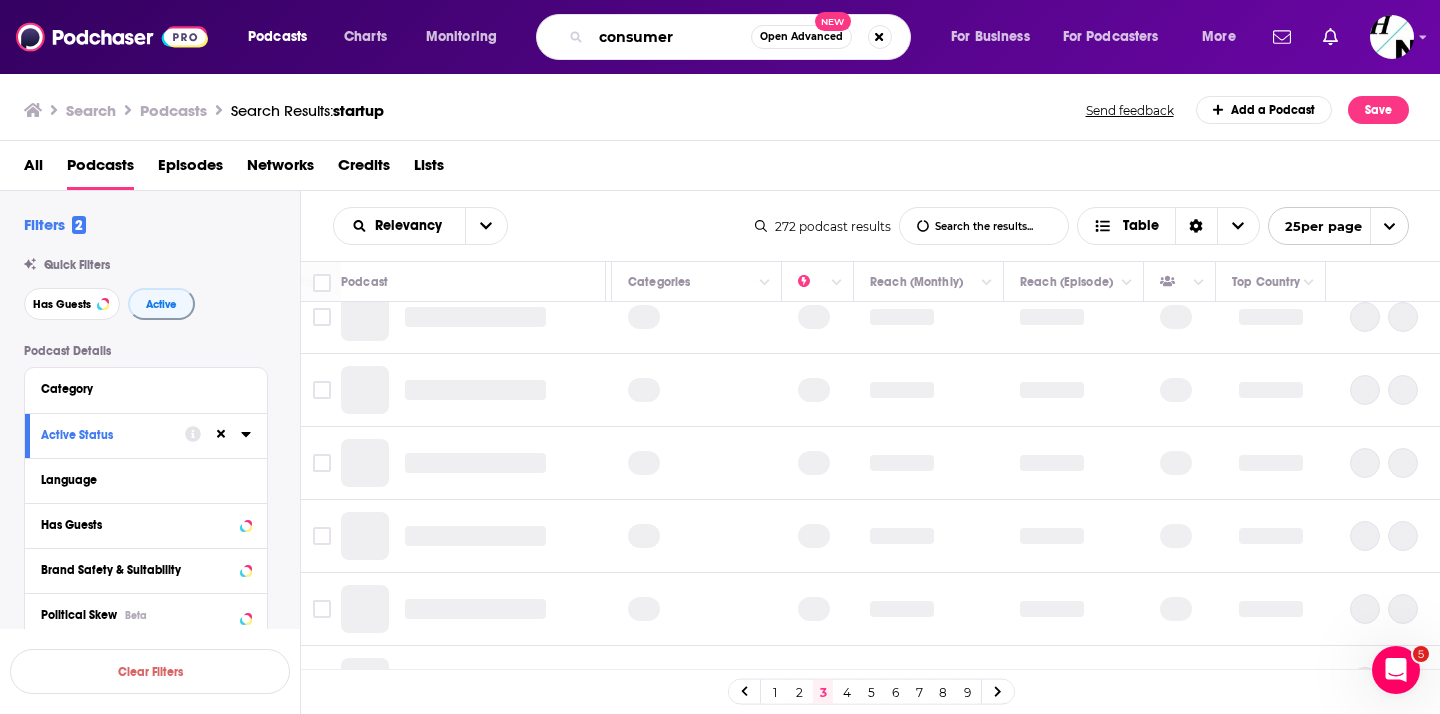 type on "consumer" 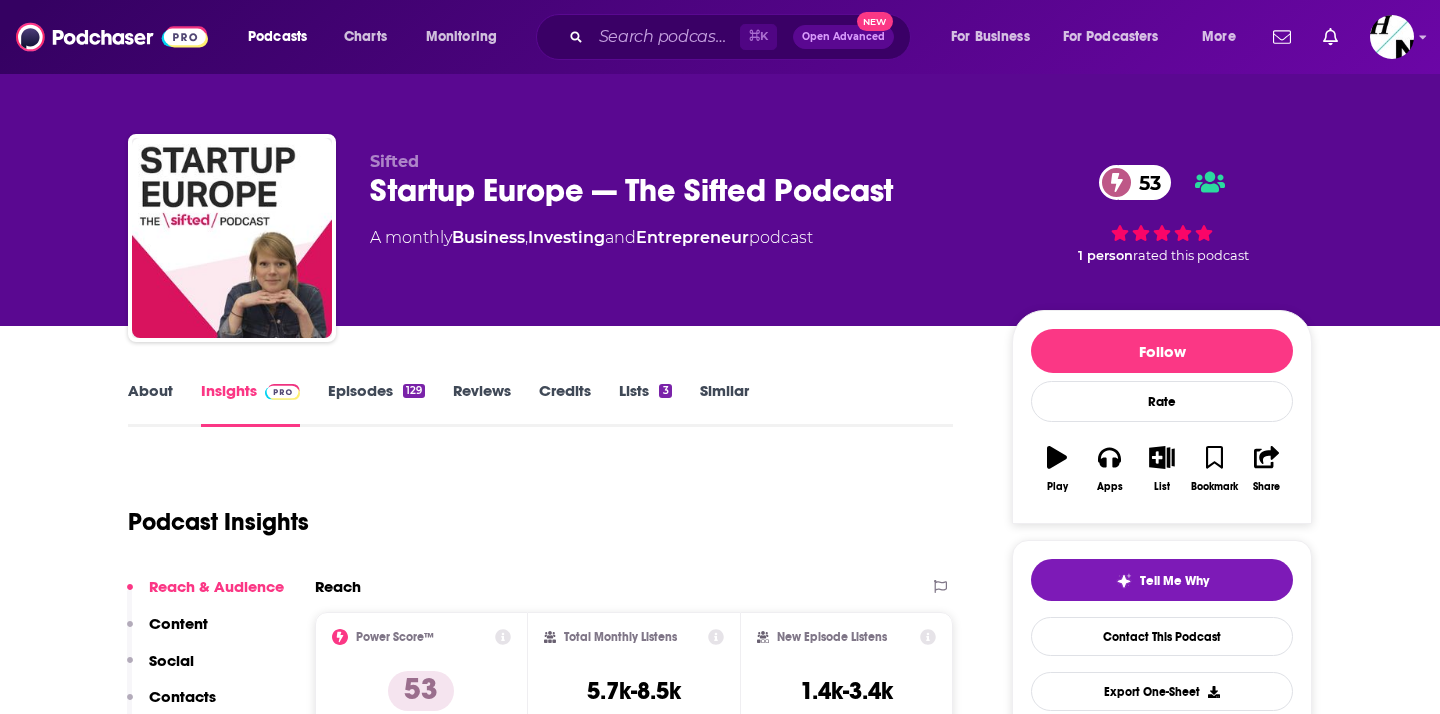 scroll, scrollTop: 0, scrollLeft: 0, axis: both 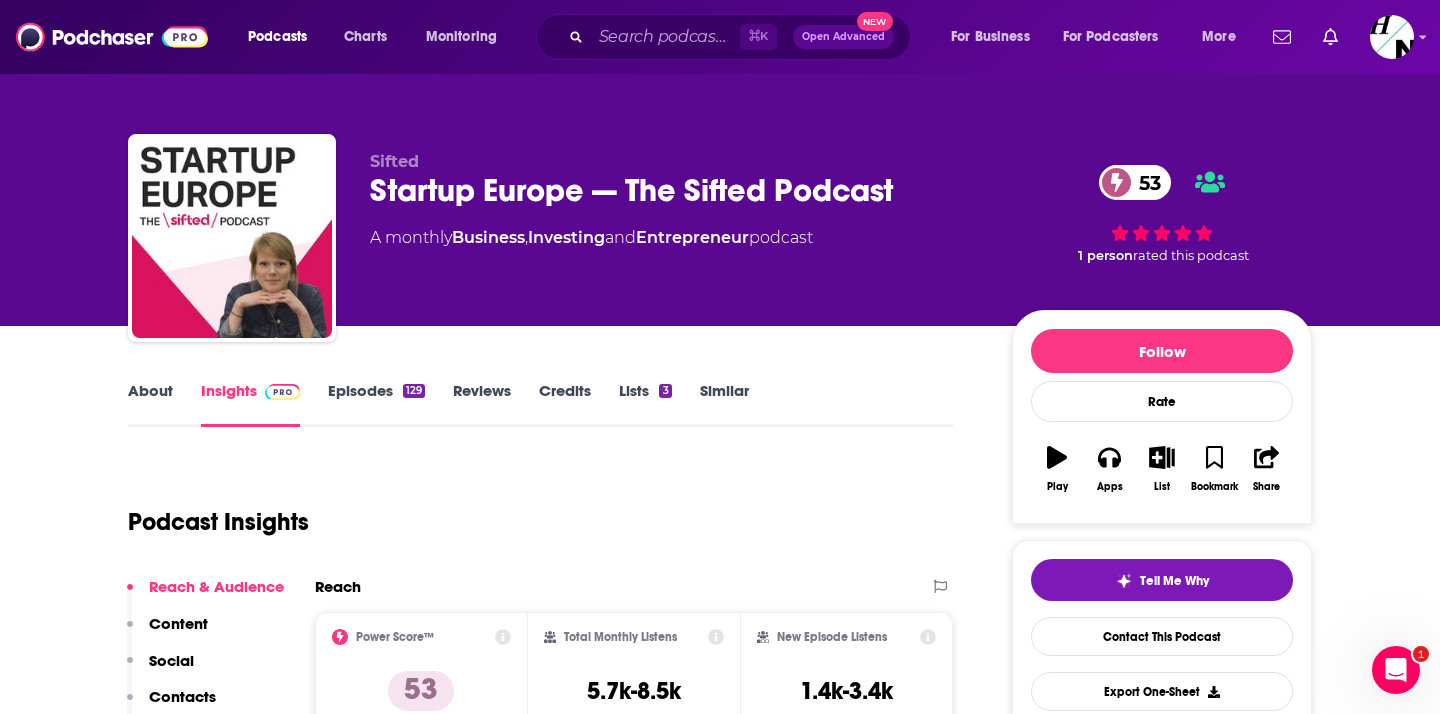 click on "Episodes 129" at bounding box center (376, 404) 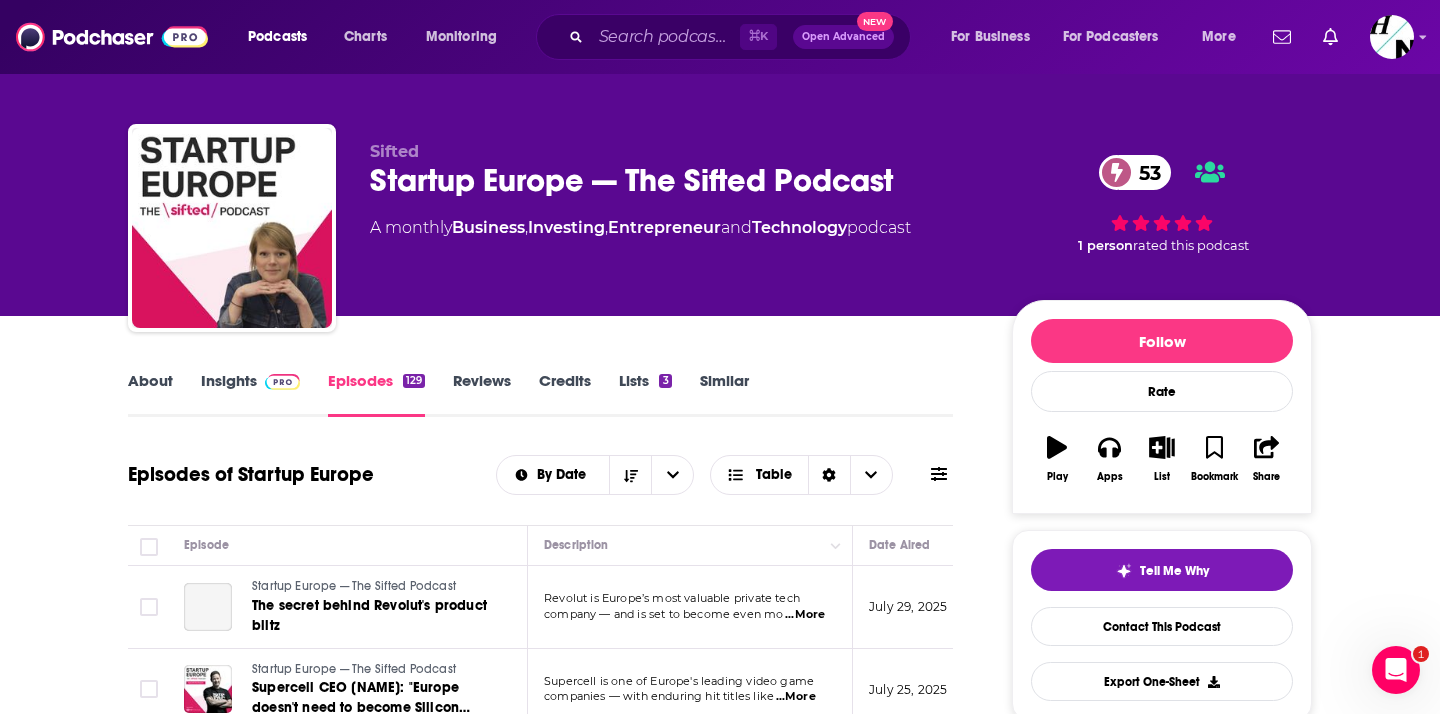 scroll, scrollTop: 279, scrollLeft: 0, axis: vertical 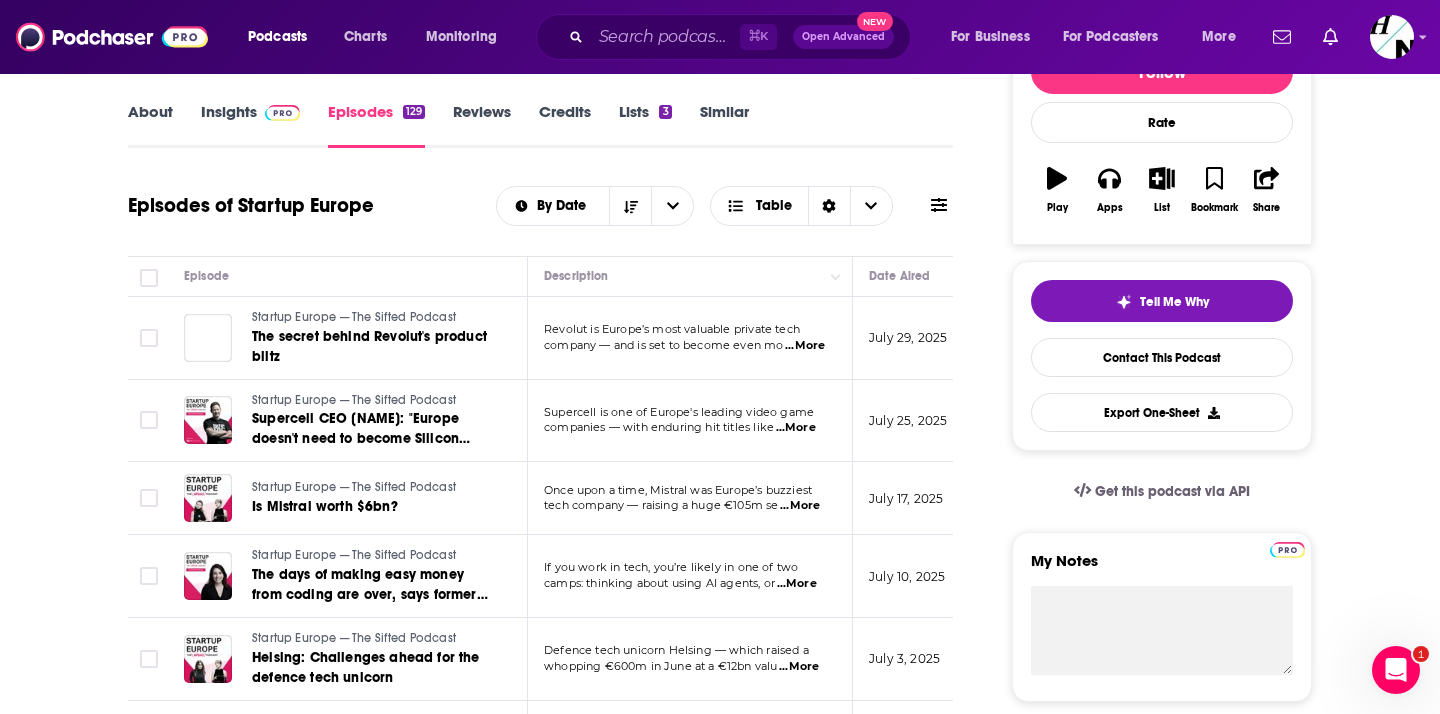 click on "Insights" at bounding box center [250, 125] 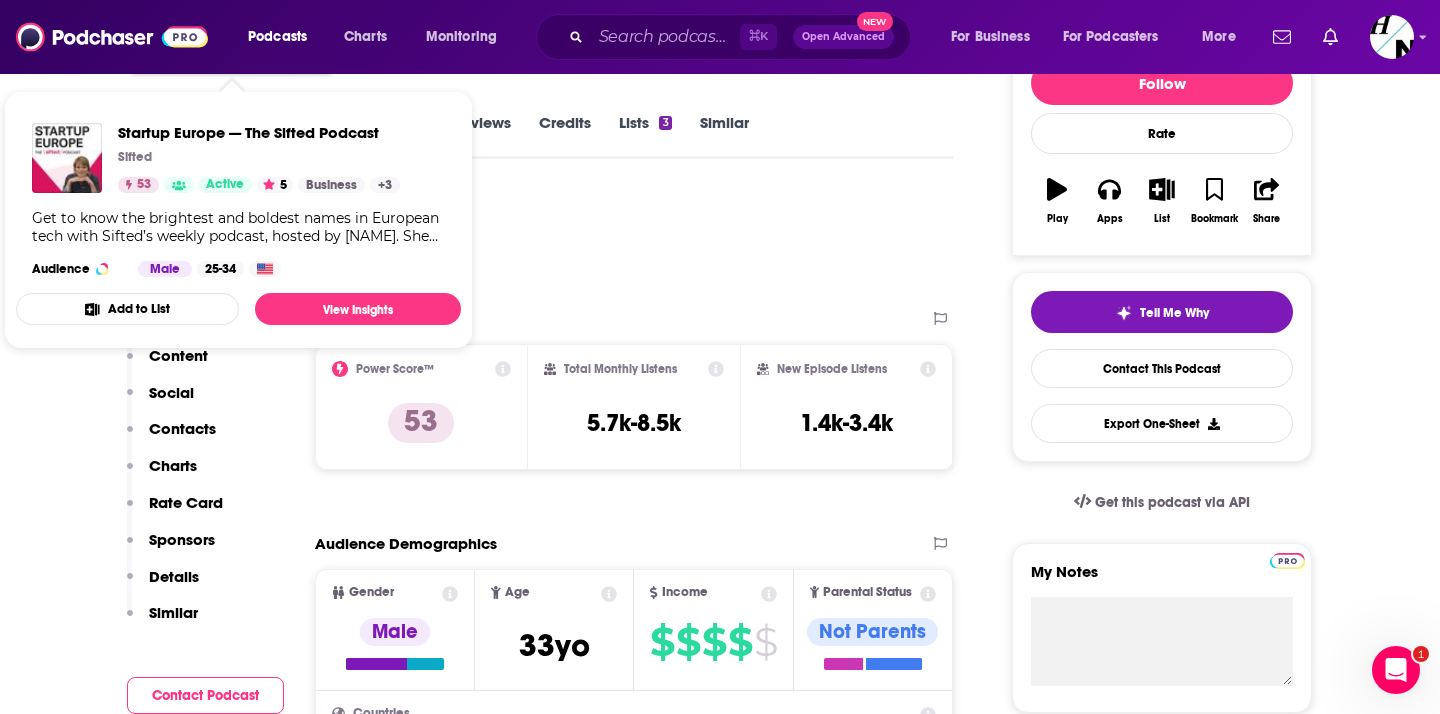 scroll, scrollTop: 274, scrollLeft: 0, axis: vertical 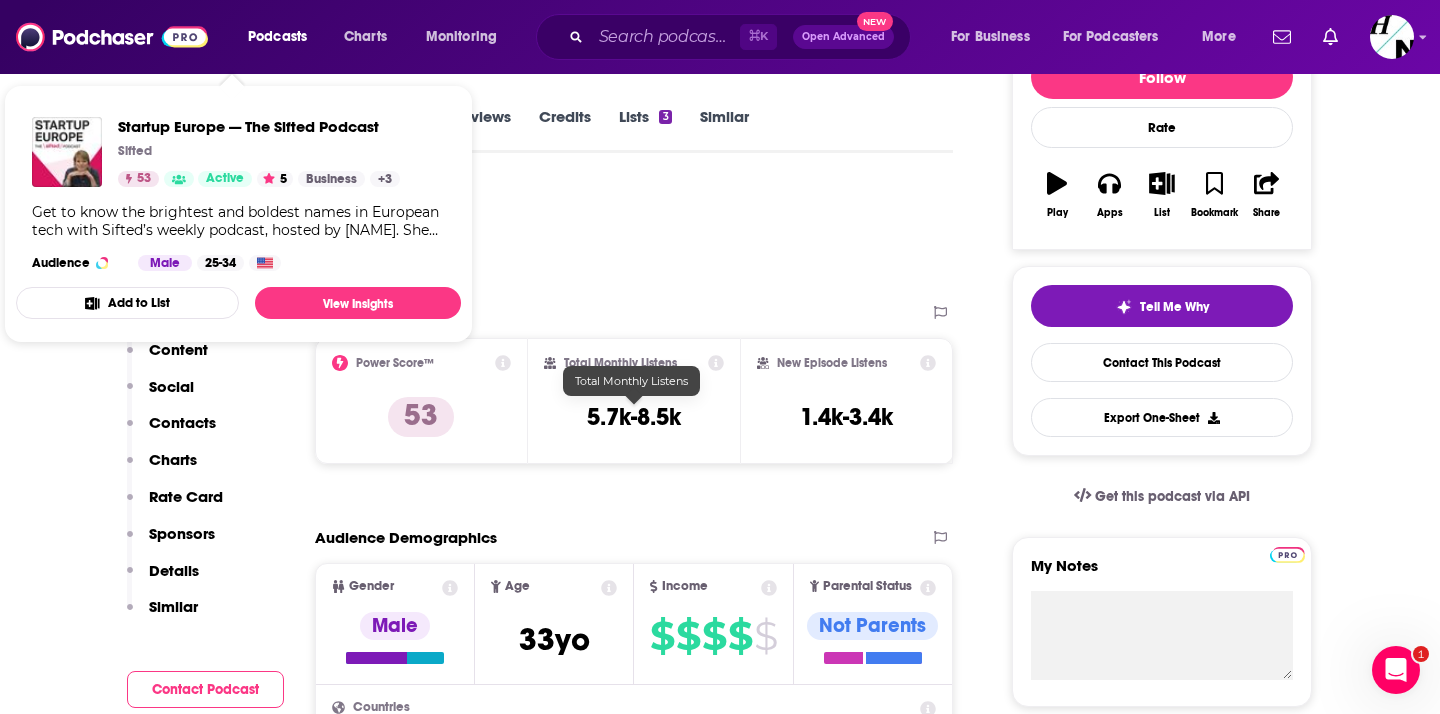 click on "Total Monthly Listens 5.7k-8.5k" at bounding box center (634, 401) 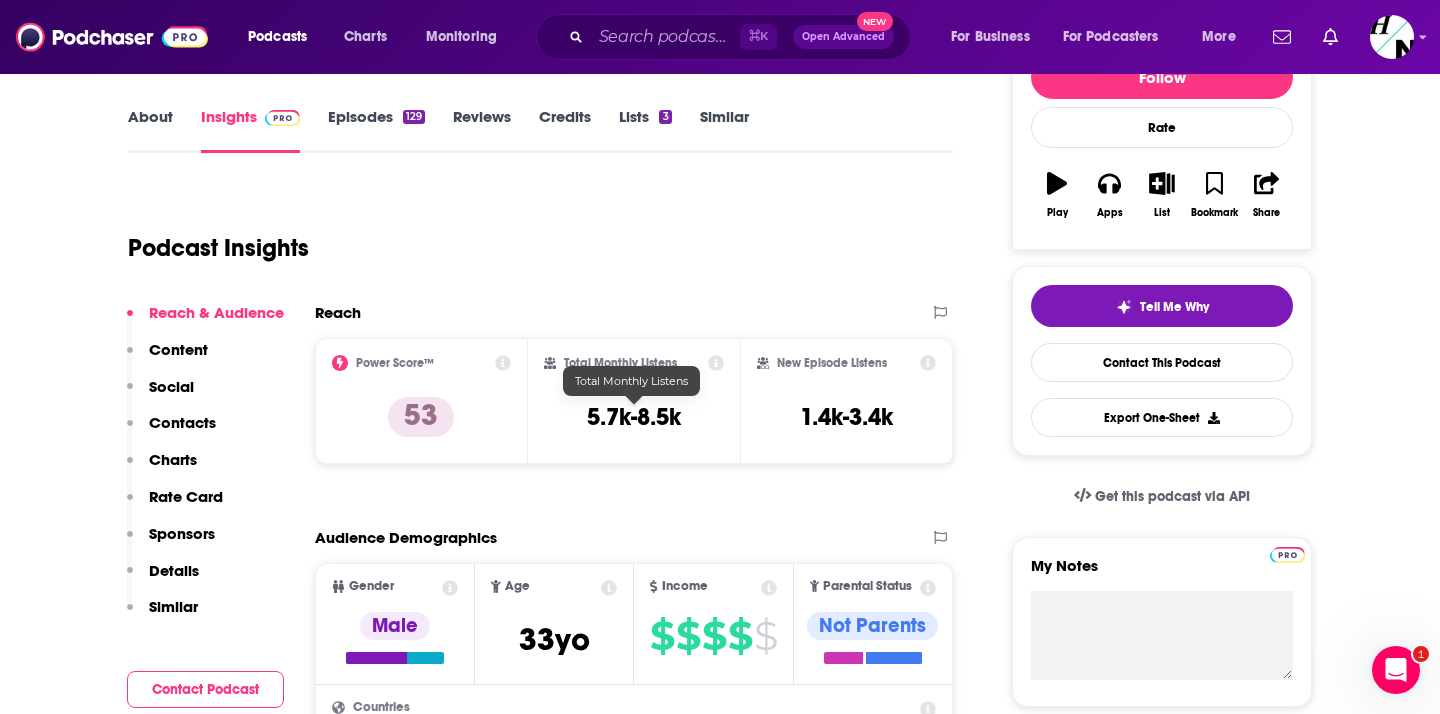 click on "Total Monthly Listens 5.7k-8.5k" at bounding box center [634, 401] 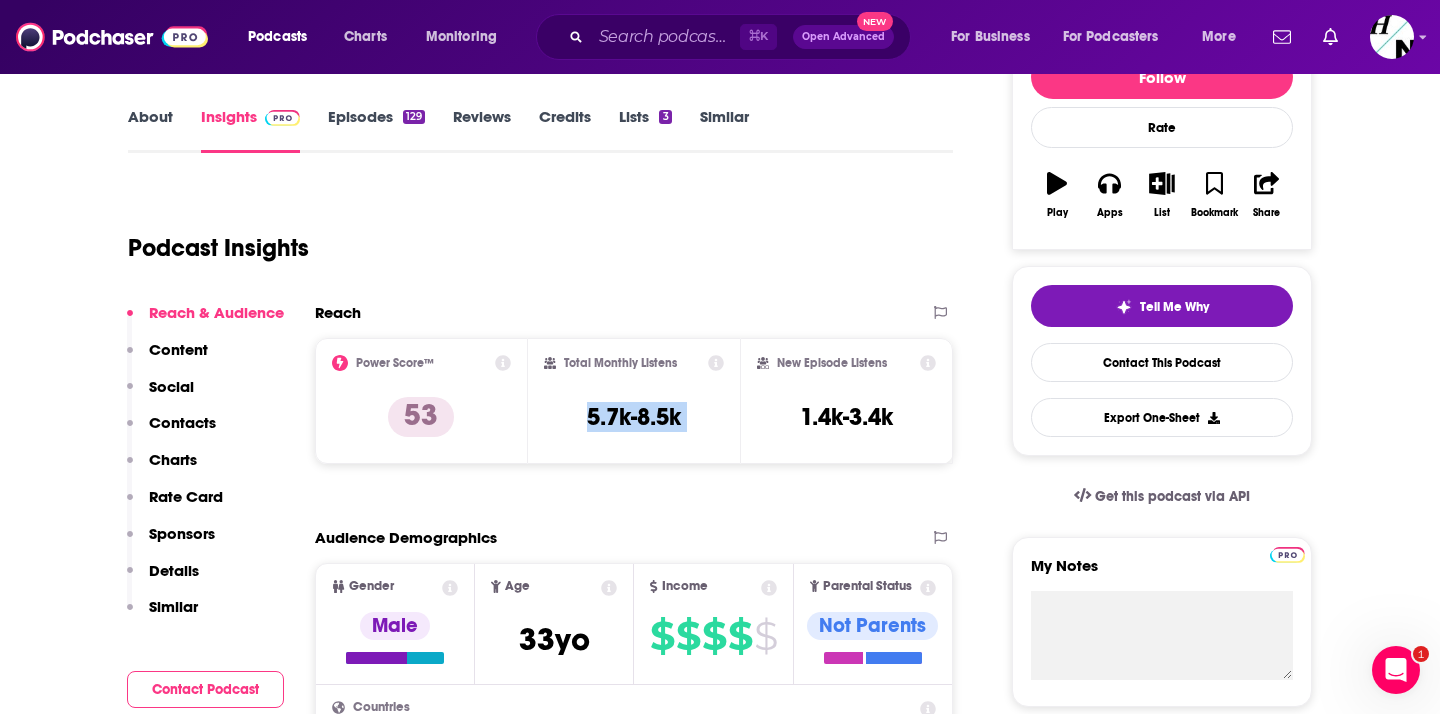 click on "Total Monthly Listens 5.7k-8.5k" at bounding box center (634, 401) 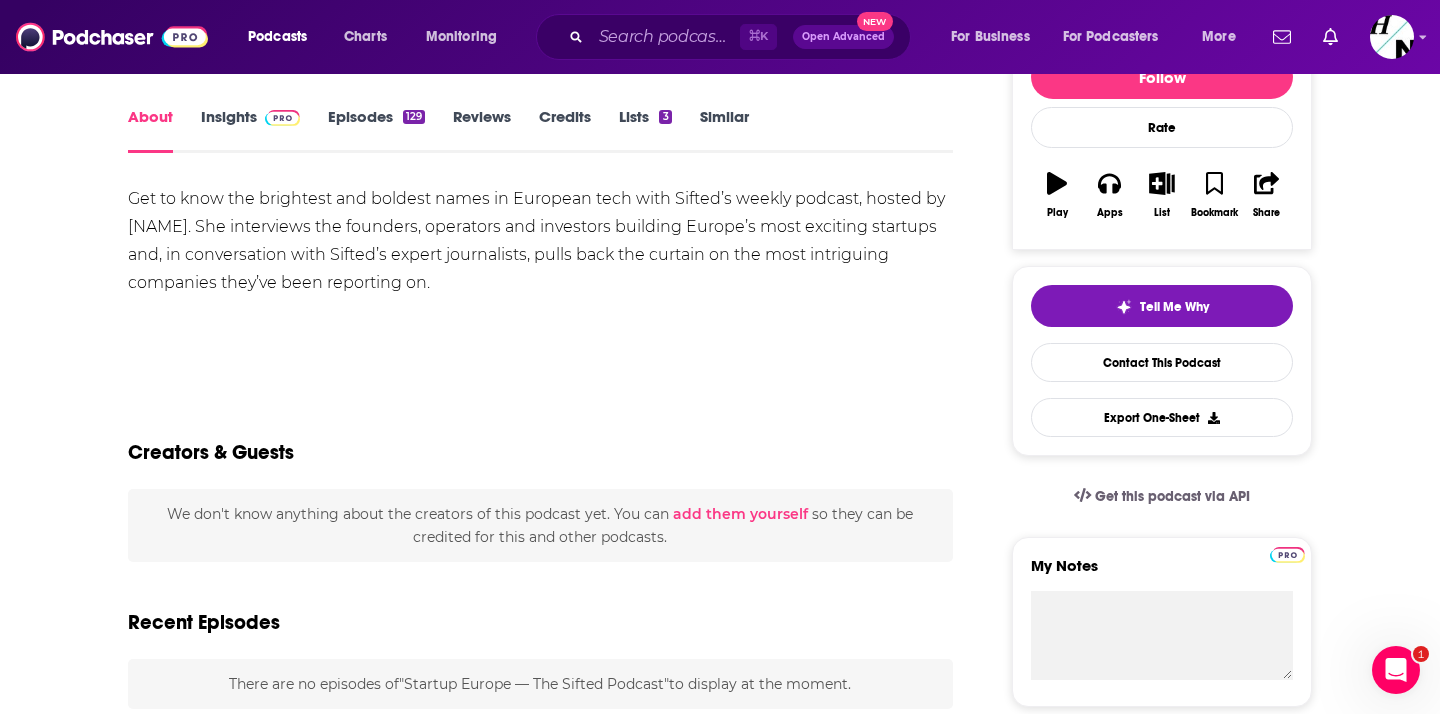 scroll, scrollTop: 0, scrollLeft: 0, axis: both 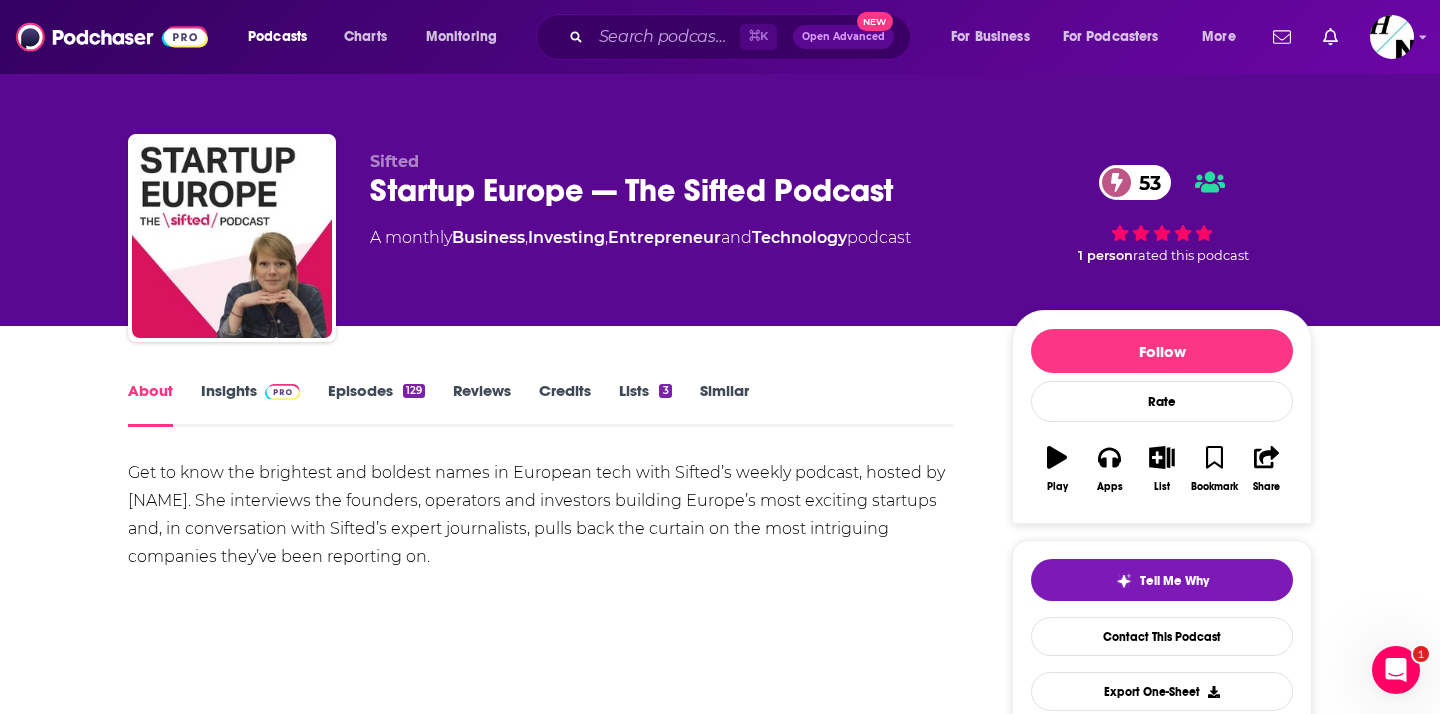 click on "Get to know the brightest and boldest names in European tech with Sifted’s weekly podcast, hosted by Amy Lewin. She interviews the founders, operators and investors building Europe’s most exciting startups and, in conversation with Sifted’s expert journalists, pulls back the curtain on the most intriguing companies they’ve been reporting on." at bounding box center (540, 515) 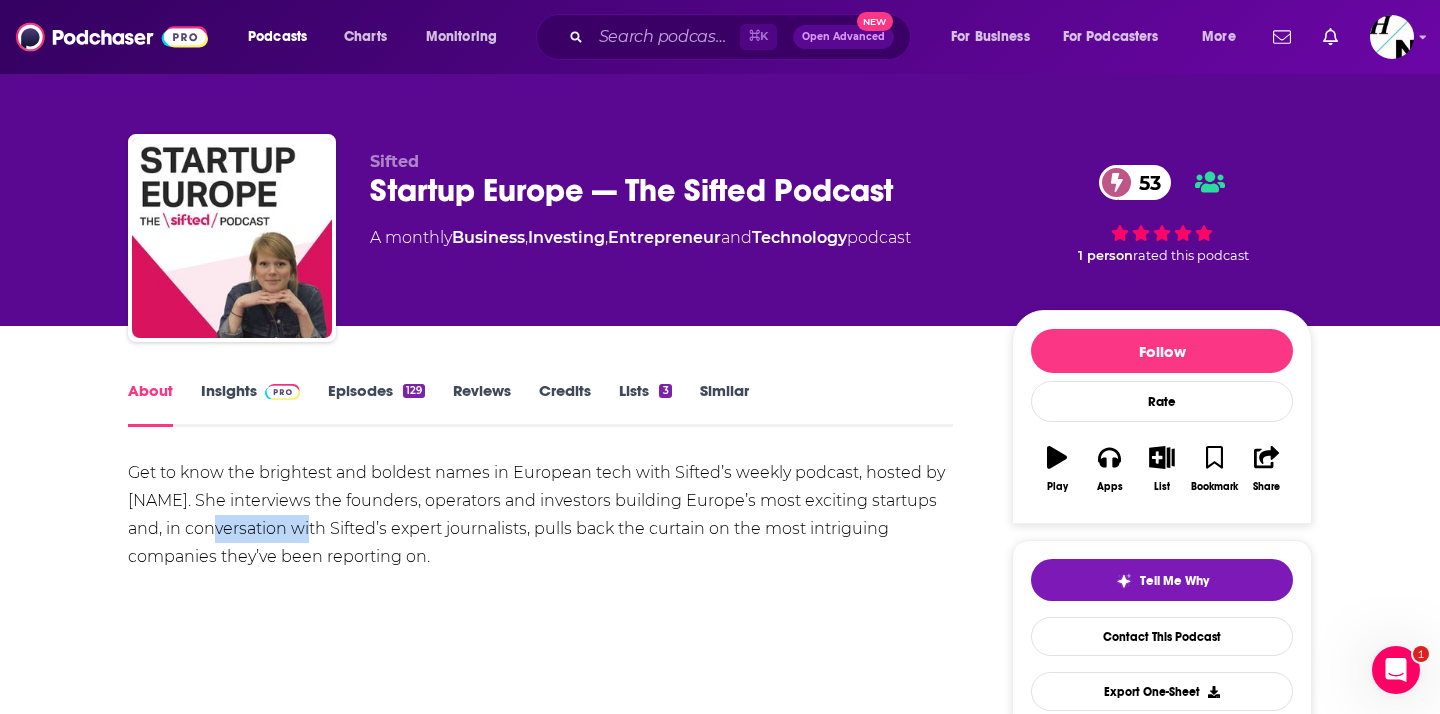click on "Get to know the brightest and boldest names in European tech with Sifted’s weekly podcast, hosted by Amy Lewin. She interviews the founders, operators and investors building Europe’s most exciting startups and, in conversation with Sifted’s expert journalists, pulls back the curtain on the most intriguing companies they’ve been reporting on." at bounding box center (540, 515) 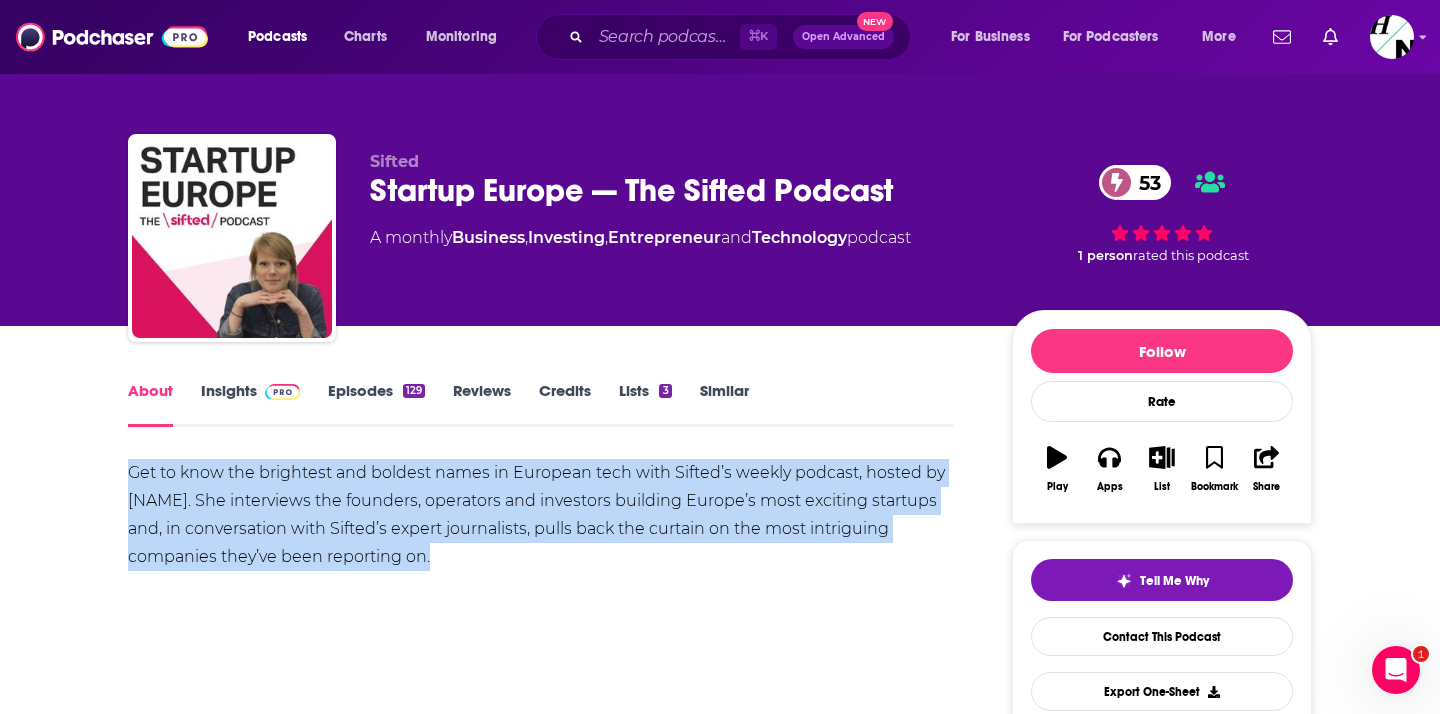 click on "Get to know the brightest and boldest names in European tech with Sifted’s weekly podcast, hosted by Amy Lewin. She interviews the founders, operators and investors building Europe’s most exciting startups and, in conversation with Sifted’s expert journalists, pulls back the curtain on the most intriguing companies they’ve been reporting on." at bounding box center [540, 515] 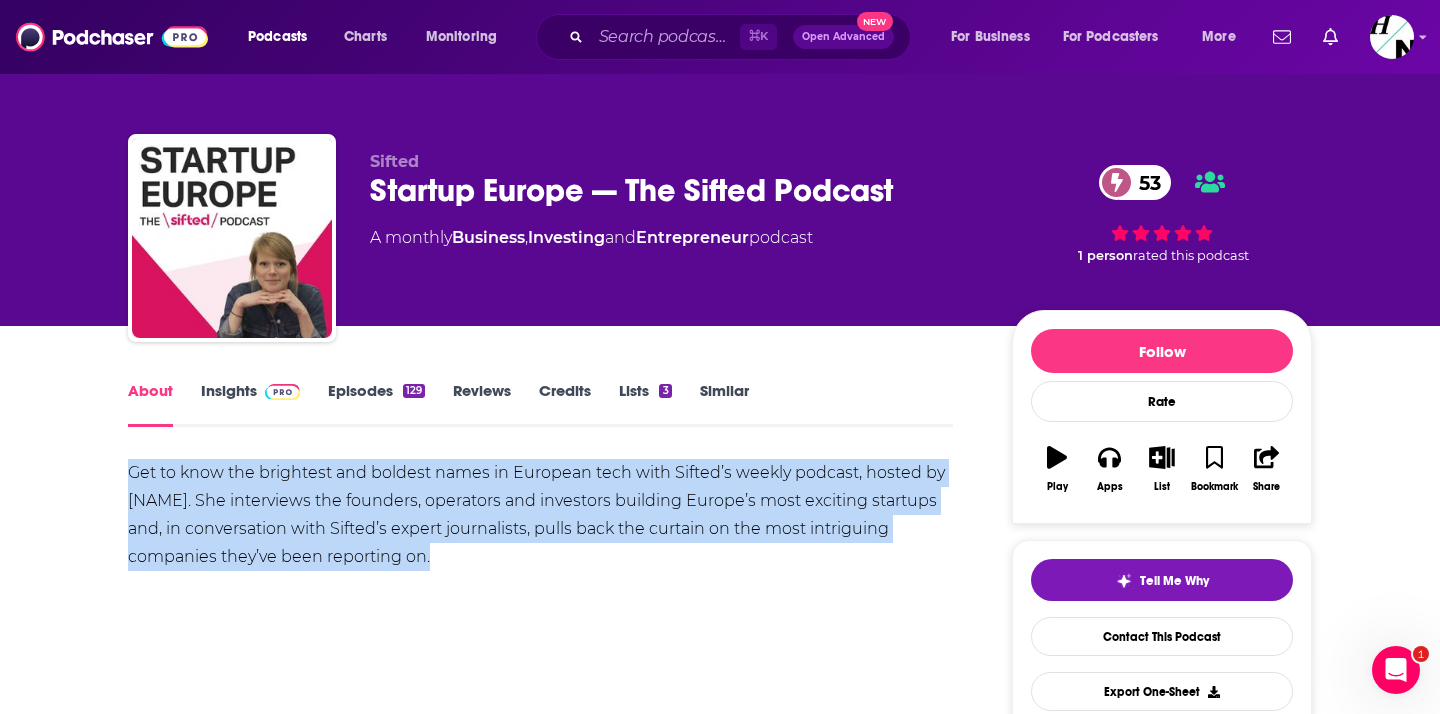 copy on "Get to know the brightest and boldest names in European tech with Sifted’s weekly podcast, hosted by Amy Lewin. She interviews the founders, operators and investors building Europe’s most exciting startups and, in conversation with Sifted’s expert journalists, pulls back the curtain on the most intriguing companies they’ve been reporting on." 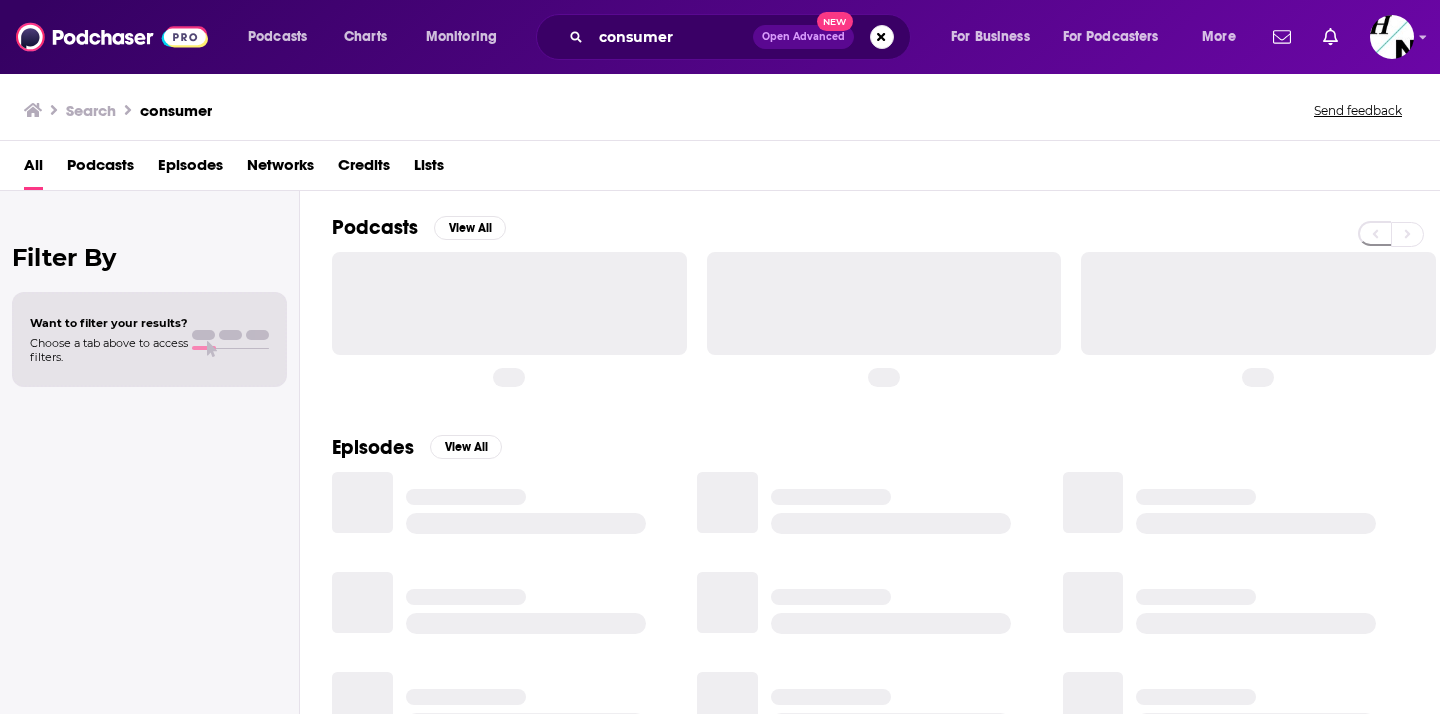 scroll, scrollTop: 0, scrollLeft: 0, axis: both 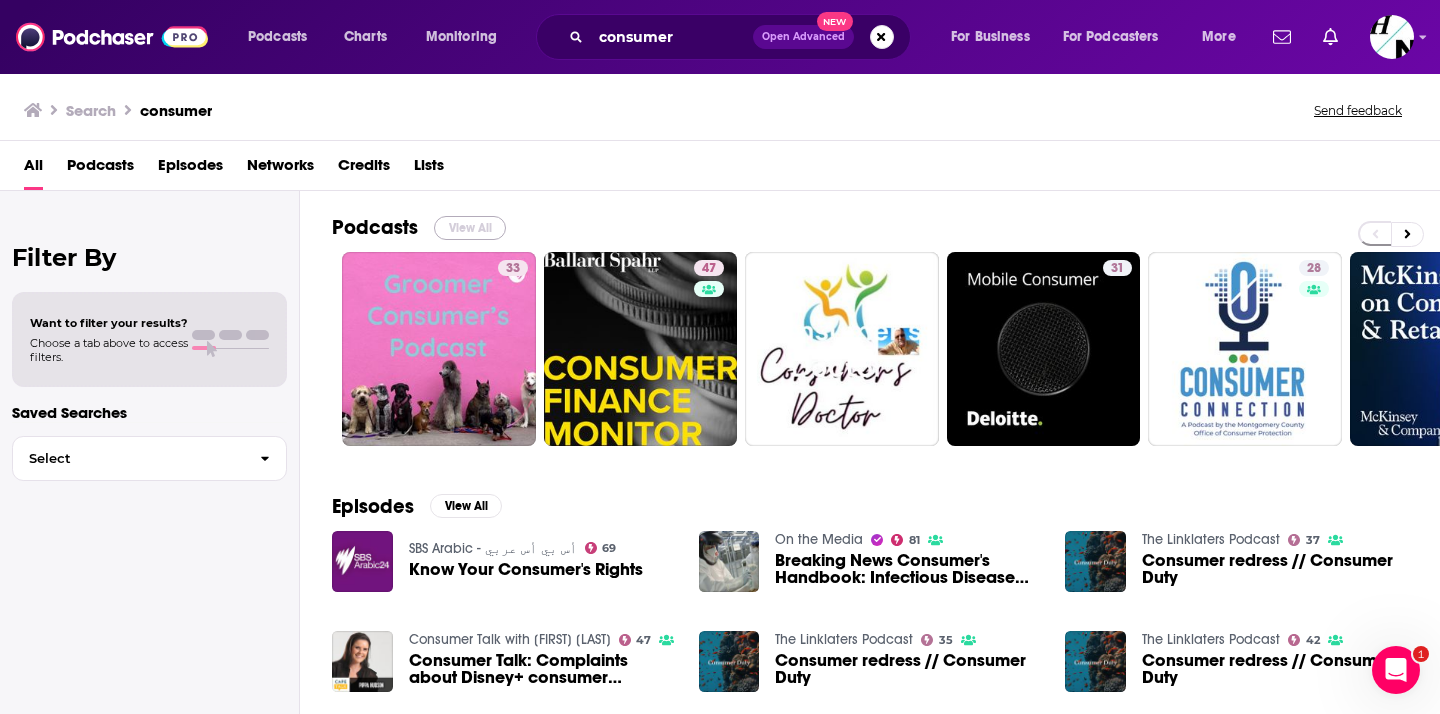 click on "View All" at bounding box center (470, 228) 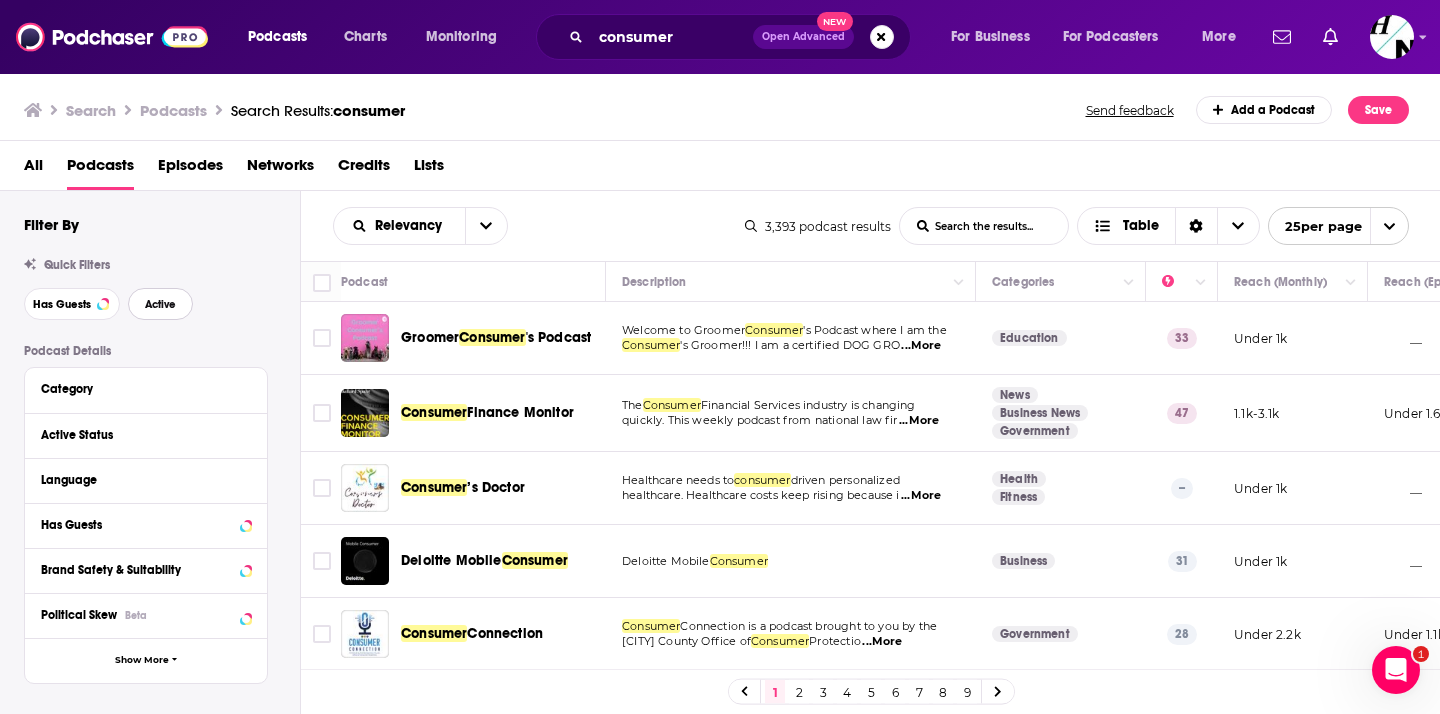 click on "Active" at bounding box center (160, 304) 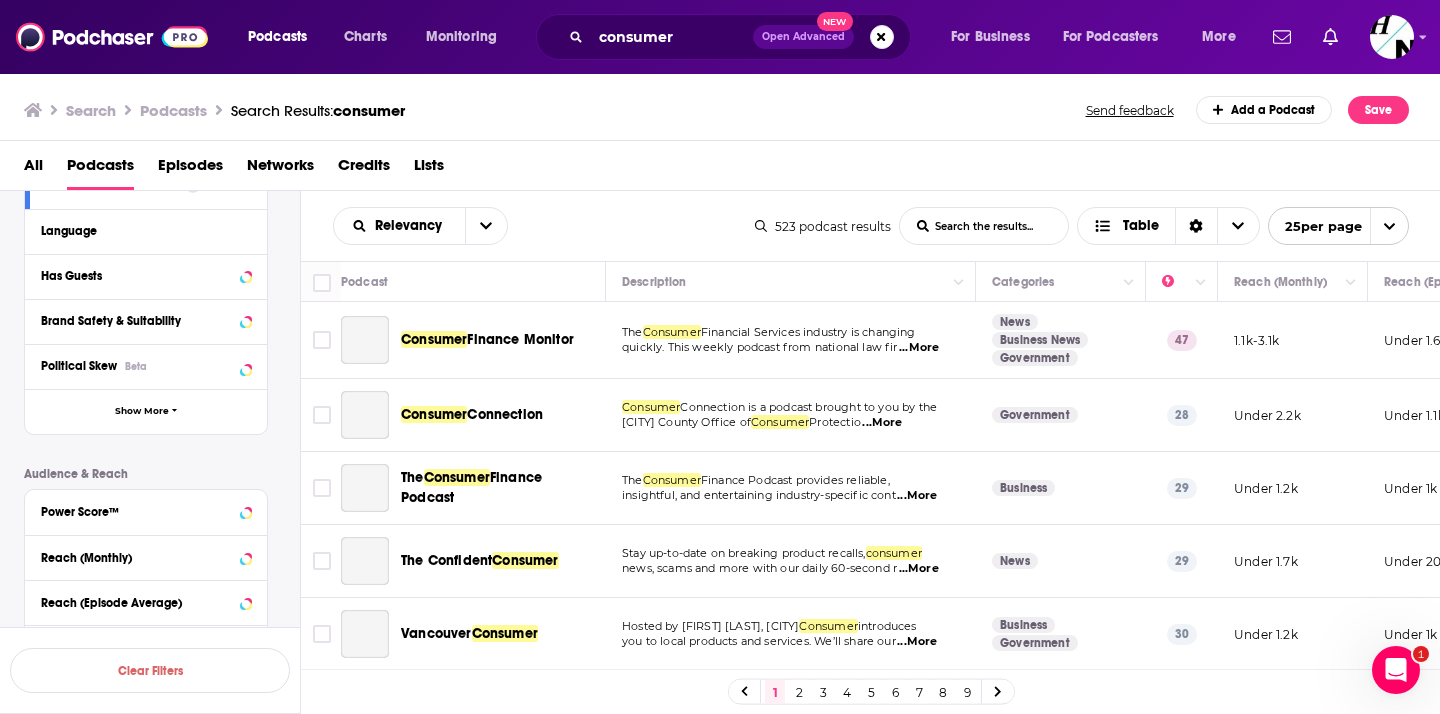 scroll, scrollTop: 498, scrollLeft: 0, axis: vertical 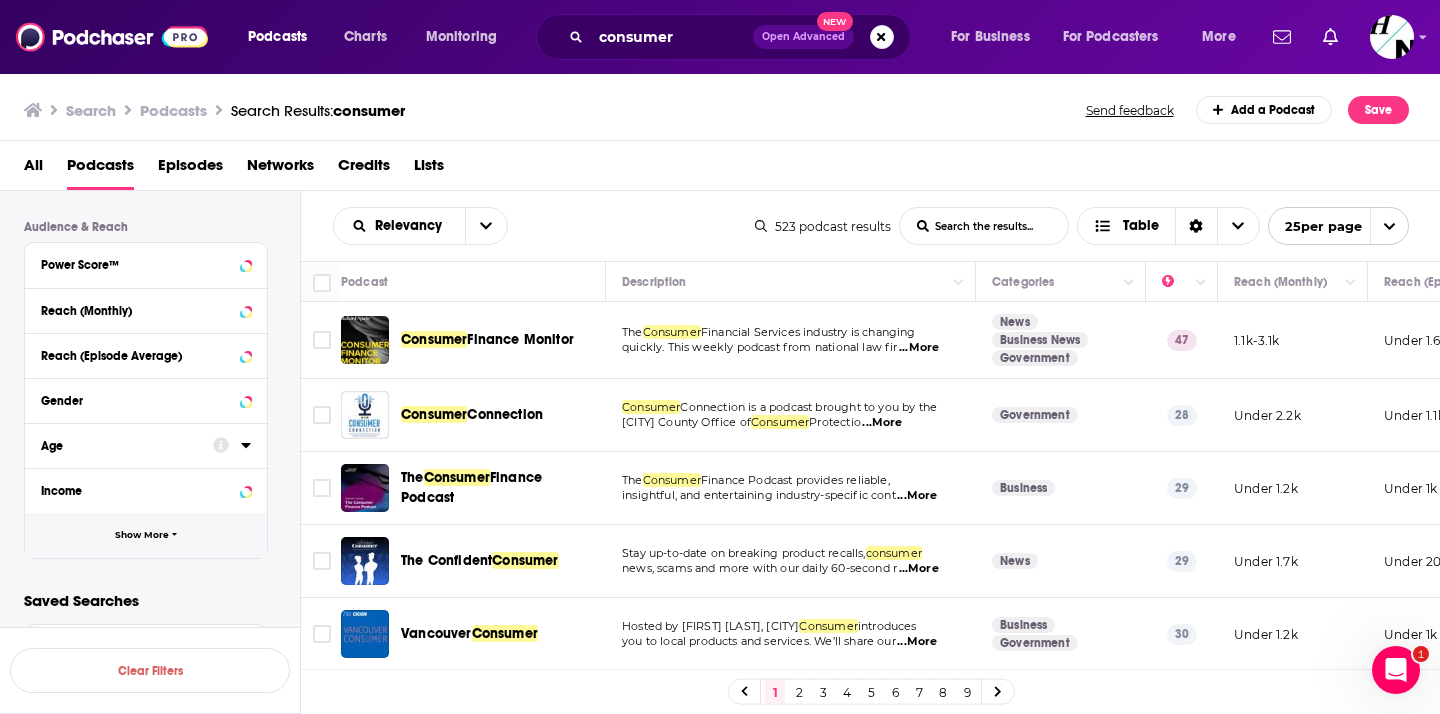 click on "Show More" at bounding box center (146, 535) 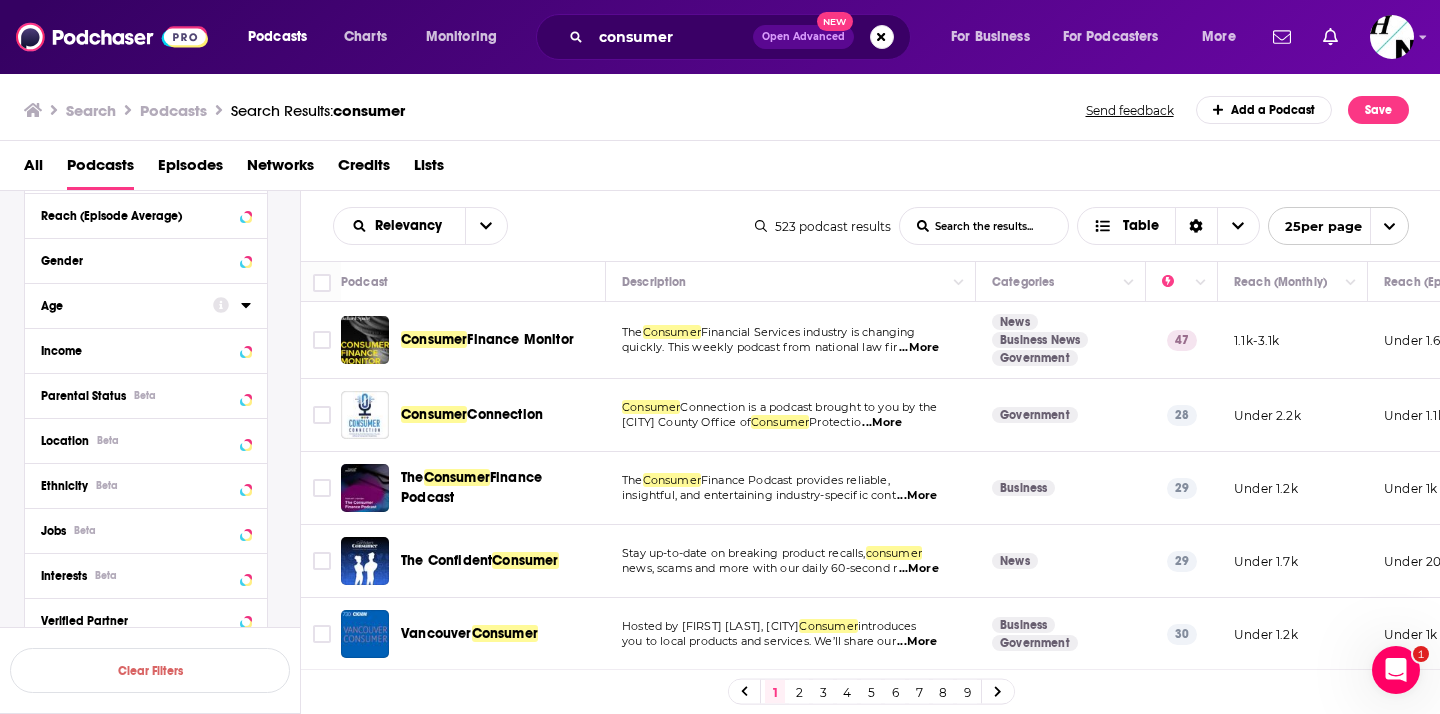 scroll, scrollTop: 654, scrollLeft: 0, axis: vertical 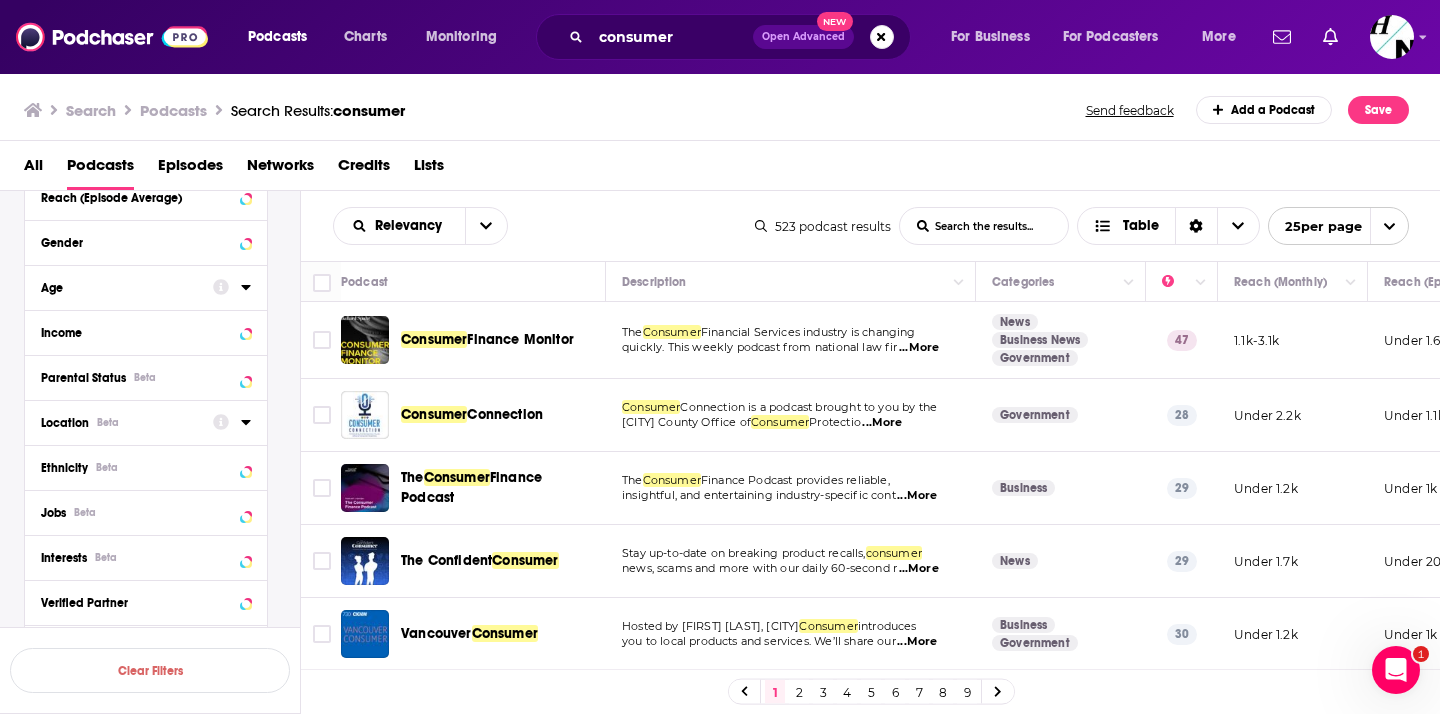 click on "Location Beta" at bounding box center (120, 423) 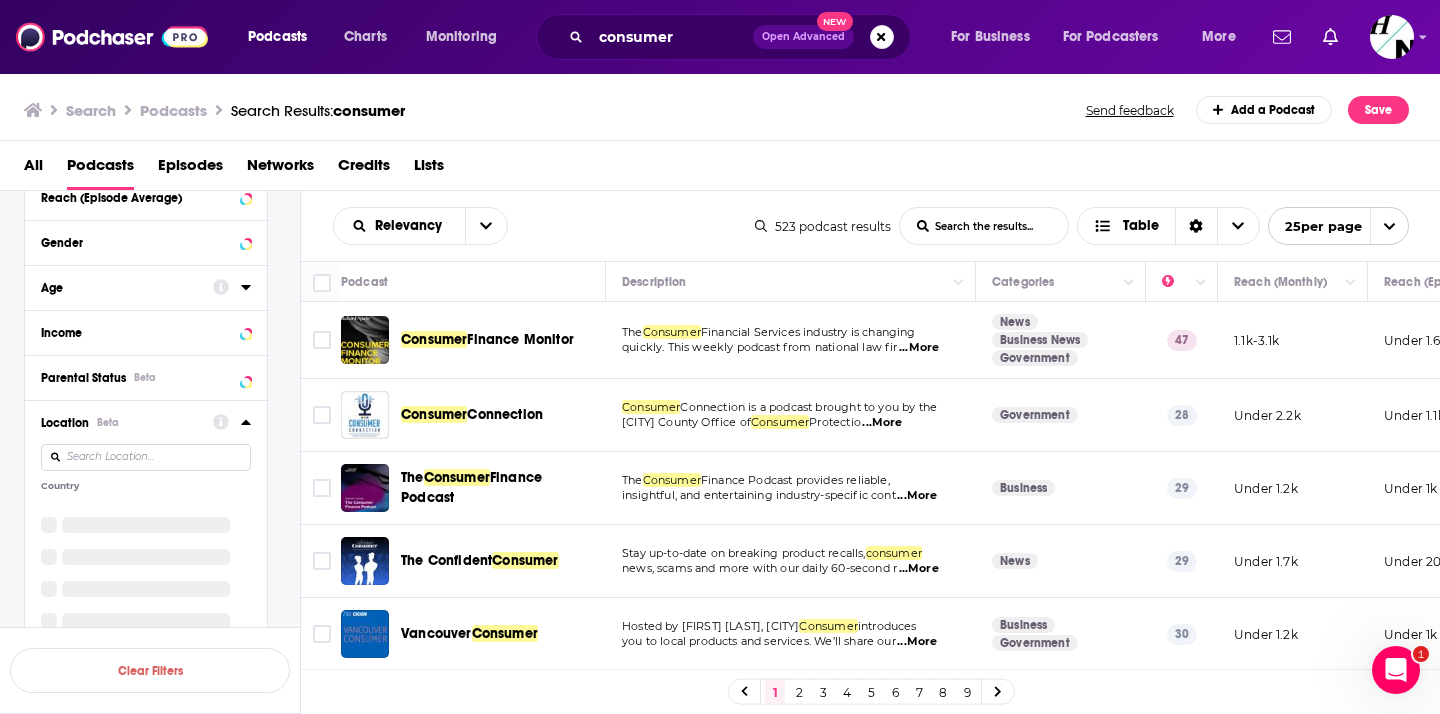 click 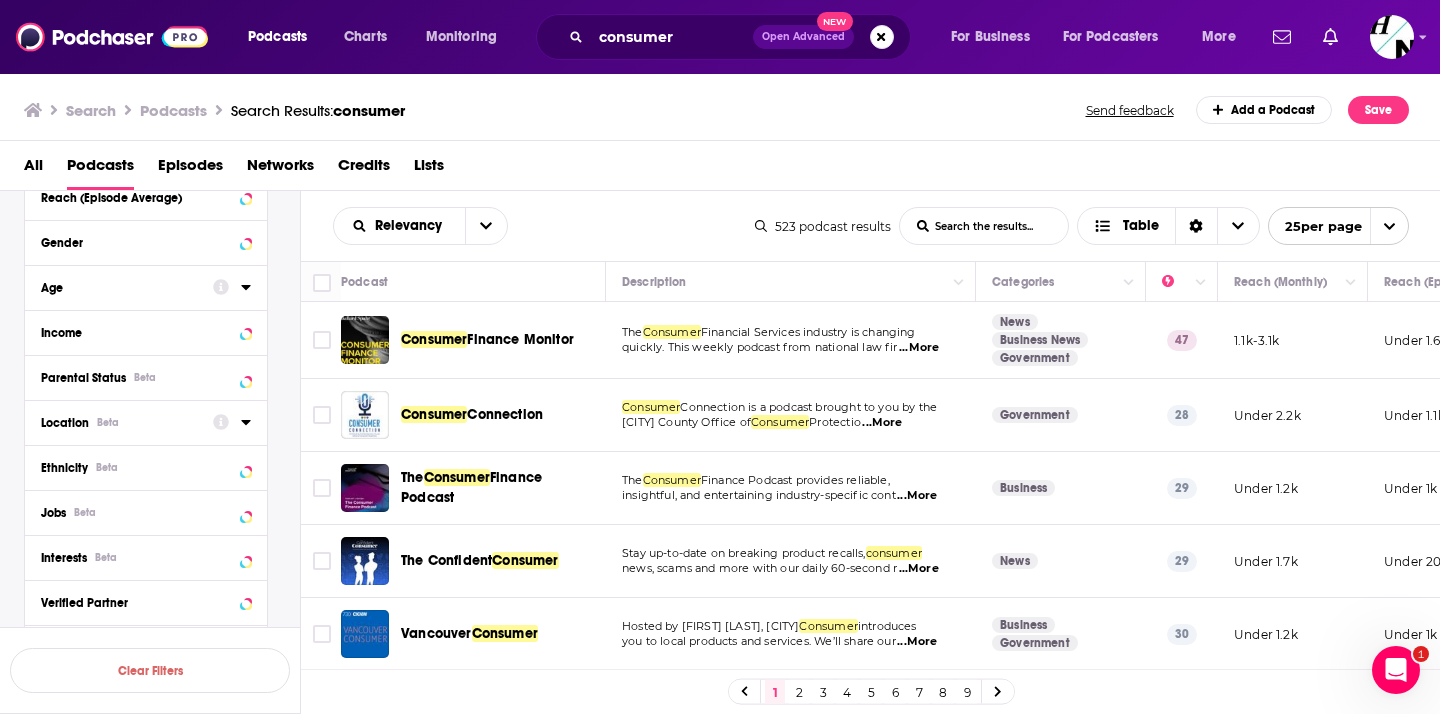 click 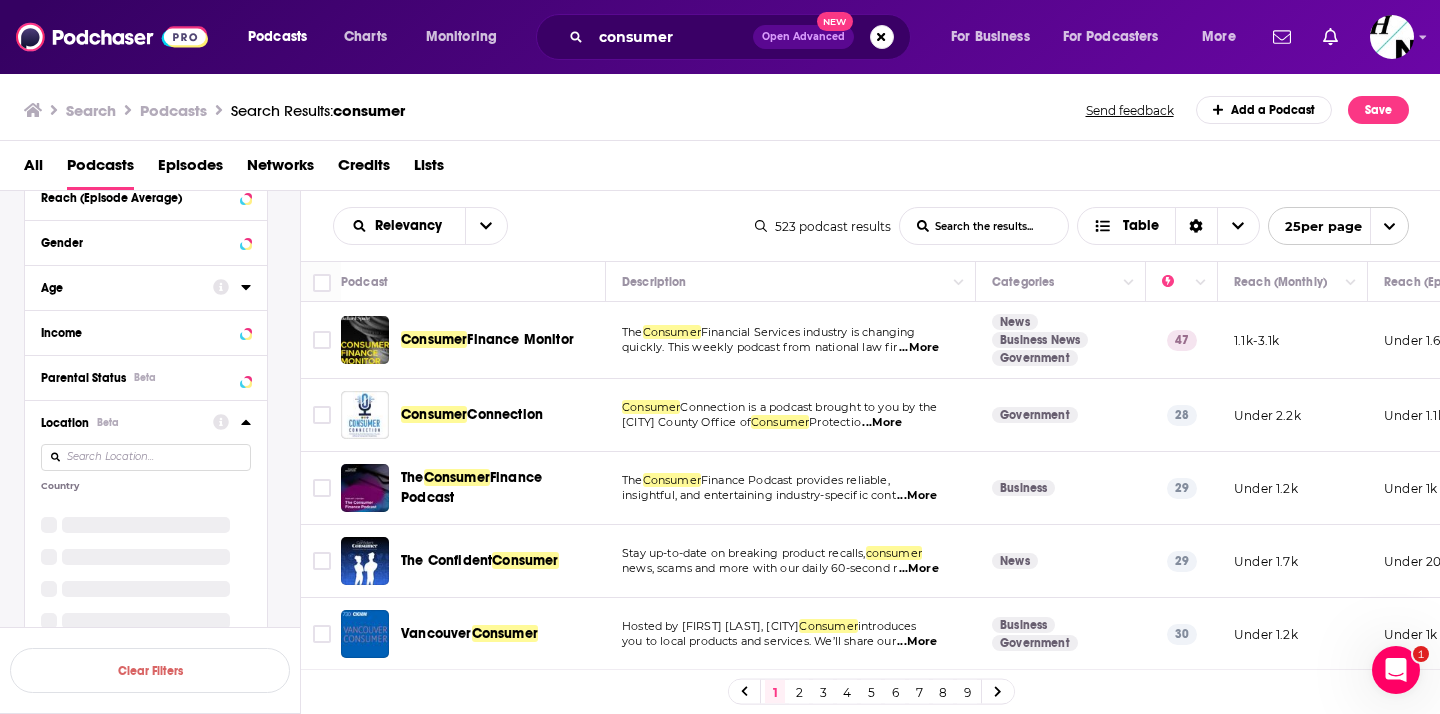 click at bounding box center (146, 457) 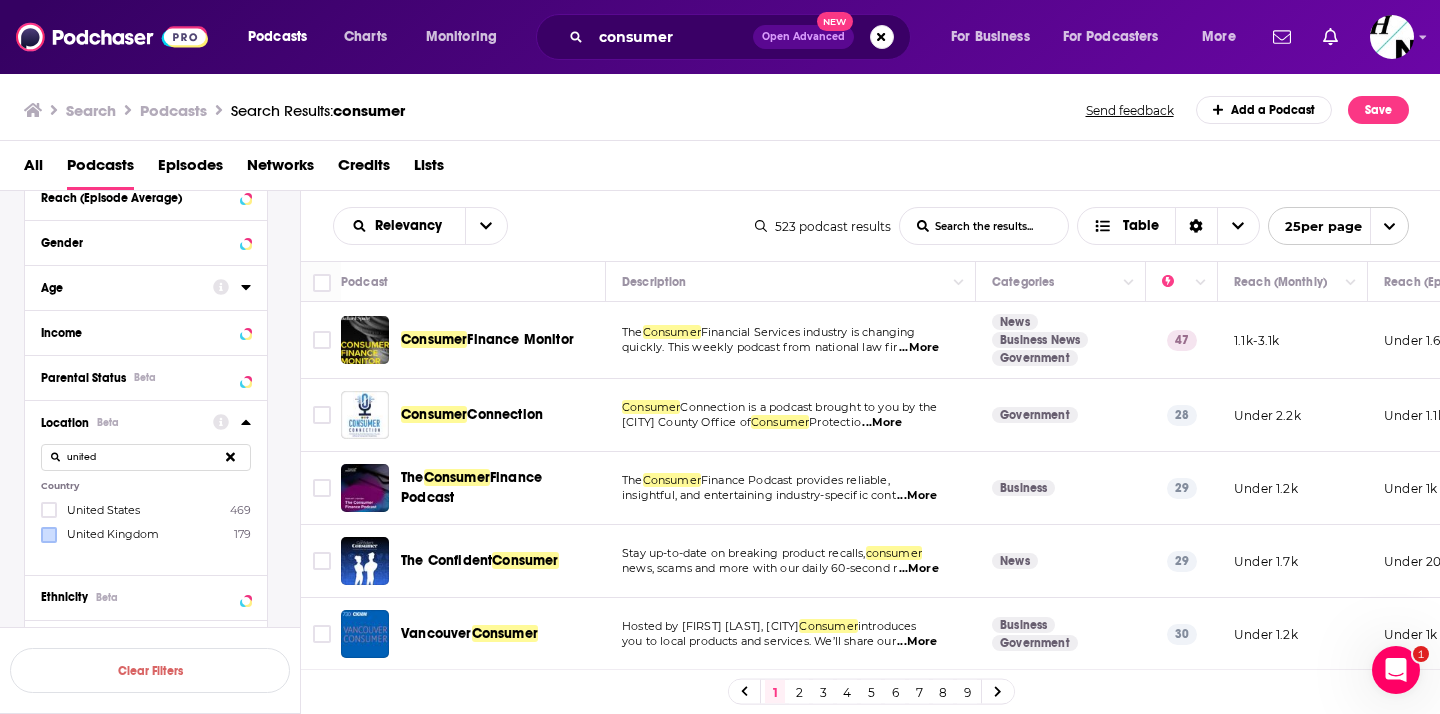 type on "united" 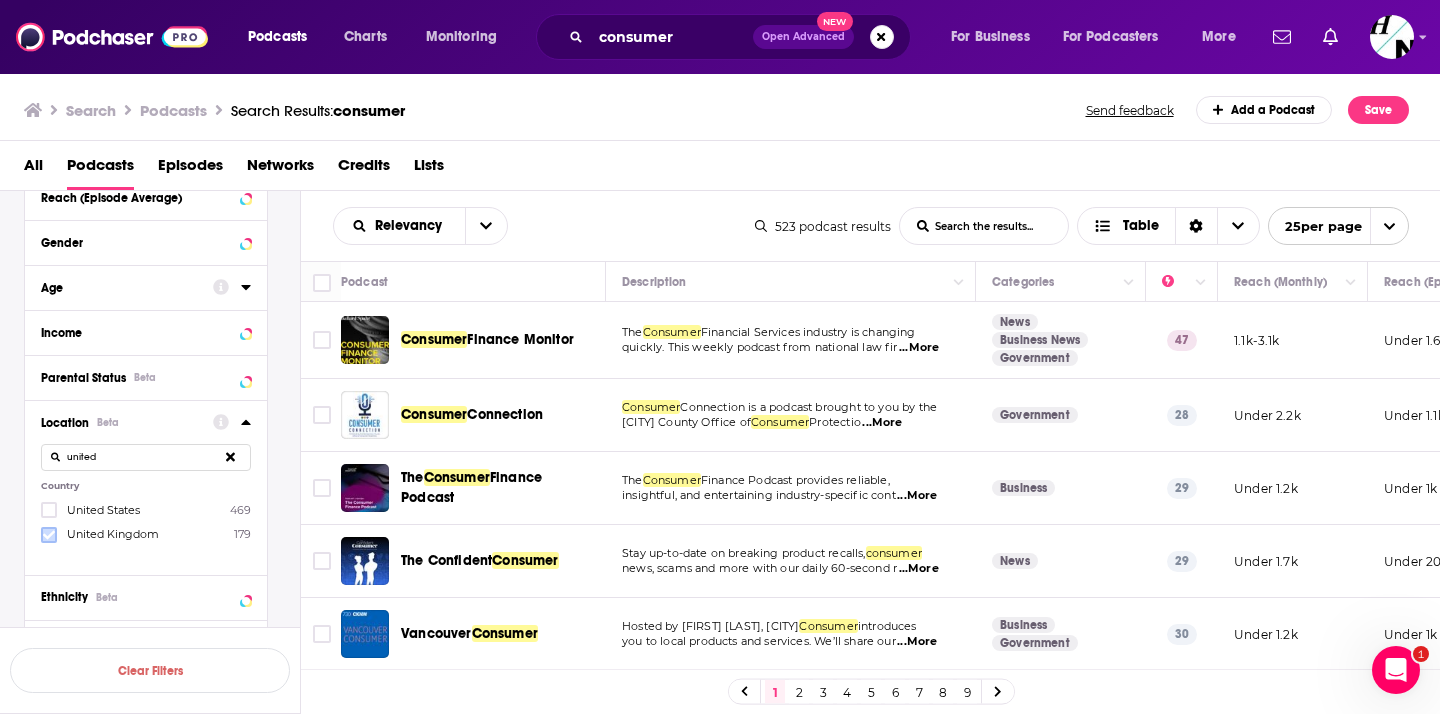 click 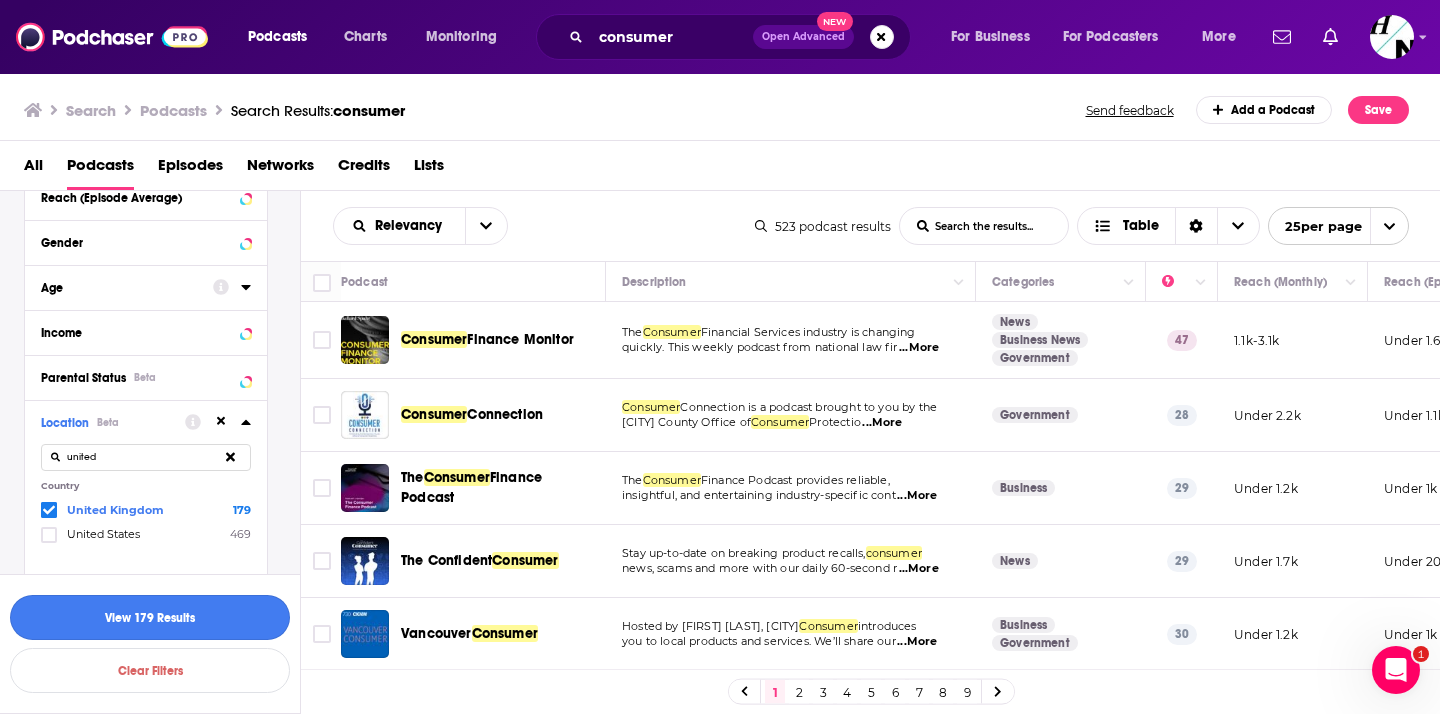 click on "View 179 Results" at bounding box center [150, 617] 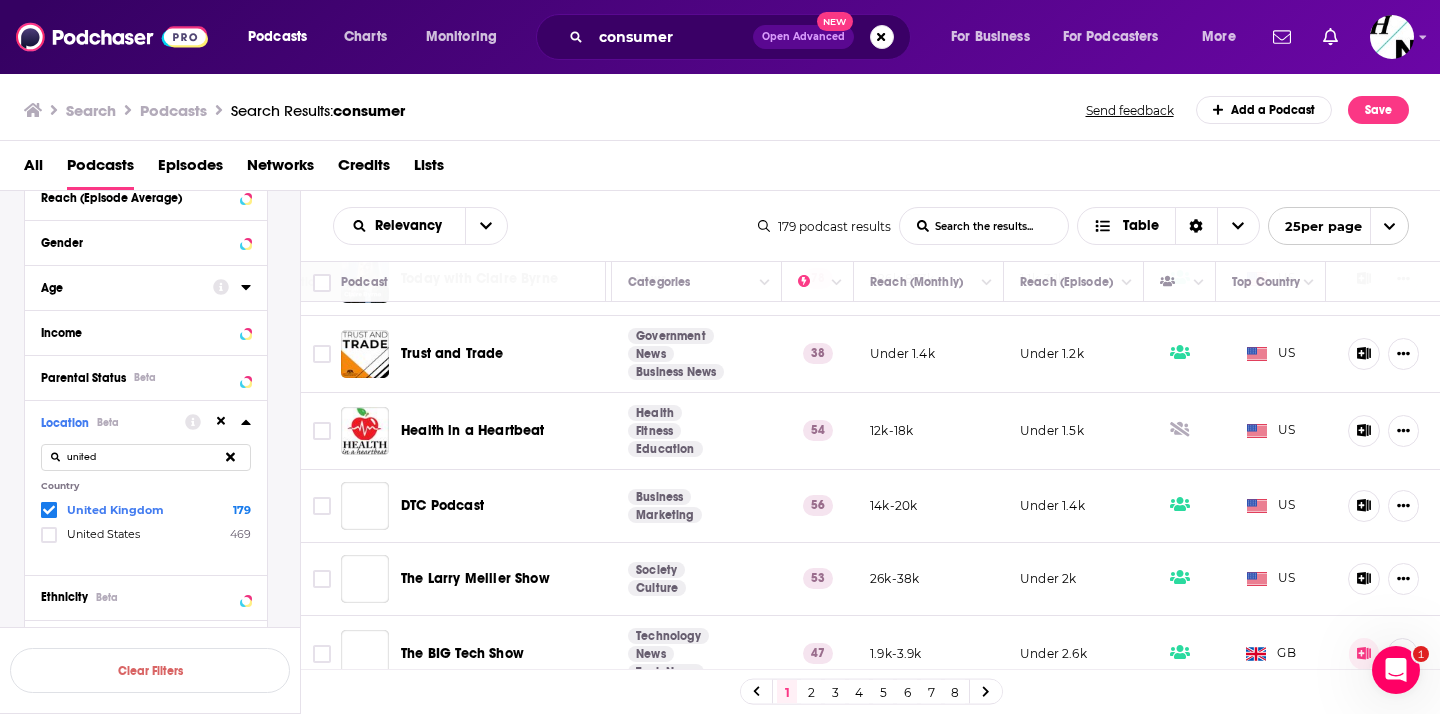 scroll, scrollTop: 1540, scrollLeft: 364, axis: both 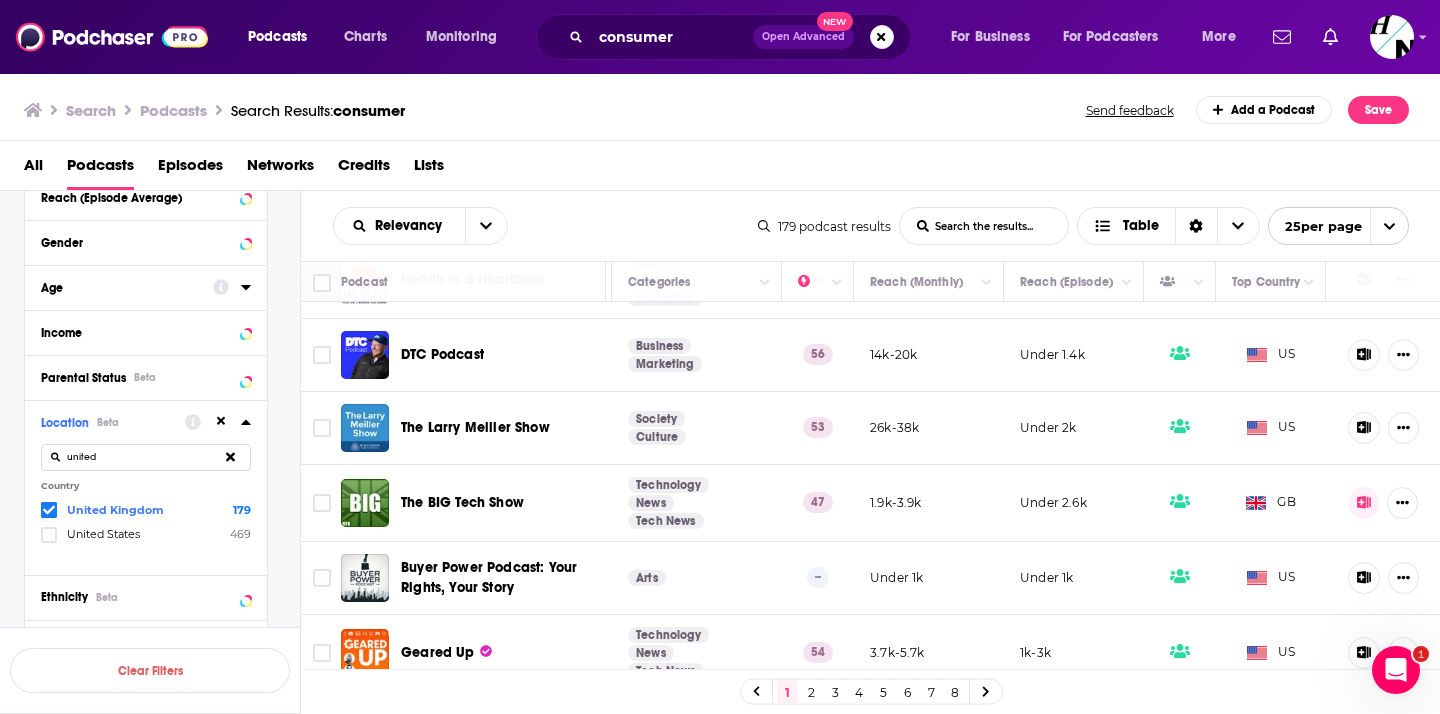 click on "2" at bounding box center (811, 692) 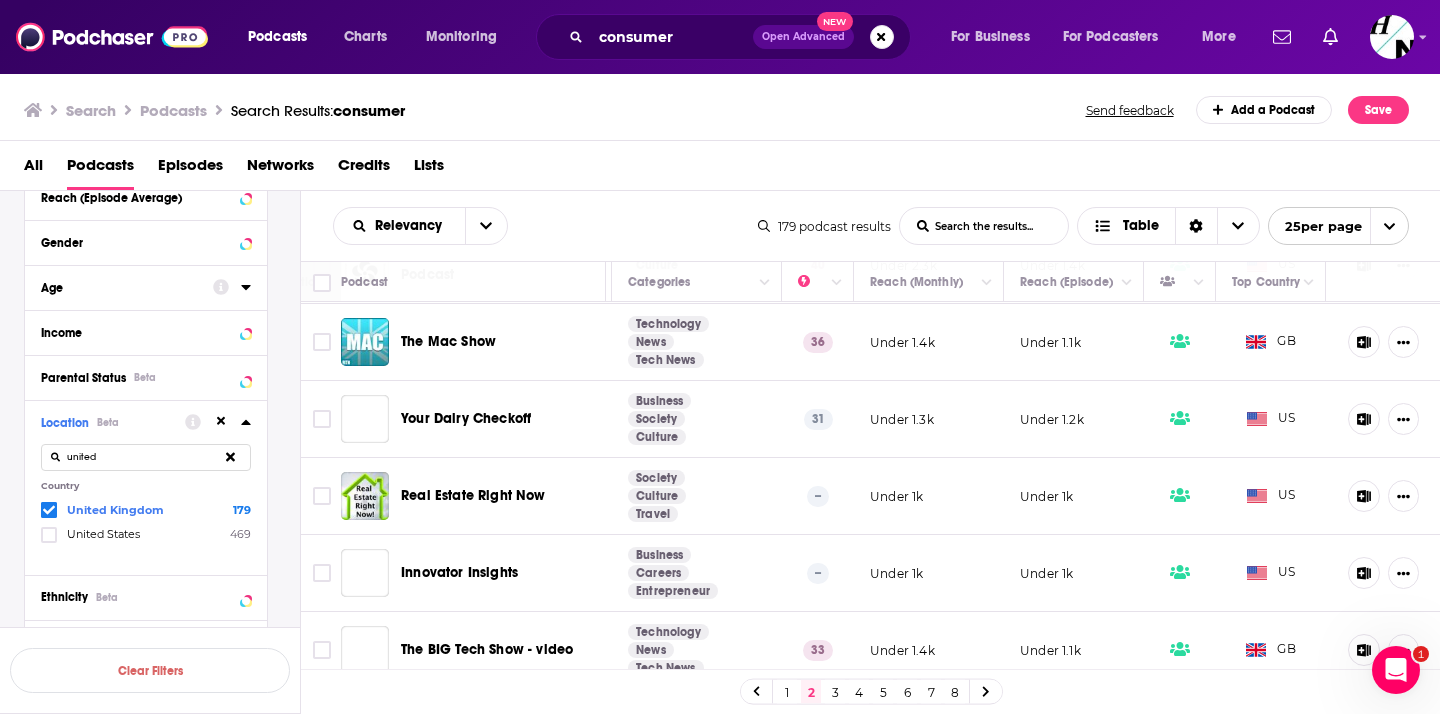 scroll, scrollTop: 303, scrollLeft: 364, axis: both 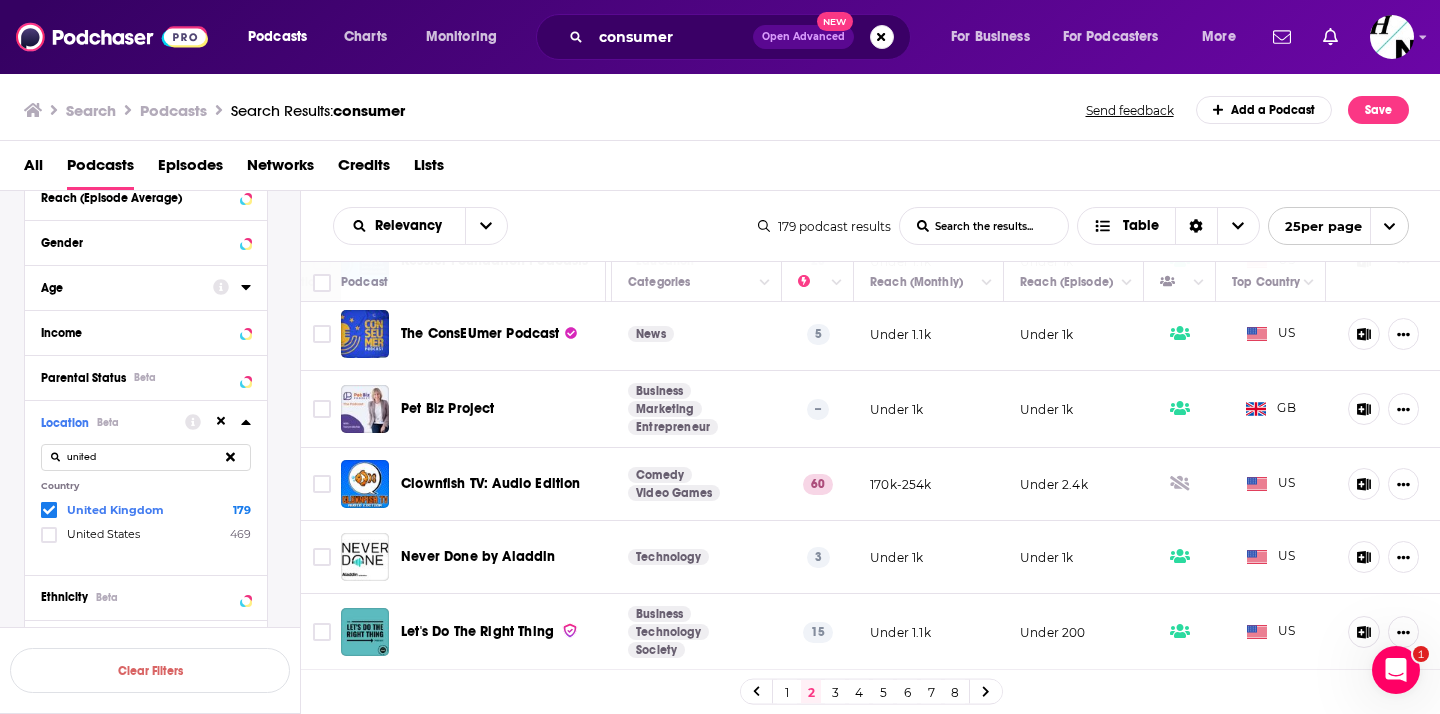click on "3" at bounding box center (835, 692) 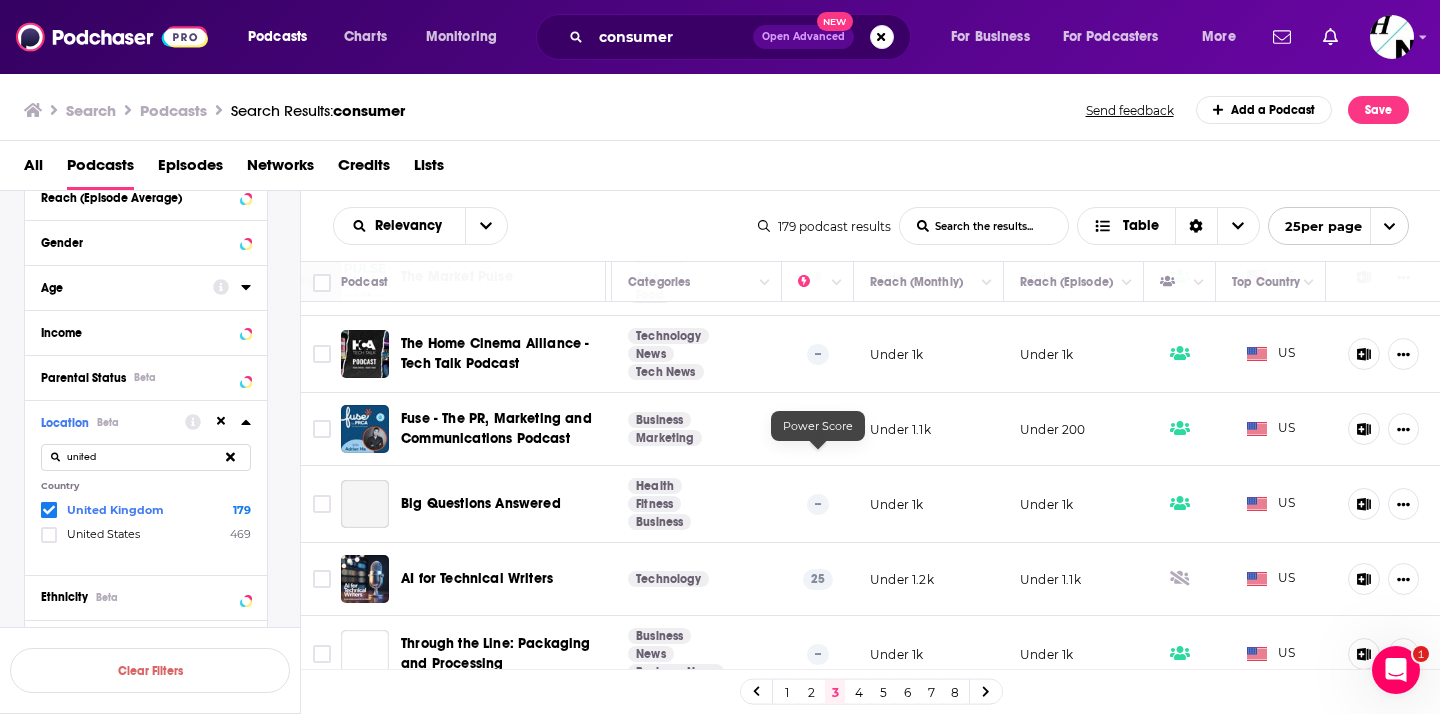 scroll, scrollTop: 1516, scrollLeft: 364, axis: both 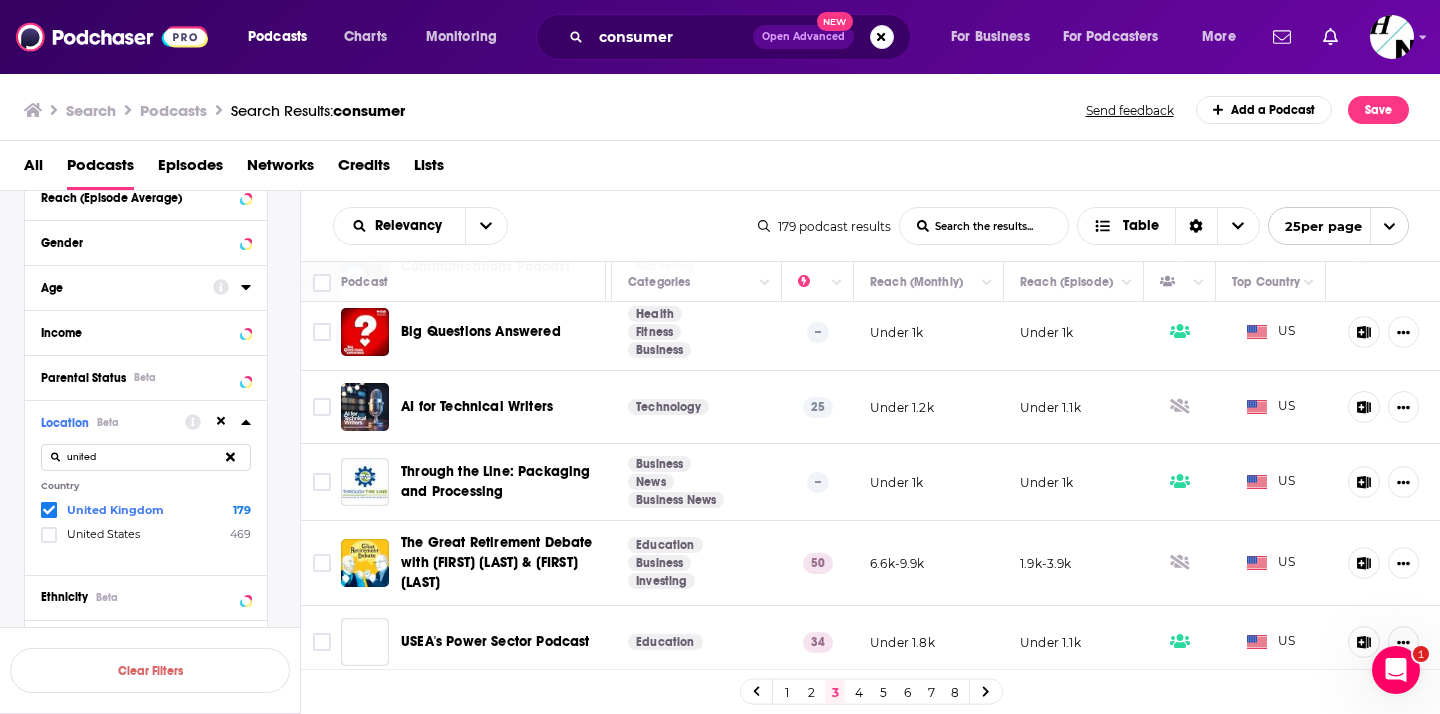 click on "4" at bounding box center (859, 692) 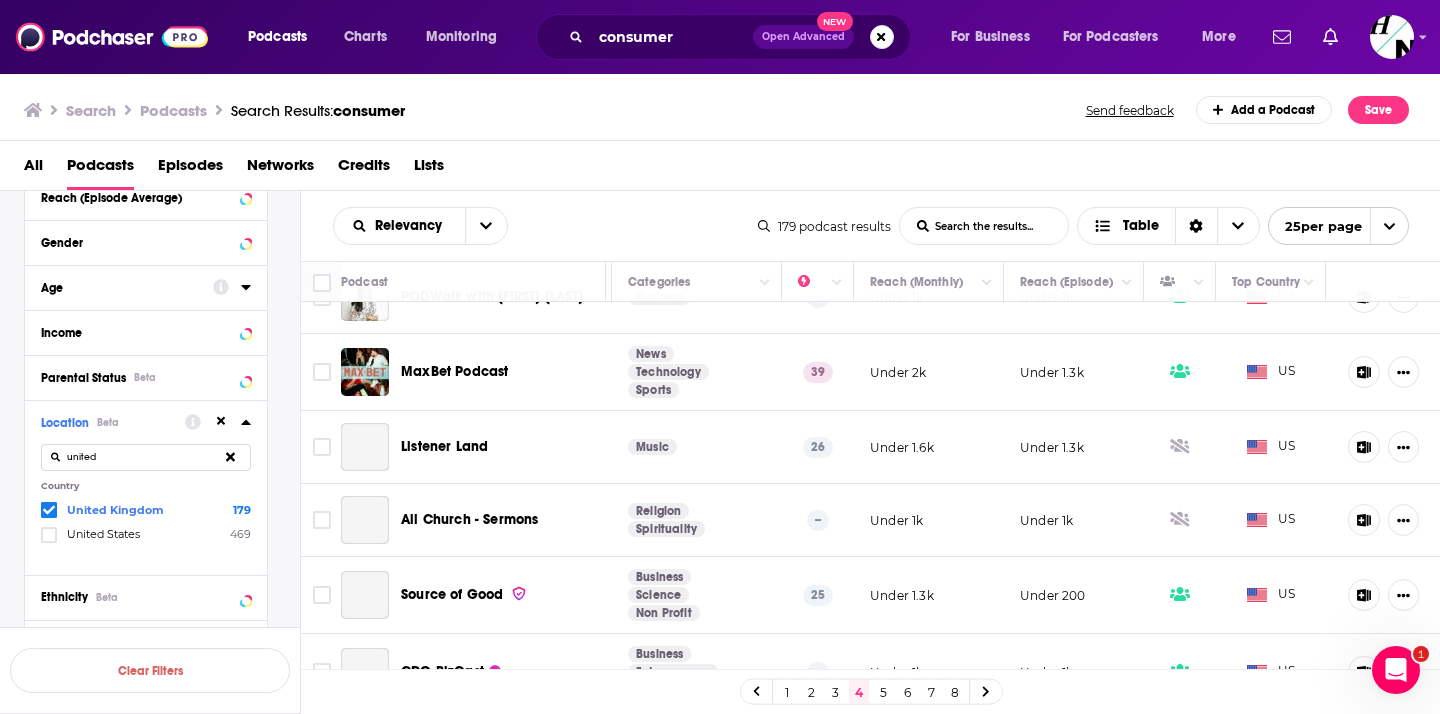 scroll, scrollTop: 1496, scrollLeft: 364, axis: both 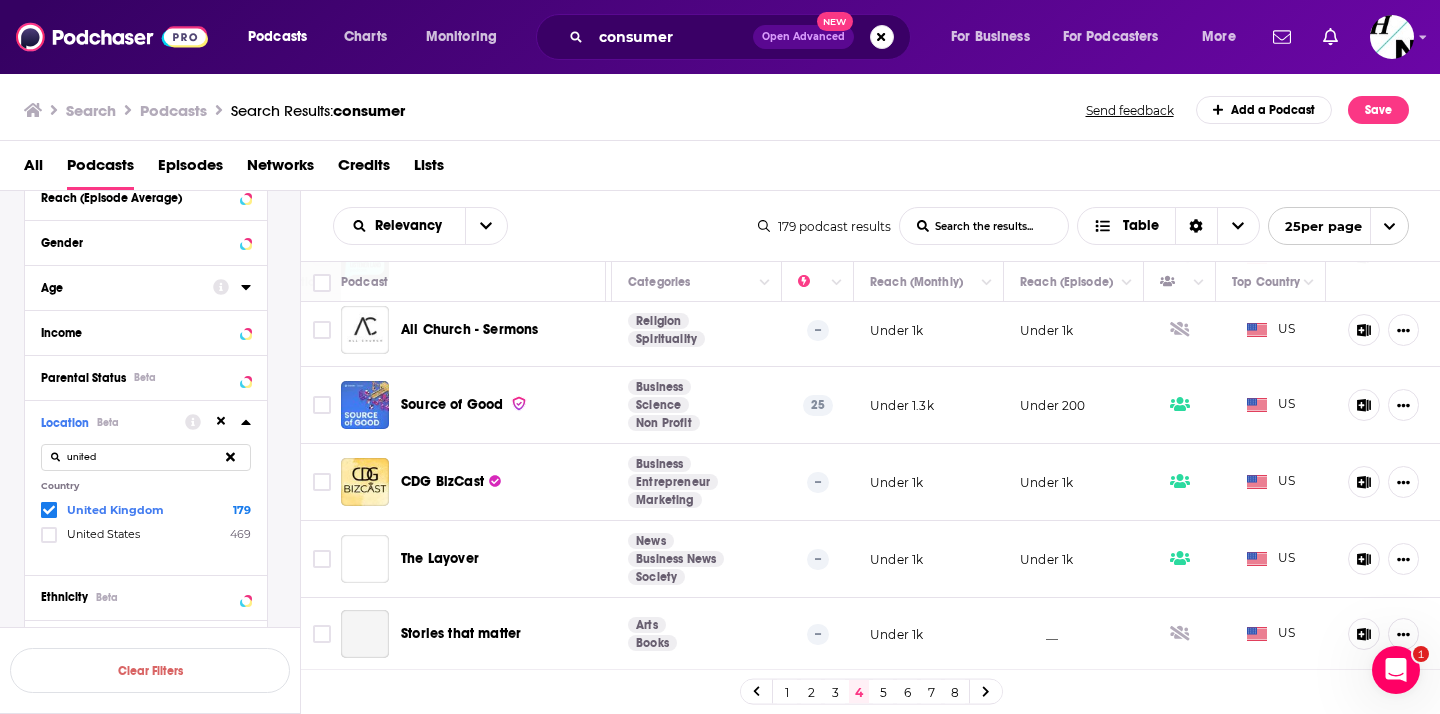 click on "5" at bounding box center [883, 692] 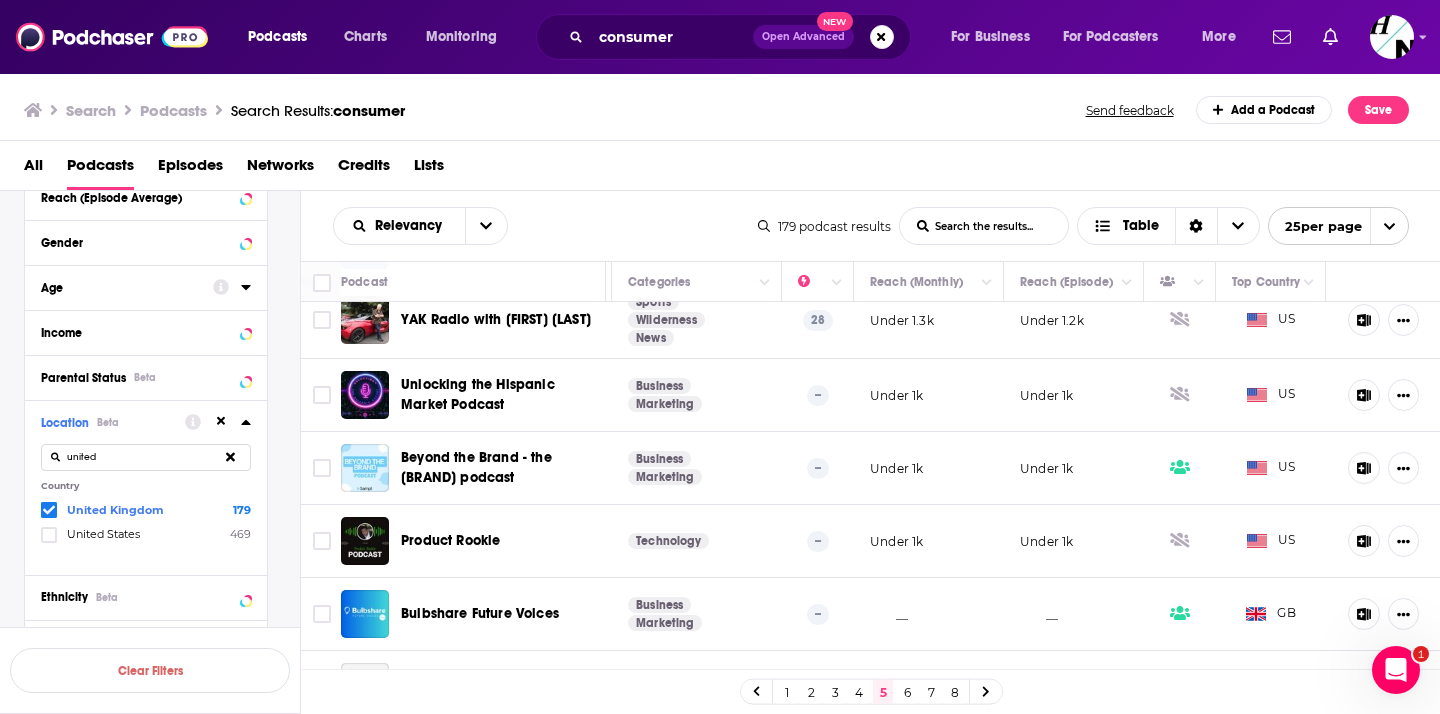 scroll, scrollTop: 1520, scrollLeft: 364, axis: both 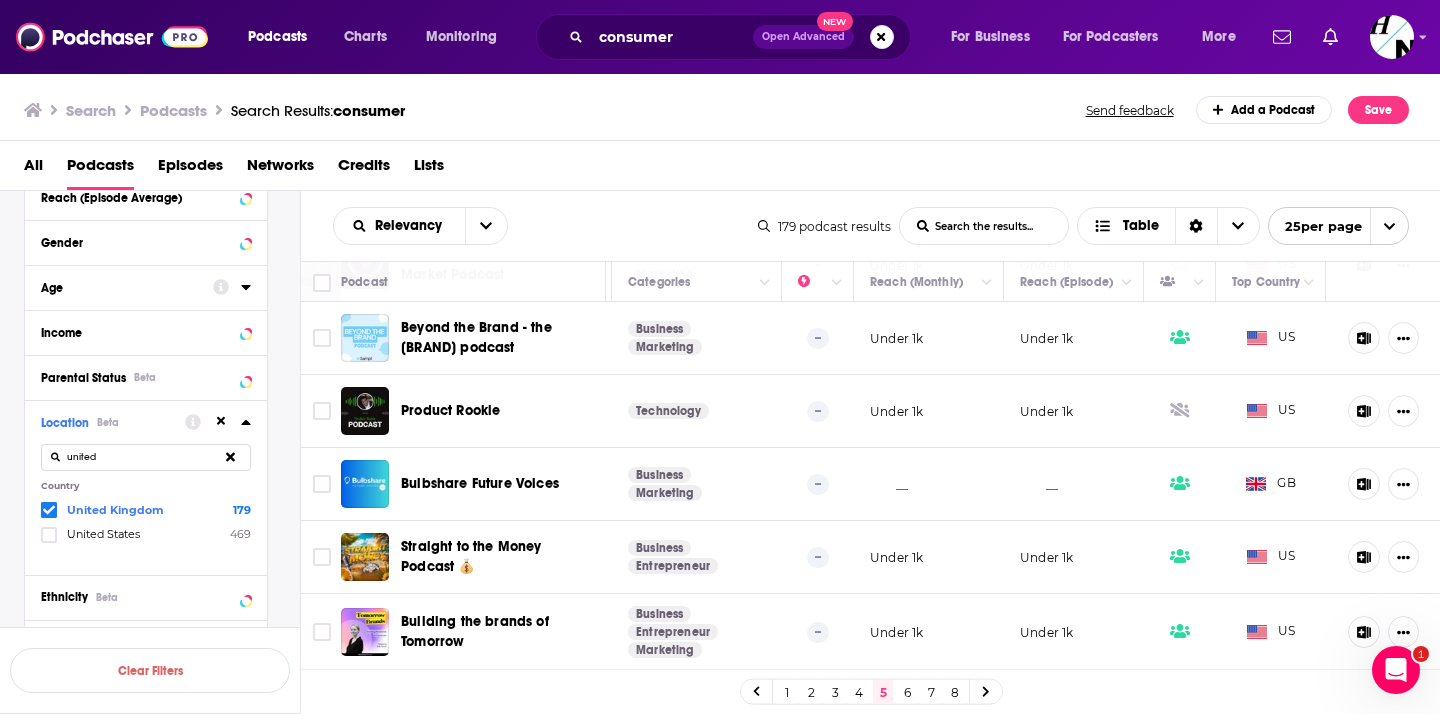 click on "6" at bounding box center (907, 692) 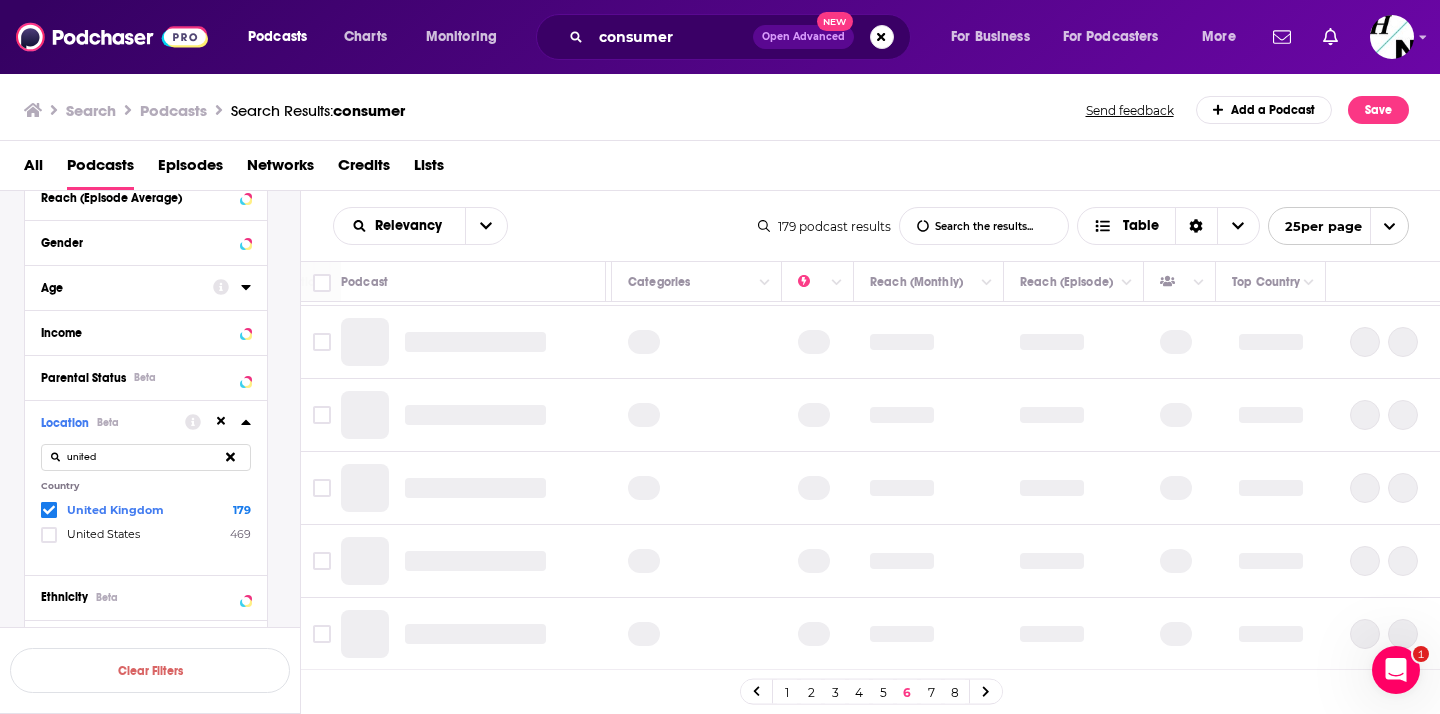 click at bounding box center [697, 488] 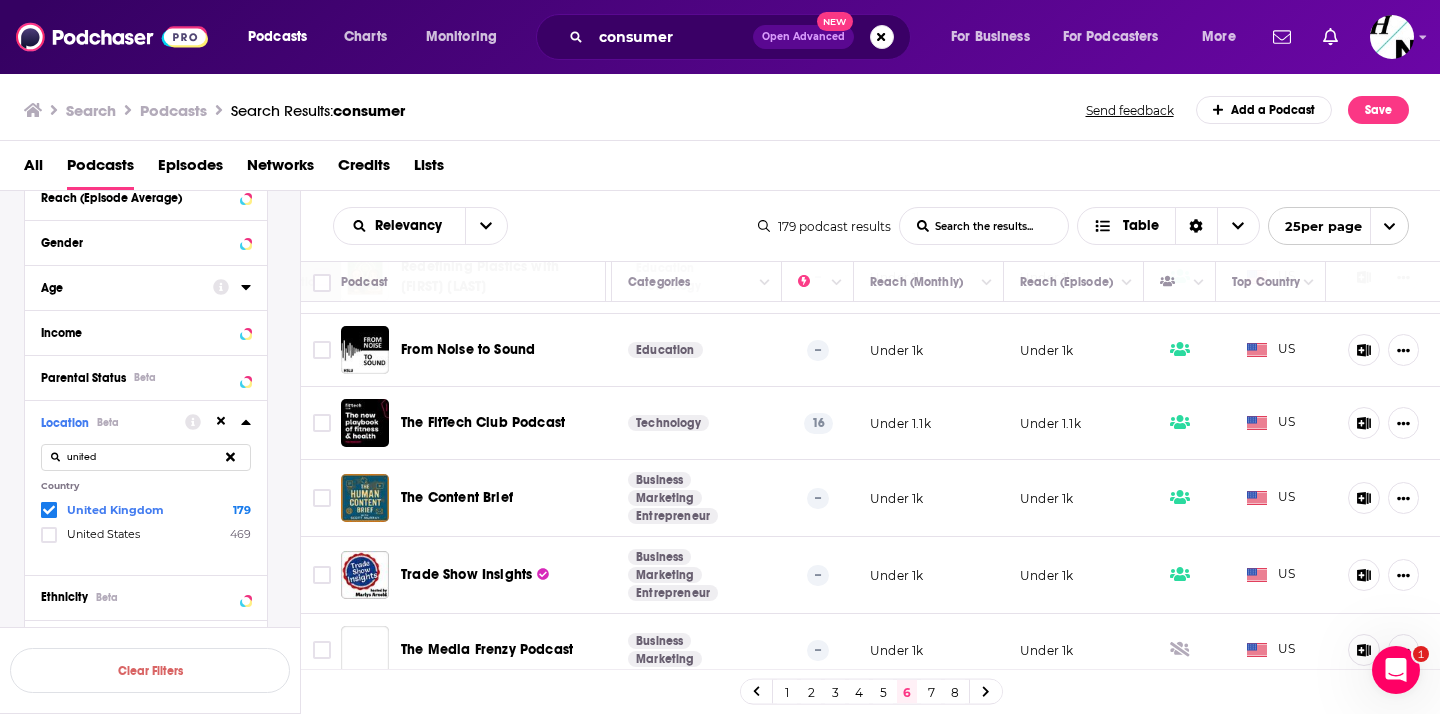scroll, scrollTop: 1504, scrollLeft: 364, axis: both 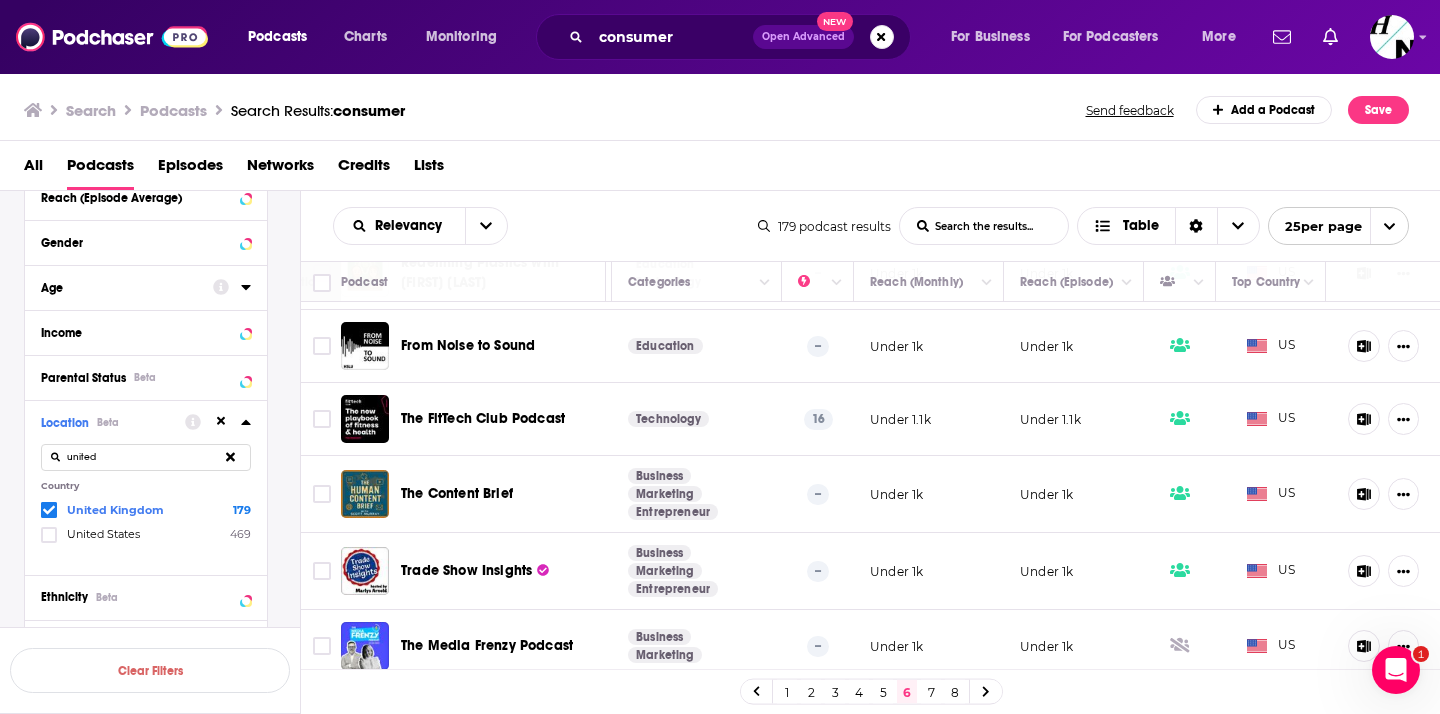 click on "7" at bounding box center [931, 692] 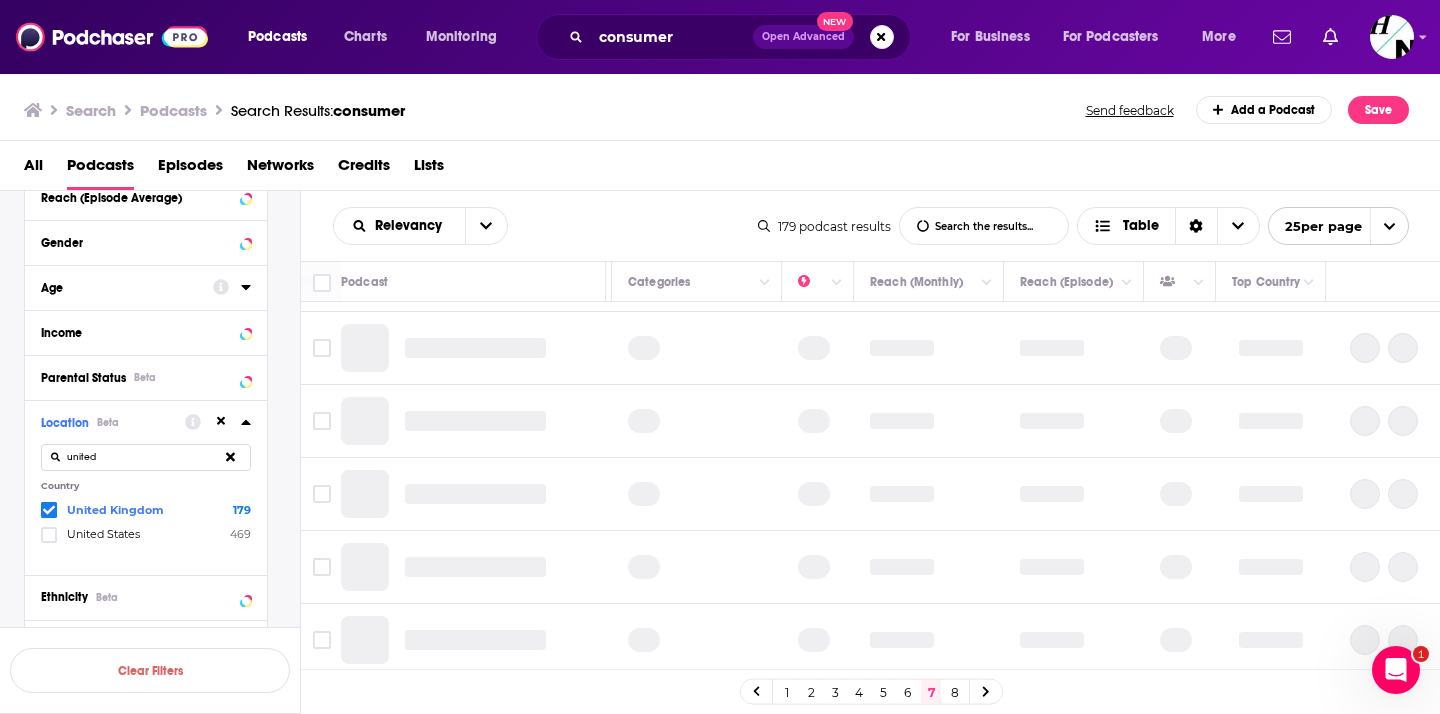 click at bounding box center [697, 275] 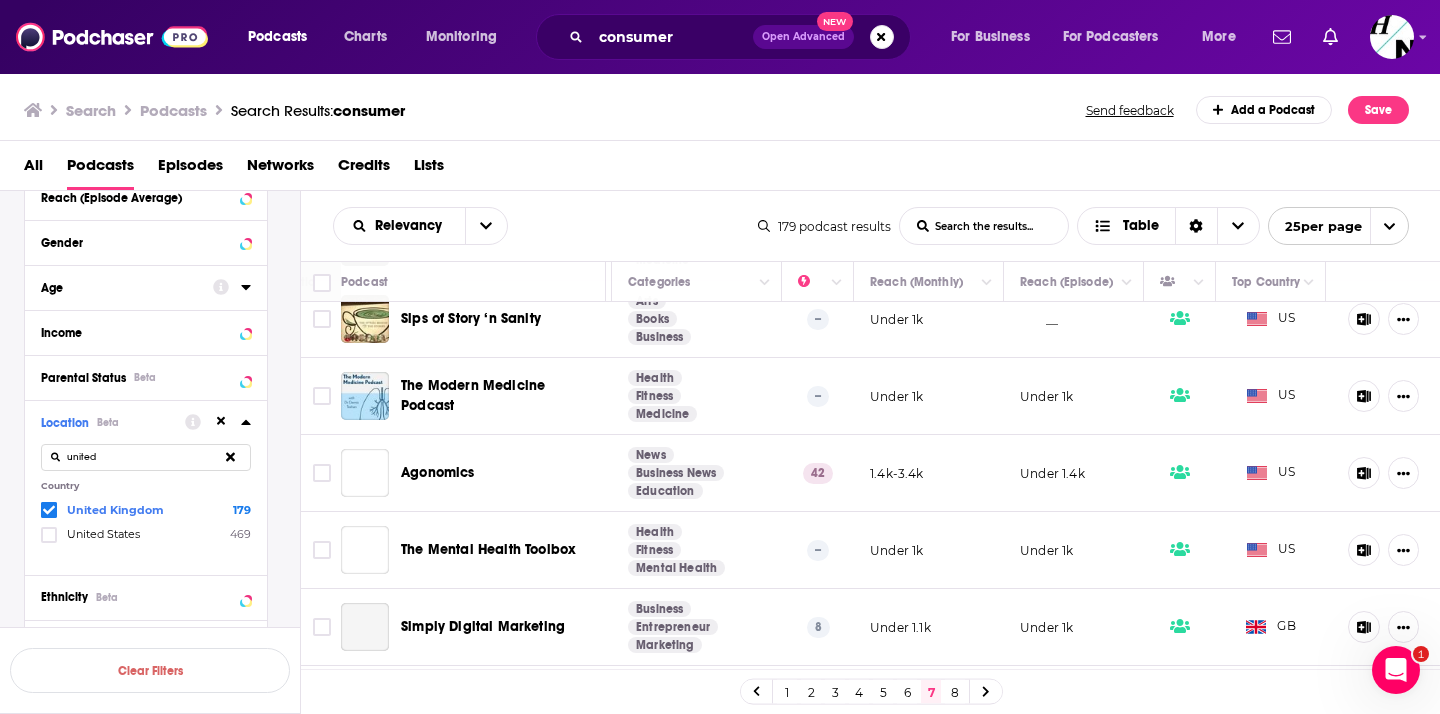 scroll, scrollTop: 466, scrollLeft: 364, axis: both 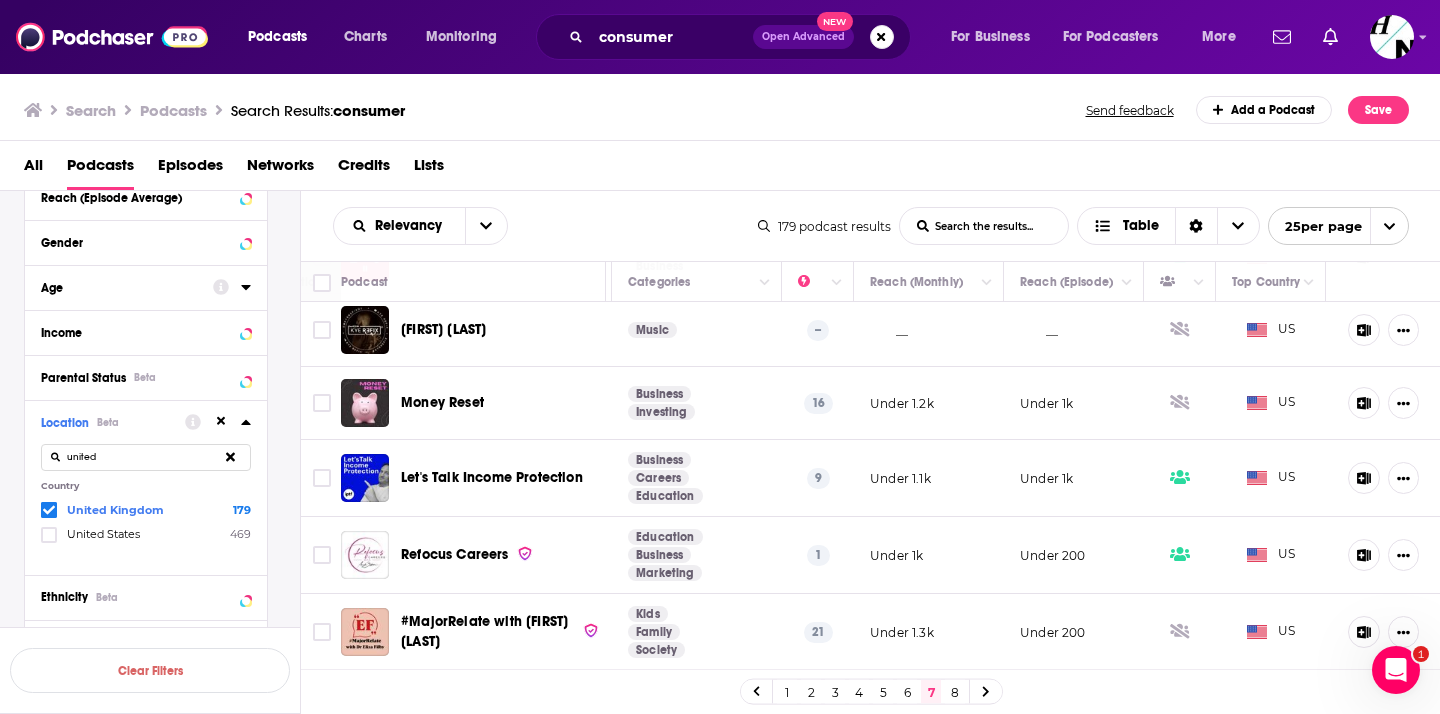 click on "8" at bounding box center (955, 692) 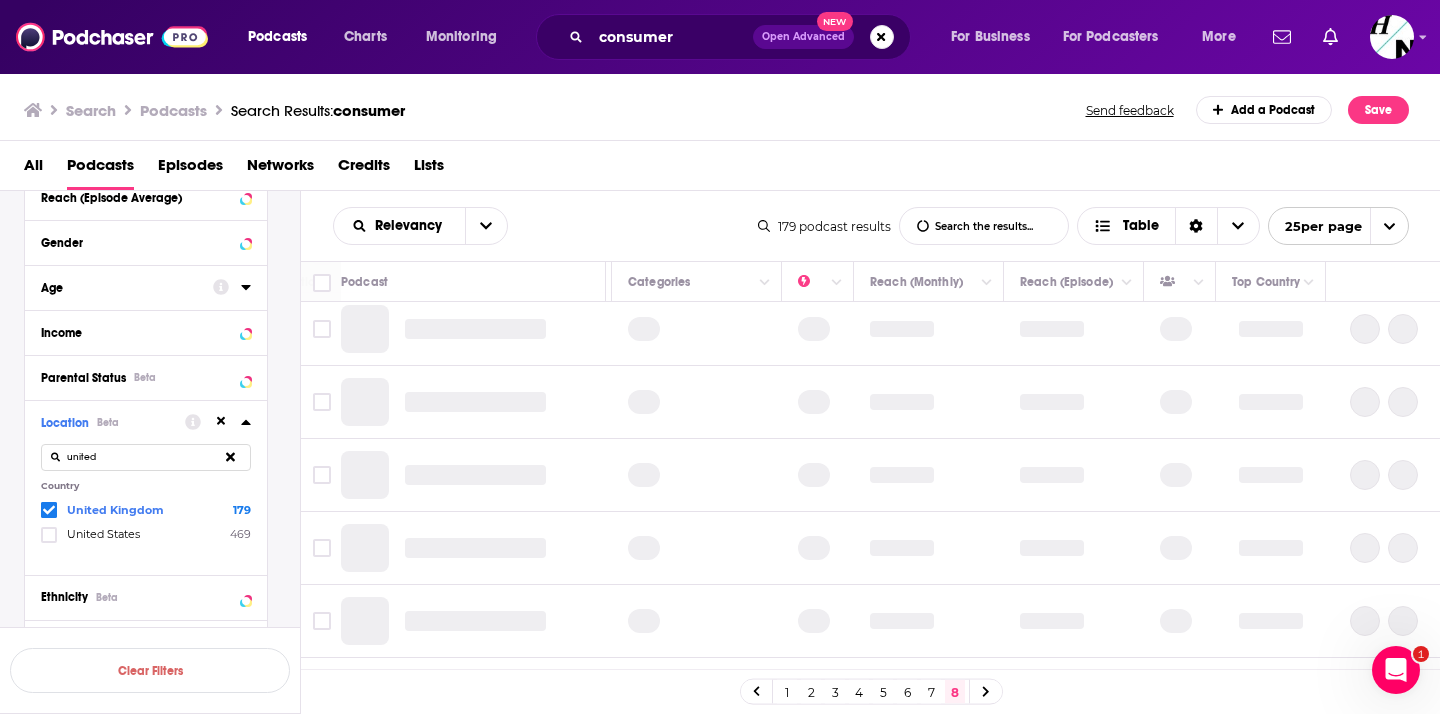 scroll, scrollTop: 0, scrollLeft: 364, axis: horizontal 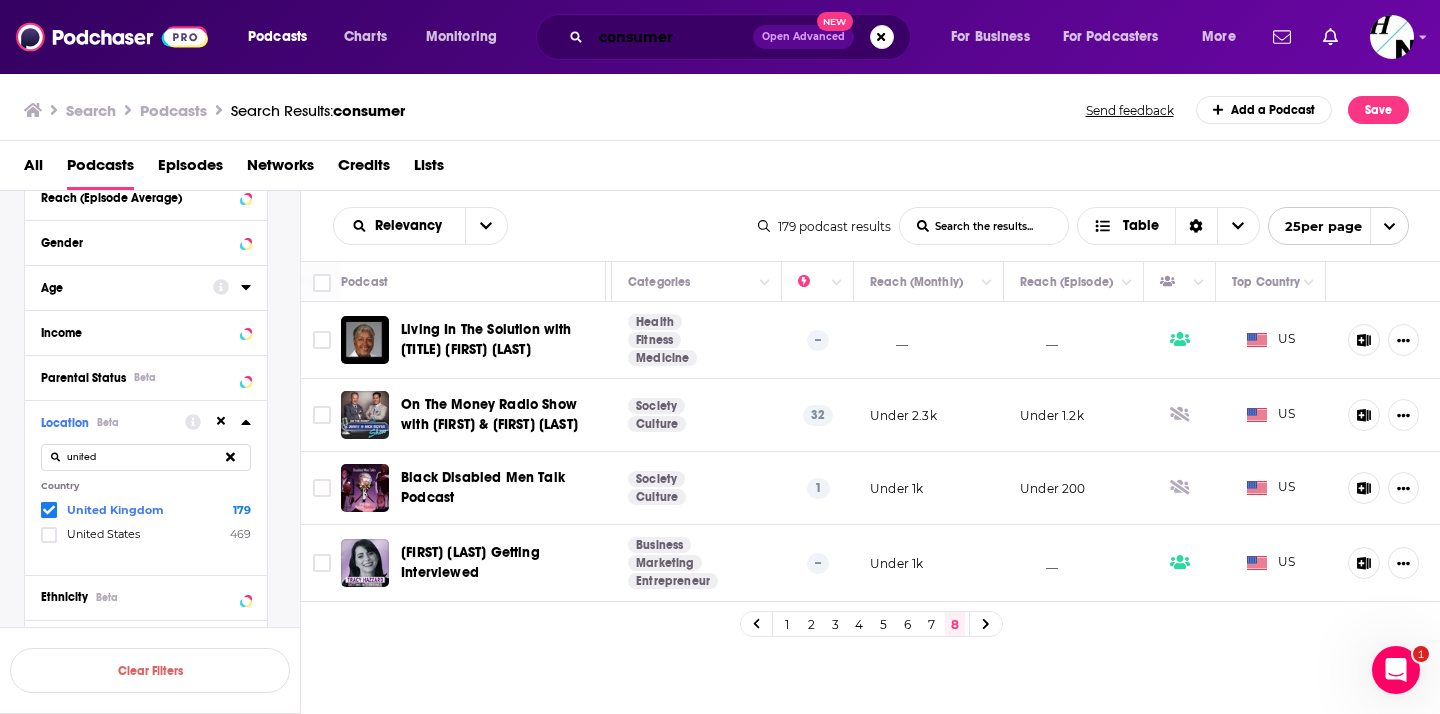 click on "consumer" at bounding box center (672, 37) 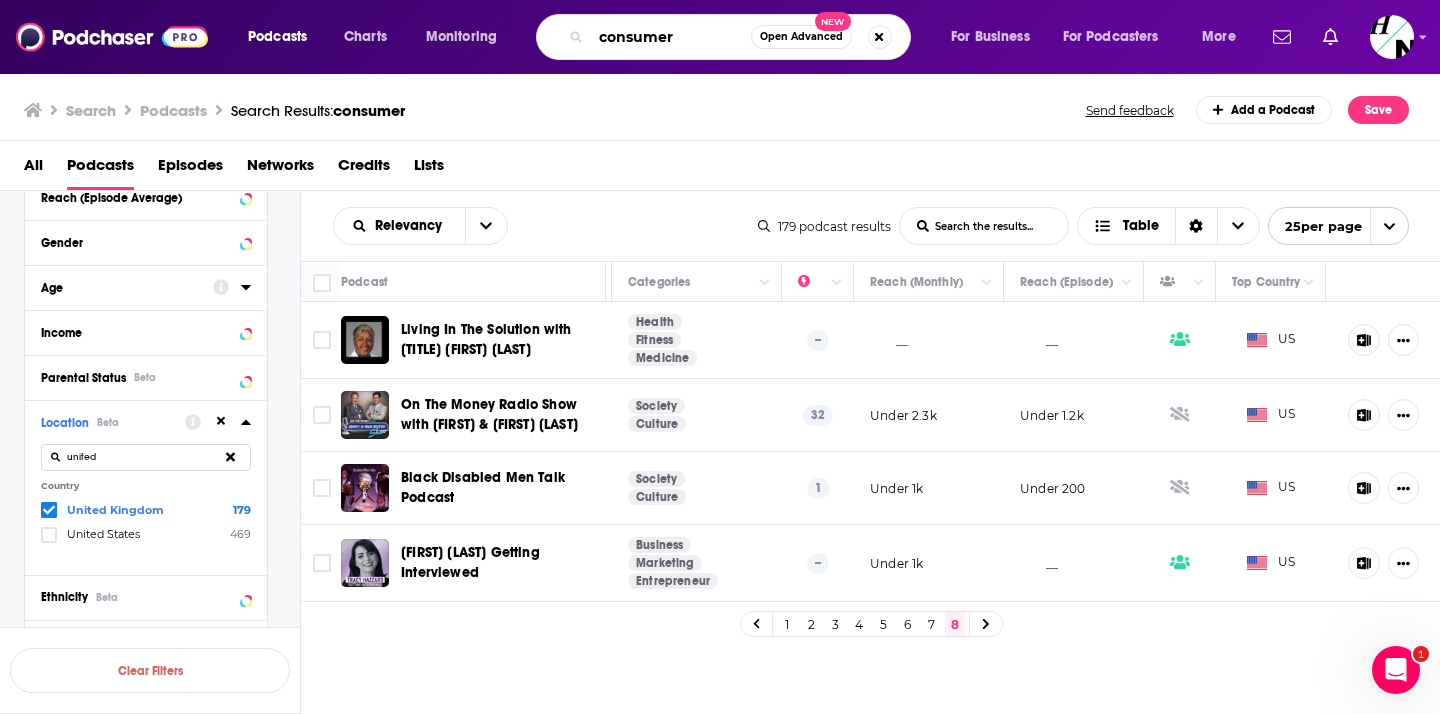 click on "consumer" at bounding box center (671, 37) 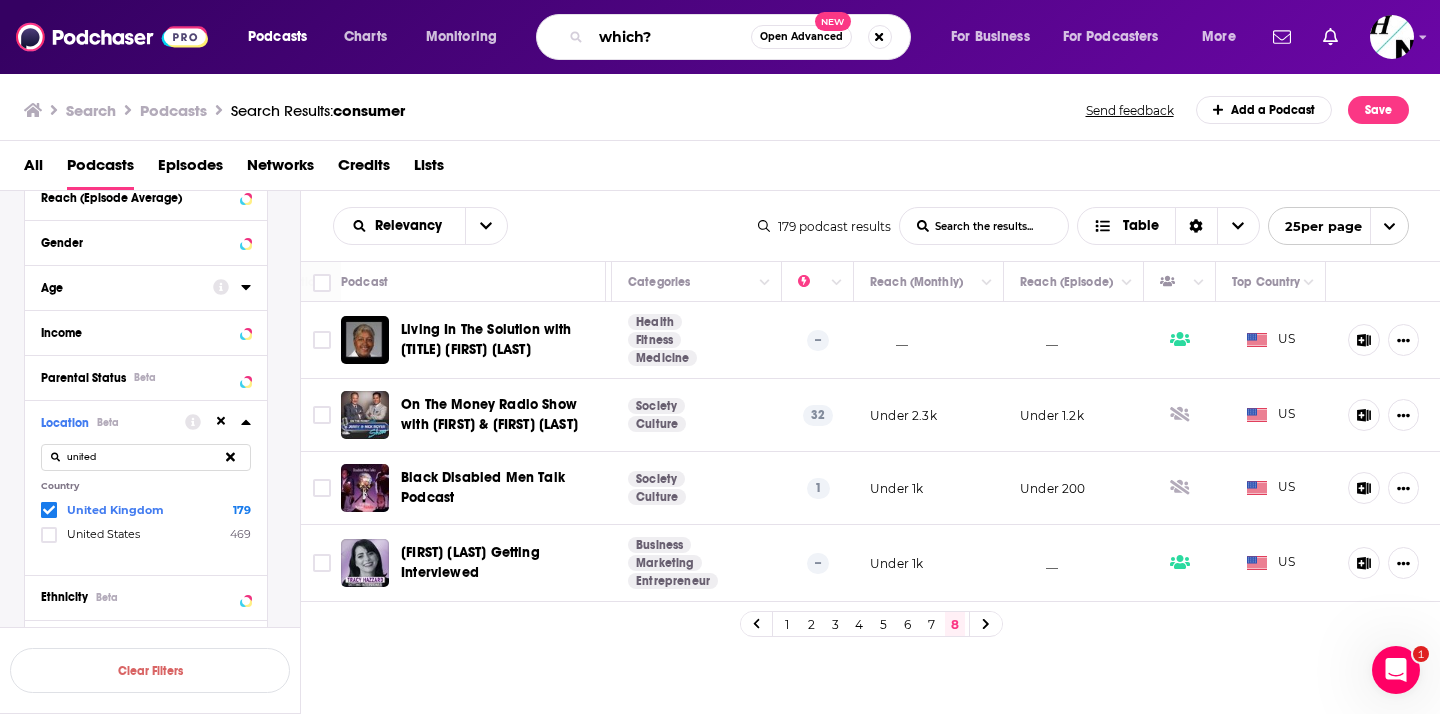 type on "which?" 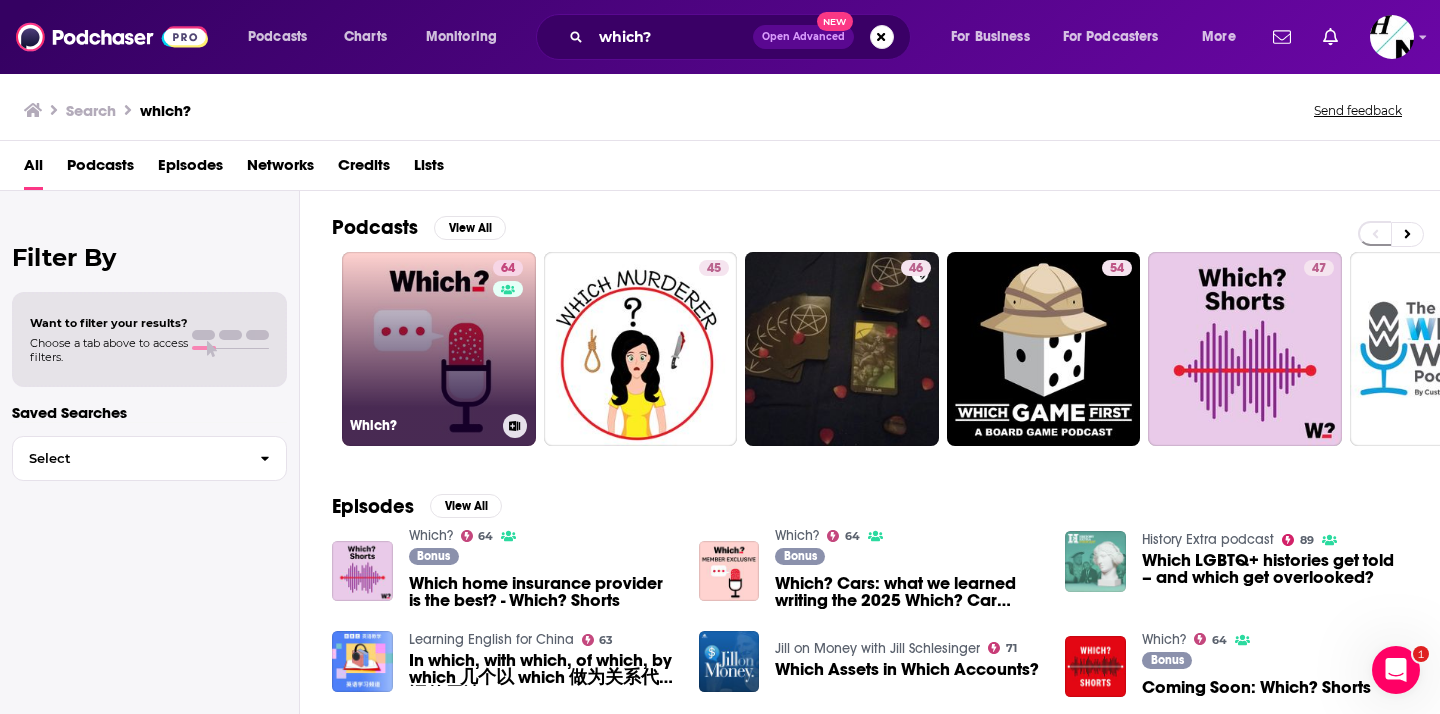 click on "64 Which?" at bounding box center [439, 349] 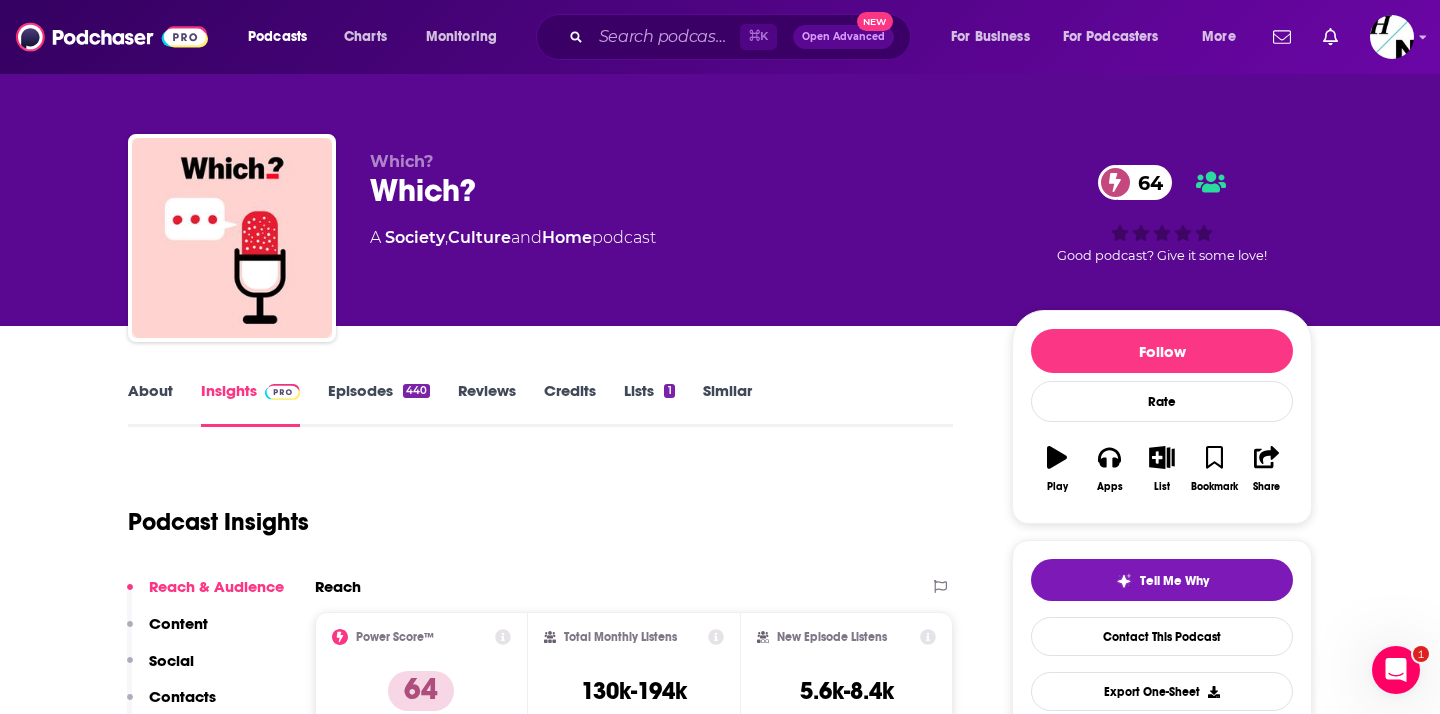 scroll, scrollTop: 217, scrollLeft: 0, axis: vertical 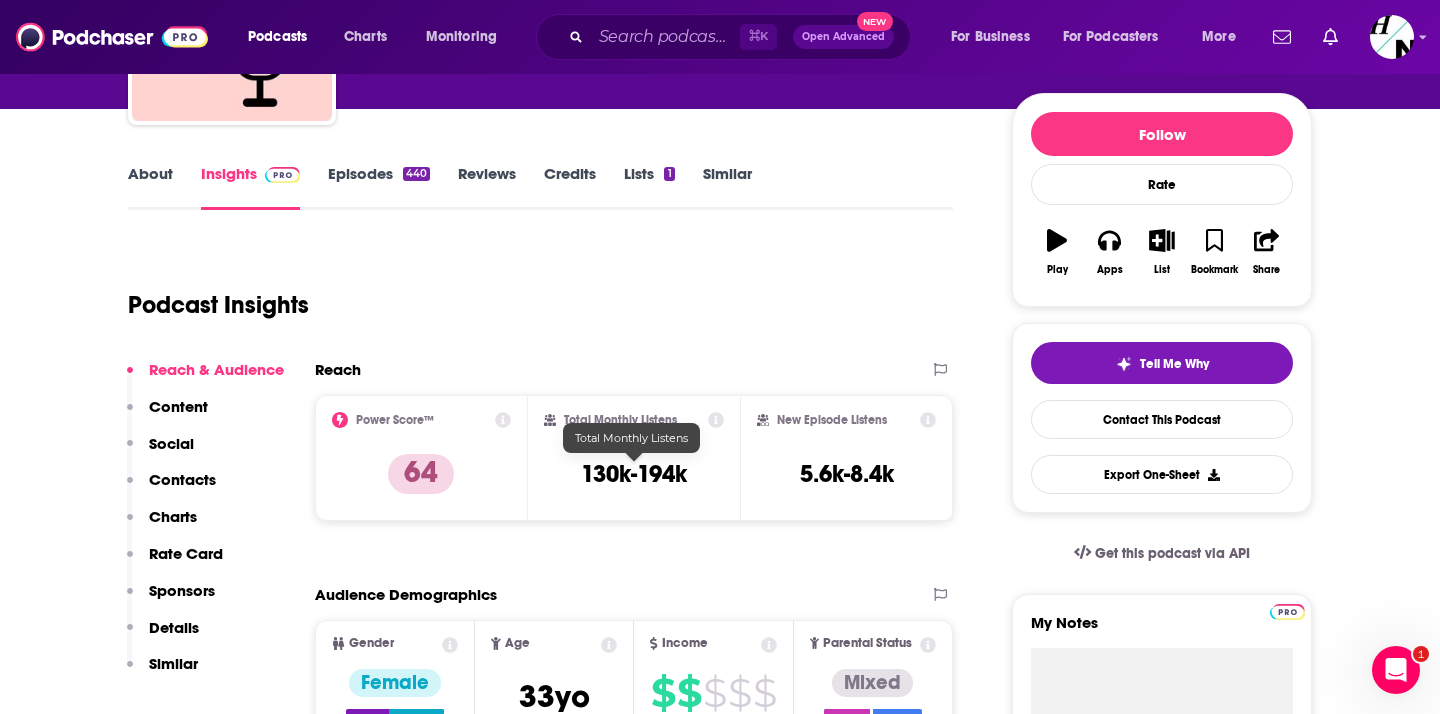 click on "130k-194k" at bounding box center (634, 474) 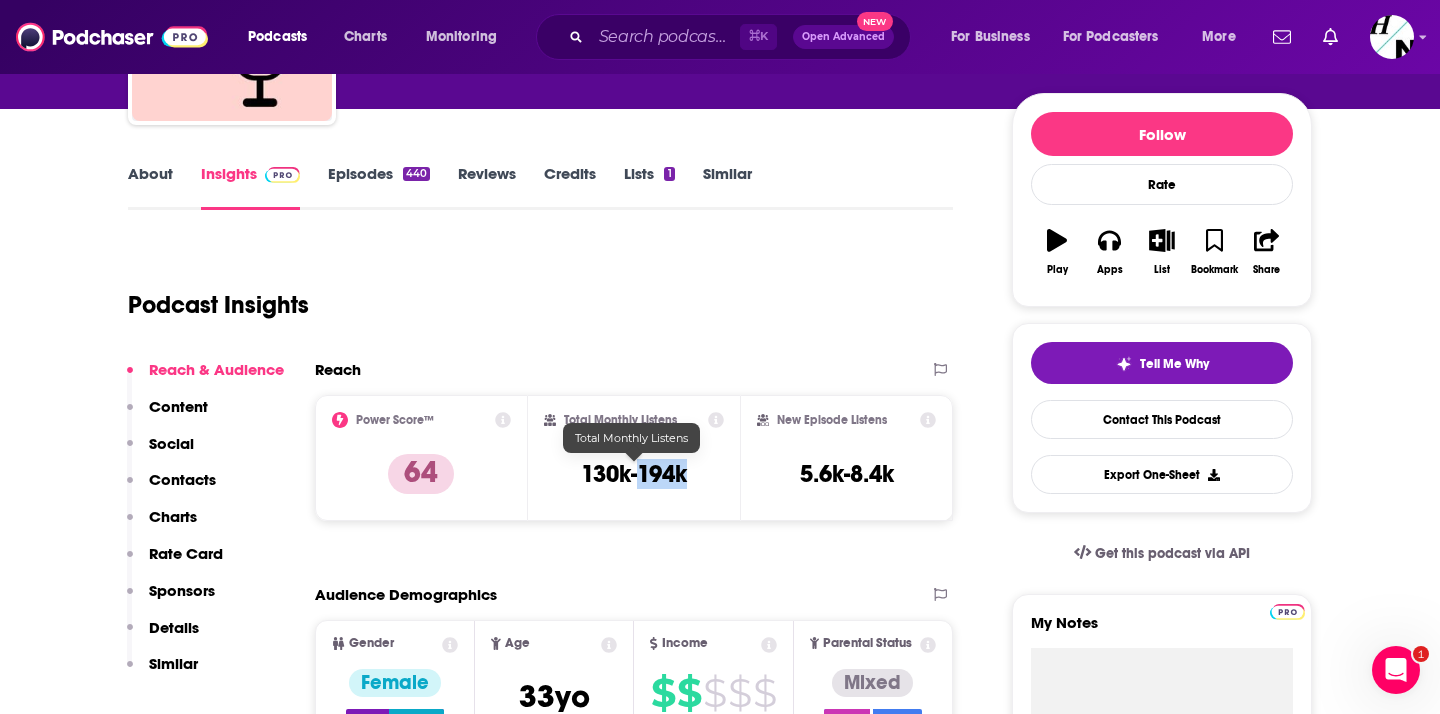click on "130k-194k" at bounding box center [634, 474] 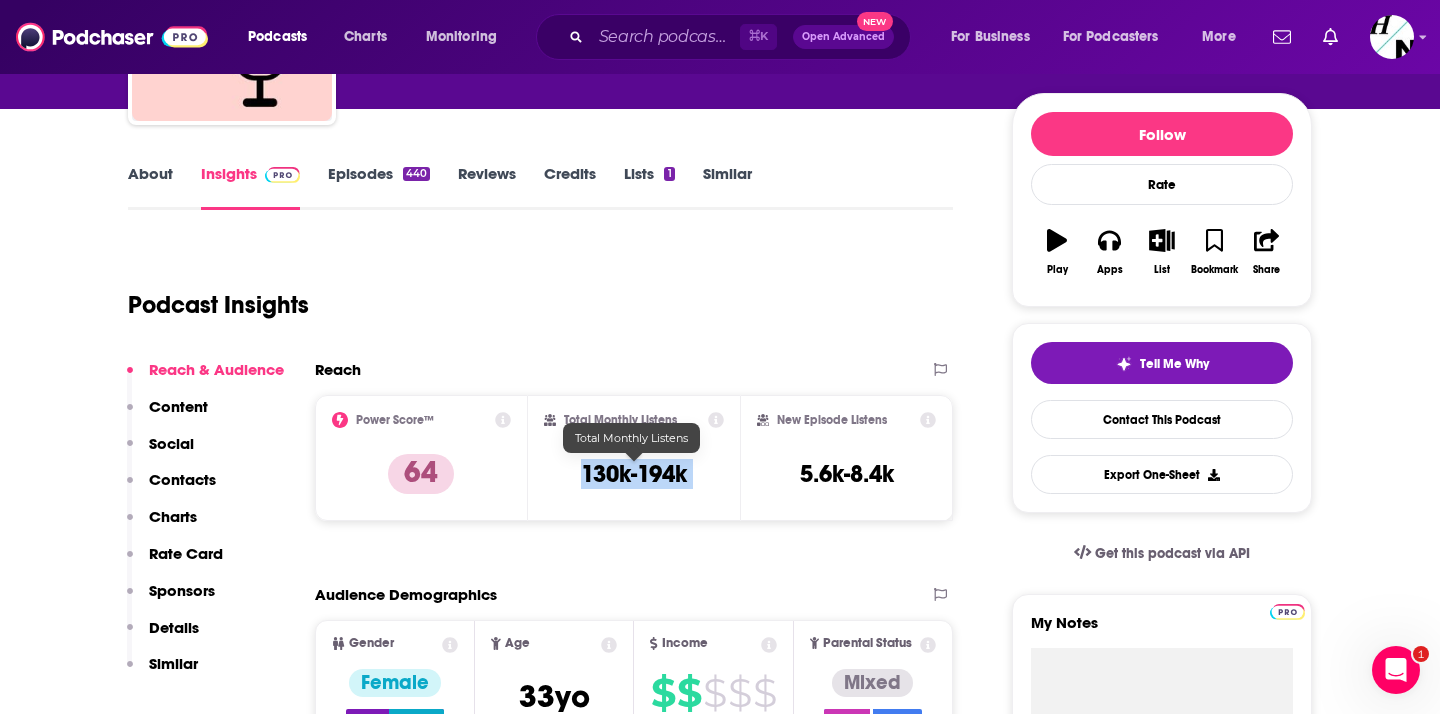 click on "130k-194k" at bounding box center (634, 474) 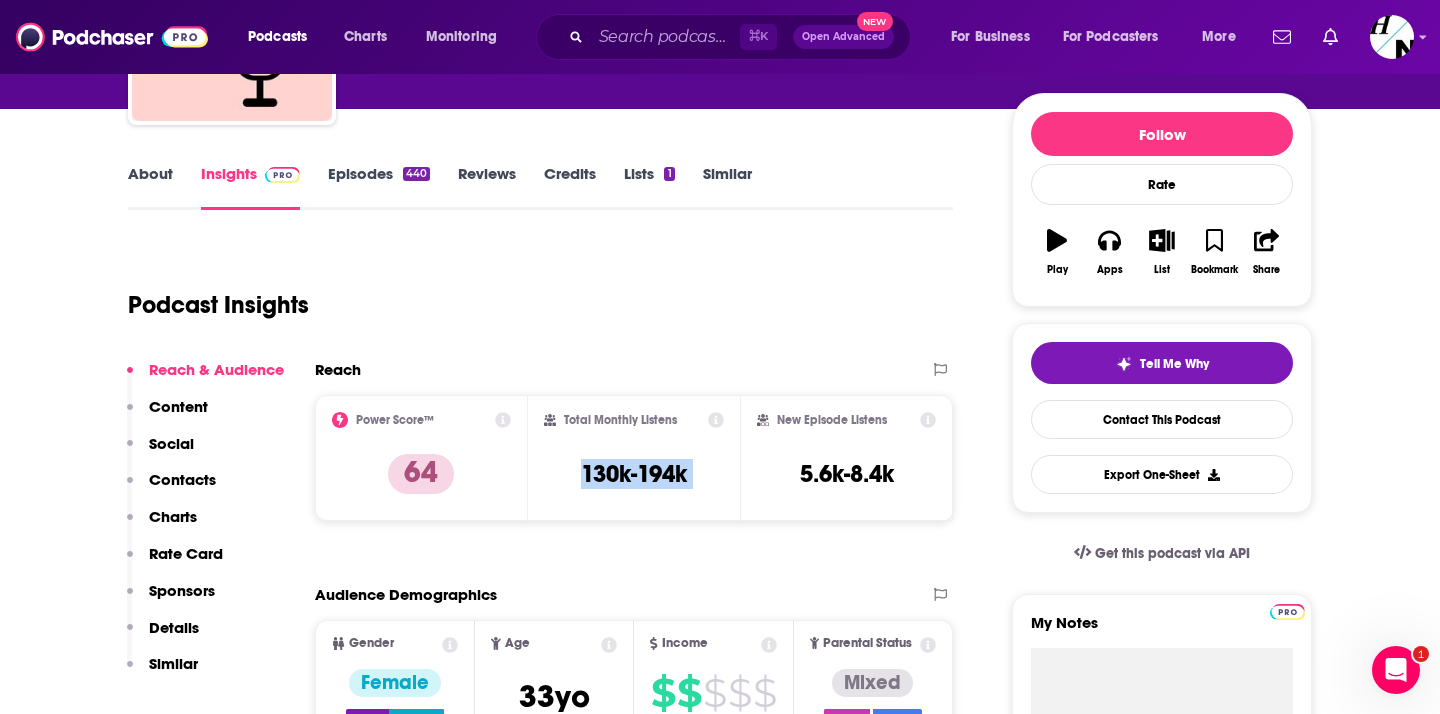 click on "About" at bounding box center (150, 187) 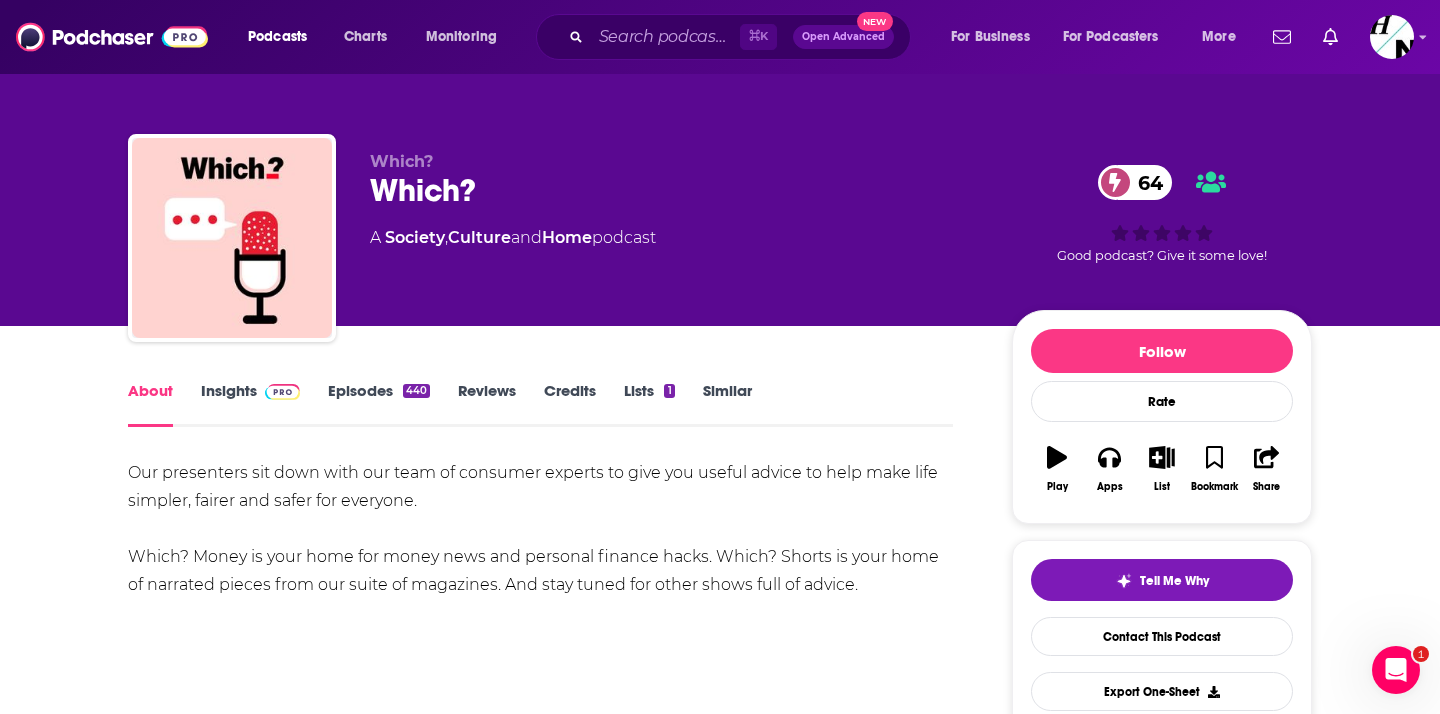 scroll, scrollTop: 70, scrollLeft: 0, axis: vertical 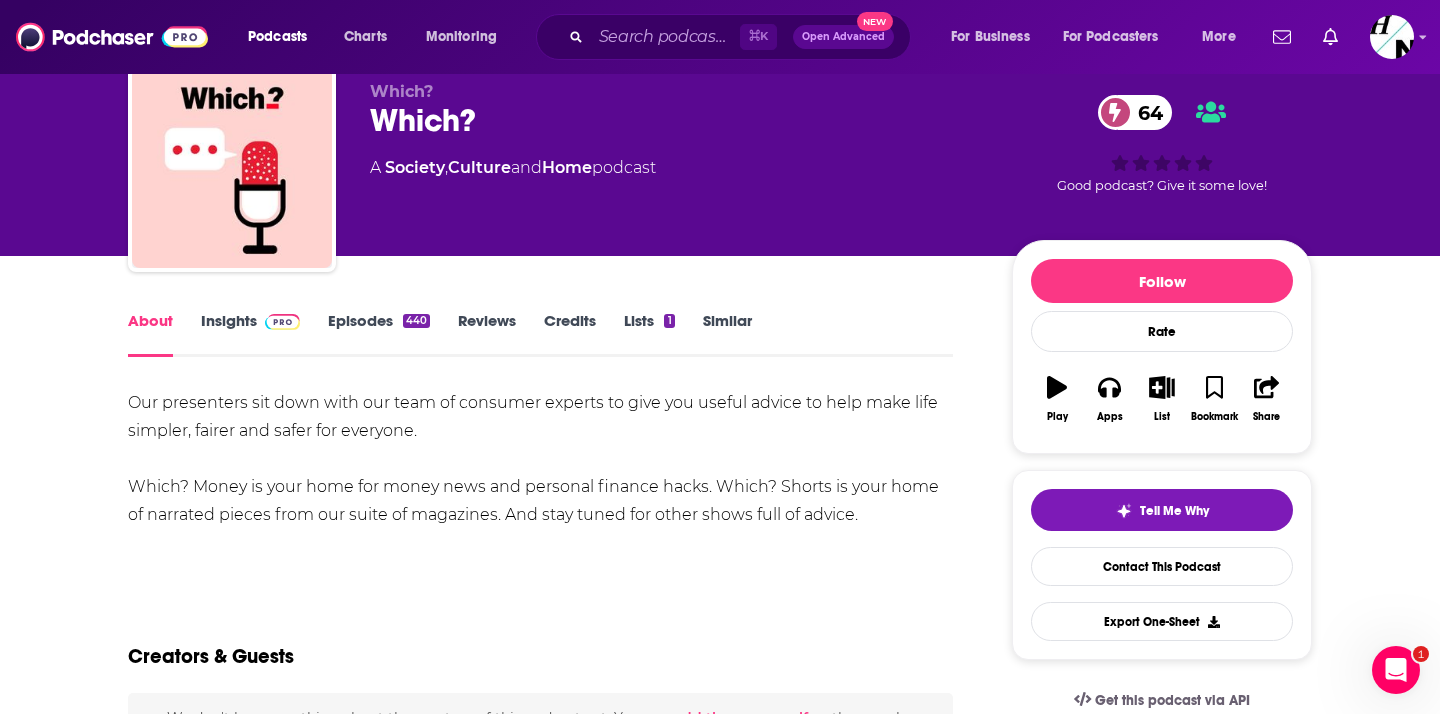 drag, startPoint x: 124, startPoint y: 402, endPoint x: 892, endPoint y: 505, distance: 774.8761 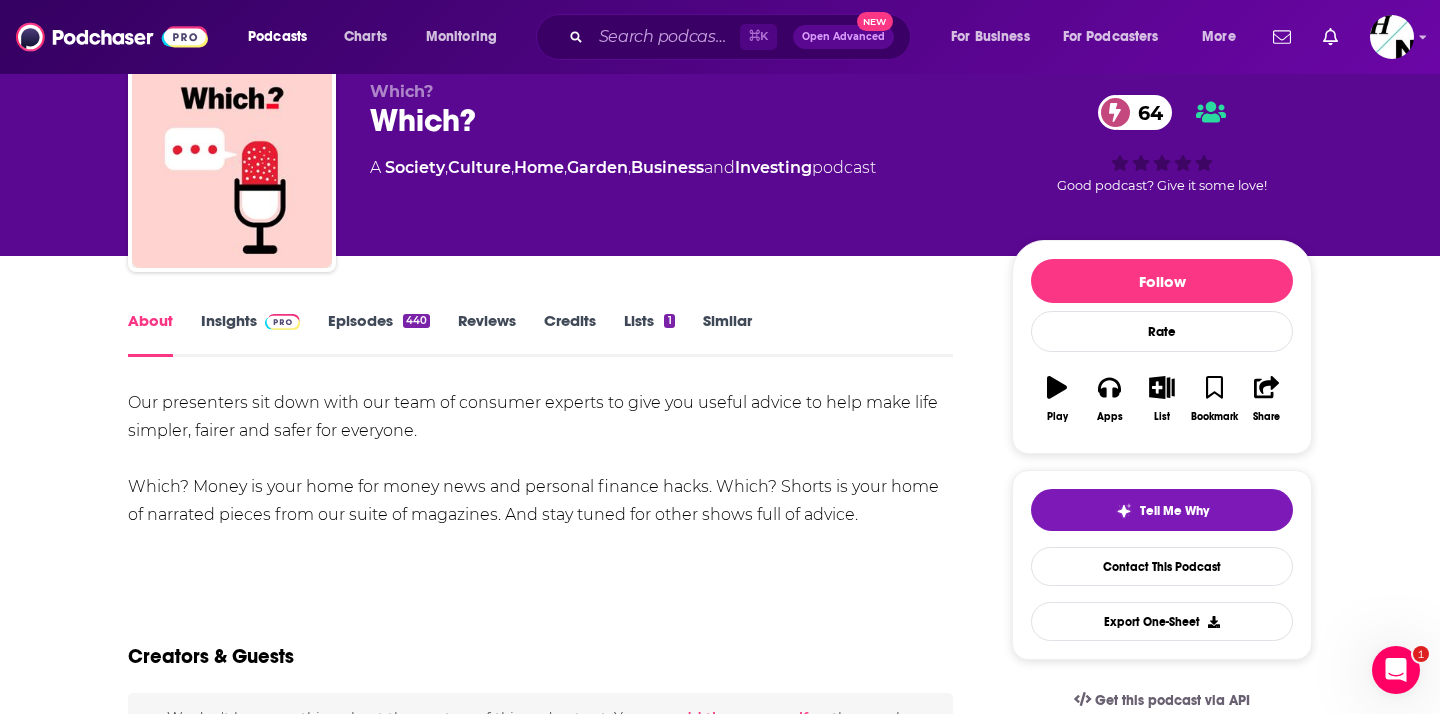 click on "⌘  K Open Advanced New" at bounding box center [723, 37] 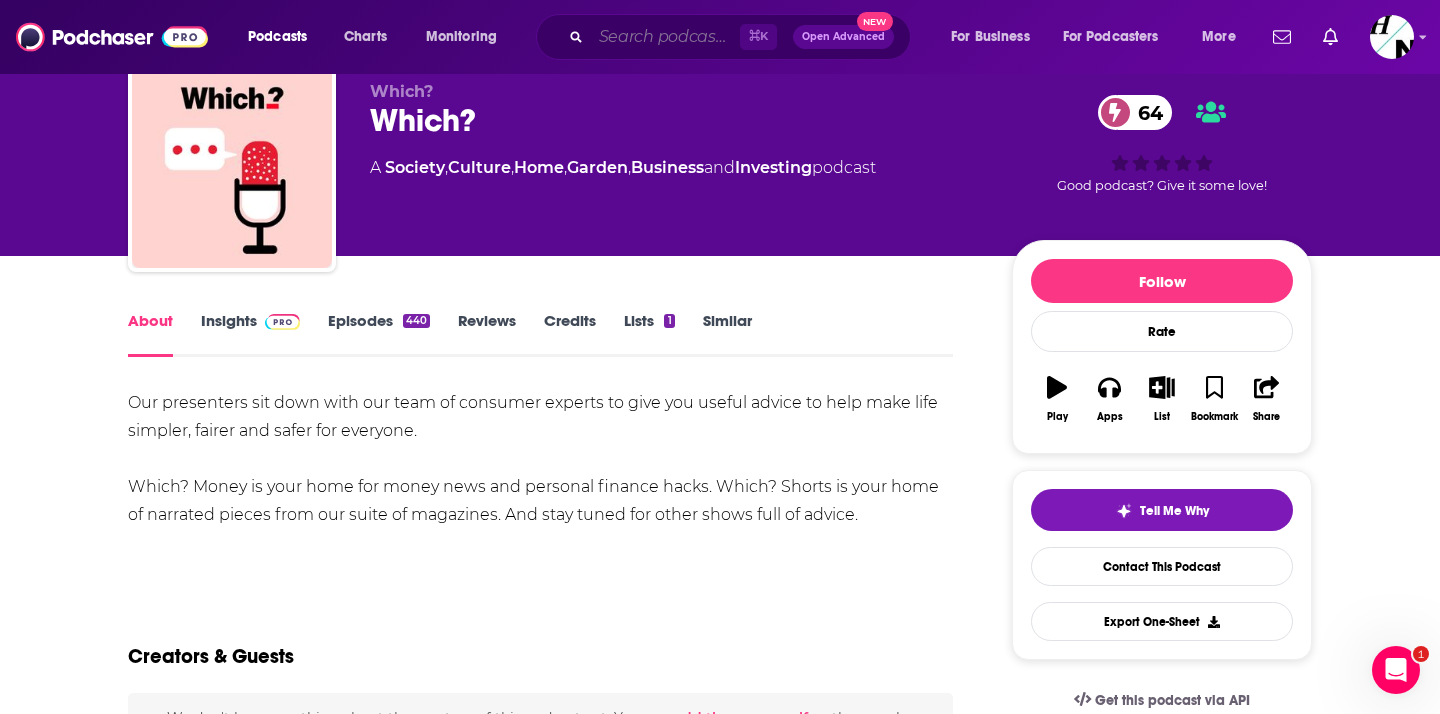 click at bounding box center (665, 37) 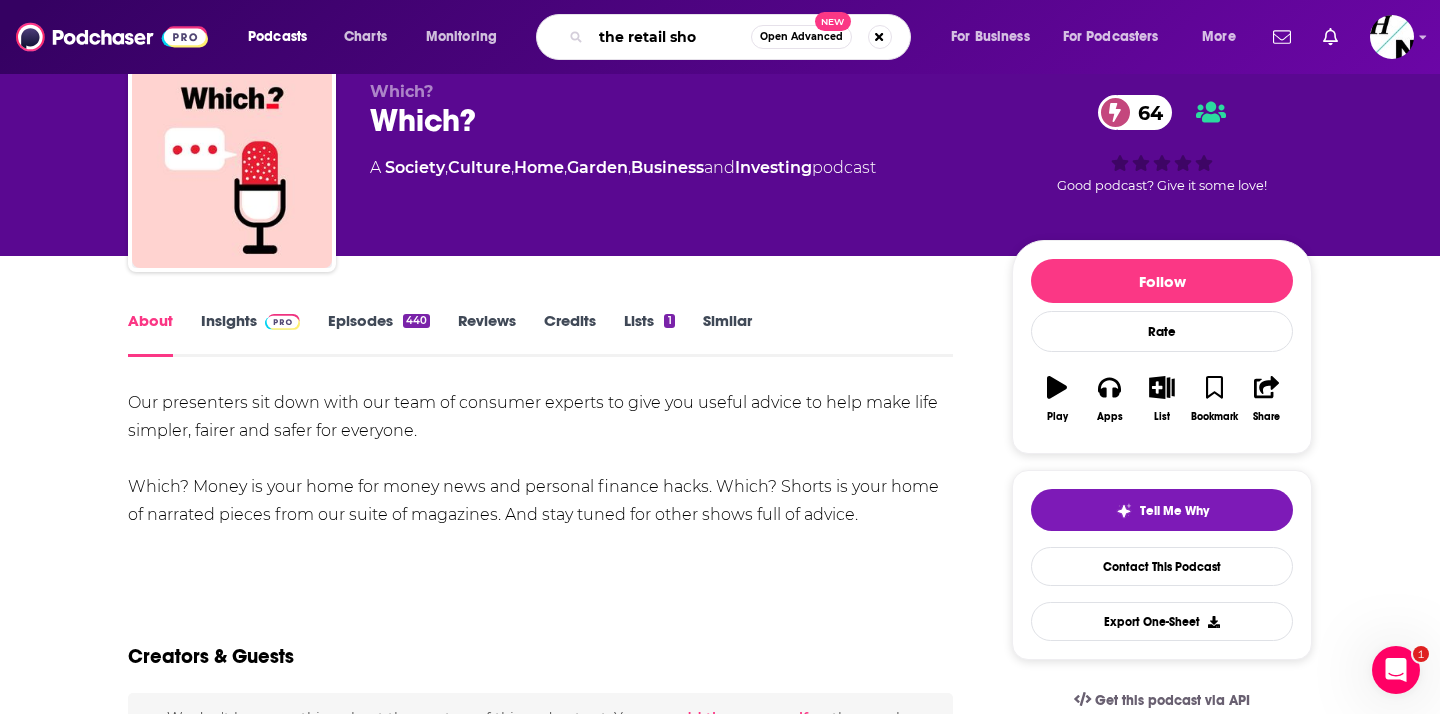 type on "the retail show" 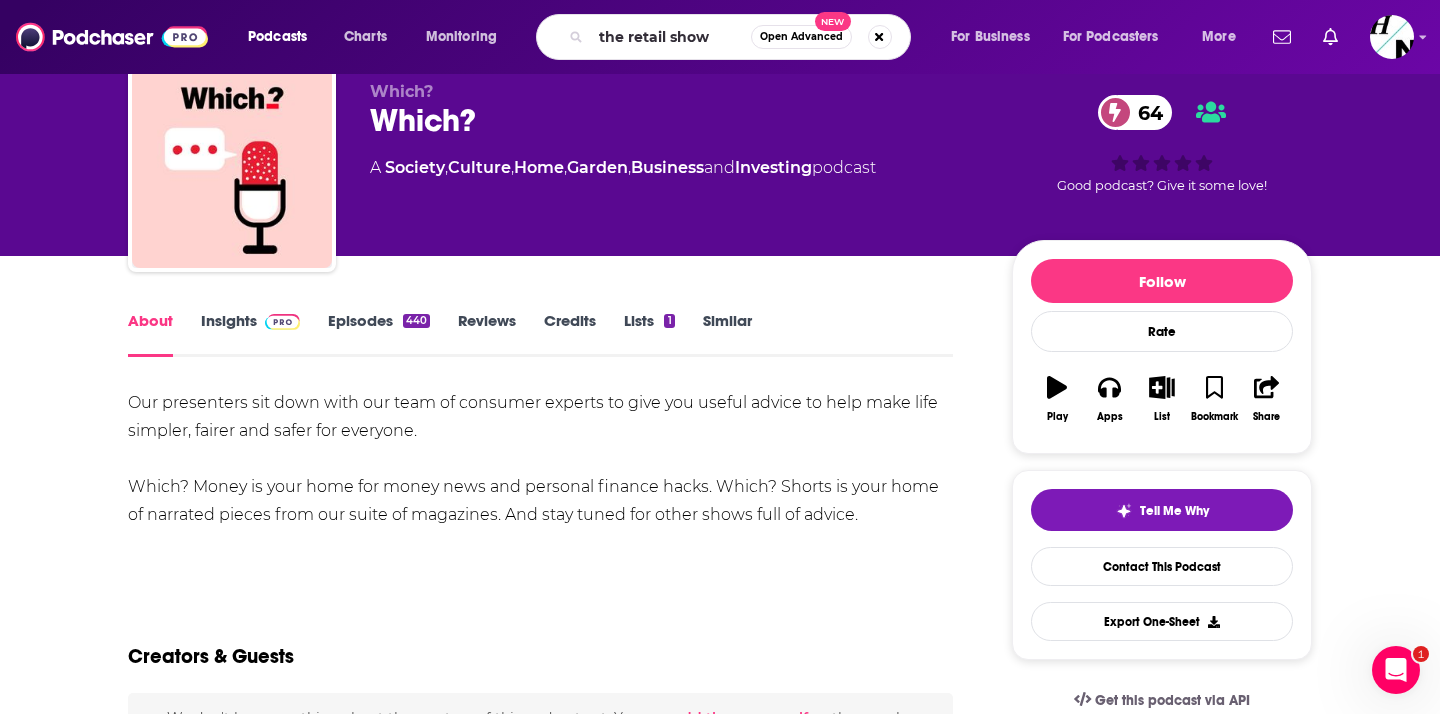 scroll, scrollTop: 0, scrollLeft: 0, axis: both 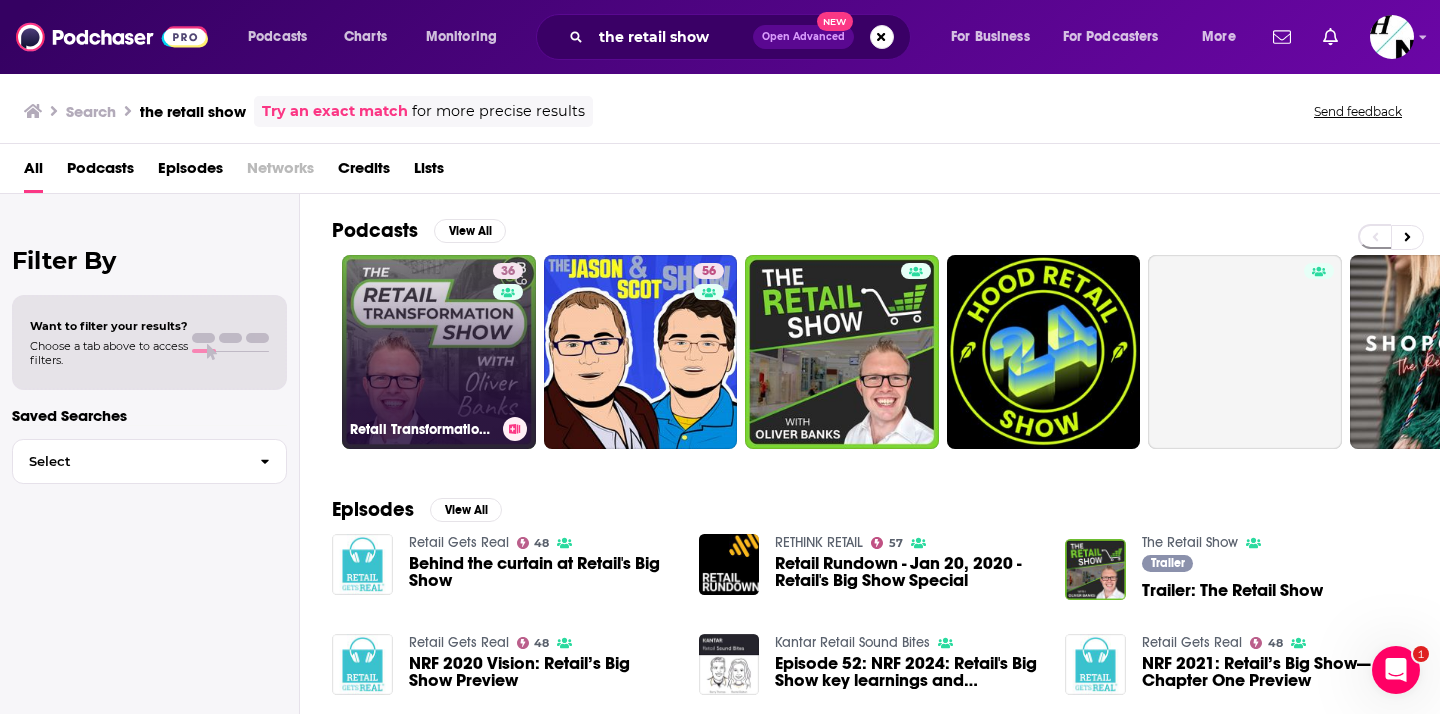 click on "36 Retail Transformation Show with Oliver Banks" at bounding box center [439, 352] 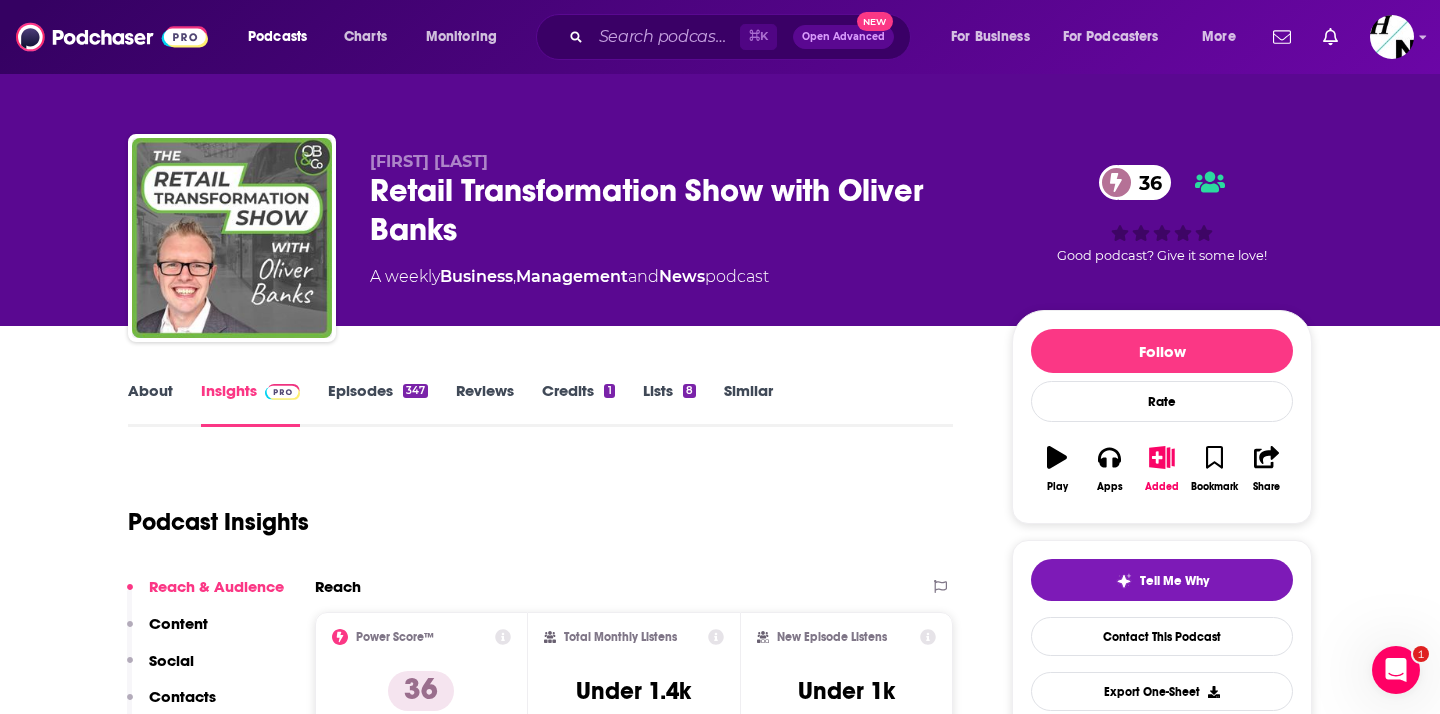 click on "Retail Transformation Show with Oliver Banks 36" at bounding box center (675, 210) 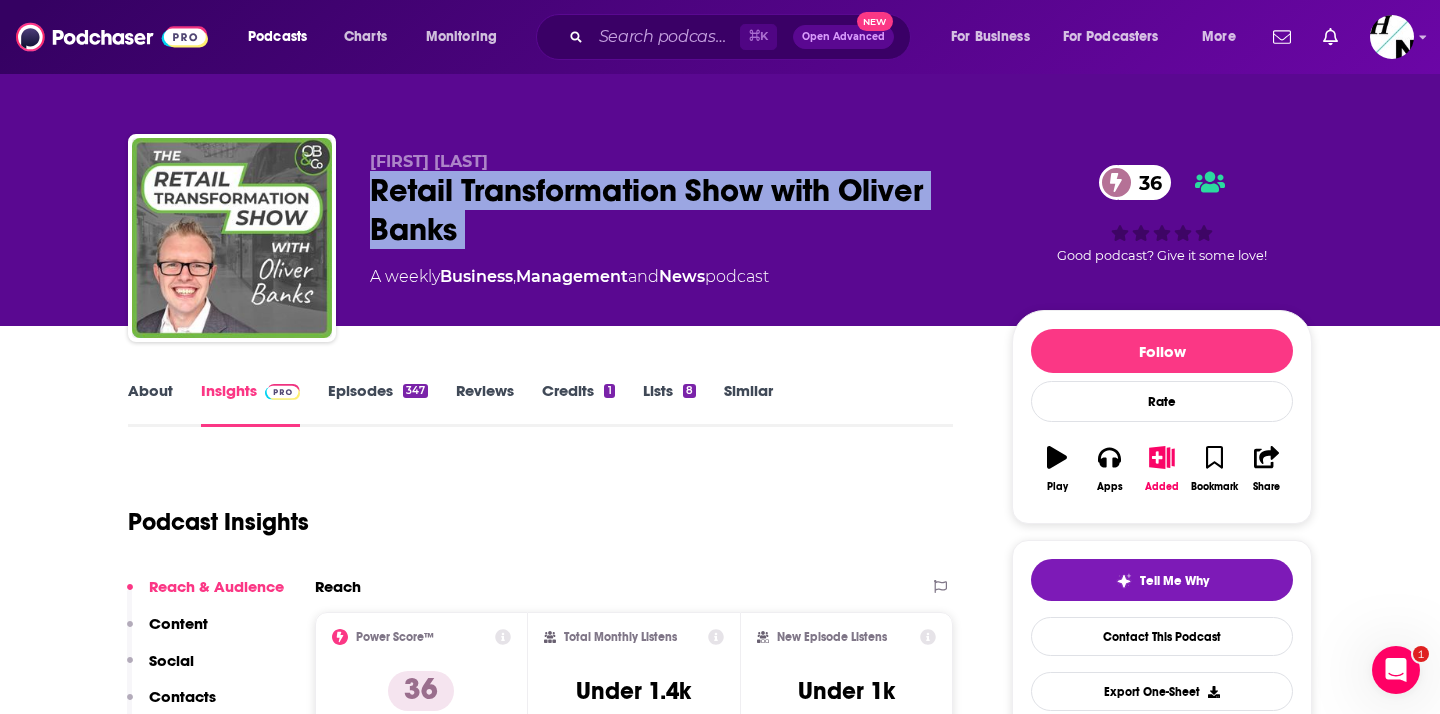 click on "Retail Transformation Show with Oliver Banks 36" at bounding box center (675, 210) 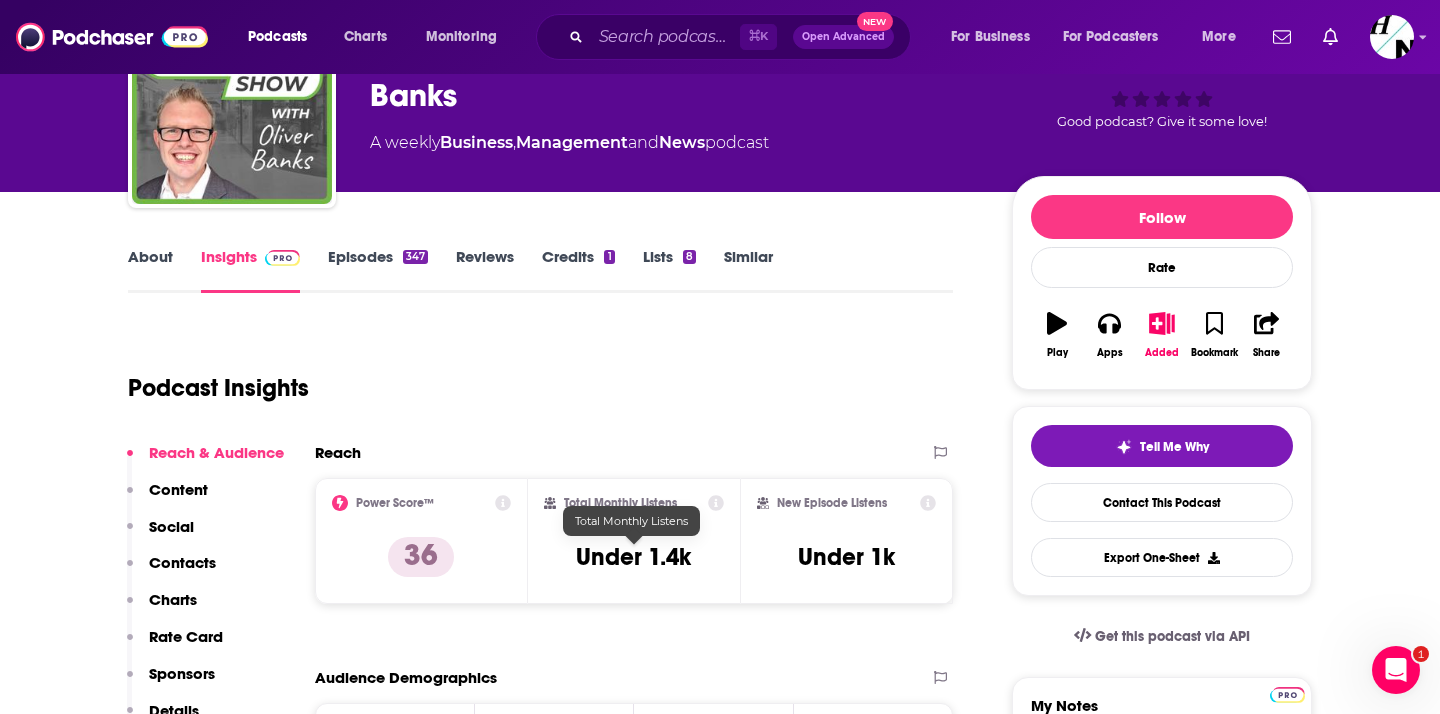 click on "Under 1.4k" at bounding box center [633, 557] 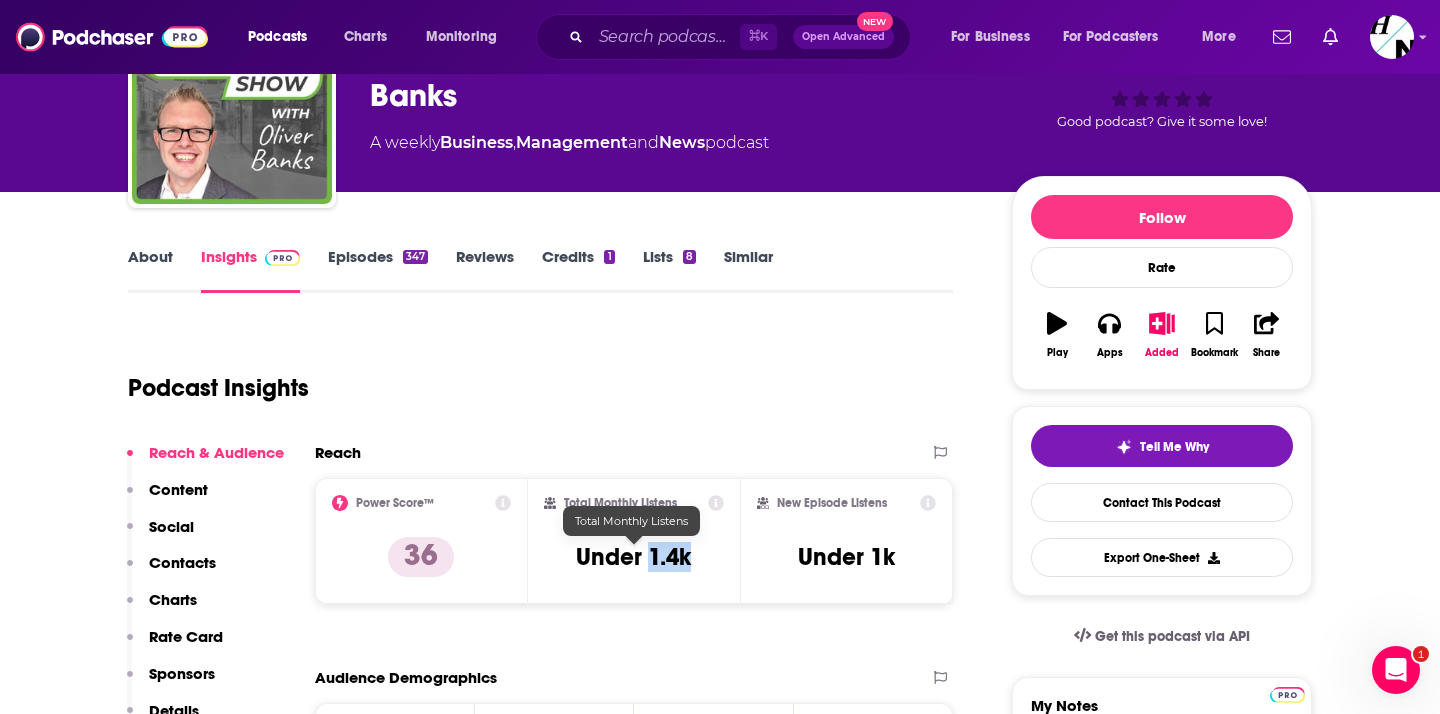 click on "Under 1.4k" at bounding box center [633, 557] 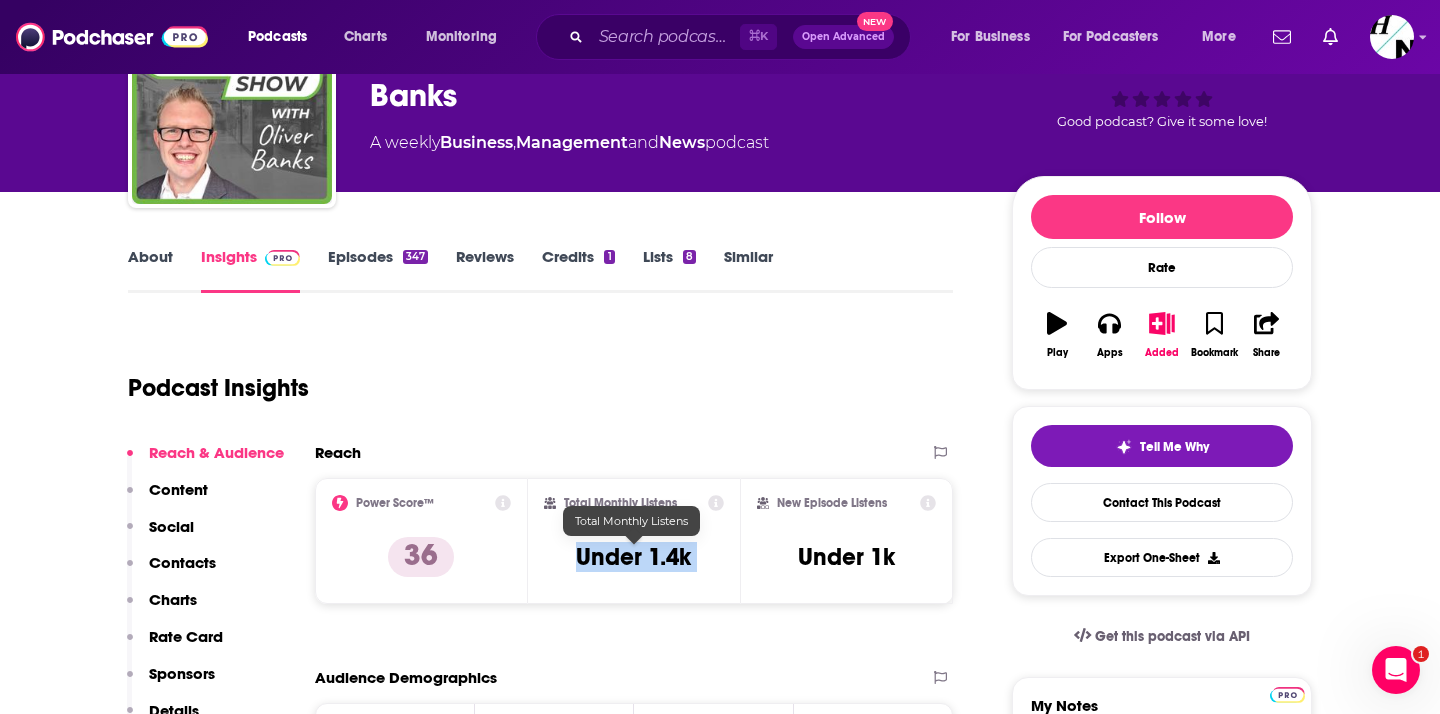 click on "Under 1.4k" at bounding box center (633, 557) 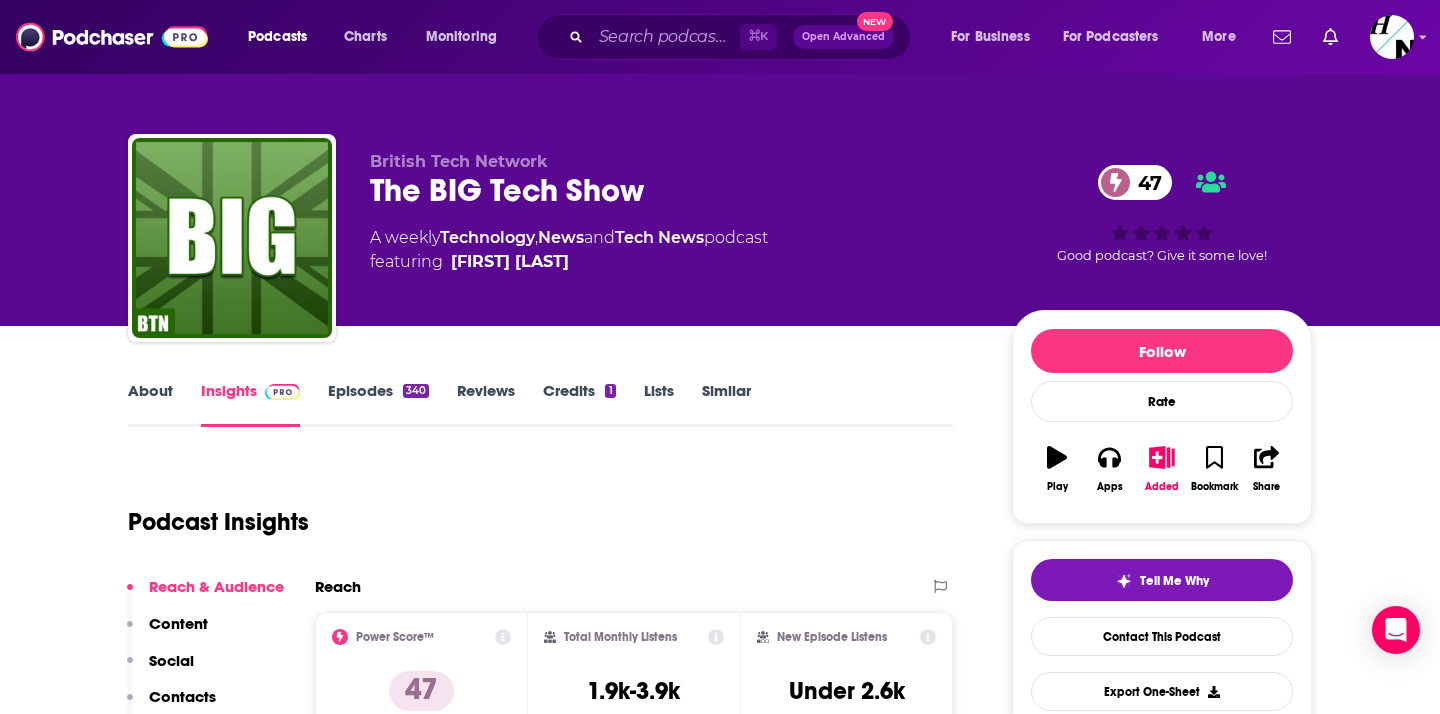 scroll, scrollTop: 0, scrollLeft: 0, axis: both 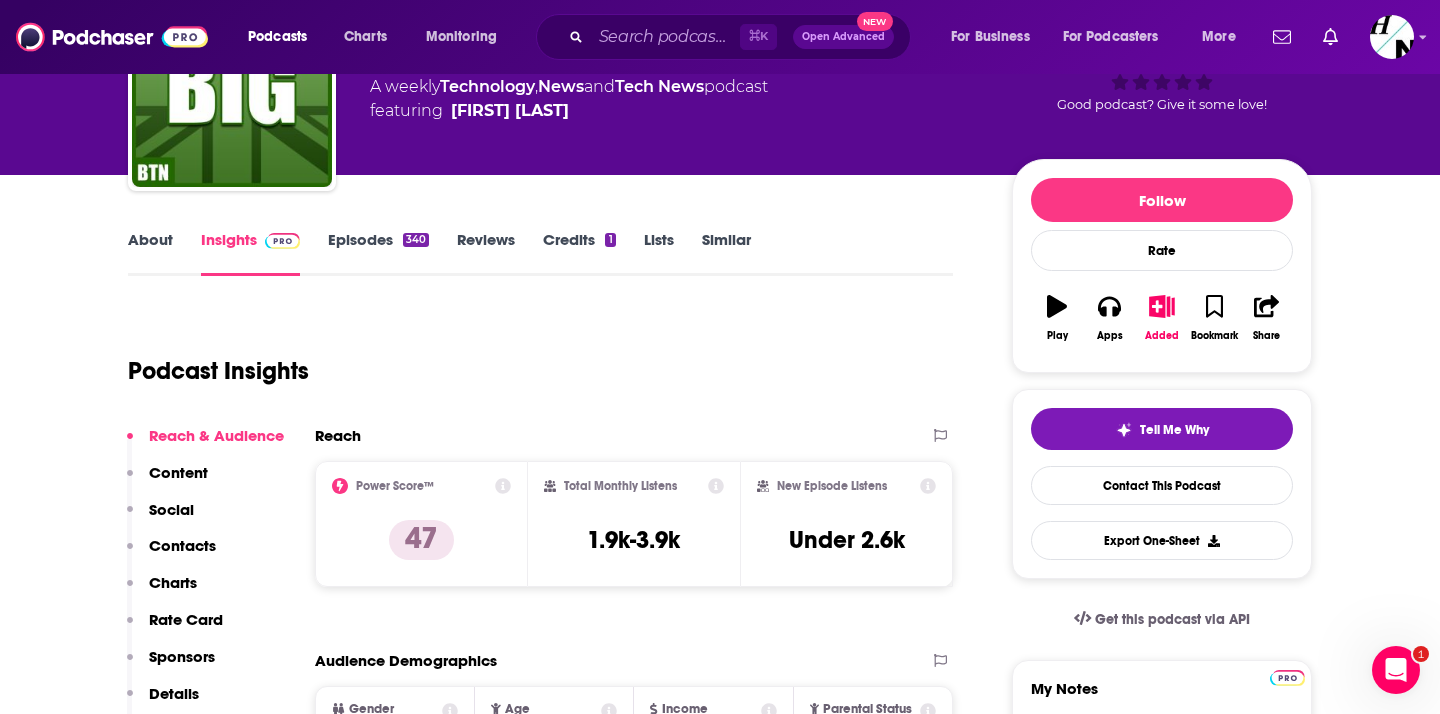 click on "About" at bounding box center (150, 253) 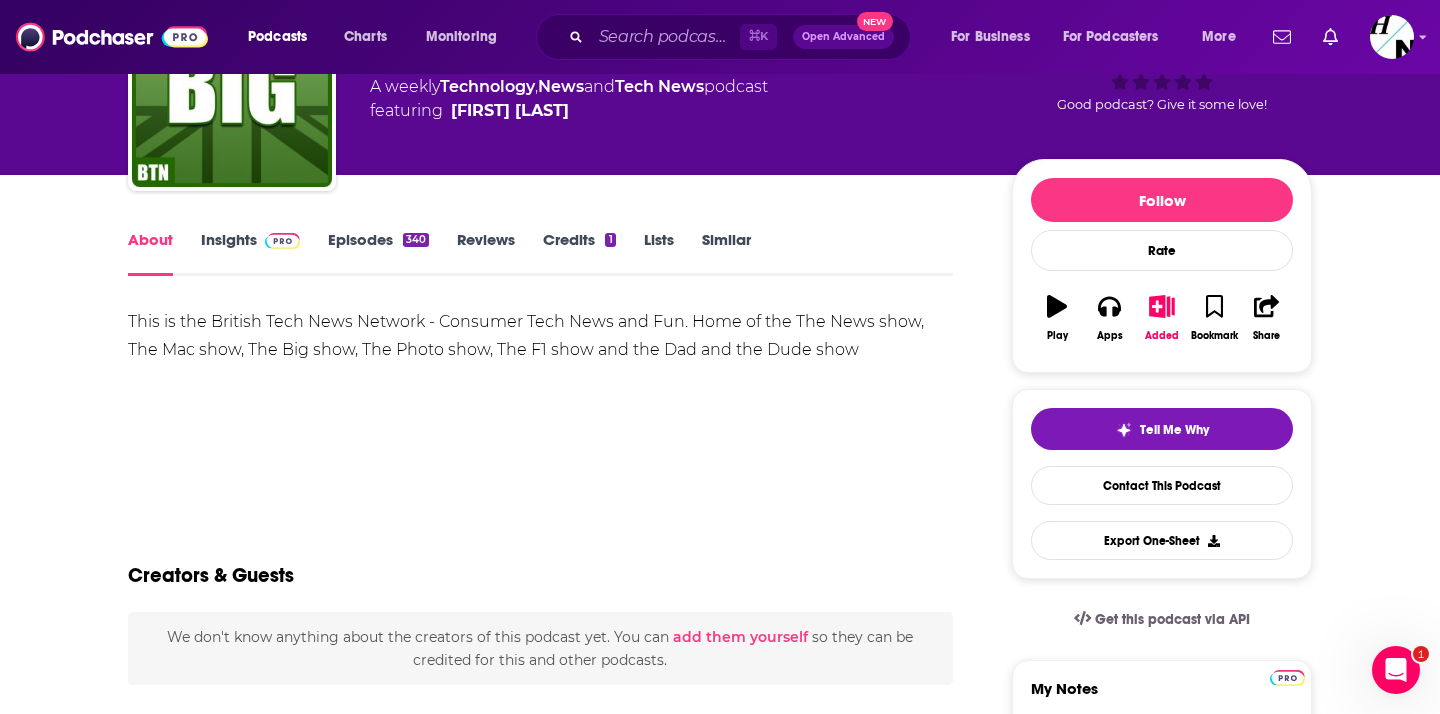 scroll, scrollTop: 0, scrollLeft: 0, axis: both 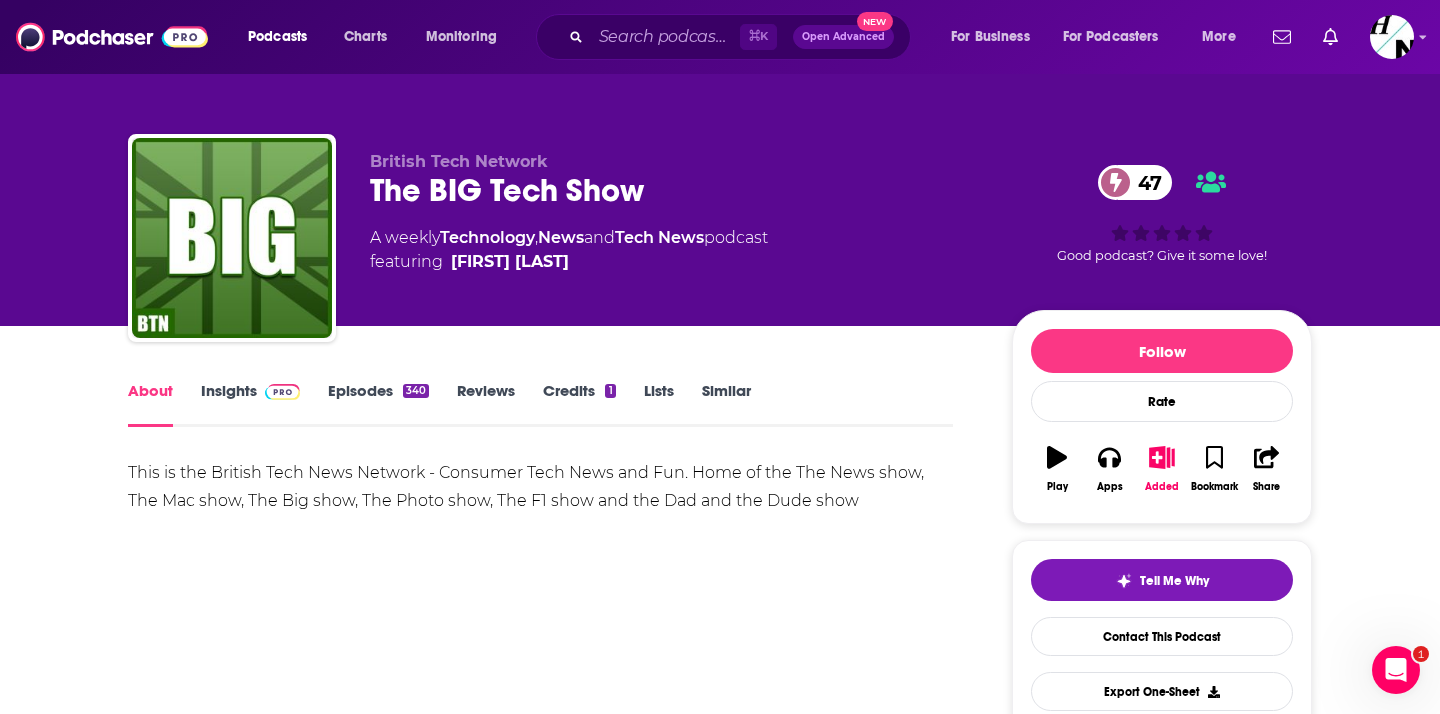 click on "This is the British Tech News Network - Consumer Tech News and Fun. Home of the The News show, The Mac show, The Big show, The Photo show, The F1 show and the Dad and the Dude show" at bounding box center (540, 487) 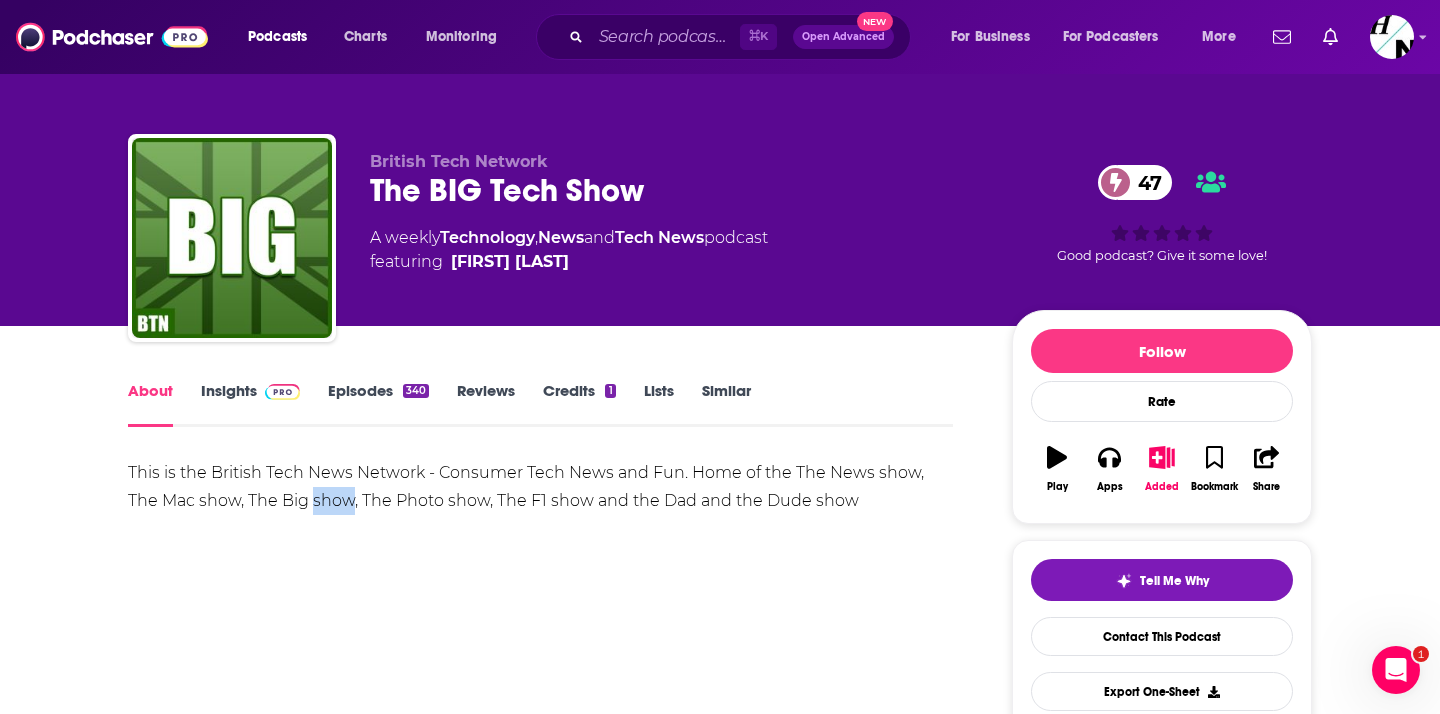 click on "This is the British Tech News Network - Consumer Tech News and Fun. Home of the The News show, The Mac show, The Big show, The Photo show, The F1 show and the Dad and the Dude show" at bounding box center (540, 487) 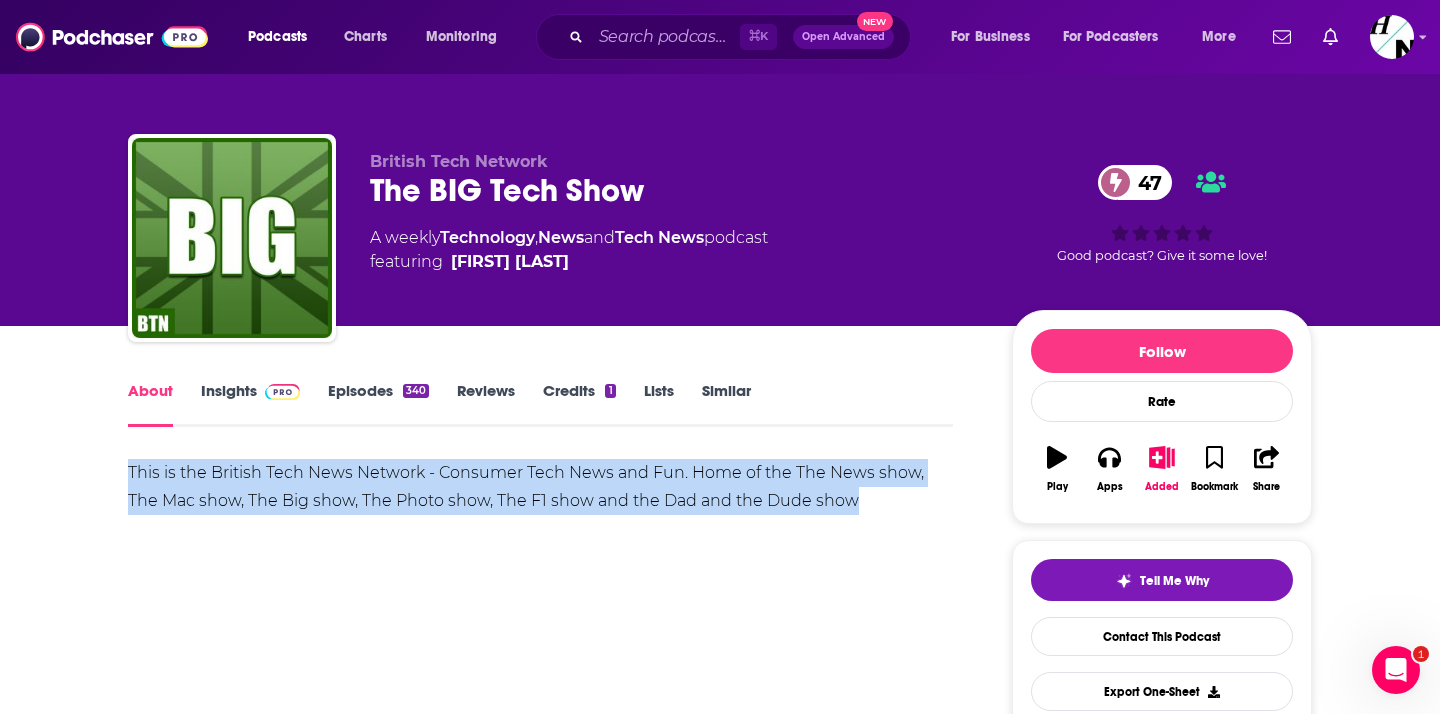 click on "This is the British Tech News Network - Consumer Tech News and Fun. Home of the The News show, The Mac show, The Big show, The Photo show, The F1 show and the Dad and the Dude show" at bounding box center (540, 487) 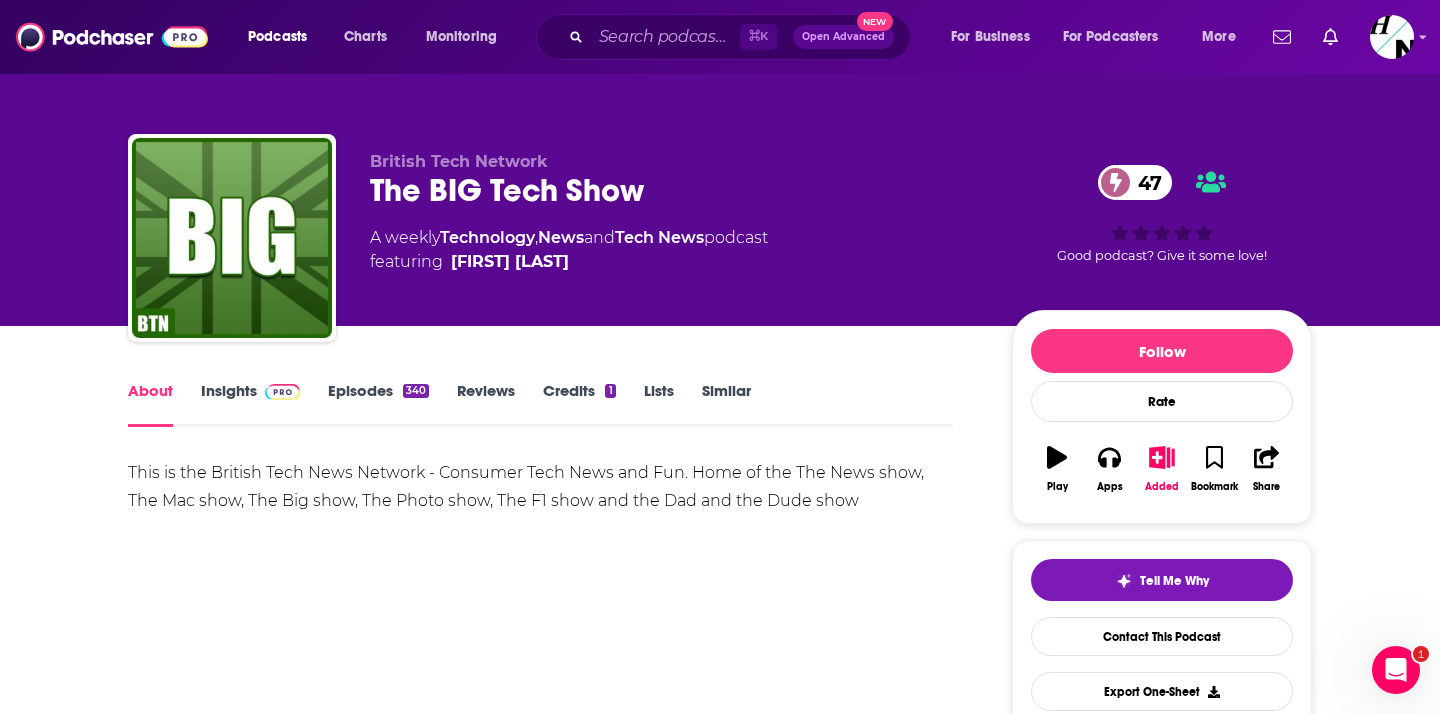 click on "The BIG Tech Show 47" at bounding box center (675, 190) 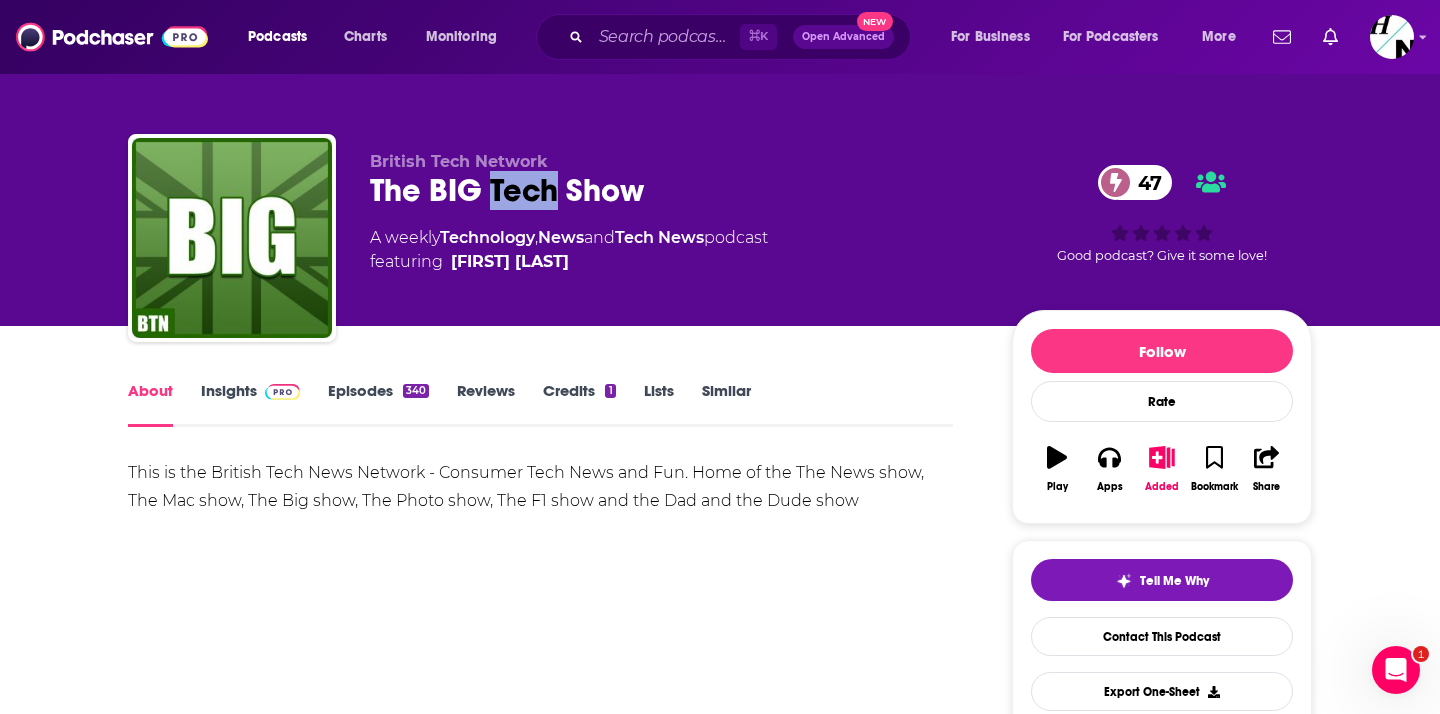 click on "The BIG Tech Show 47" at bounding box center (675, 190) 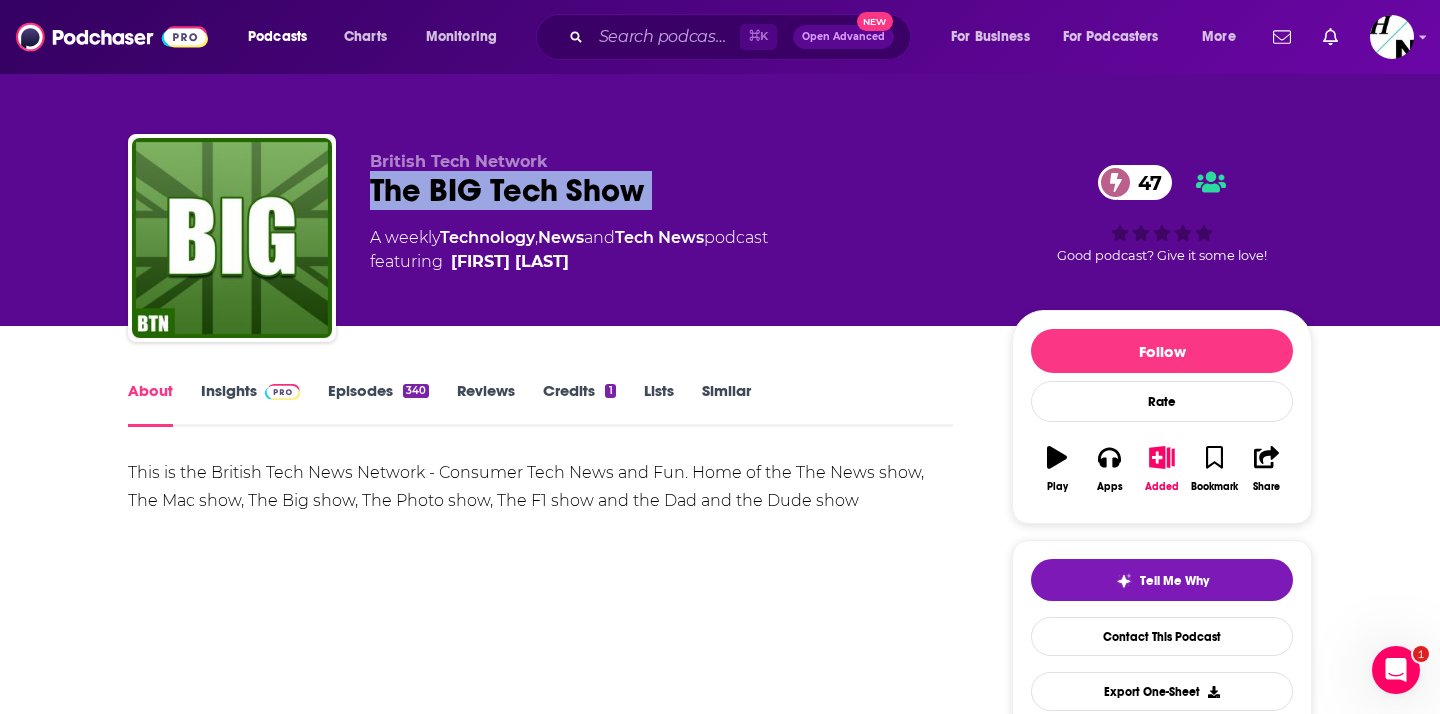 click on "The BIG Tech Show 47" at bounding box center (675, 190) 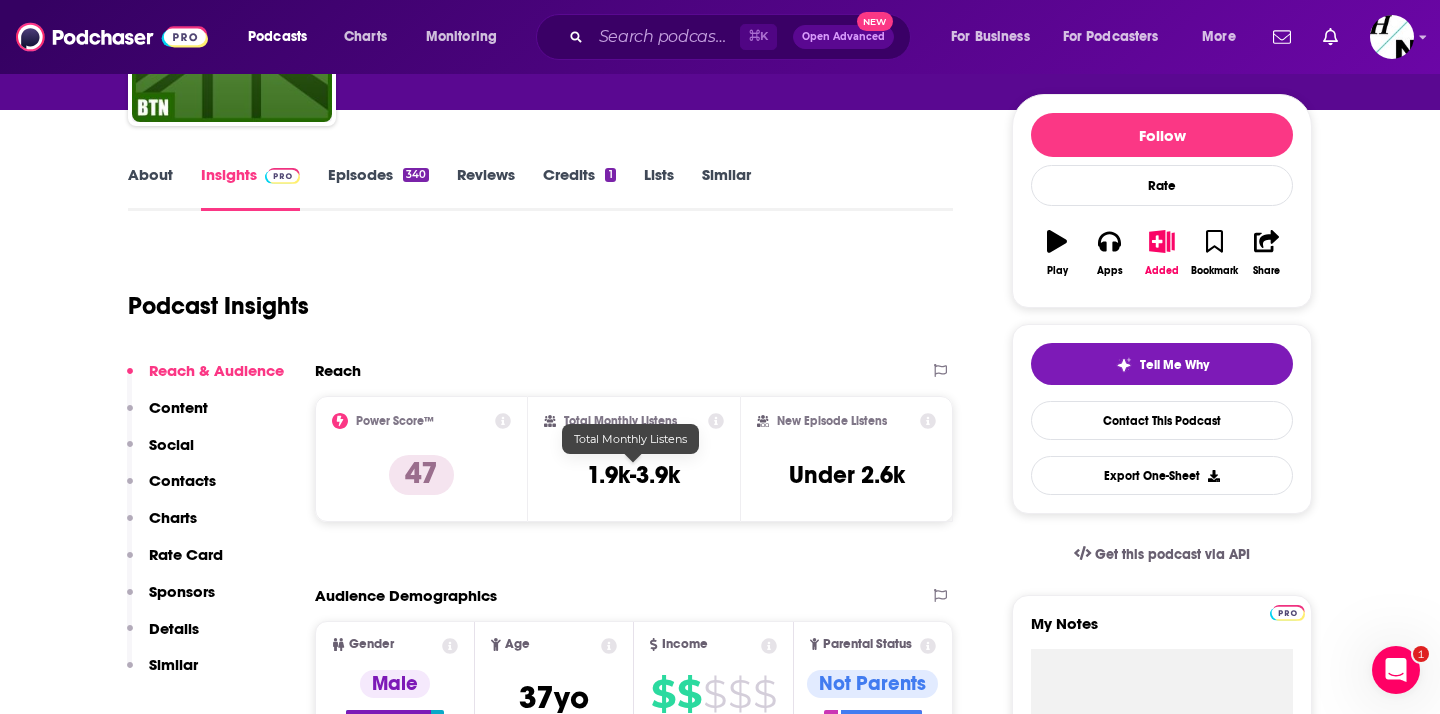 scroll, scrollTop: 240, scrollLeft: 0, axis: vertical 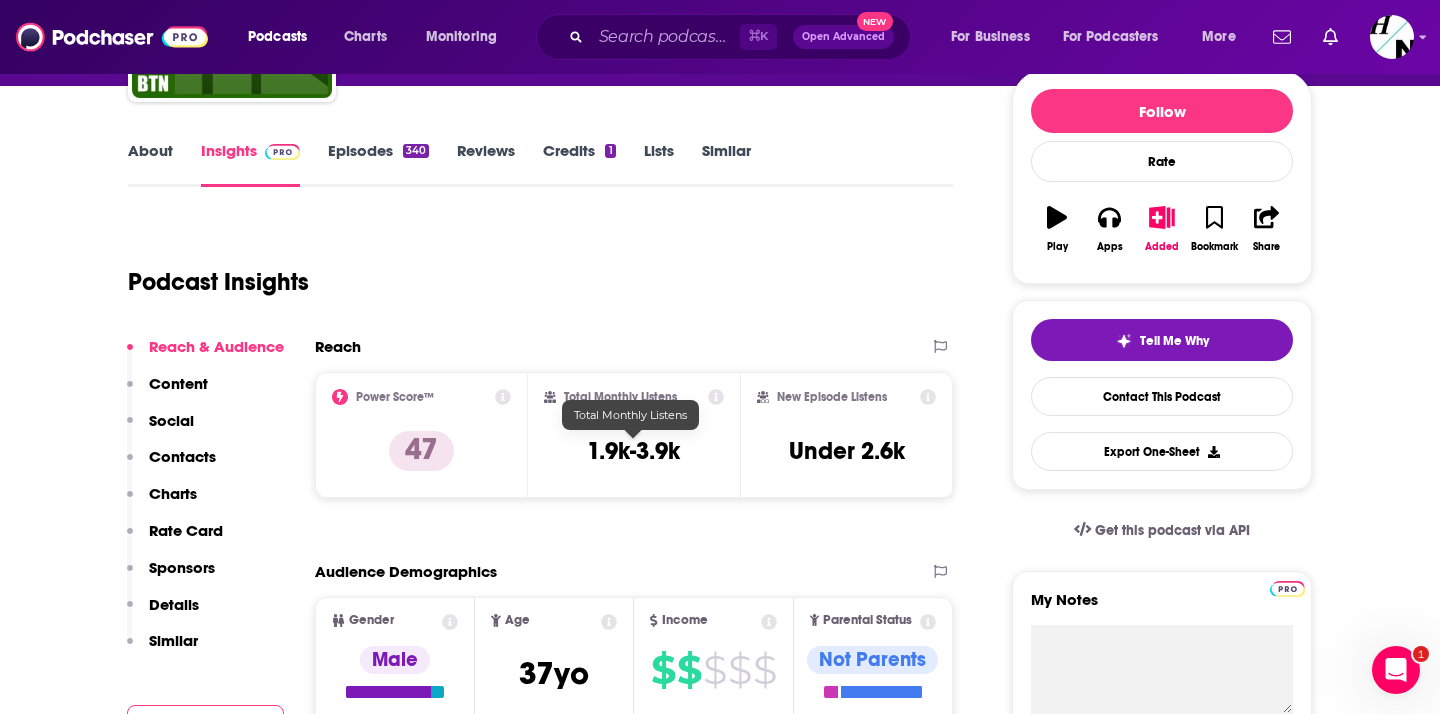 click on "1.9k-3.9k" at bounding box center (633, 451) 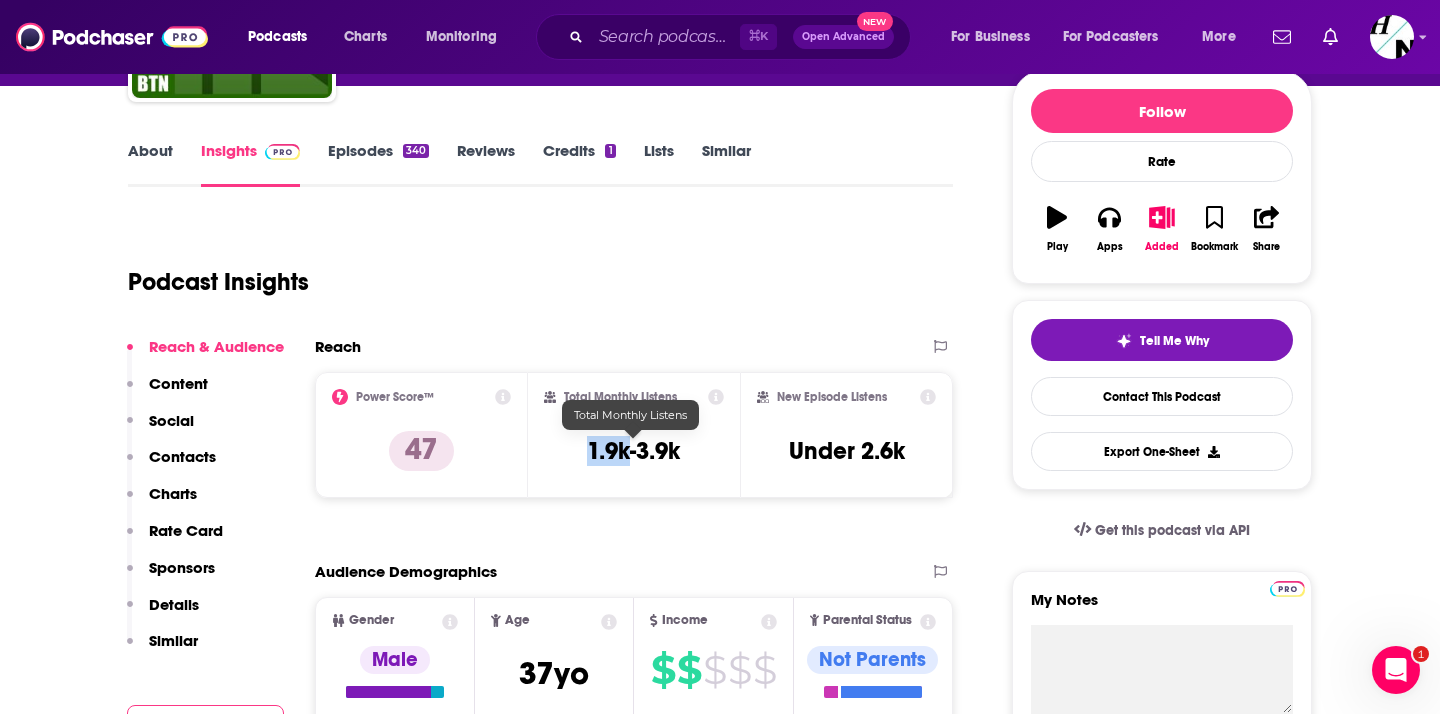 click on "1.9k-3.9k" at bounding box center (633, 451) 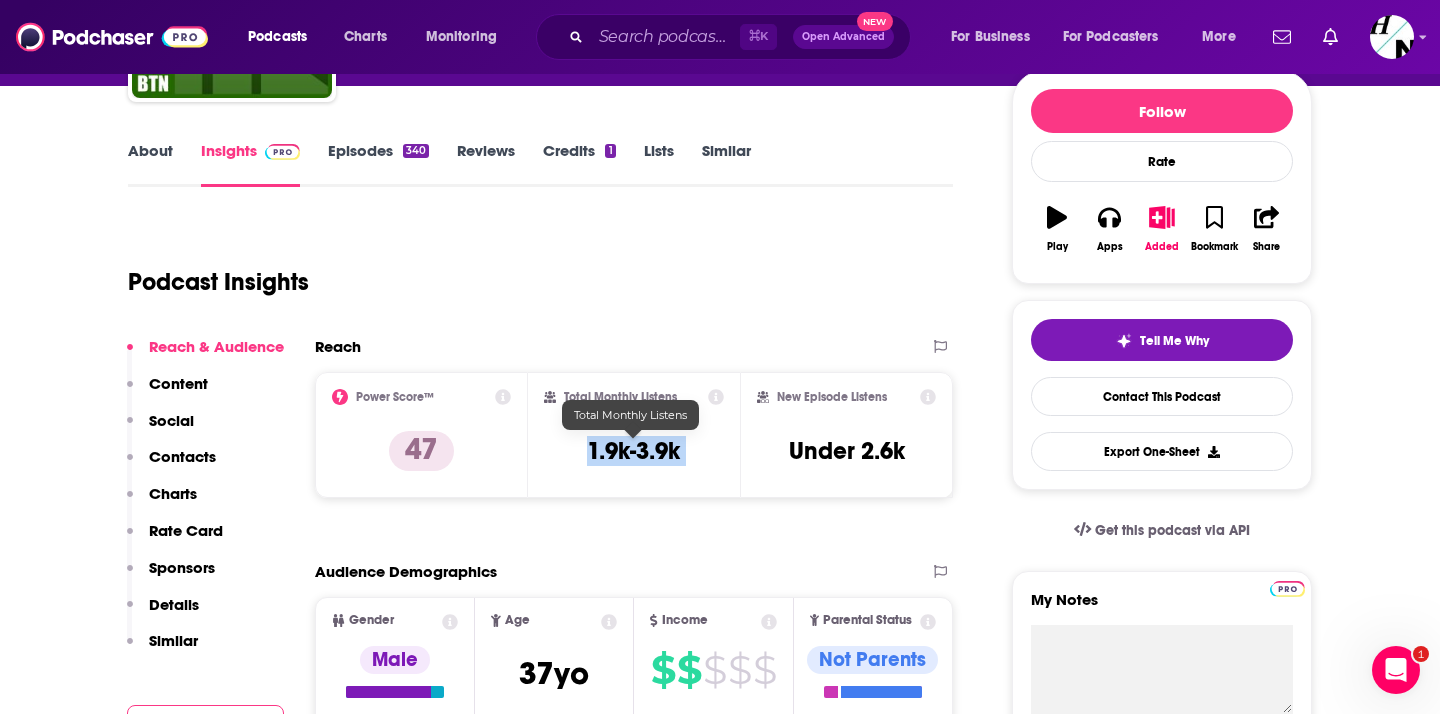 click on "1.9k-3.9k" at bounding box center (633, 451) 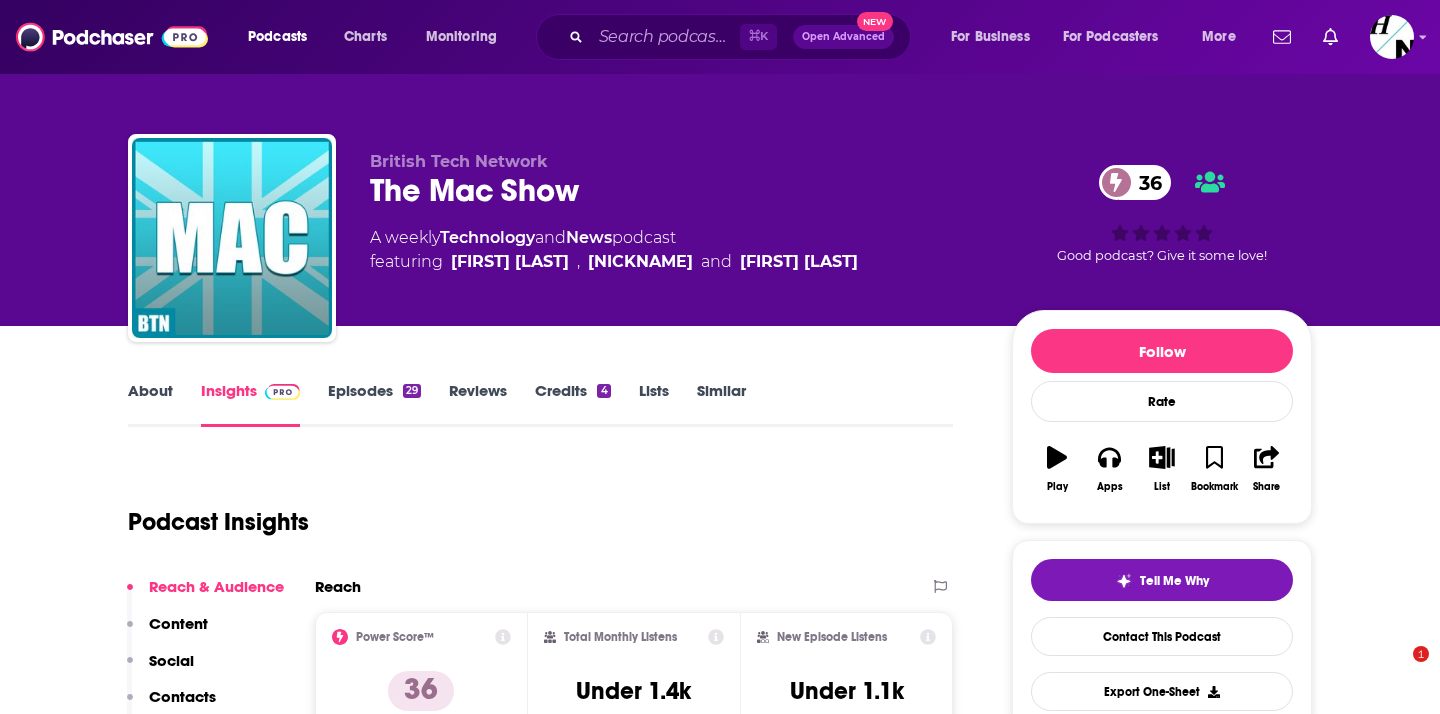 scroll, scrollTop: 0, scrollLeft: 0, axis: both 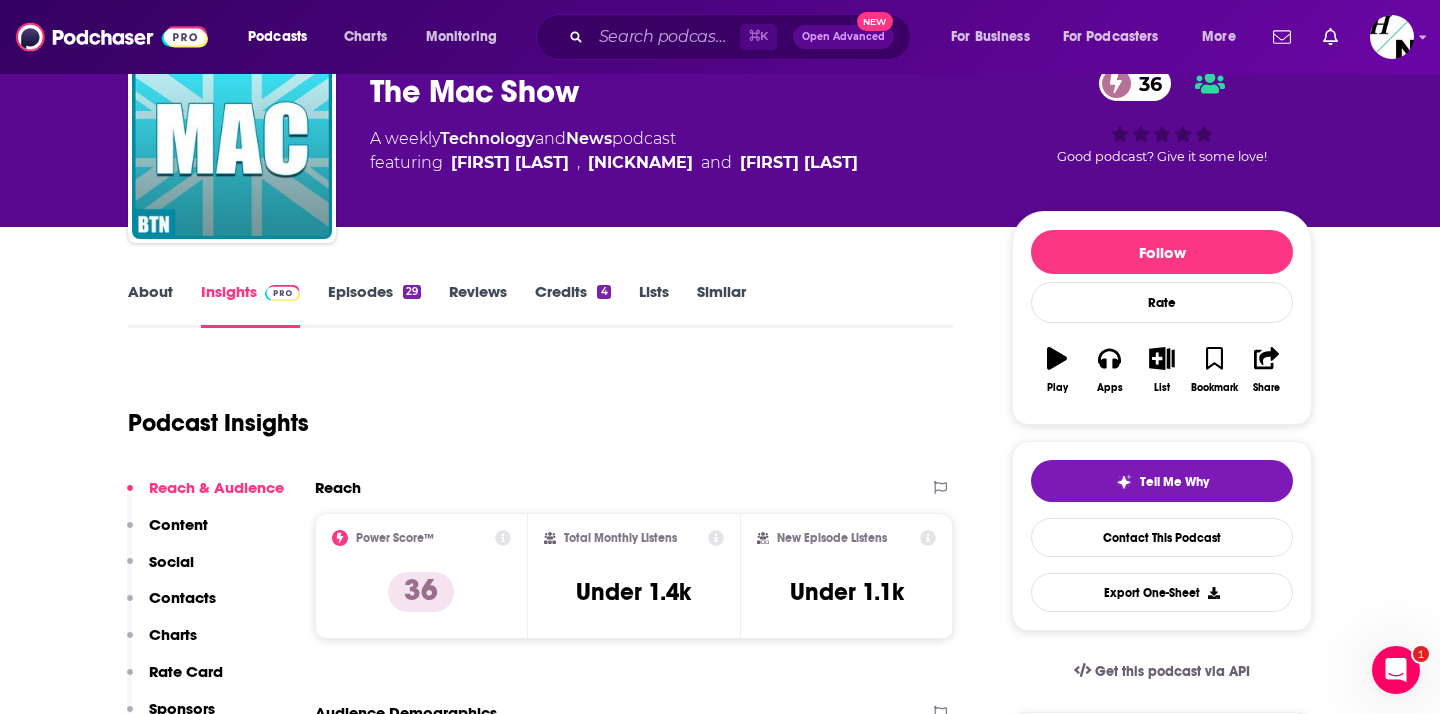 click on "About" at bounding box center (150, 305) 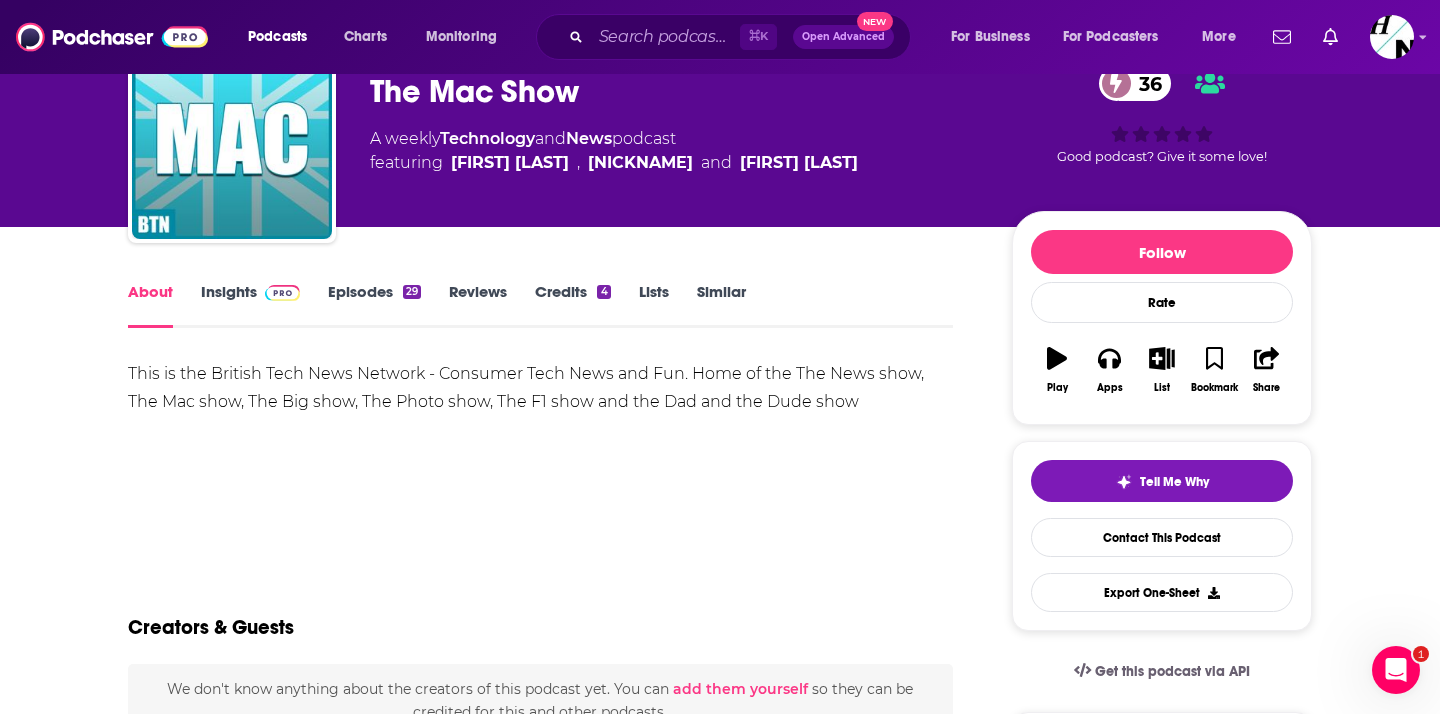 scroll, scrollTop: 0, scrollLeft: 0, axis: both 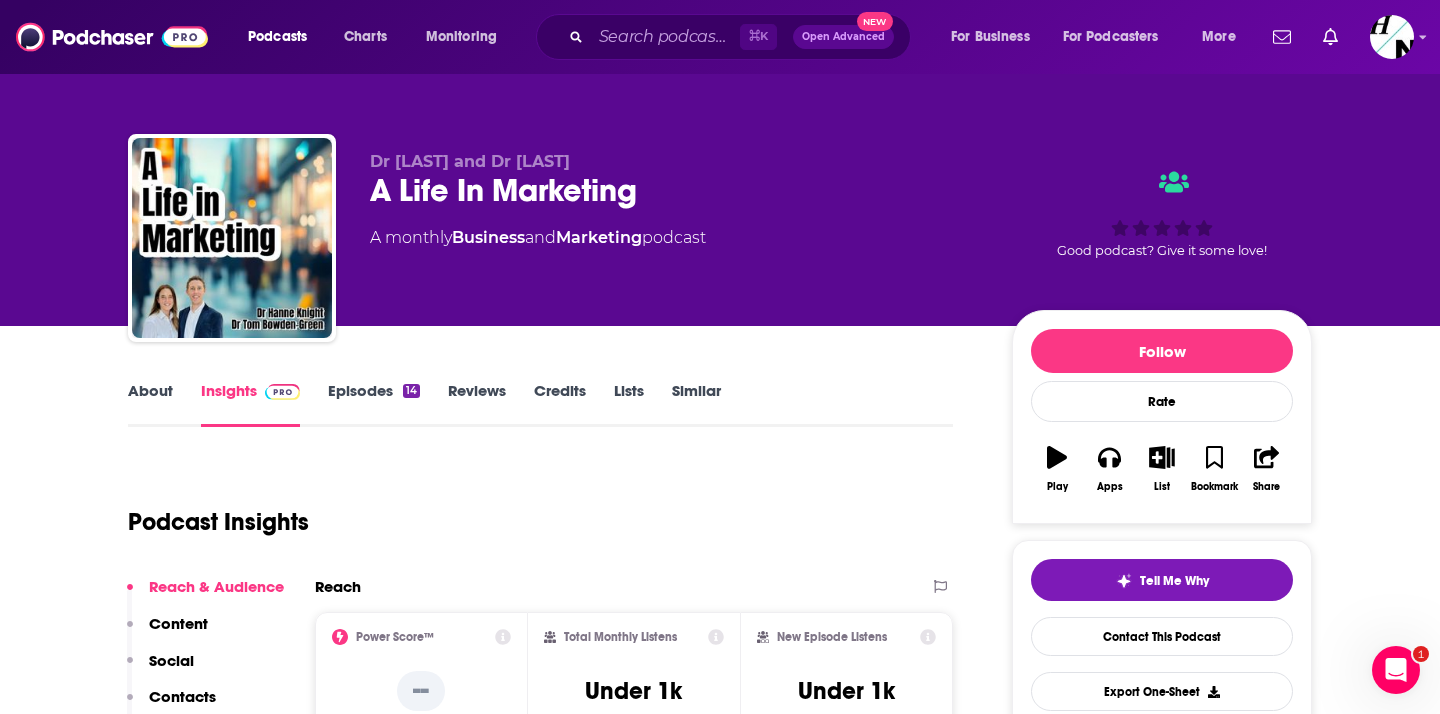 click on "About" at bounding box center (150, 404) 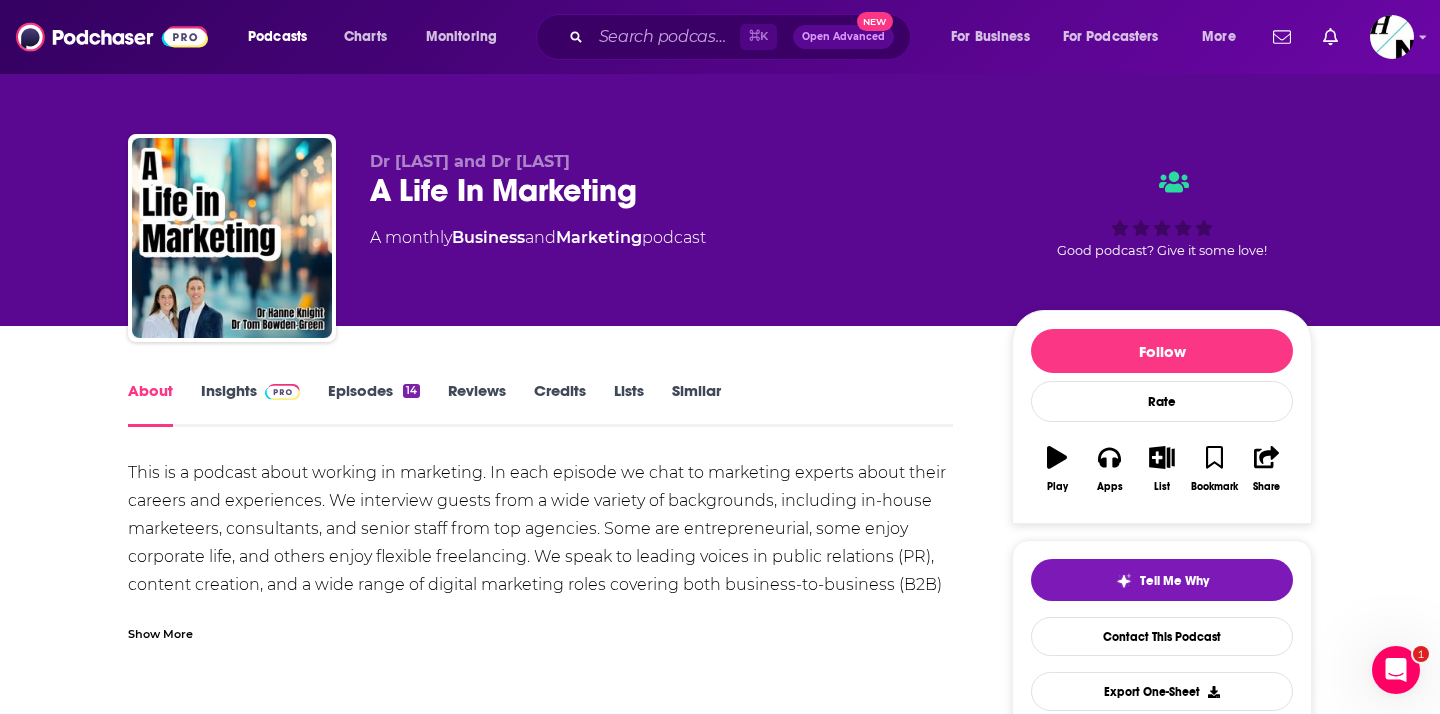 click on "About Insights Episodes 14 Reviews Credits Lists Similar" at bounding box center [540, 402] 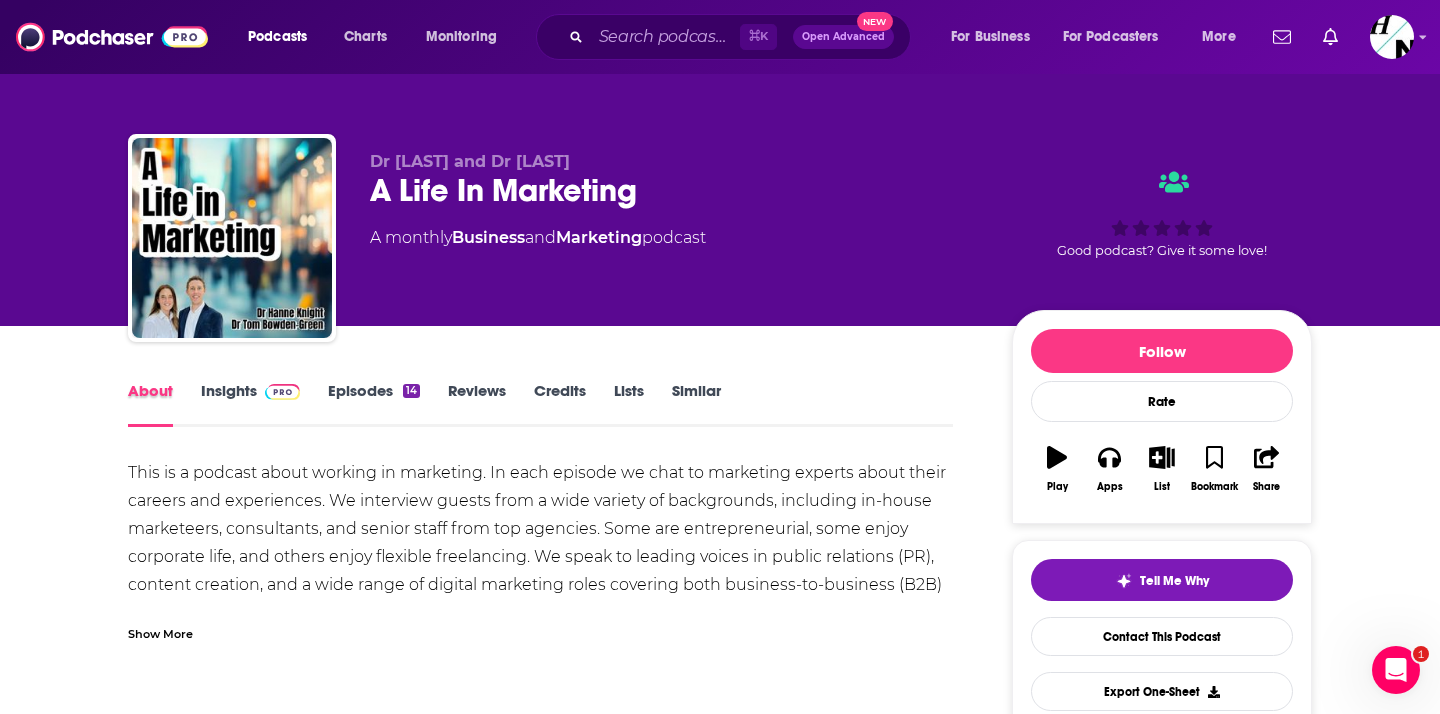 click on "About" at bounding box center [164, 404] 